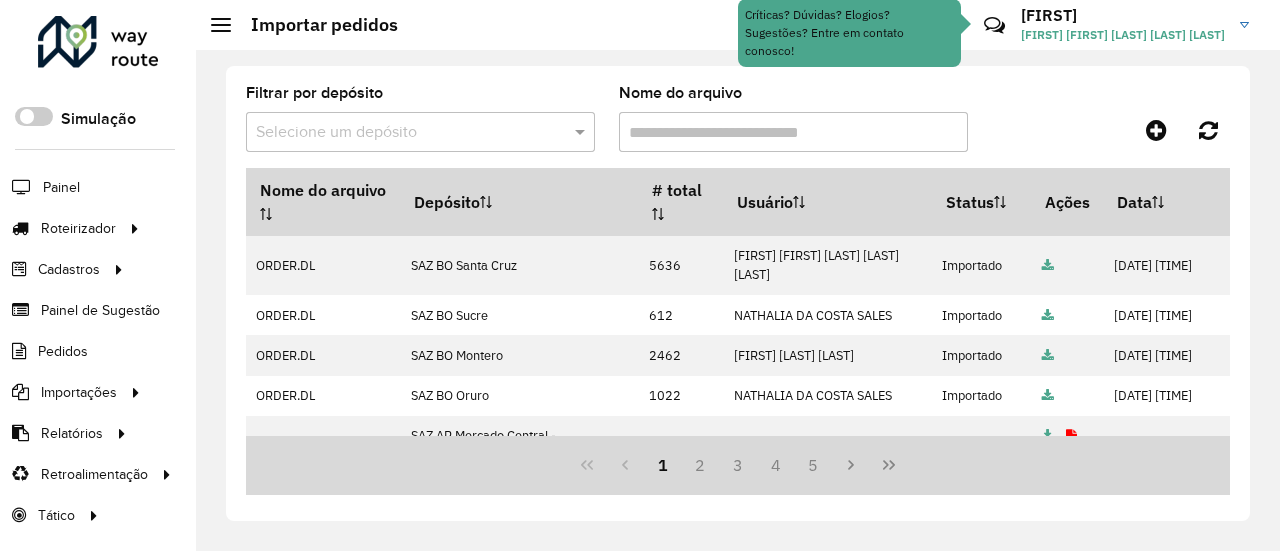 scroll, scrollTop: 0, scrollLeft: 0, axis: both 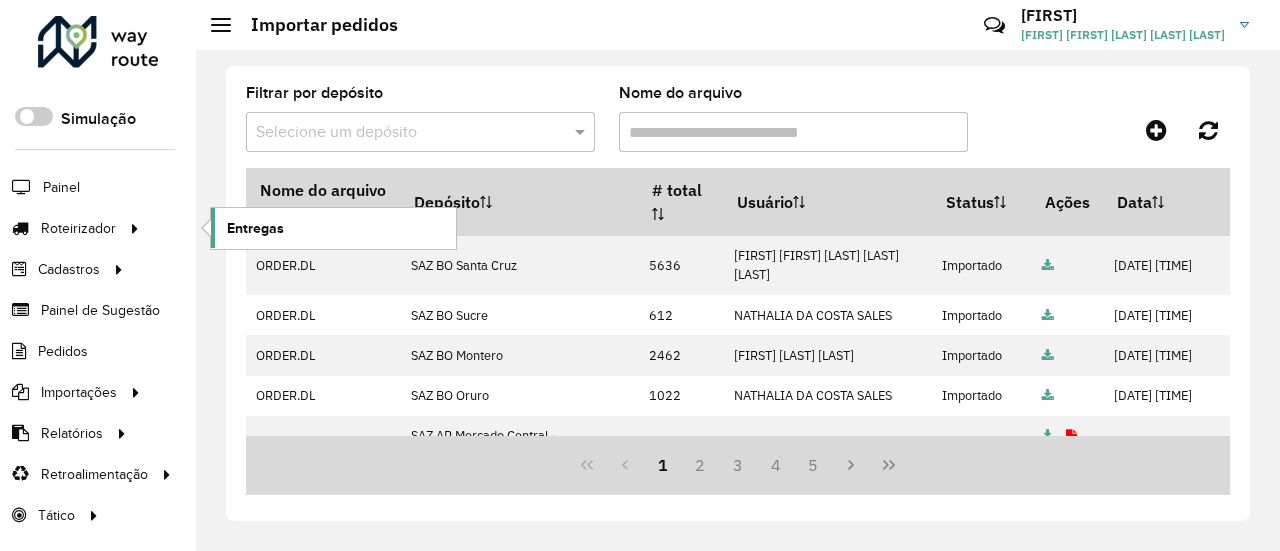 click on "Entregas" 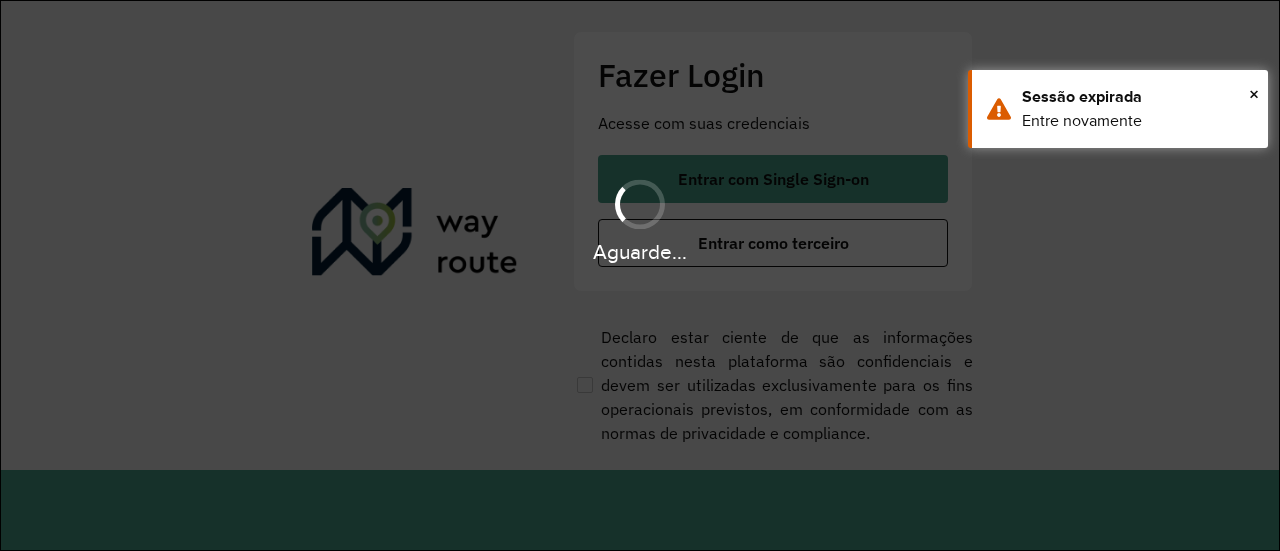 scroll, scrollTop: 0, scrollLeft: 0, axis: both 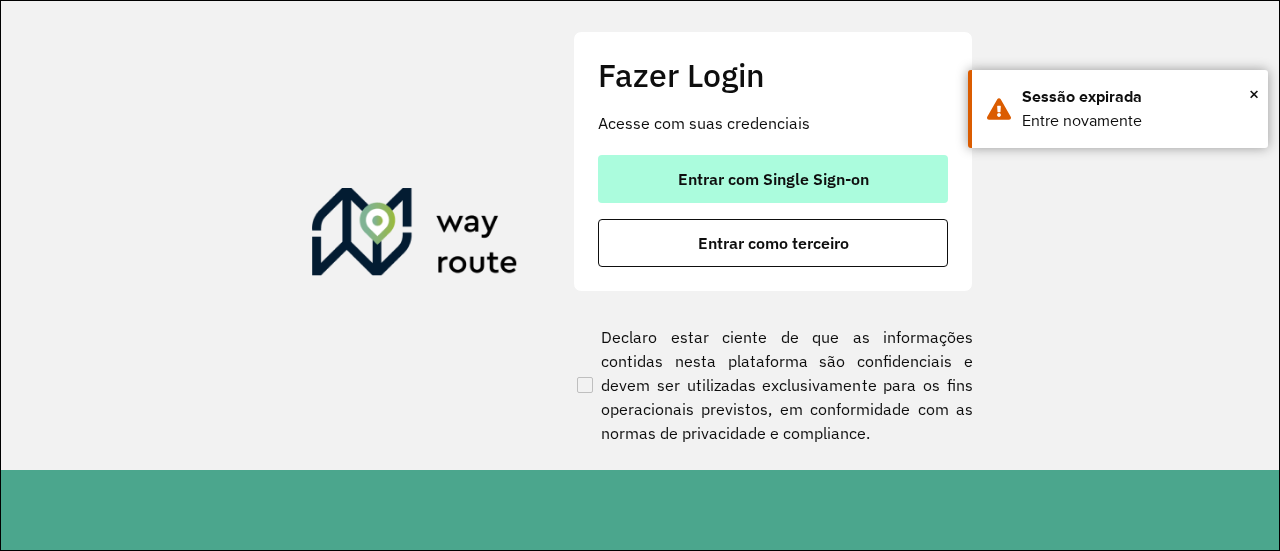 click on "Entrar com Single Sign-on" at bounding box center [773, 179] 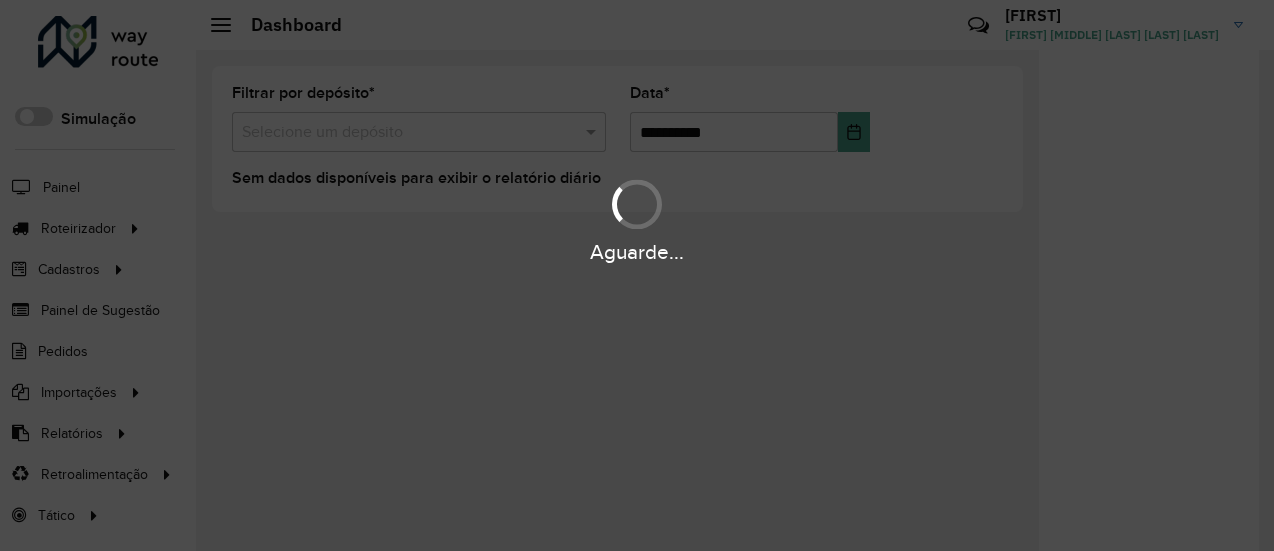 scroll, scrollTop: 0, scrollLeft: 0, axis: both 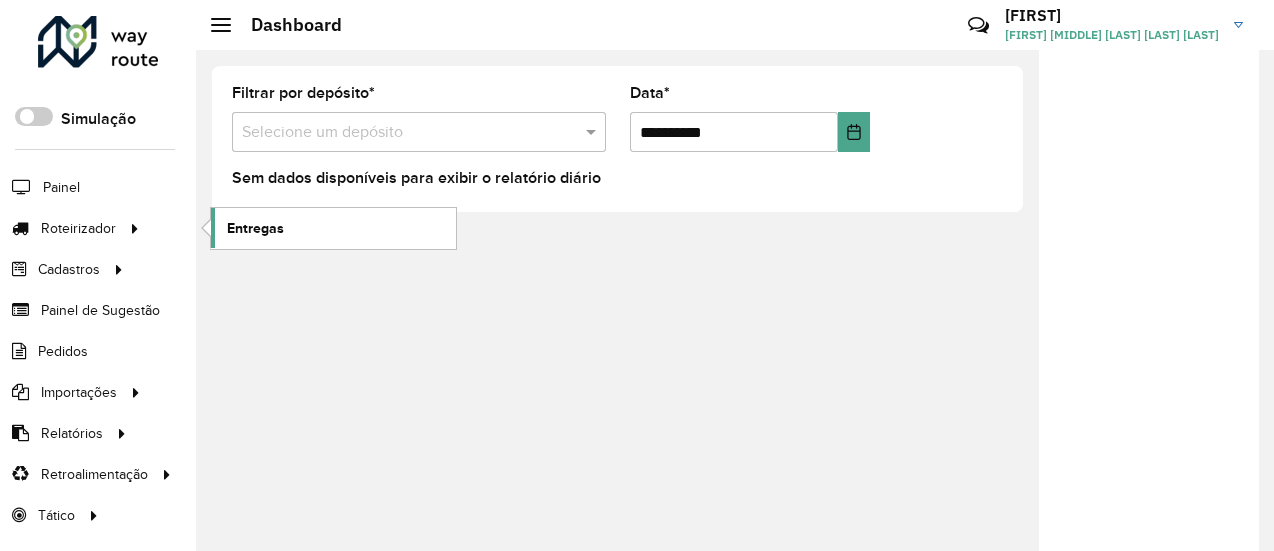 click on "Entregas" 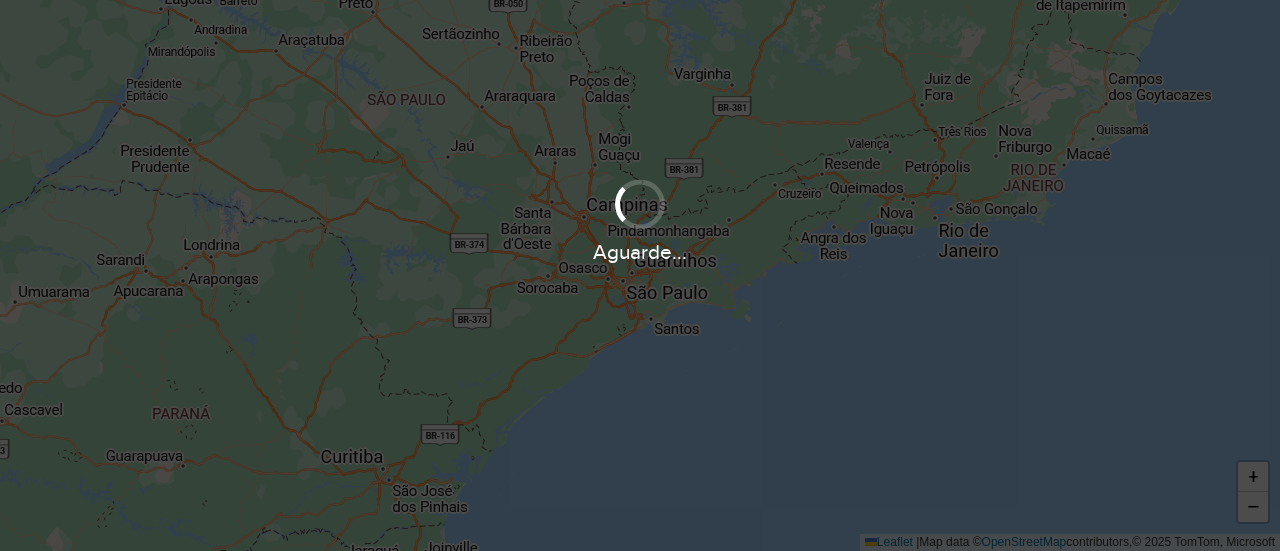 scroll, scrollTop: 0, scrollLeft: 0, axis: both 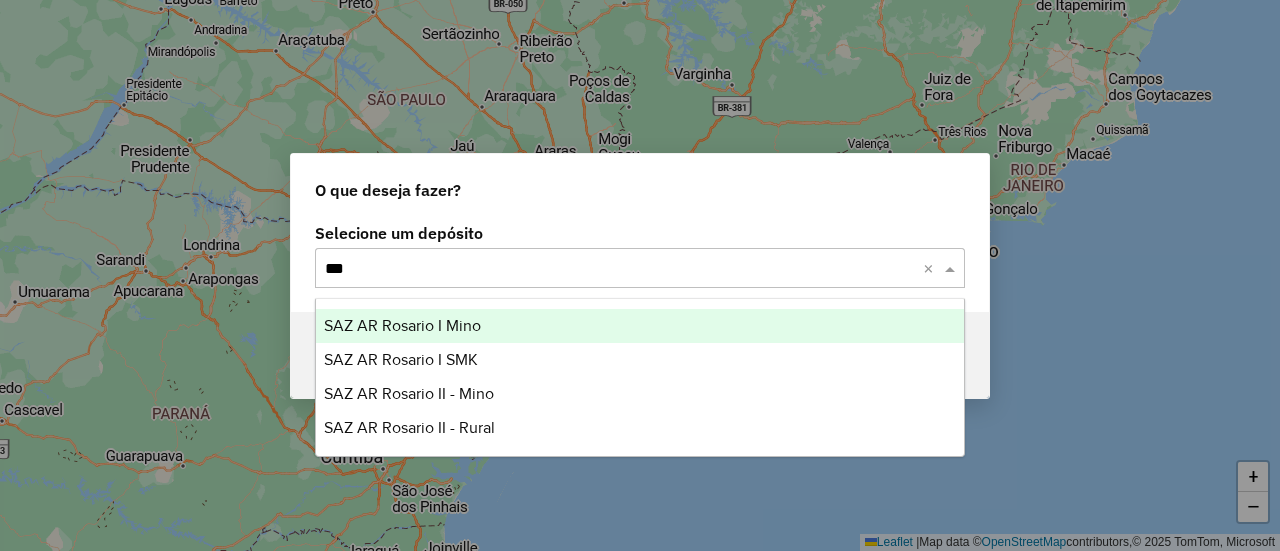 type on "****" 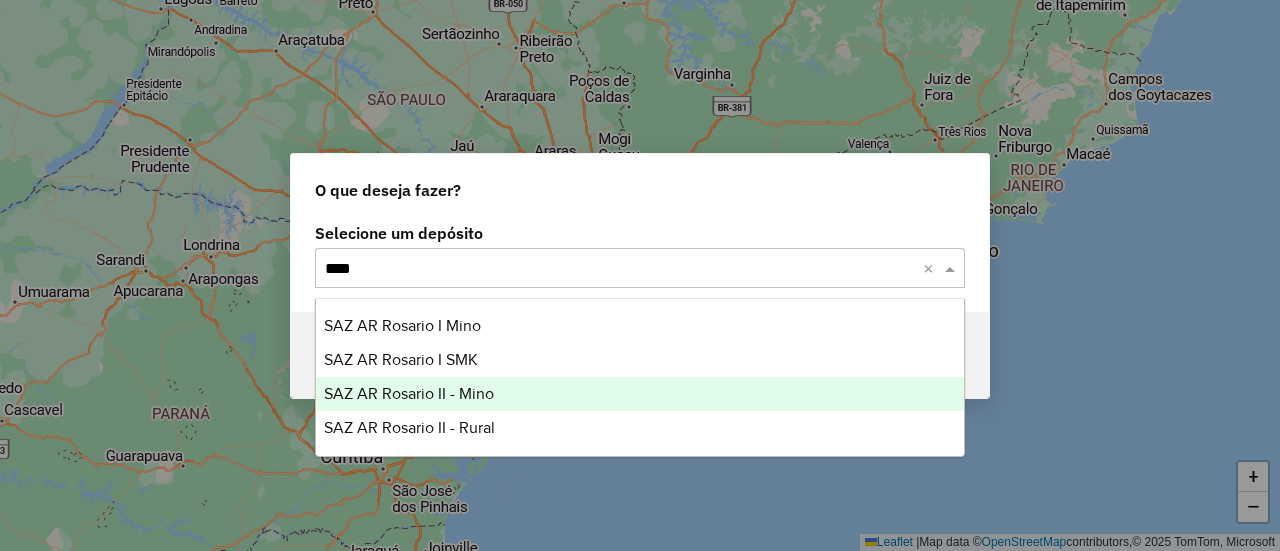 click on "SAZ AR Rosario II - Mino" at bounding box center [639, 394] 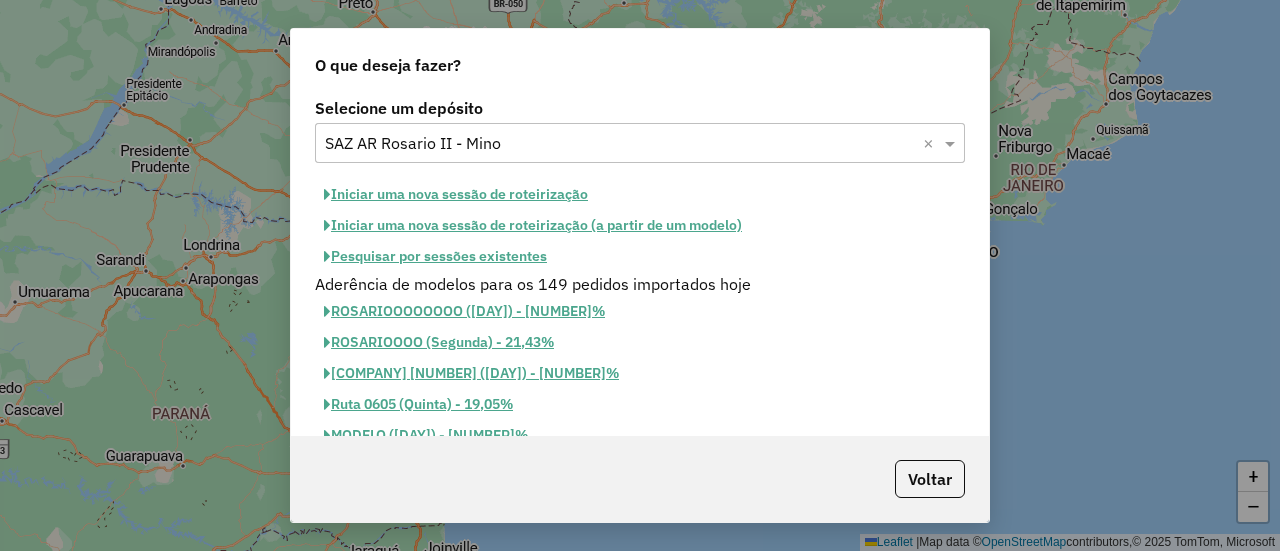 click on "Iniciar uma nova sessão de roteirização" 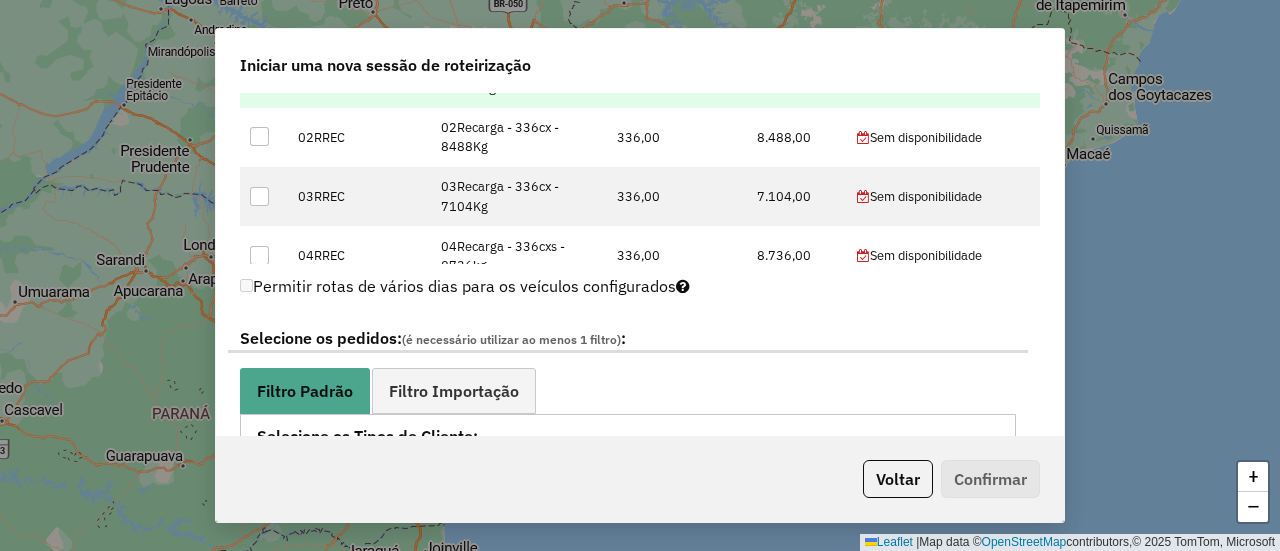 scroll, scrollTop: 756, scrollLeft: 0, axis: vertical 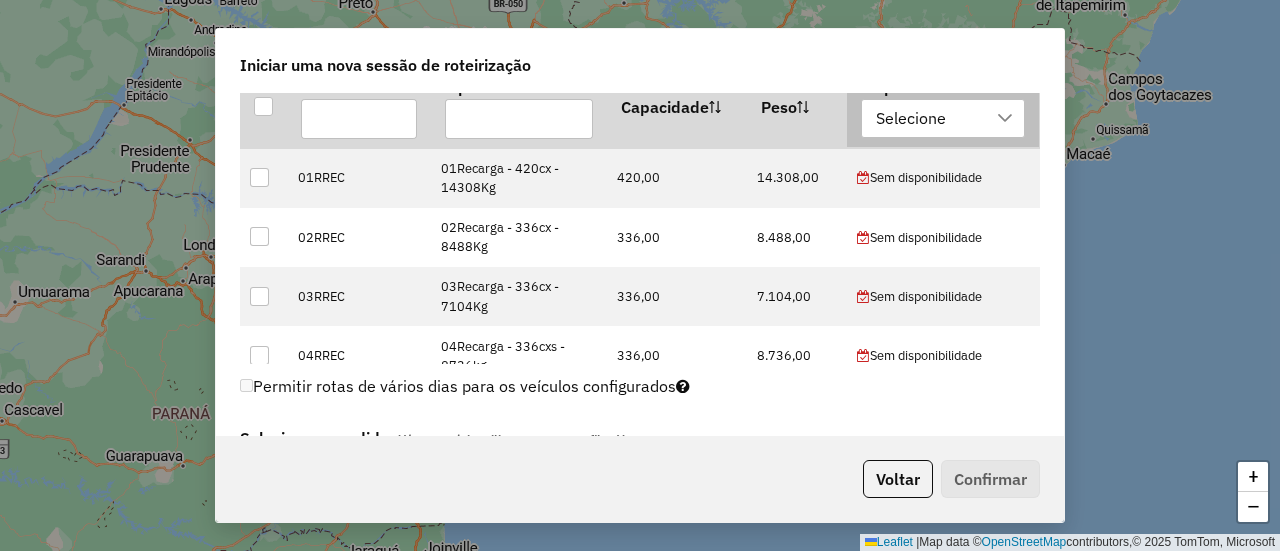 click on "Selecione" at bounding box center (943, 119) 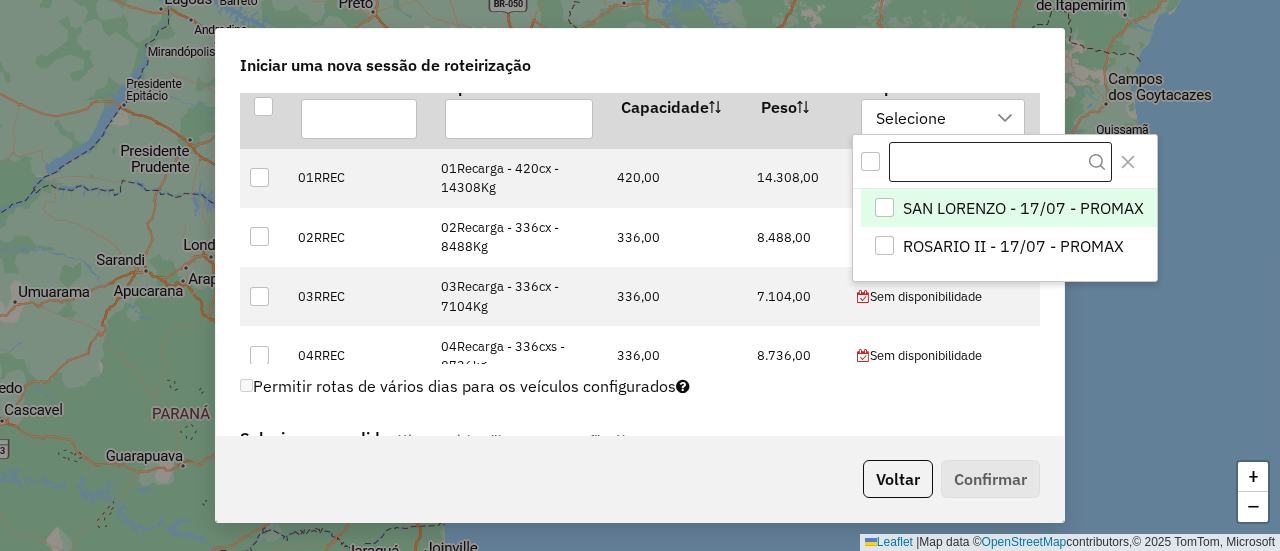 scroll, scrollTop: 14, scrollLeft: 90, axis: both 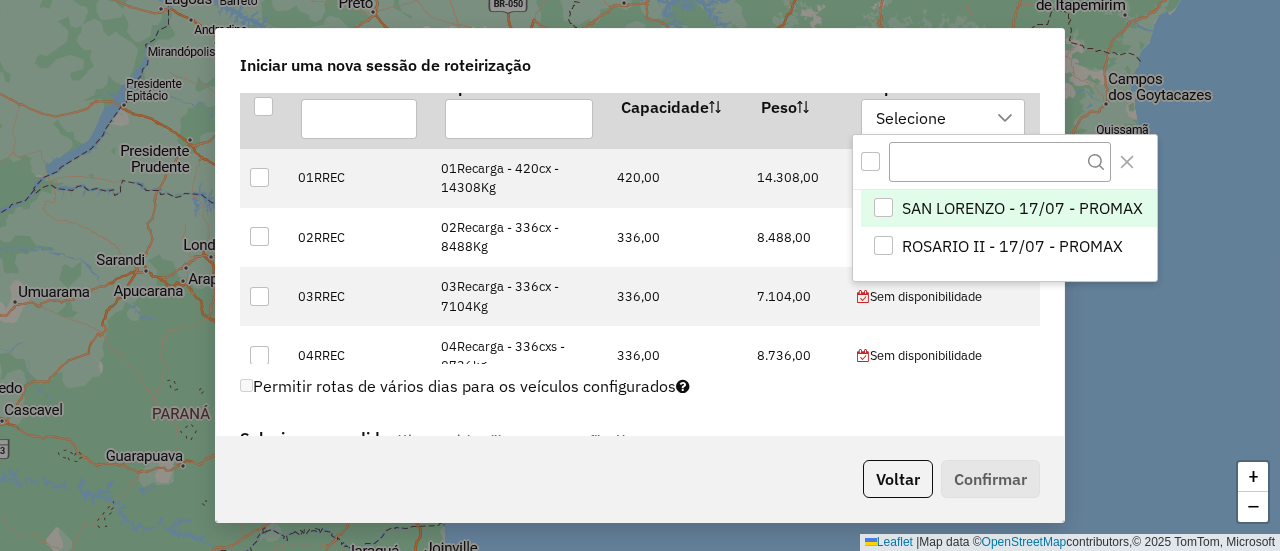 click on "SAN LORENZO - 17/07 - PROMAX" at bounding box center [1022, 208] 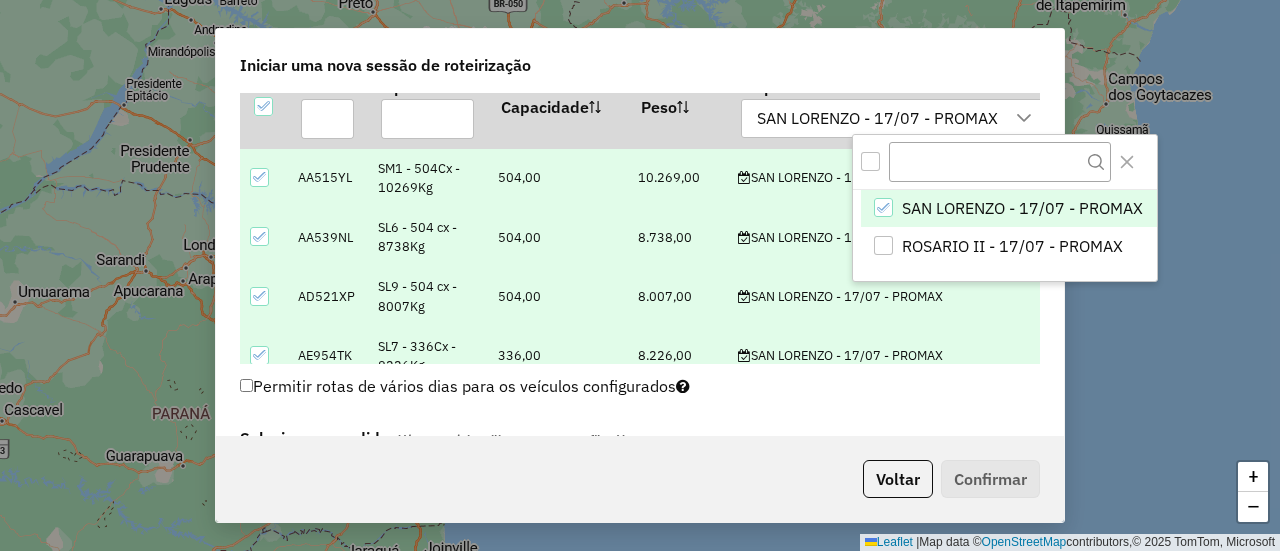 click on "Exibir somente veículos dos setores selecionados 6 veículos selecionados  Placa   Tipo   Capacidade   Peso   Disponibilidade  SAN LORENZO - 17/07 - PROMAX AA515YL SM1 - 504Cx - 10269Kg 504,00 10.269,00  SAN LORENZO - 17/07 - PROMAX  AA539NL SL6 - 504 cx - 8738Kg 504,00 8.738,00  SAN LORENZO - 17/07 - PROMAX  AD521XP SL9 - 504 cx - 8007Kg 504,00 8.007,00  SAN LORENZO - 17/07 - PROMAX  AE954TK SL7 - 336Cx - 8226Kg 336,00 8.226,00  SAN LORENZO - 17/07 - PROMAX  NXF413 SL4 - 504Cx - 6708Kg 504,00 6.708,00  SAN LORENZO - 17/07 - PROMAX  NXI178 SL5 - 504 cxs - 6609Kg 504,00 6.609,00  SAN LORENZO - 17/07 - PROMAX" 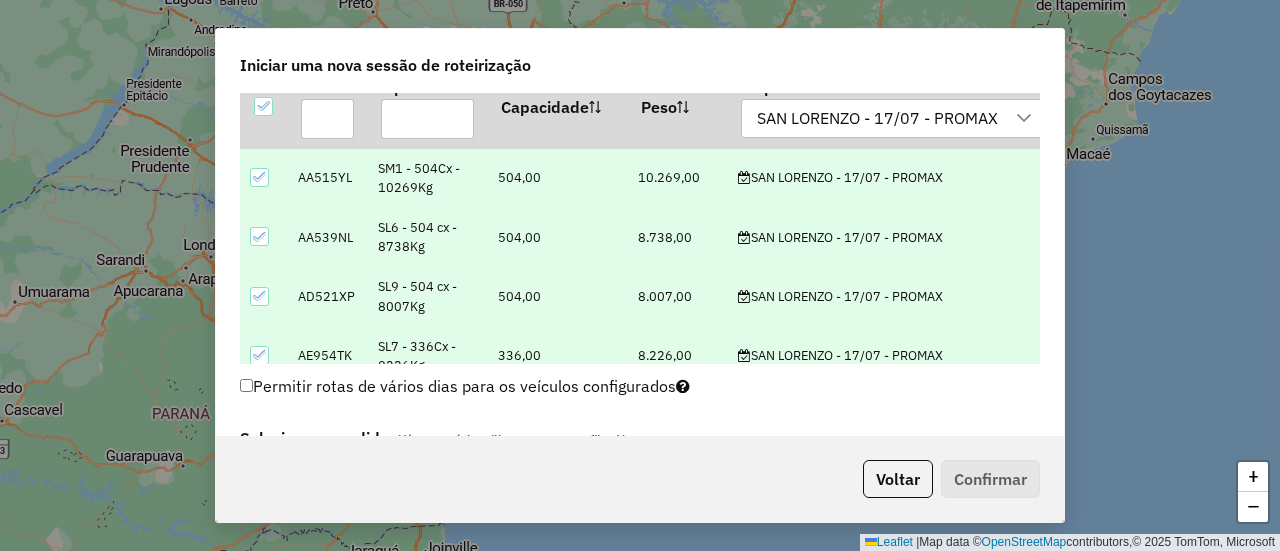drag, startPoint x: 1064, startPoint y: 220, endPoint x: 1060, endPoint y: 252, distance: 32.24903 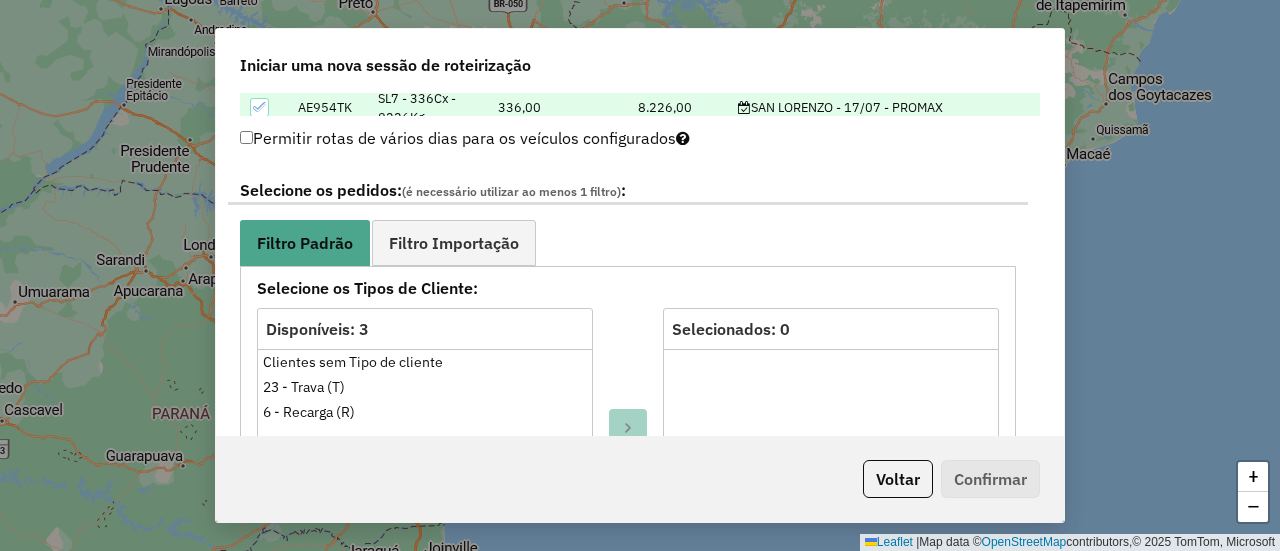 scroll, scrollTop: 1044, scrollLeft: 0, axis: vertical 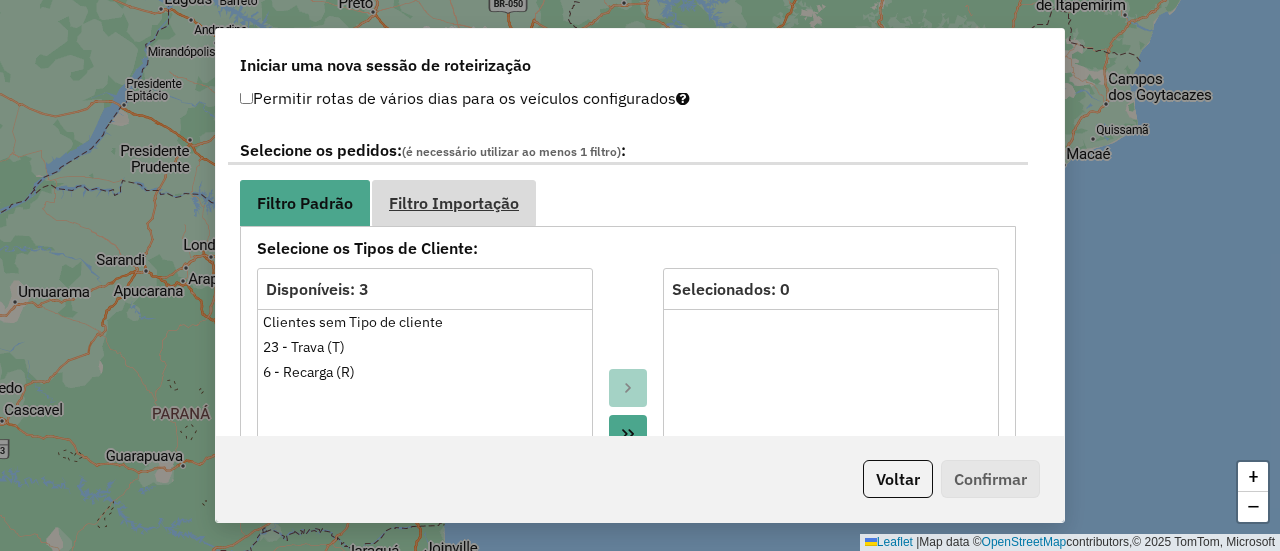 click on "Filtro Importação" at bounding box center [454, 203] 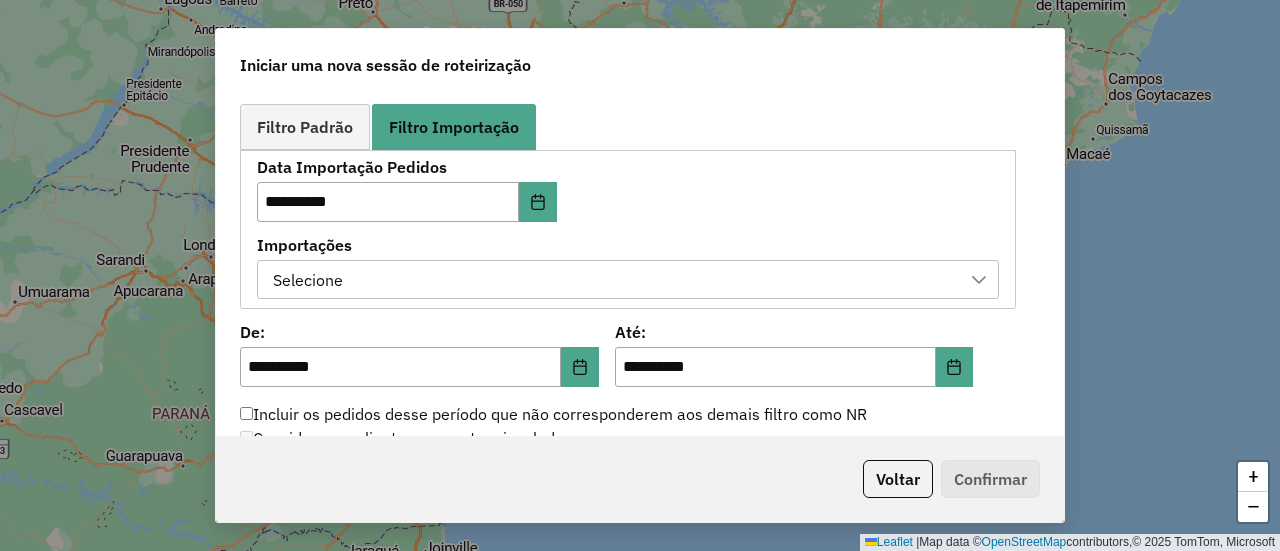 scroll, scrollTop: 1144, scrollLeft: 0, axis: vertical 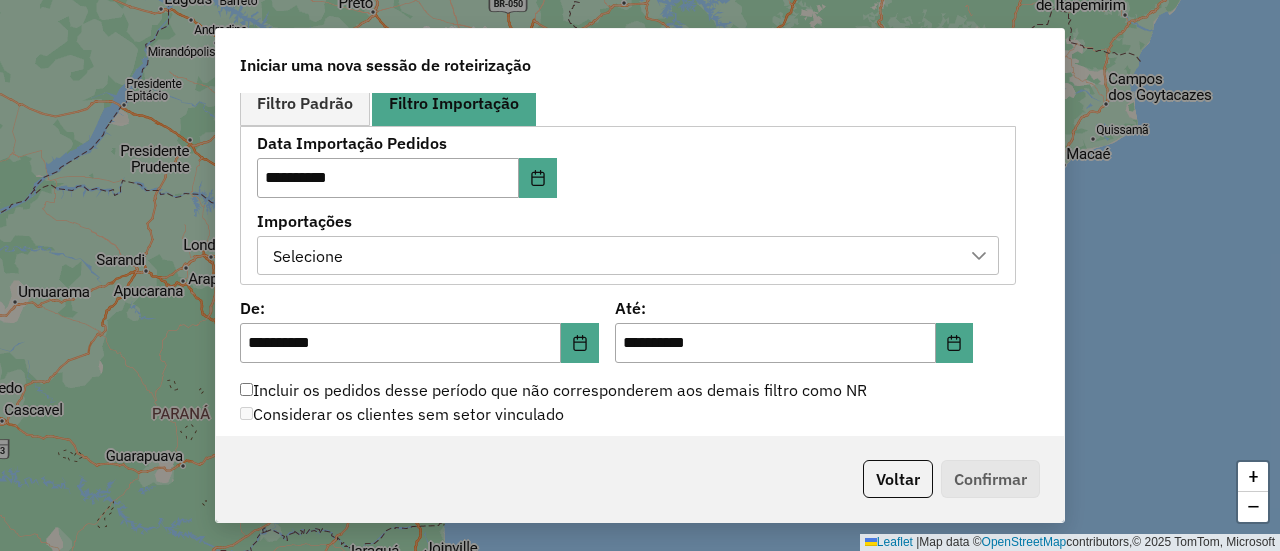 click on "Selecione" at bounding box center [613, 256] 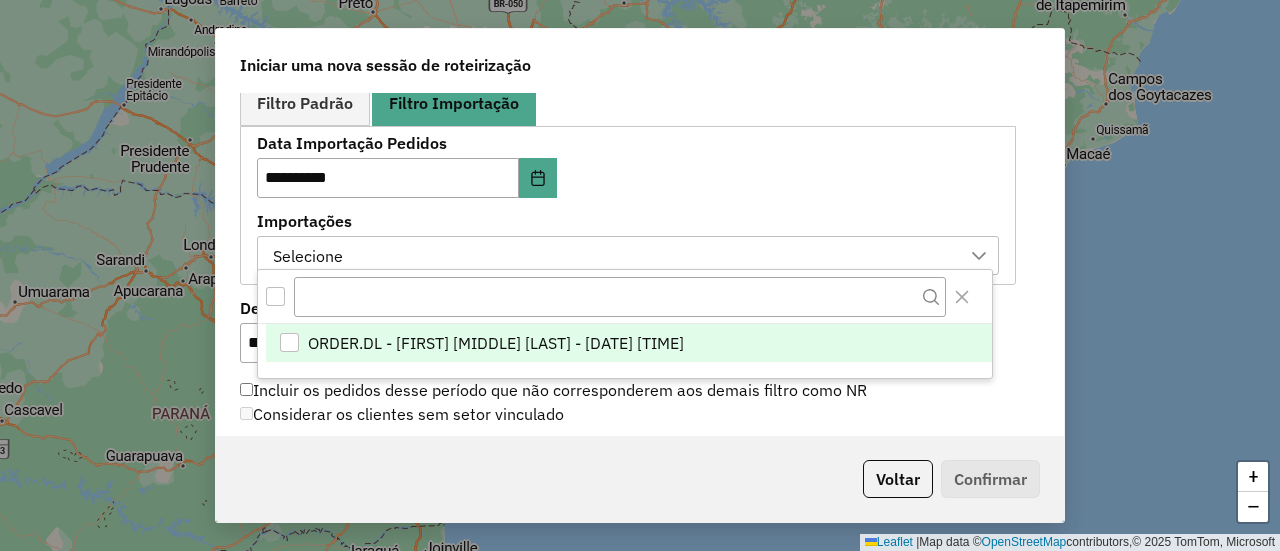 scroll, scrollTop: 14, scrollLeft: 90, axis: both 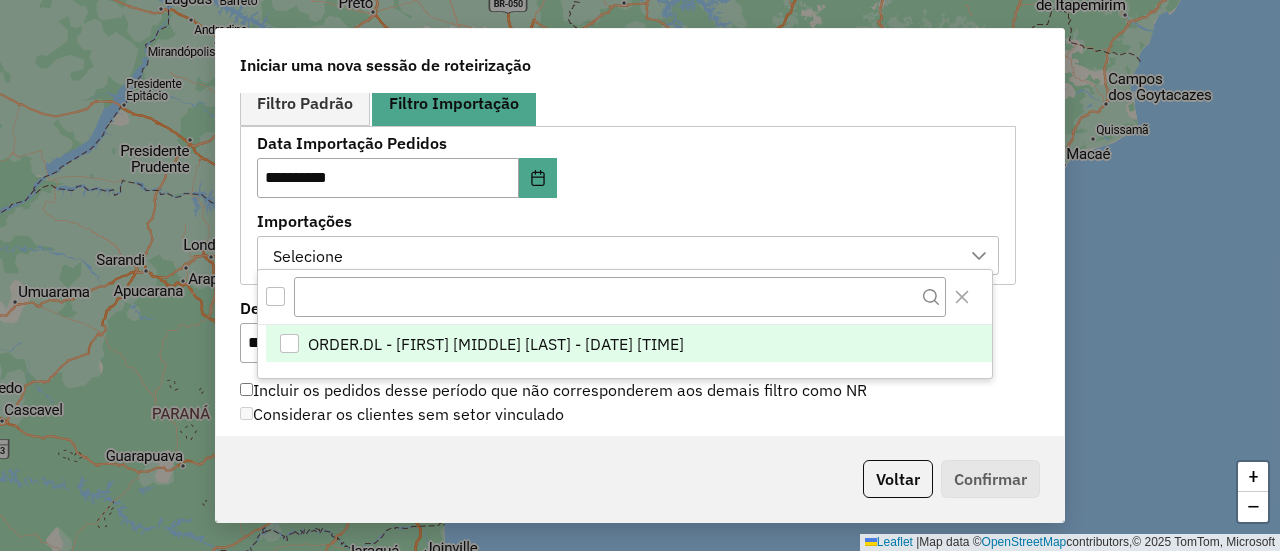 click on "ORDER.DL - [FIRST] [MIDDLE] [LAST] - [DATE] [TIME]" at bounding box center [496, 344] 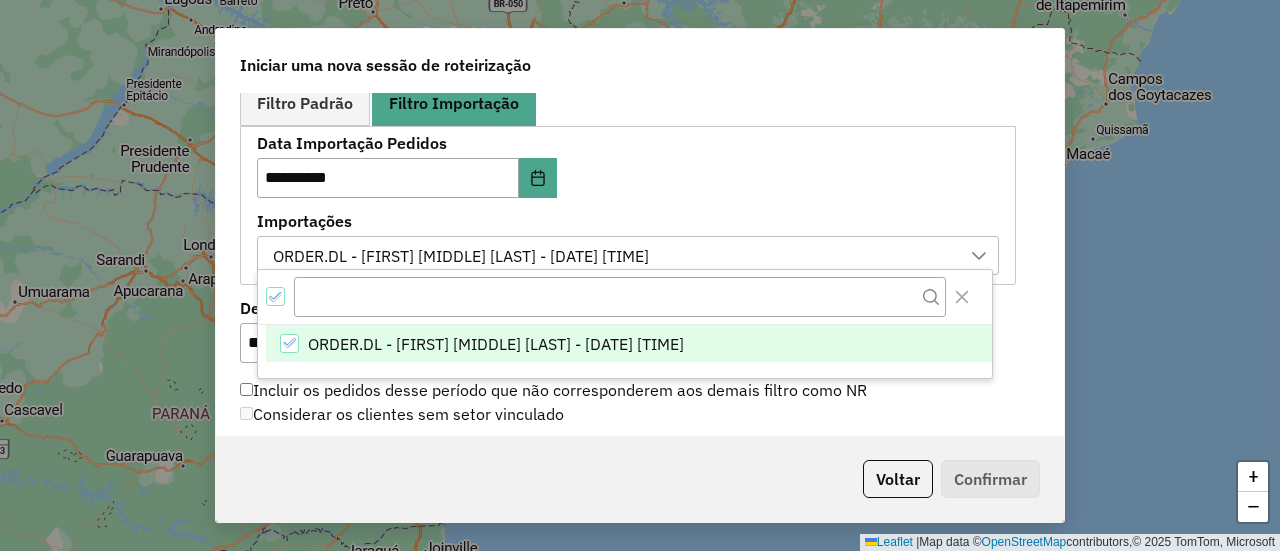 click on "**********" at bounding box center (628, 205) 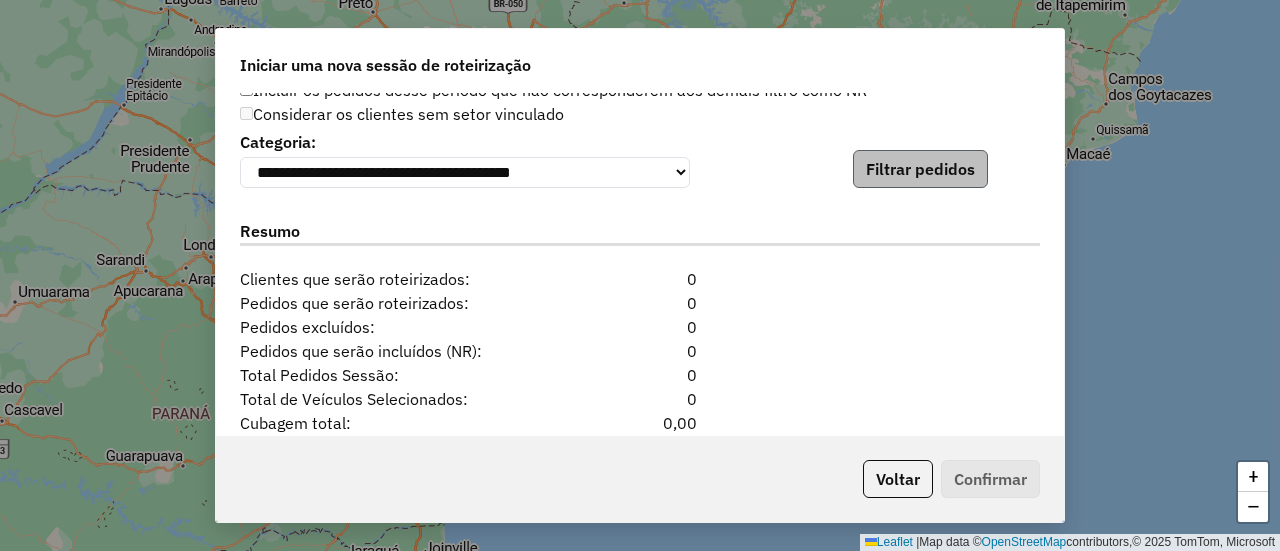 scroll, scrollTop: 1444, scrollLeft: 0, axis: vertical 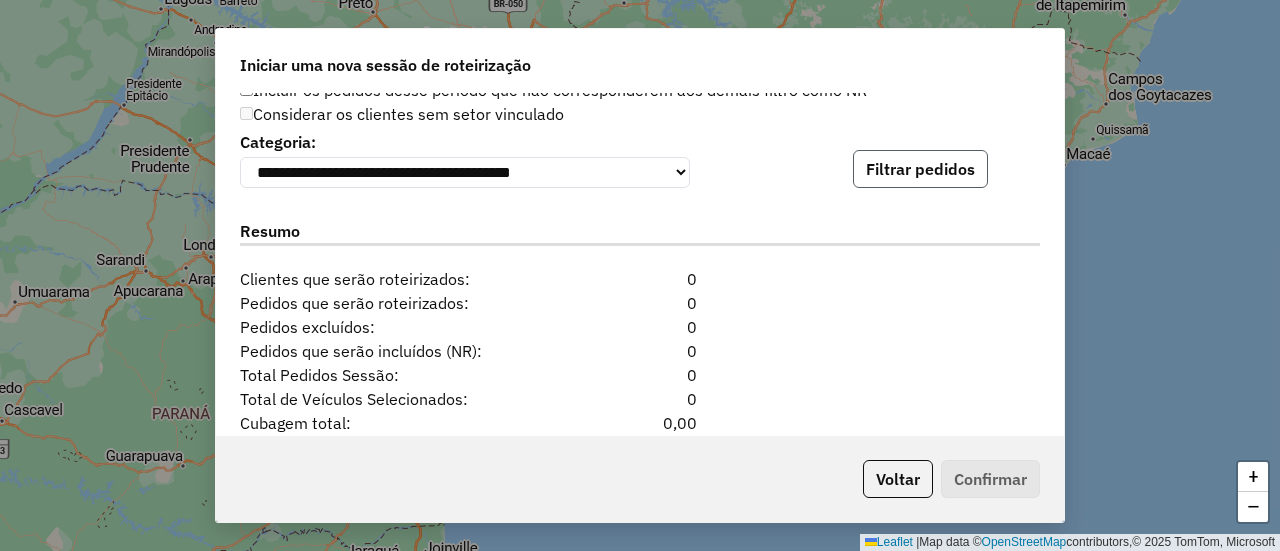 click on "Filtrar pedidos" 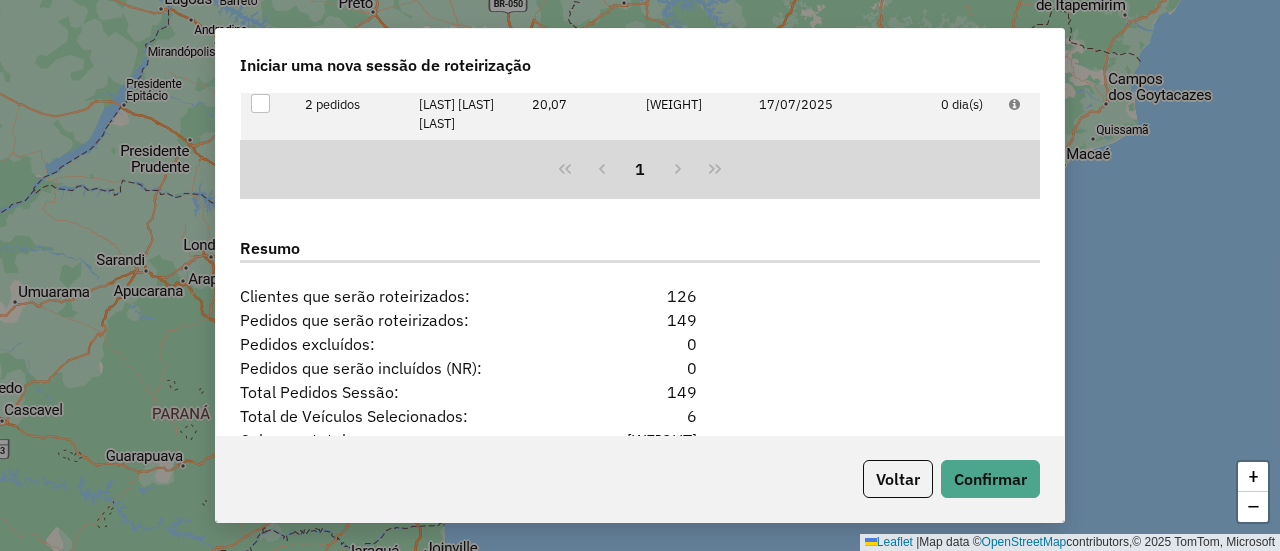 scroll, scrollTop: 1845, scrollLeft: 0, axis: vertical 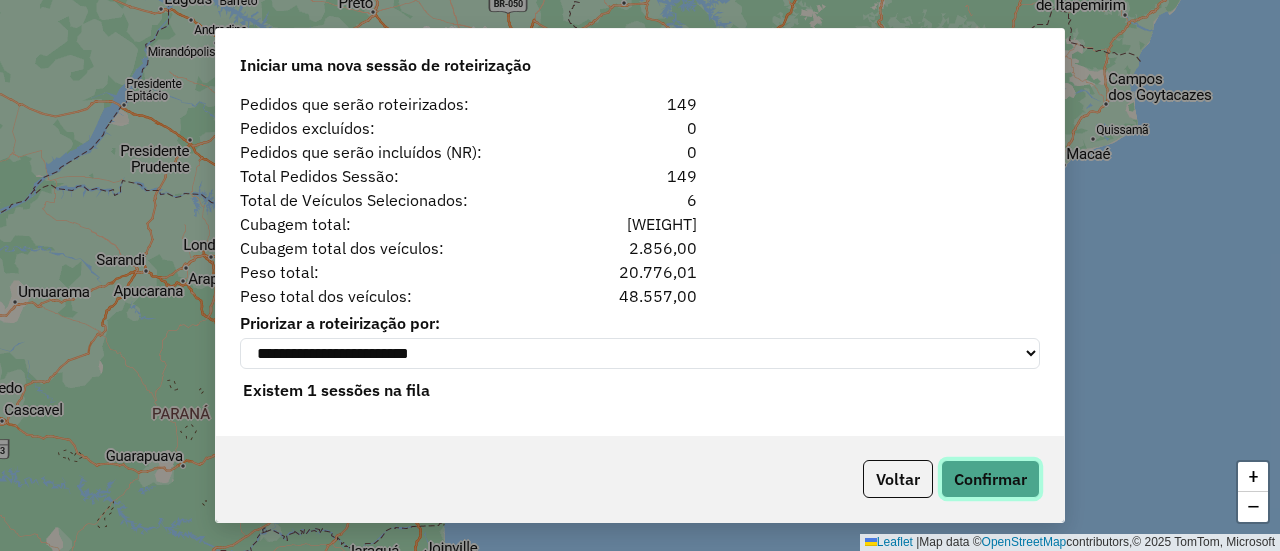 click on "Confirmar" 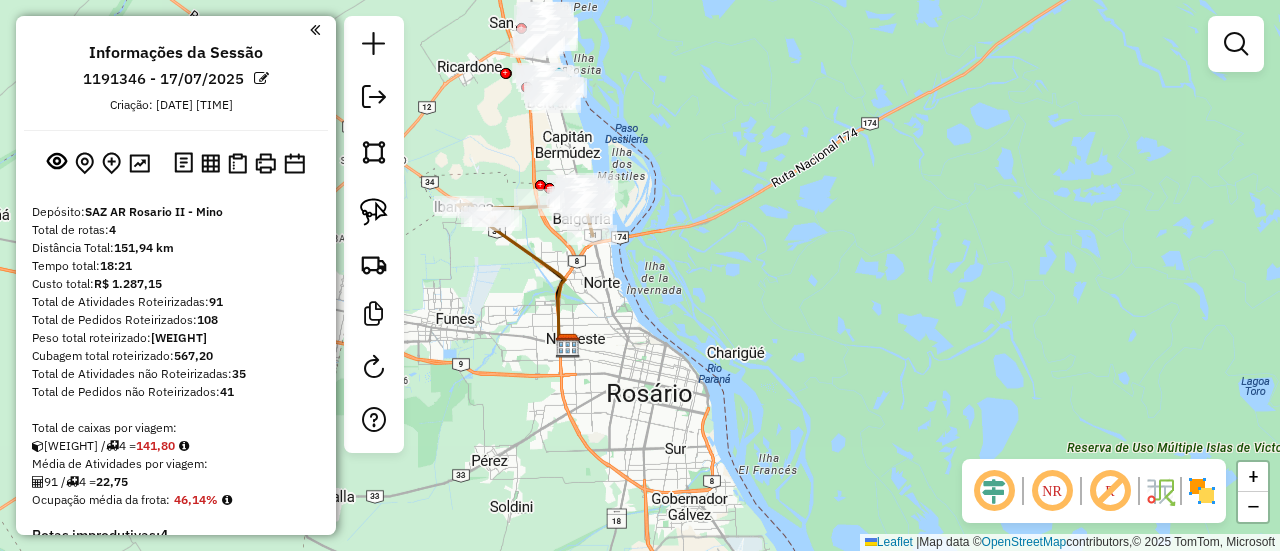 drag, startPoint x: 792, startPoint y: 336, endPoint x: 874, endPoint y: 396, distance: 101.607086 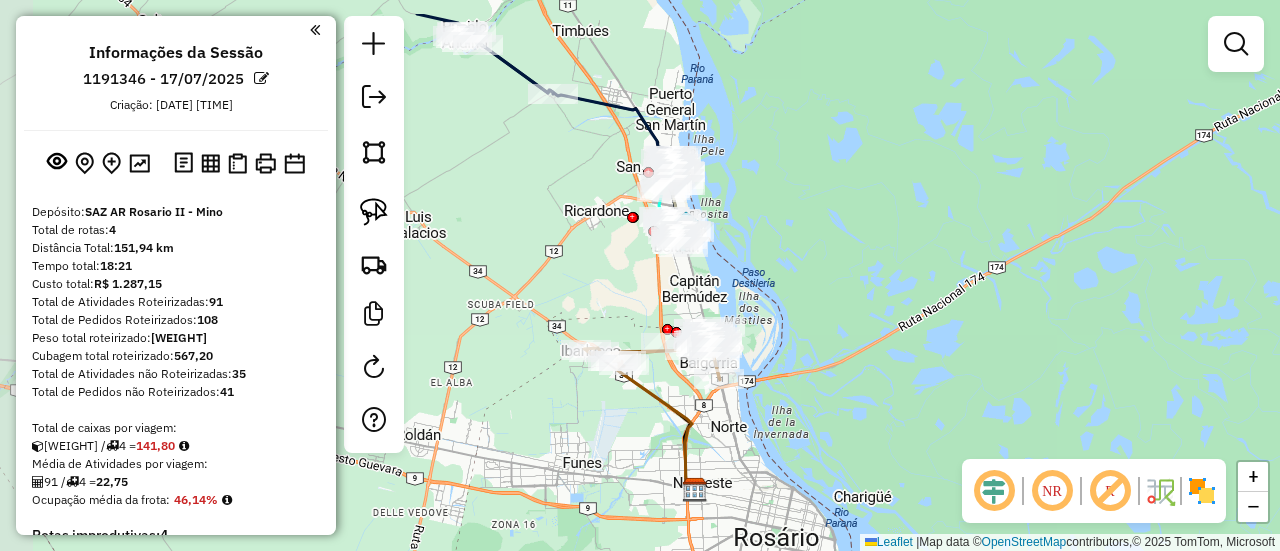 drag, startPoint x: 826, startPoint y: 347, endPoint x: 844, endPoint y: 386, distance: 42.953465 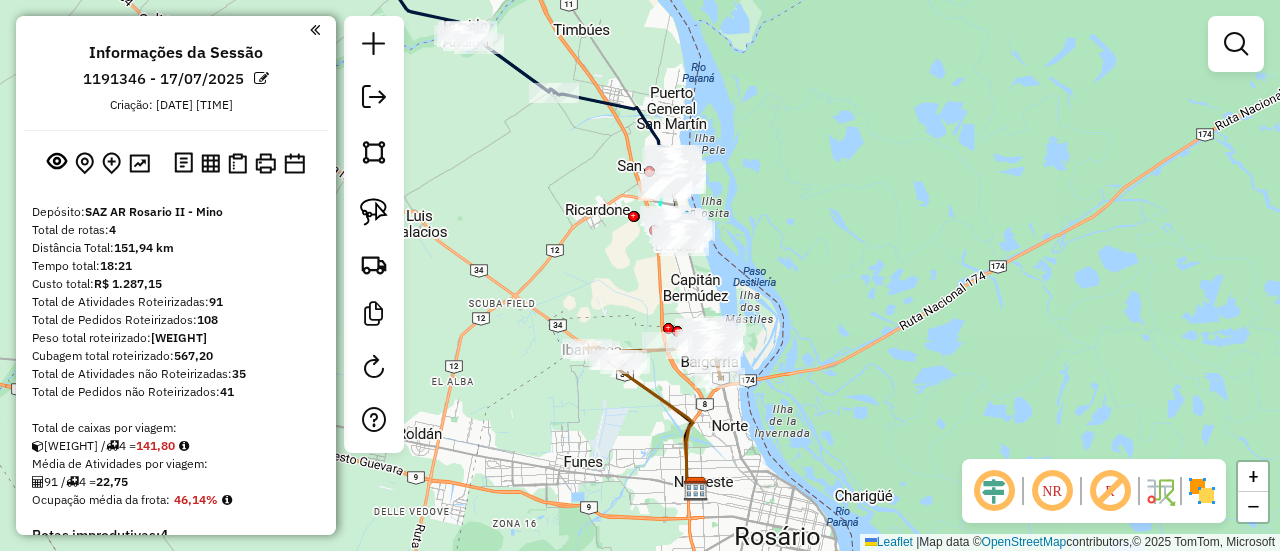 click 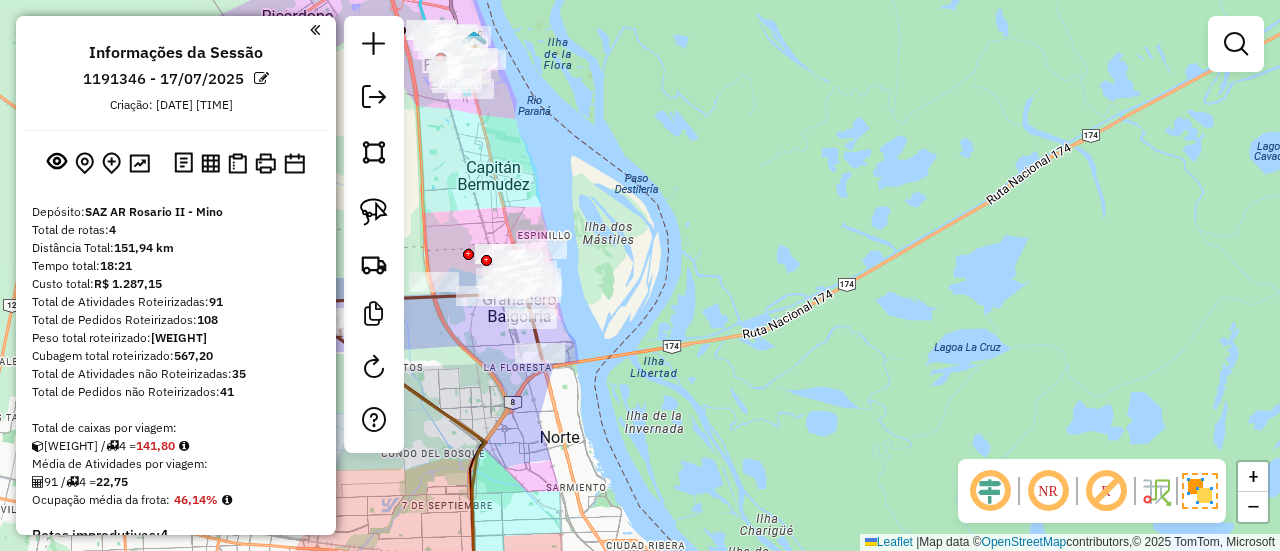 drag, startPoint x: 722, startPoint y: 363, endPoint x: 856, endPoint y: 375, distance: 134.53624 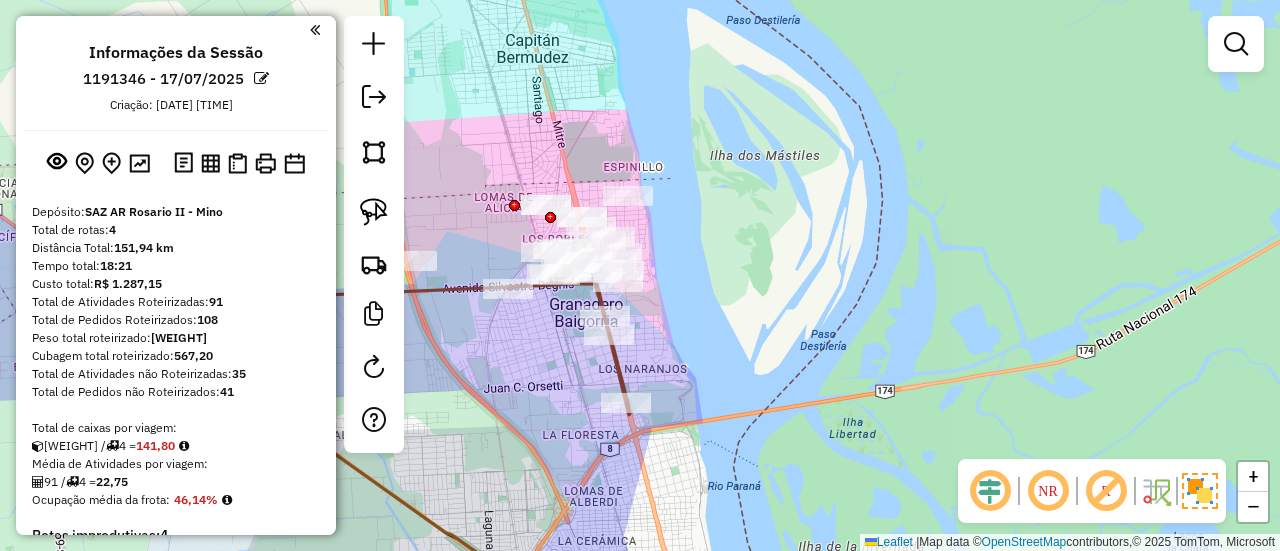 drag, startPoint x: 788, startPoint y: 315, endPoint x: 860, endPoint y: 326, distance: 72.835434 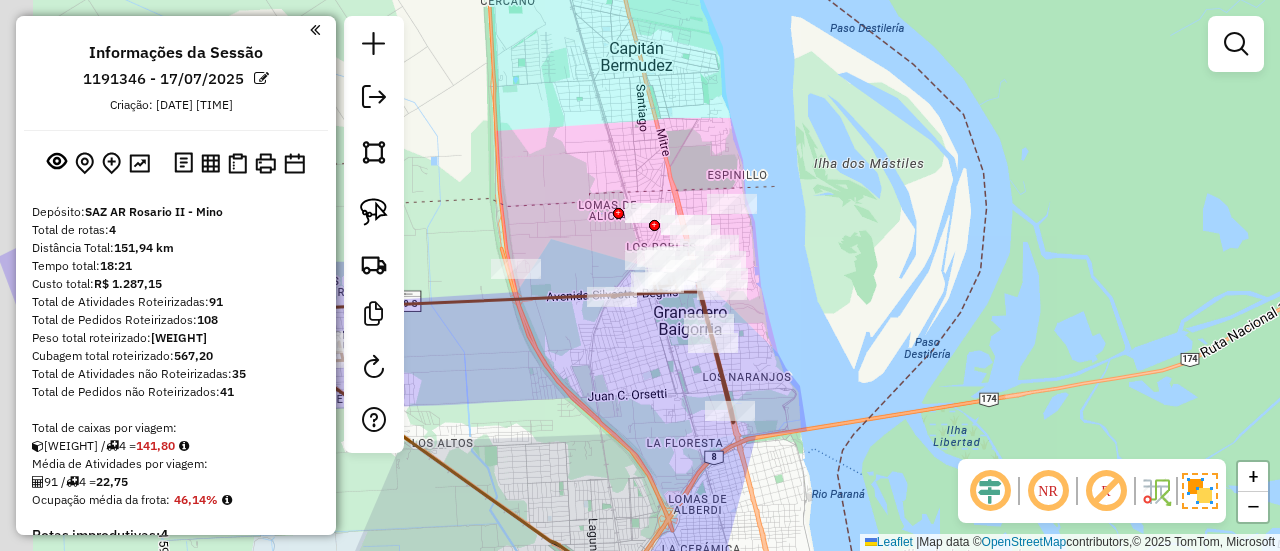 drag, startPoint x: 852, startPoint y: 299, endPoint x: 934, endPoint y: 299, distance: 82 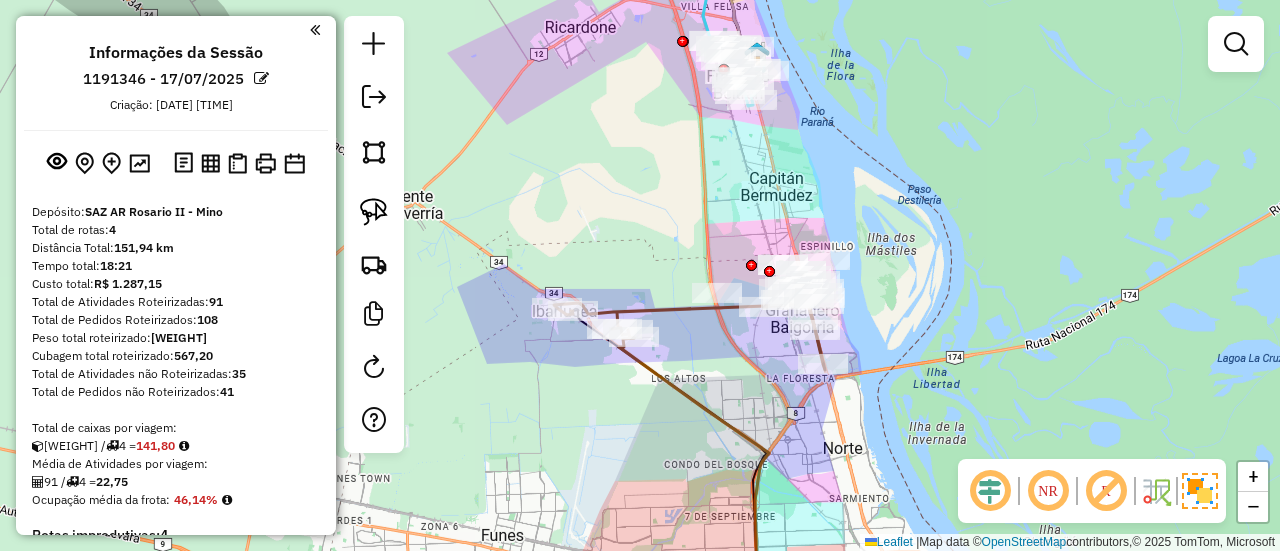 drag, startPoint x: 676, startPoint y: 349, endPoint x: 732, endPoint y: 348, distance: 56.008926 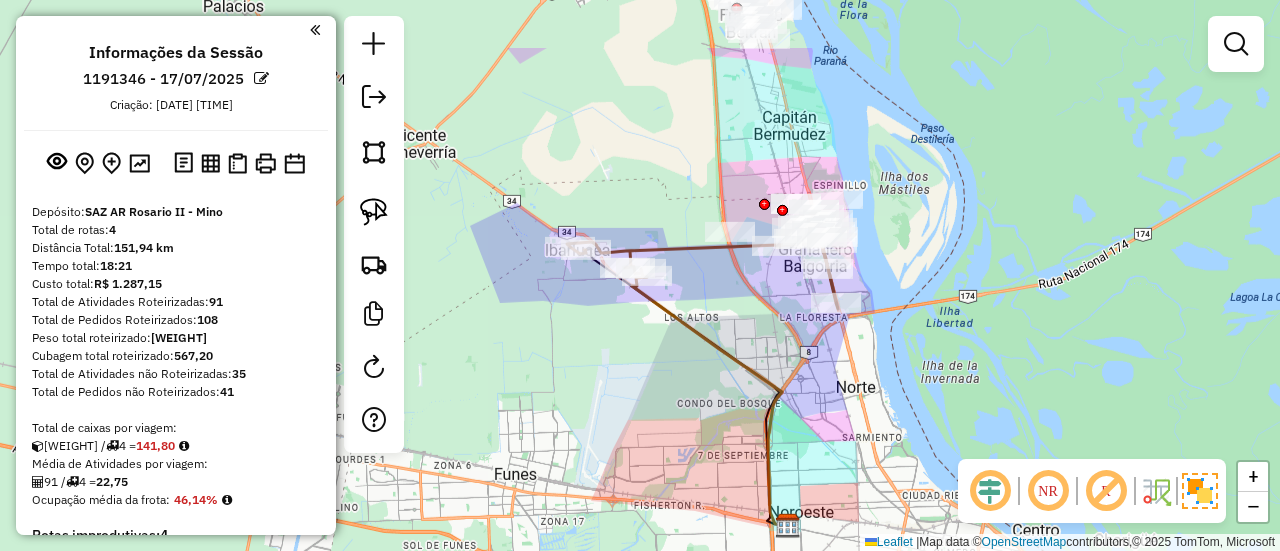 drag, startPoint x: 794, startPoint y: 328, endPoint x: 791, endPoint y: 441, distance: 113.03982 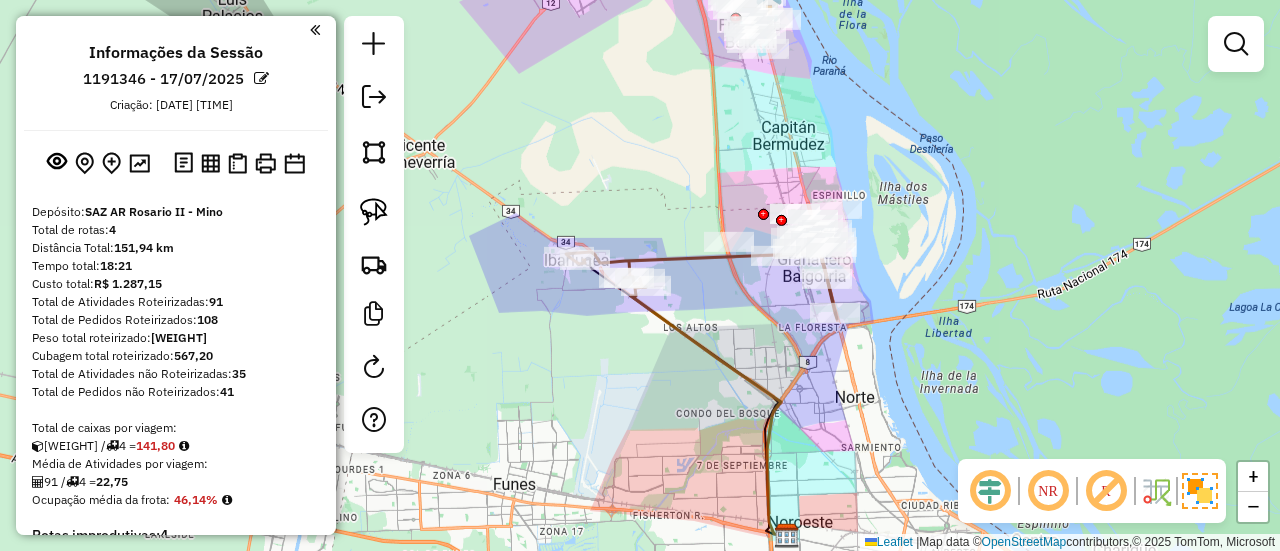 click 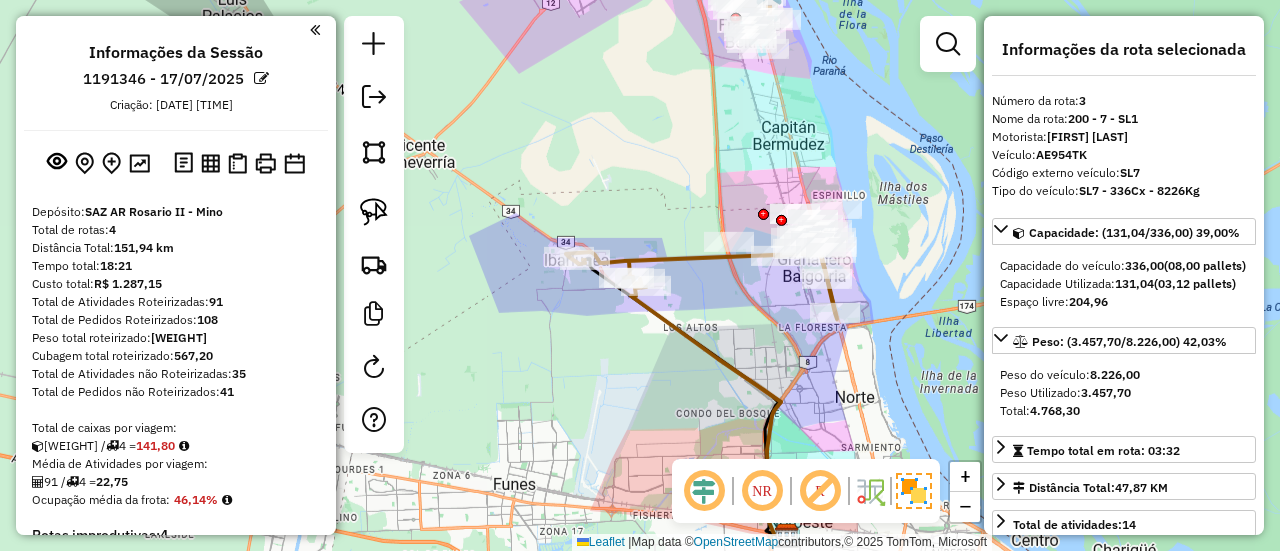 scroll, scrollTop: 968, scrollLeft: 0, axis: vertical 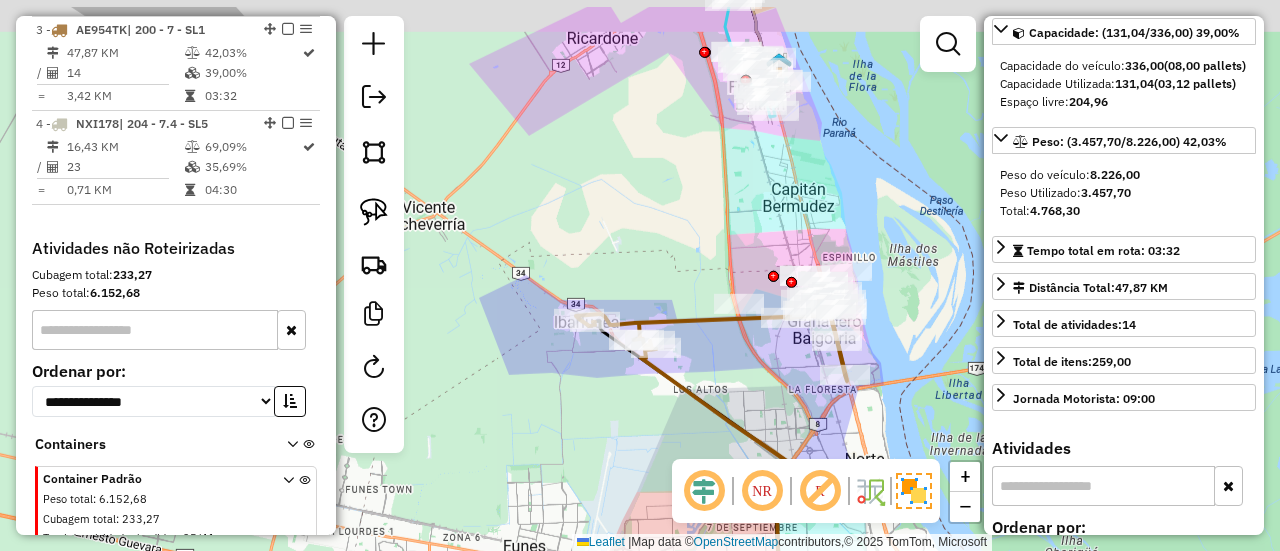 drag, startPoint x: 769, startPoint y: 349, endPoint x: 781, endPoint y: 380, distance: 33.24154 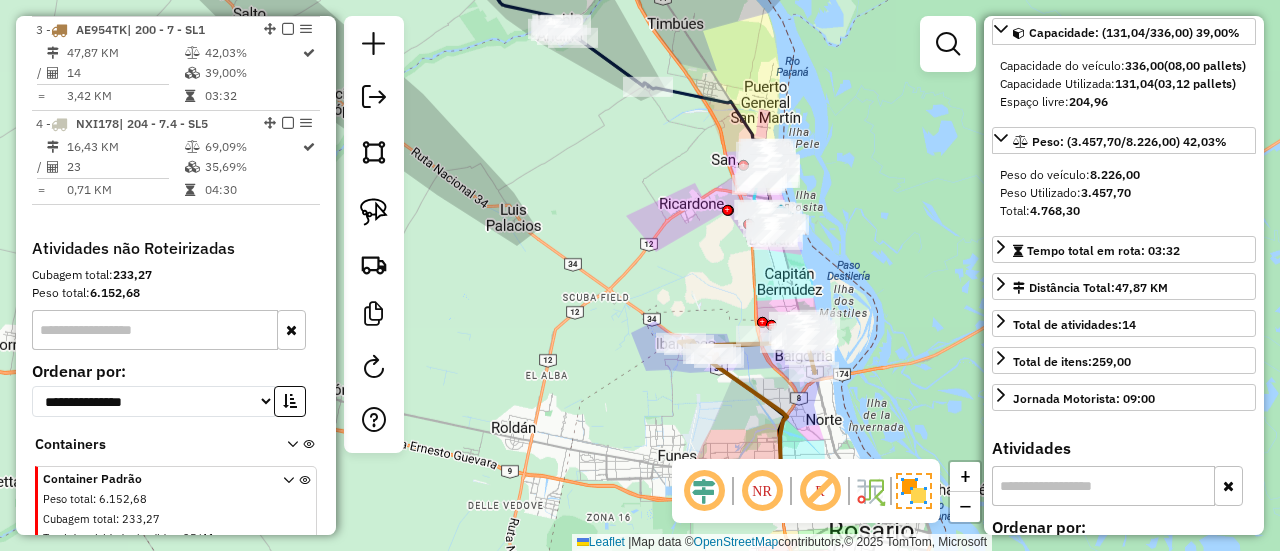 click 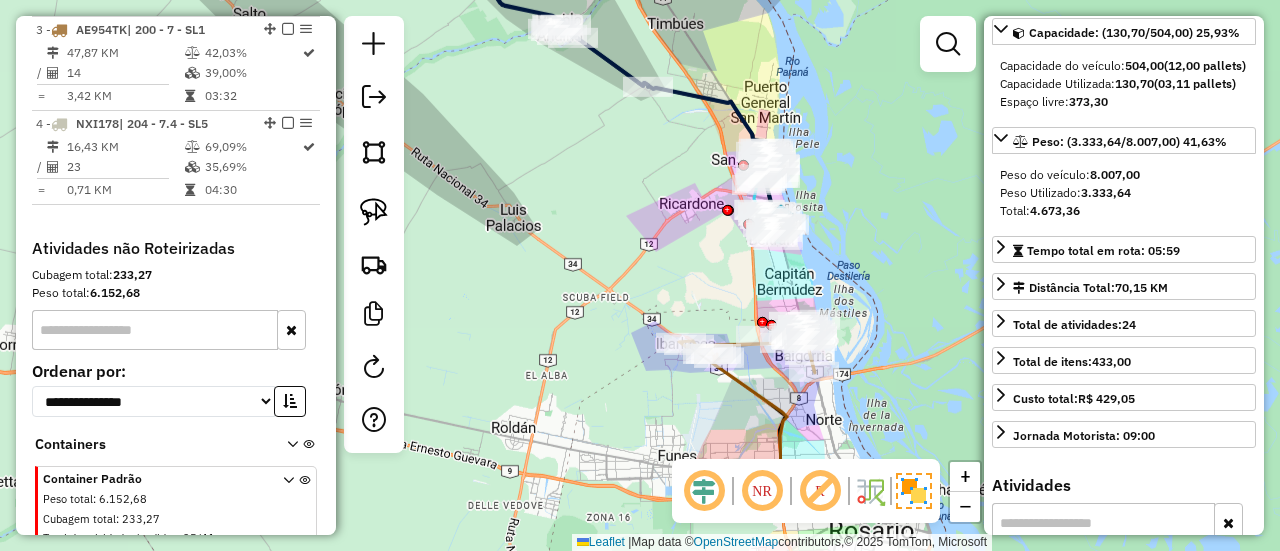 scroll, scrollTop: 856, scrollLeft: 0, axis: vertical 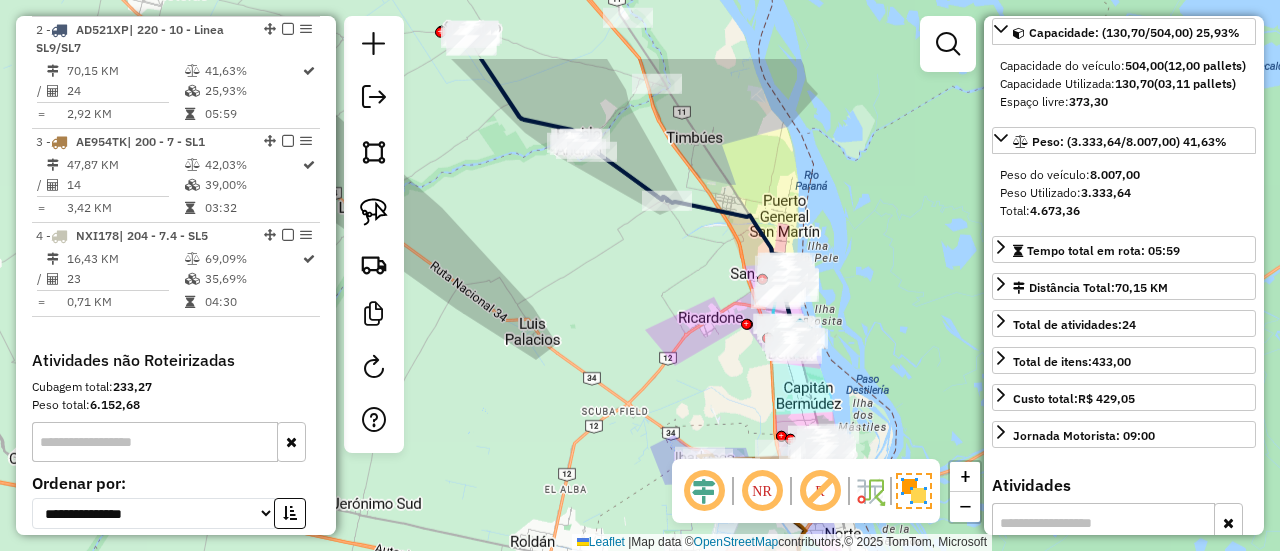 drag, startPoint x: 718, startPoint y: 77, endPoint x: 841, endPoint y: 225, distance: 192.4396 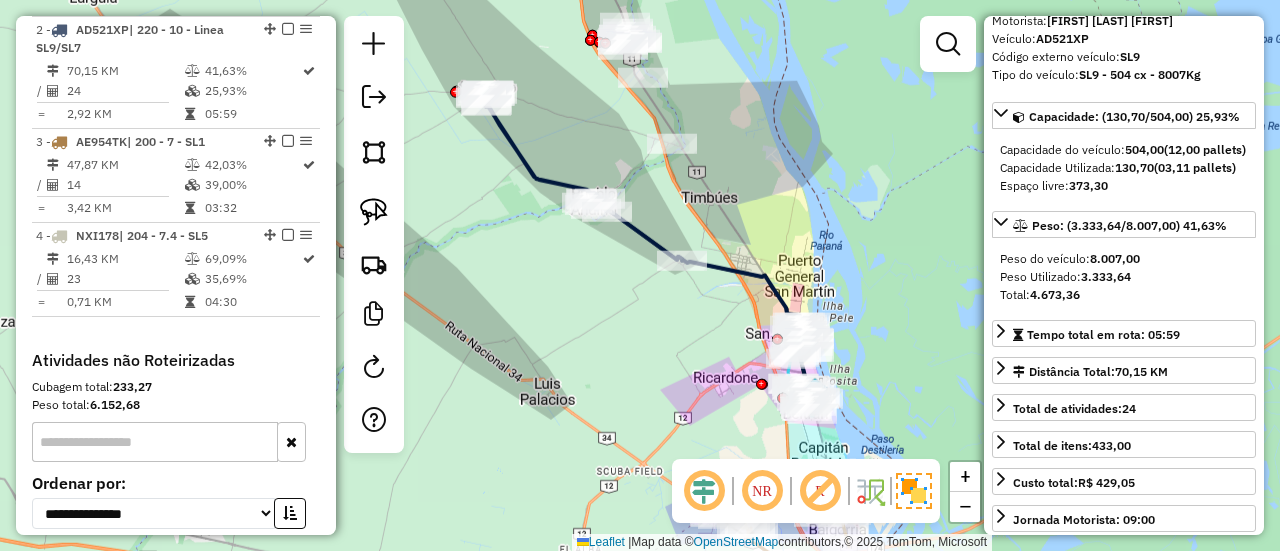scroll, scrollTop: 0, scrollLeft: 0, axis: both 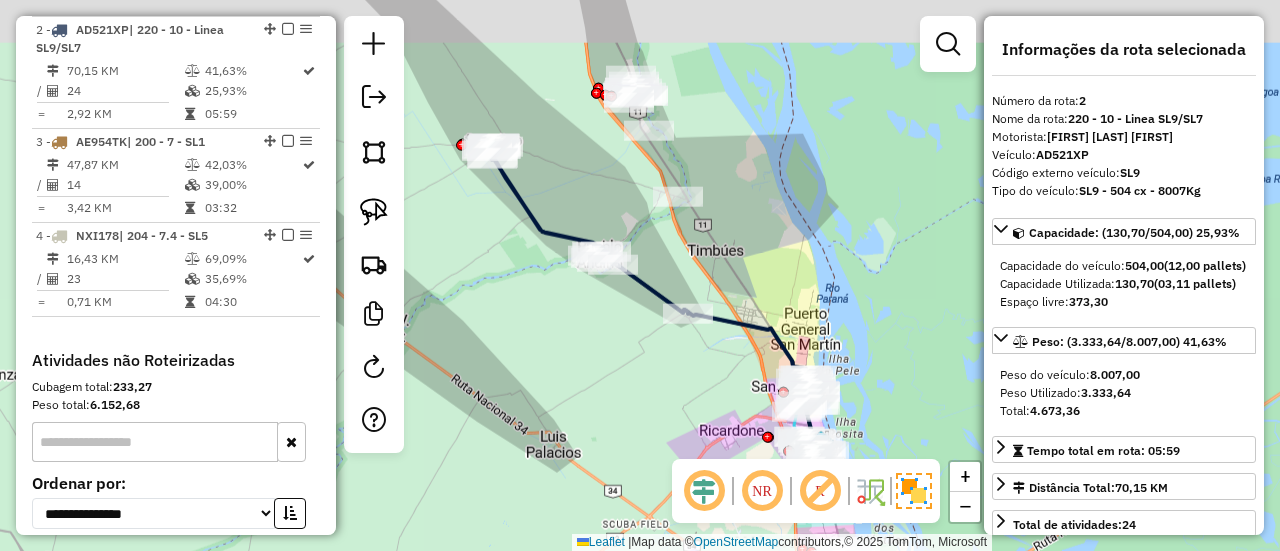click on "Janela de atendimento Grade de atendimento Capacidade Transportadoras Veículos Cliente Pedidos  Rotas Selecione os dias de semana para filtrar as janelas de atendimento  Seg   Ter   Qua   Qui   Sex   Sáb   Dom  Informe o período da janela de atendimento: De: Até:  Filtrar exatamente a janela do cliente  Considerar janela de atendimento padrão  Selecione os dias de semana para filtrar as grades de atendimento  Seg   Ter   Qua   Qui   Sex   Sáb   Dom   Considerar clientes sem dia de atendimento cadastrado  Clientes fora do dia de atendimento selecionado Filtrar as atividades entre os valores definidos abaixo:  Peso mínimo:   Peso máximo:   Cubagem mínima:   Cubagem máxima:   De:   Até:  Filtrar as atividades entre o tempo de atendimento definido abaixo:  De:   Até:   Considerar capacidade total dos clientes não roteirizados Transportadora: Selecione um ou mais itens Tipo de veículo: Selecione um ou mais itens Veículo: Selecione um ou mais itens Motorista: Selecione um ou mais itens Nome: Rótulo:" 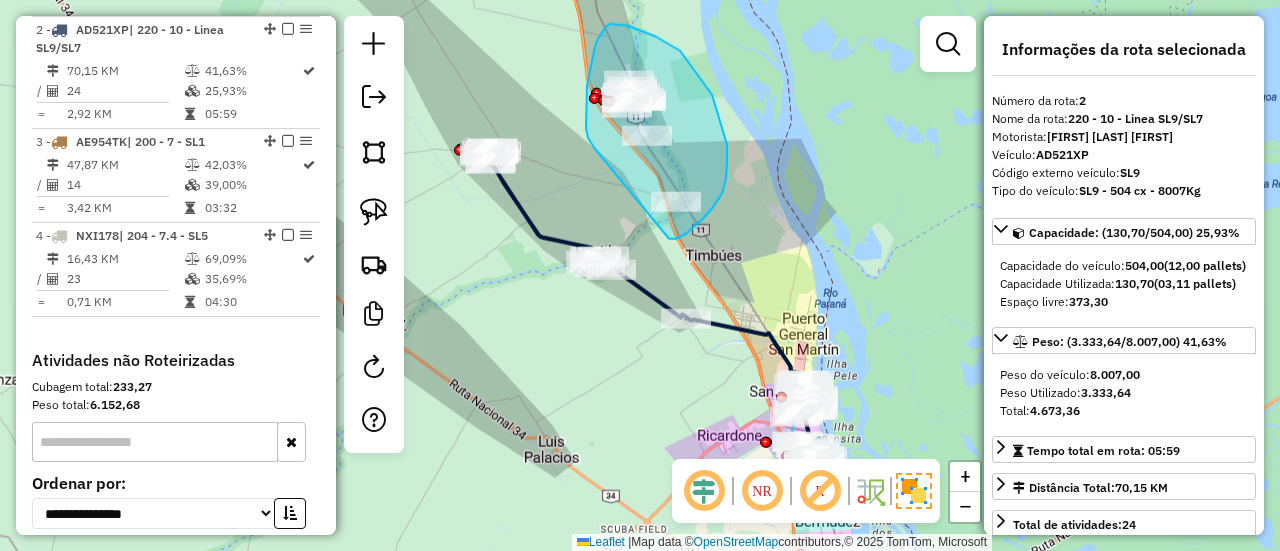 drag, startPoint x: 670, startPoint y: 239, endPoint x: 604, endPoint y: 156, distance: 106.04244 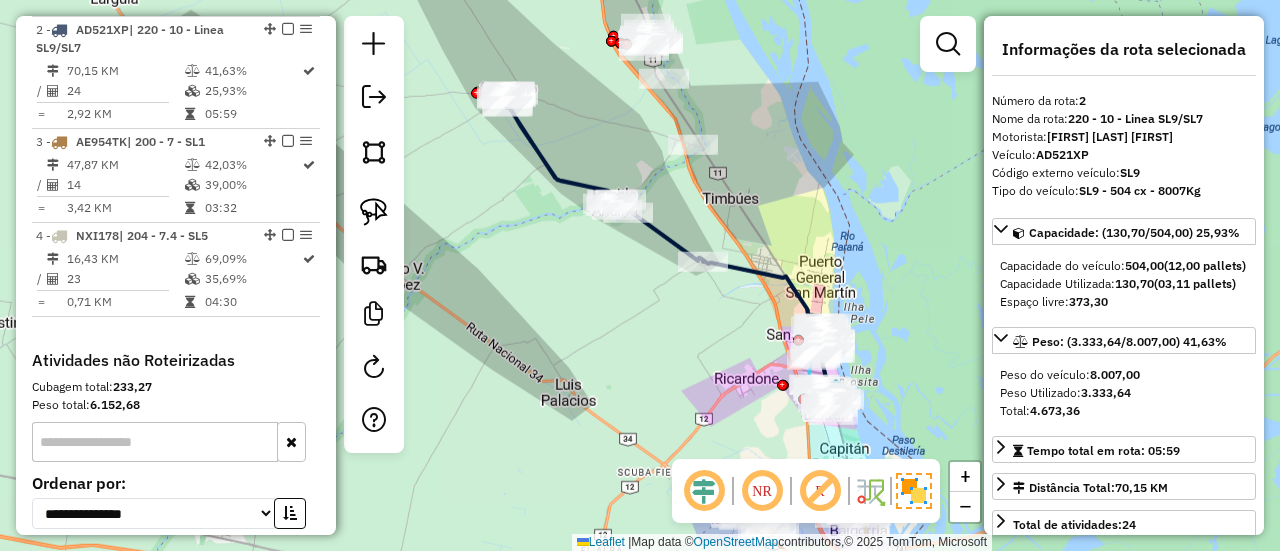 drag, startPoint x: 694, startPoint y: 225, endPoint x: 646, endPoint y: 243, distance: 51.264023 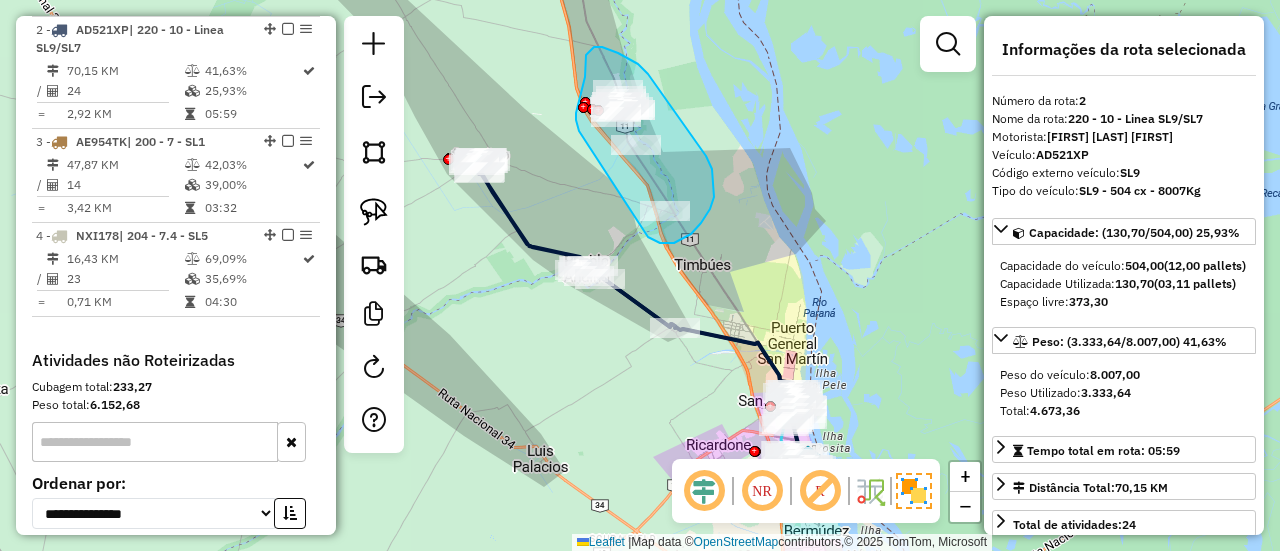 drag, startPoint x: 701, startPoint y: 223, endPoint x: 580, endPoint y: 135, distance: 149.61618 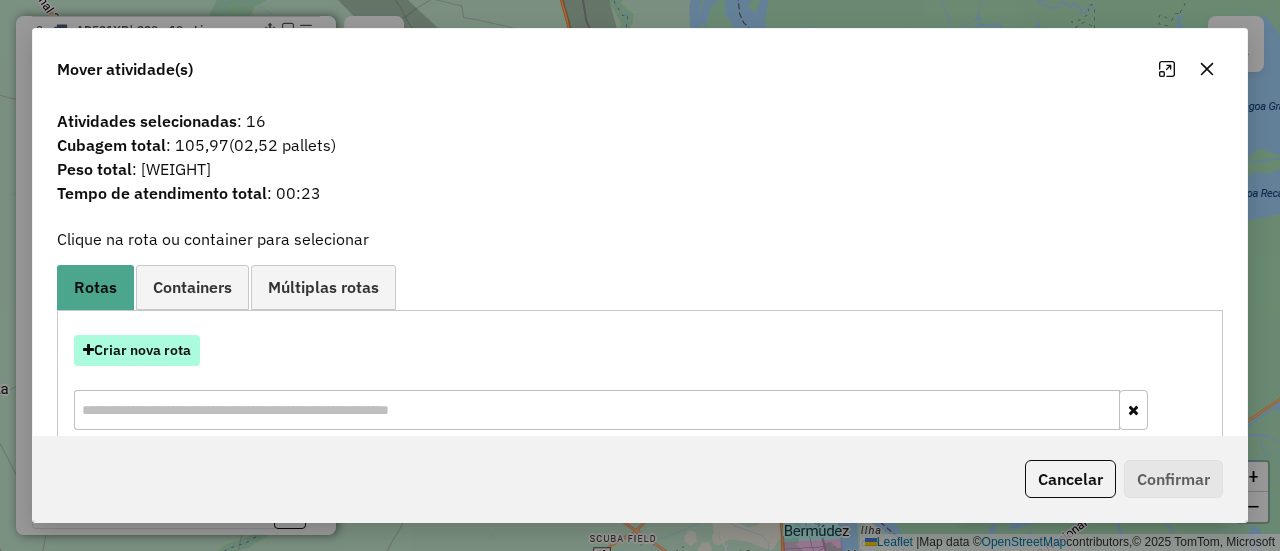 click on "Criar nova rota" at bounding box center [137, 350] 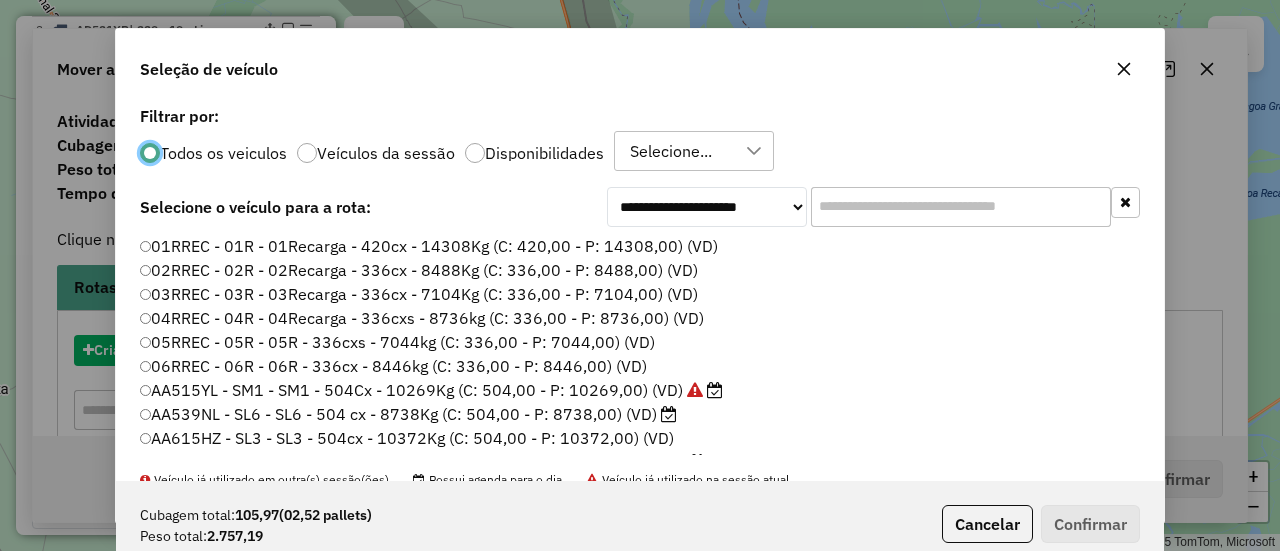 scroll, scrollTop: 11, scrollLeft: 6, axis: both 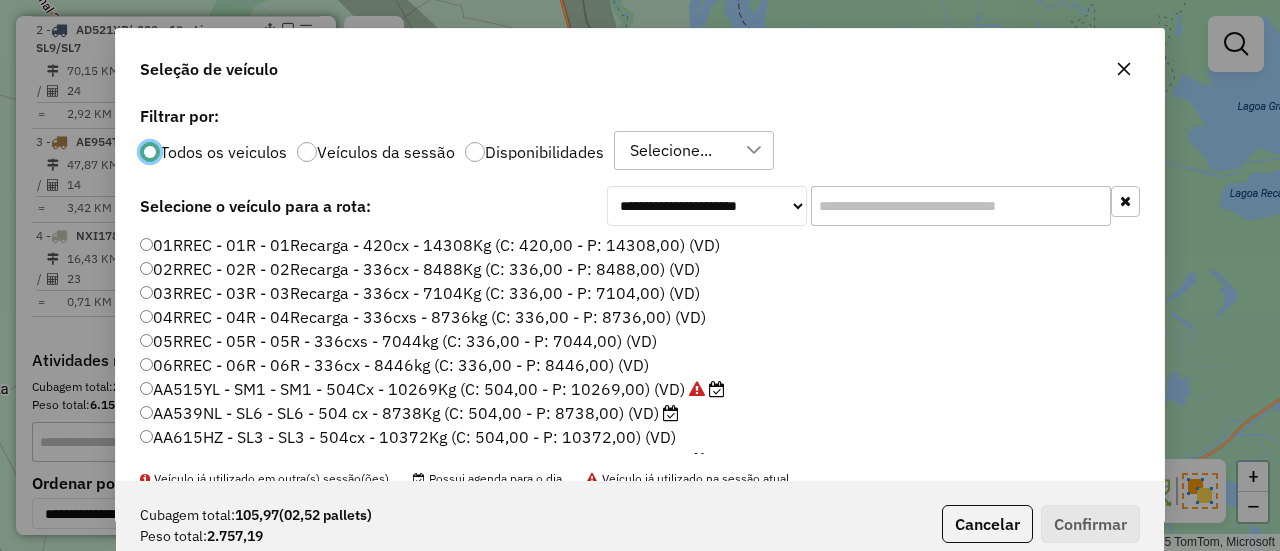 click on "Disponibilidades" 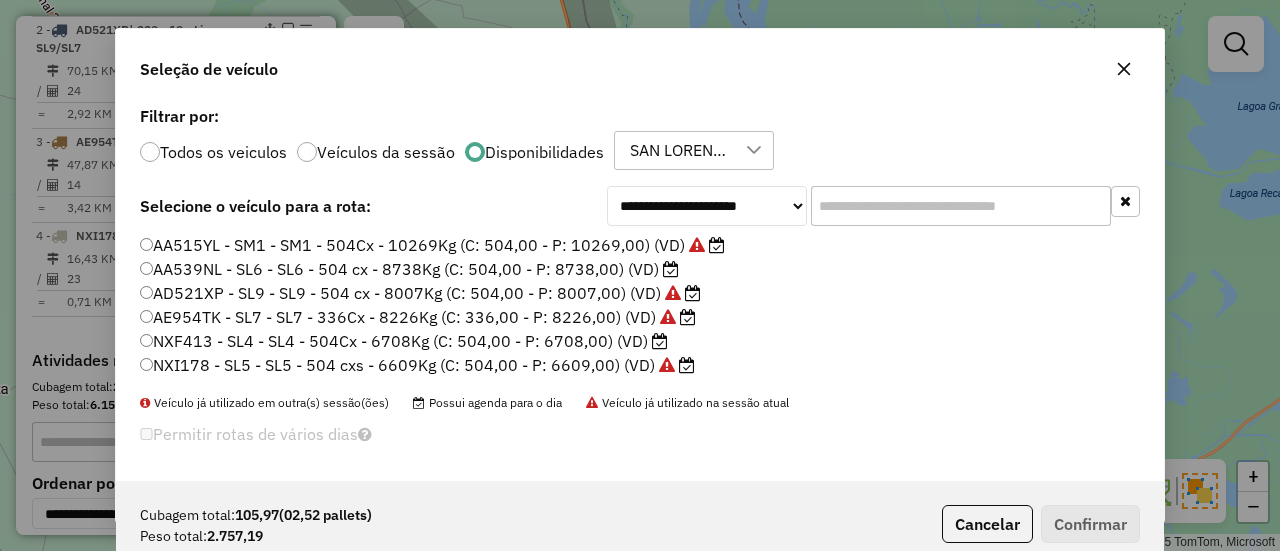 click 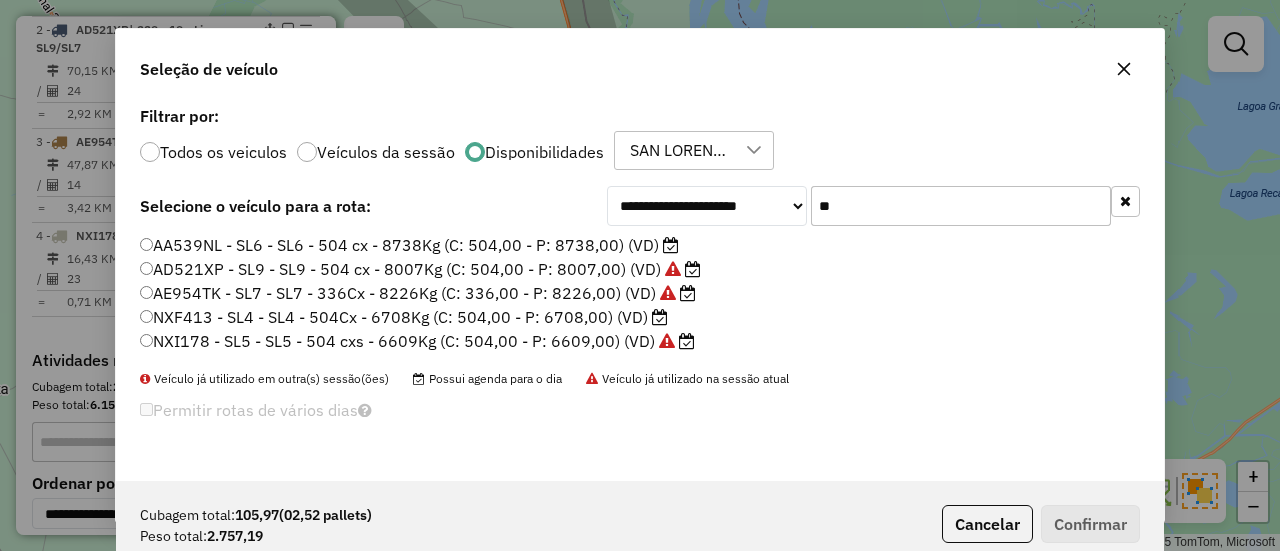 type on "**" 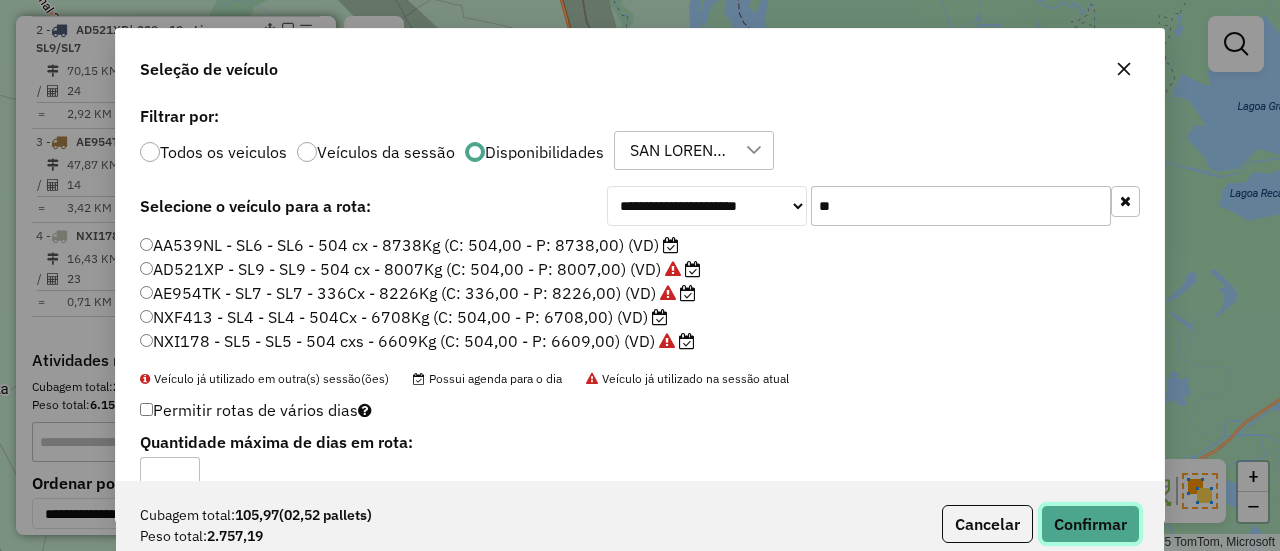 click on "Confirmar" 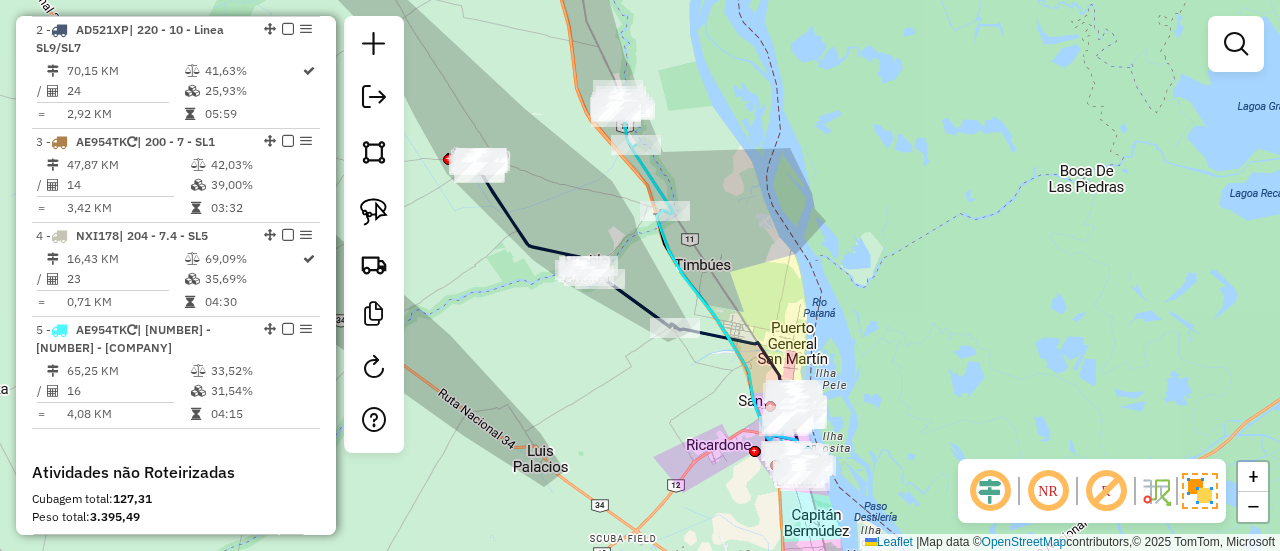 click 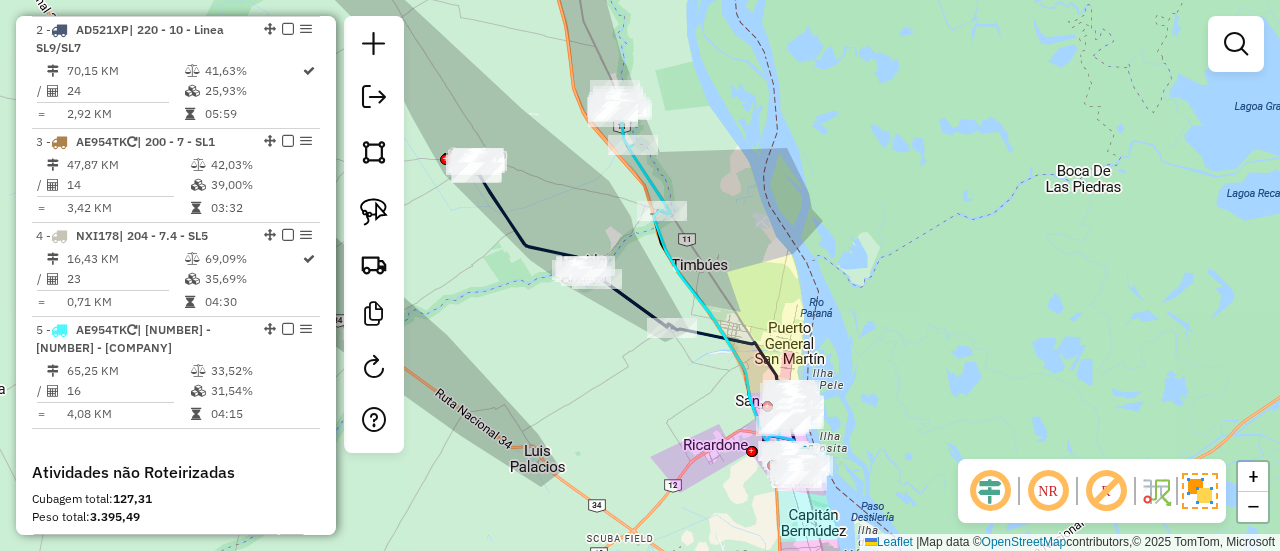 click 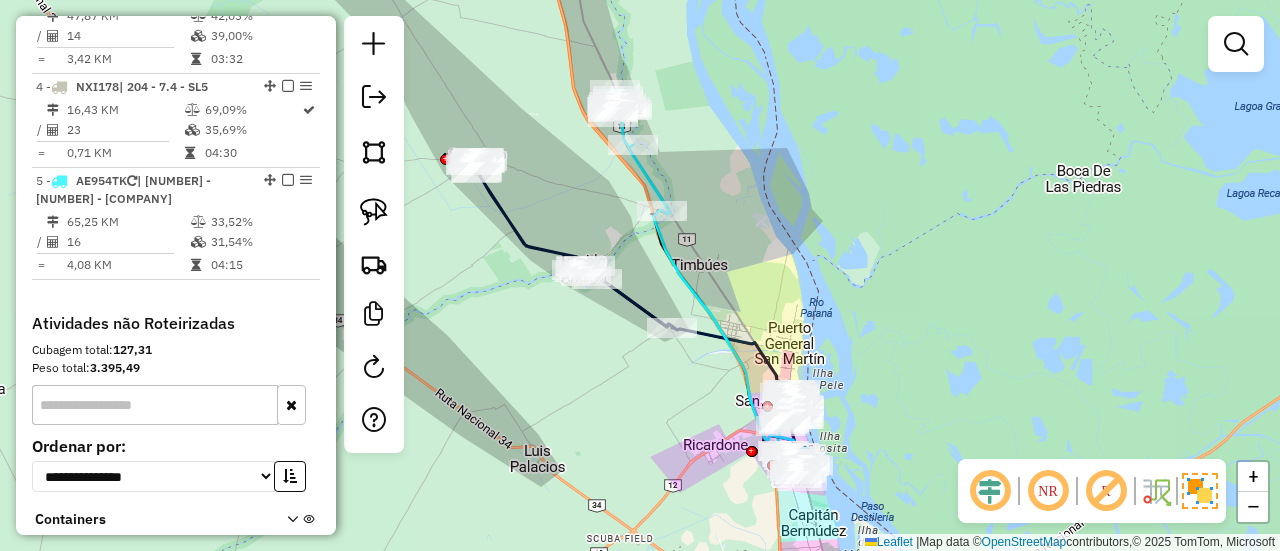 select on "**********" 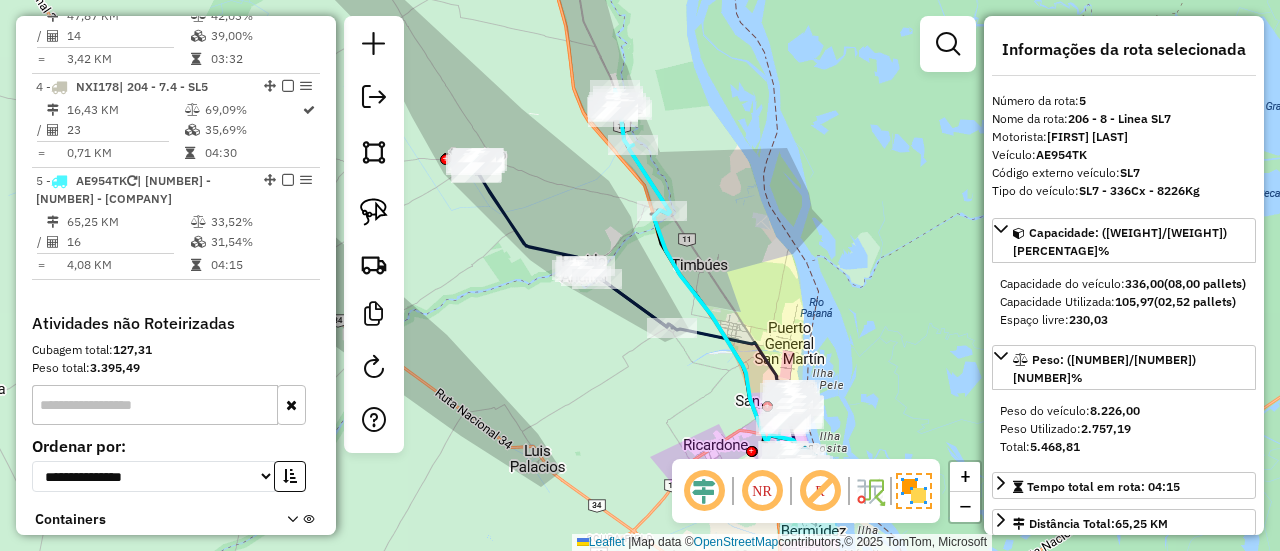 scroll, scrollTop: 1155, scrollLeft: 0, axis: vertical 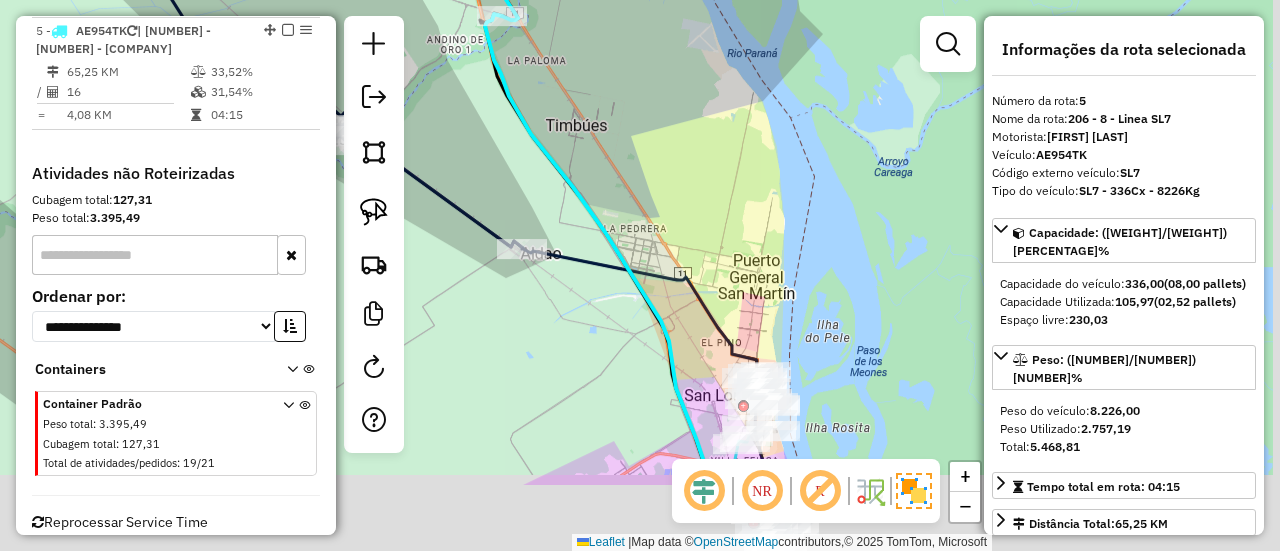 drag, startPoint x: 798, startPoint y: 287, endPoint x: 766, endPoint y: 83, distance: 206.49455 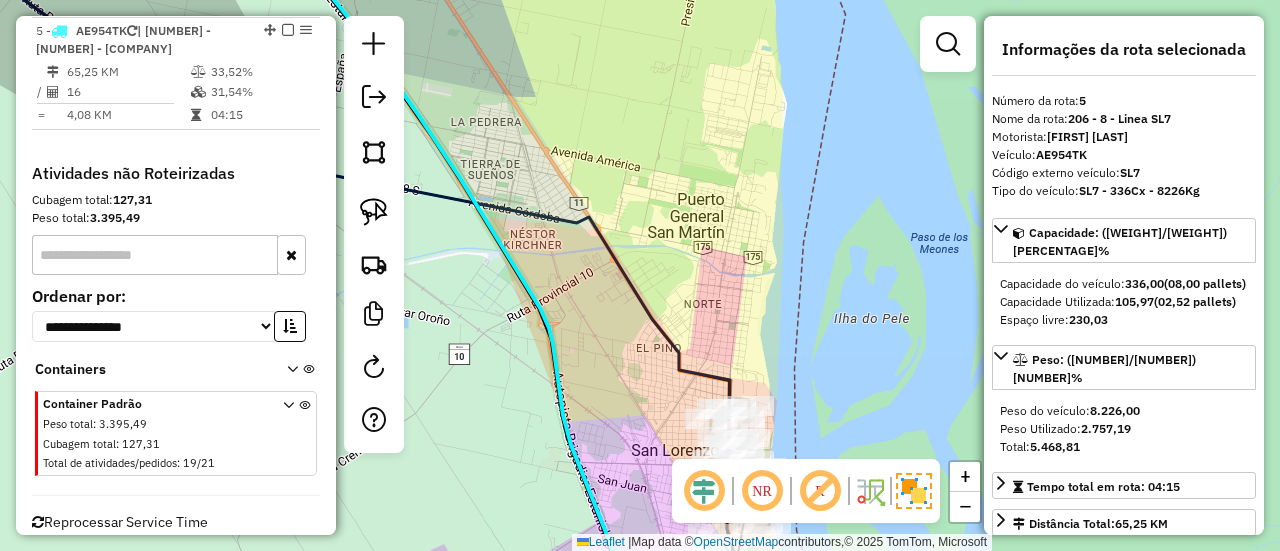 drag, startPoint x: 760, startPoint y: 159, endPoint x: 708, endPoint y: -105, distance: 269.07248 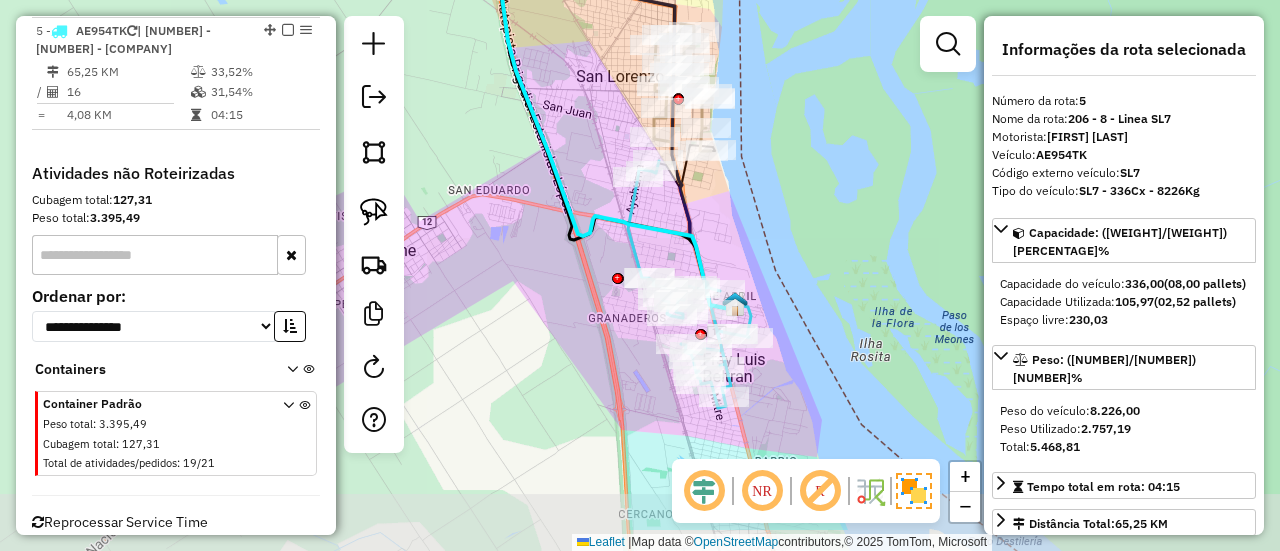 drag, startPoint x: 772, startPoint y: 49, endPoint x: 770, endPoint y: 38, distance: 11.18034 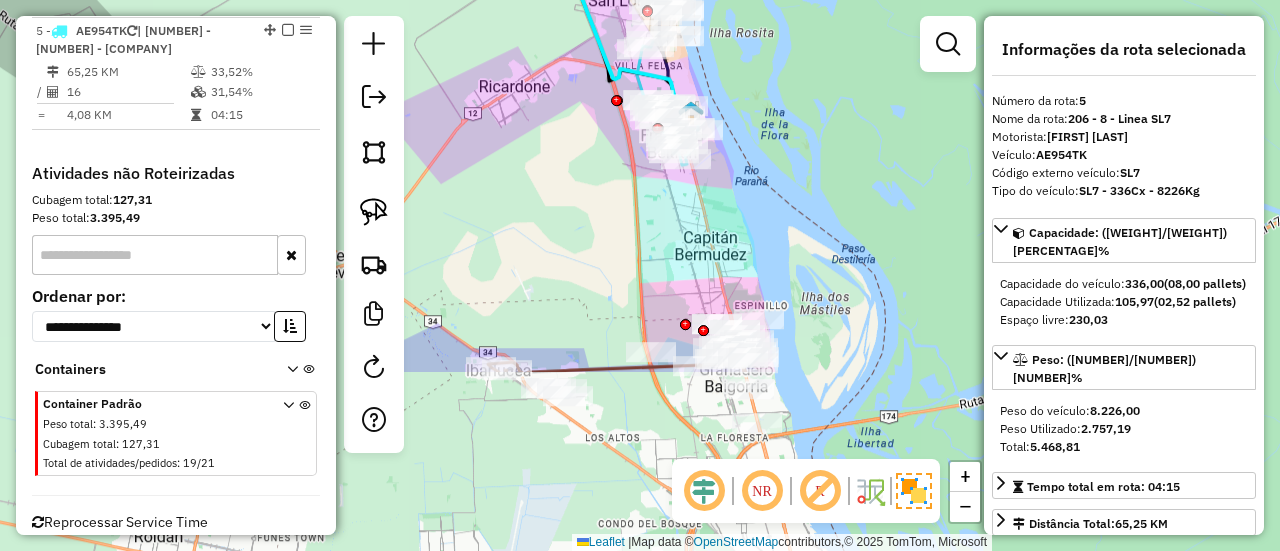 drag, startPoint x: 760, startPoint y: 323, endPoint x: 764, endPoint y: 177, distance: 146.05478 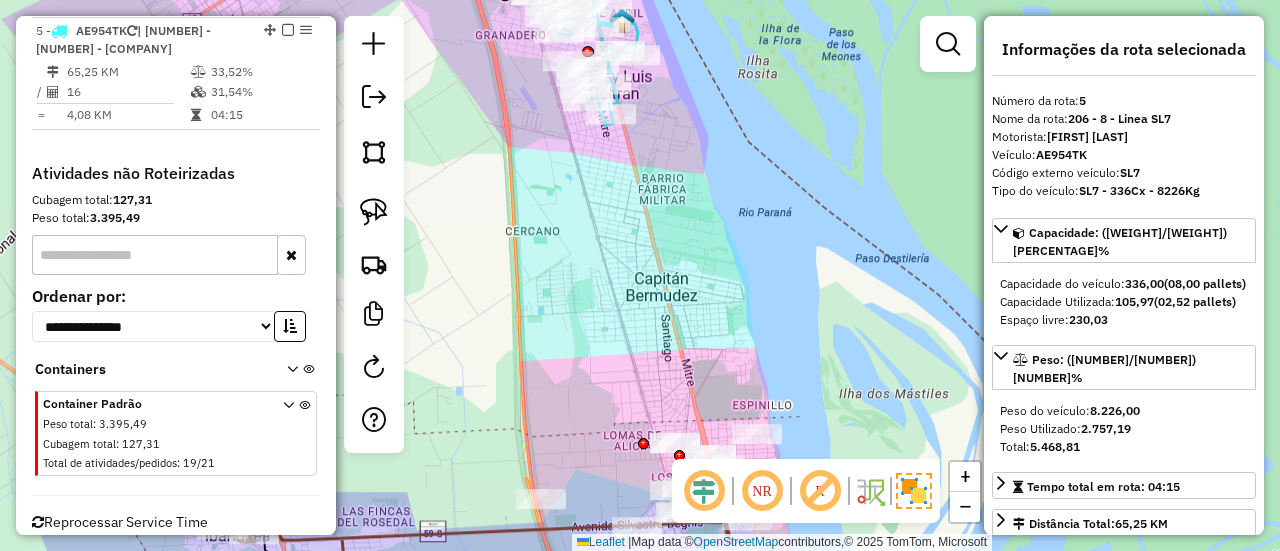 drag, startPoint x: 767, startPoint y: 227, endPoint x: 770, endPoint y: 204, distance: 23.194826 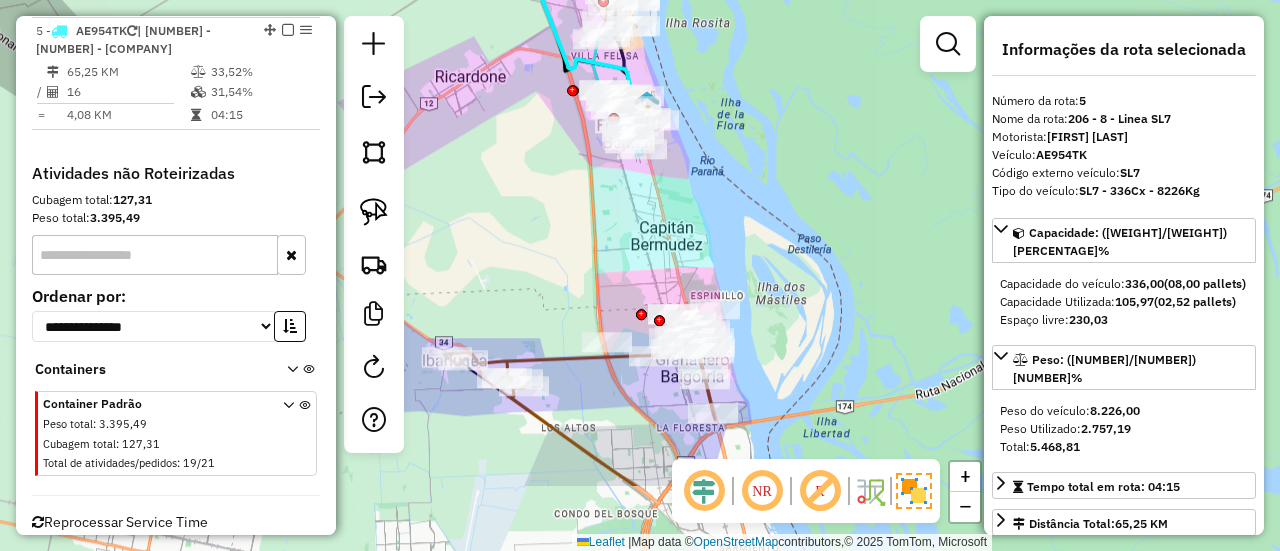 drag, startPoint x: 764, startPoint y: 339, endPoint x: 748, endPoint y: 158, distance: 181.70581 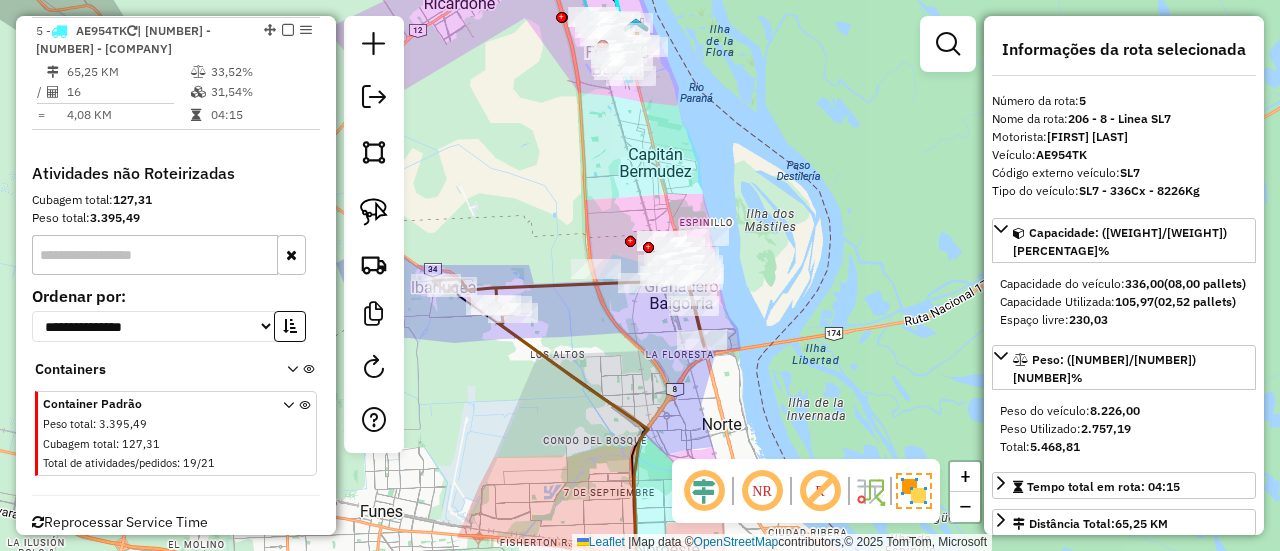 click 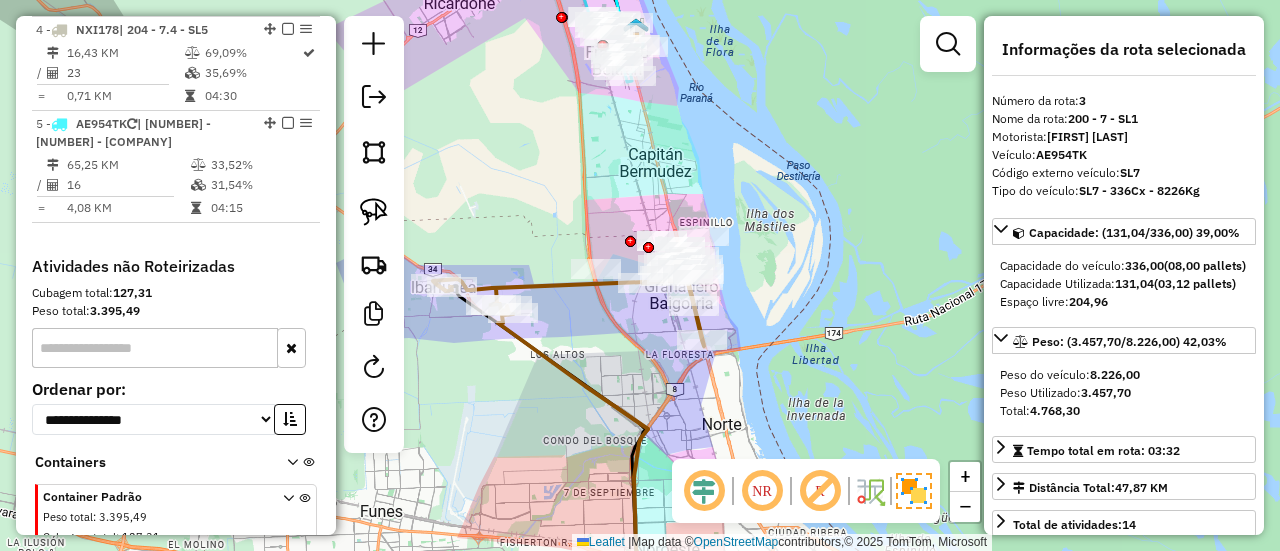 scroll, scrollTop: 968, scrollLeft: 0, axis: vertical 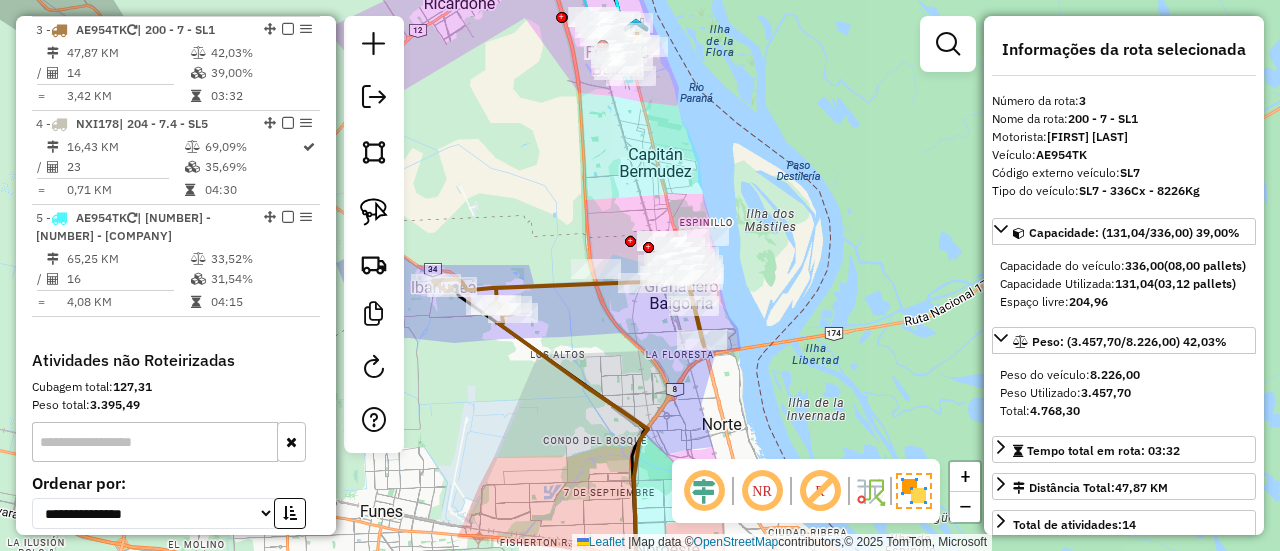 click 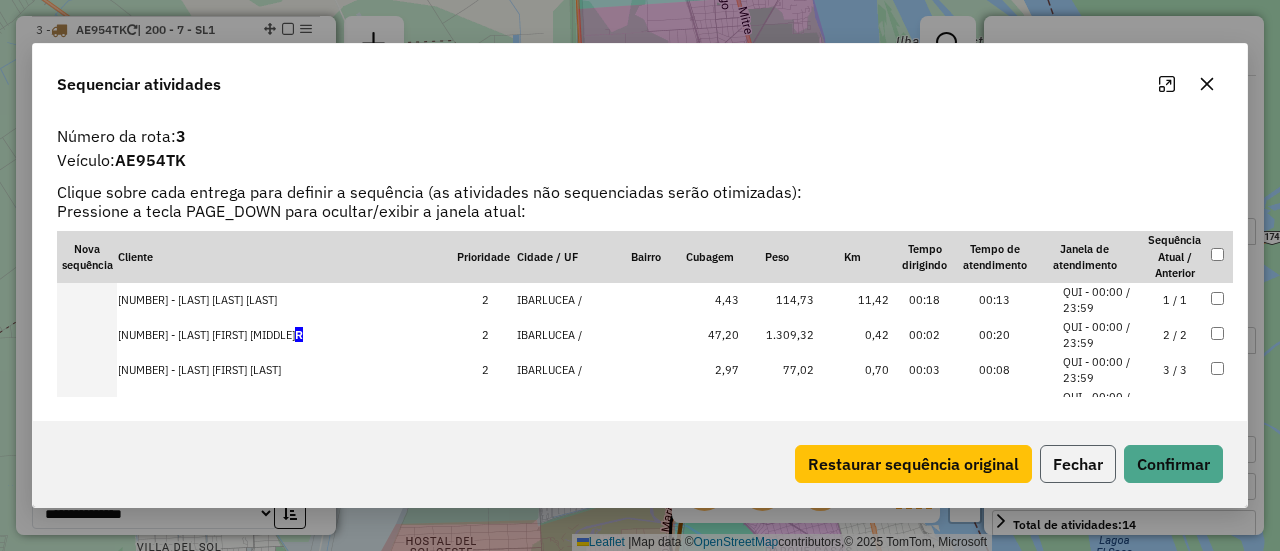click on "Fechar" 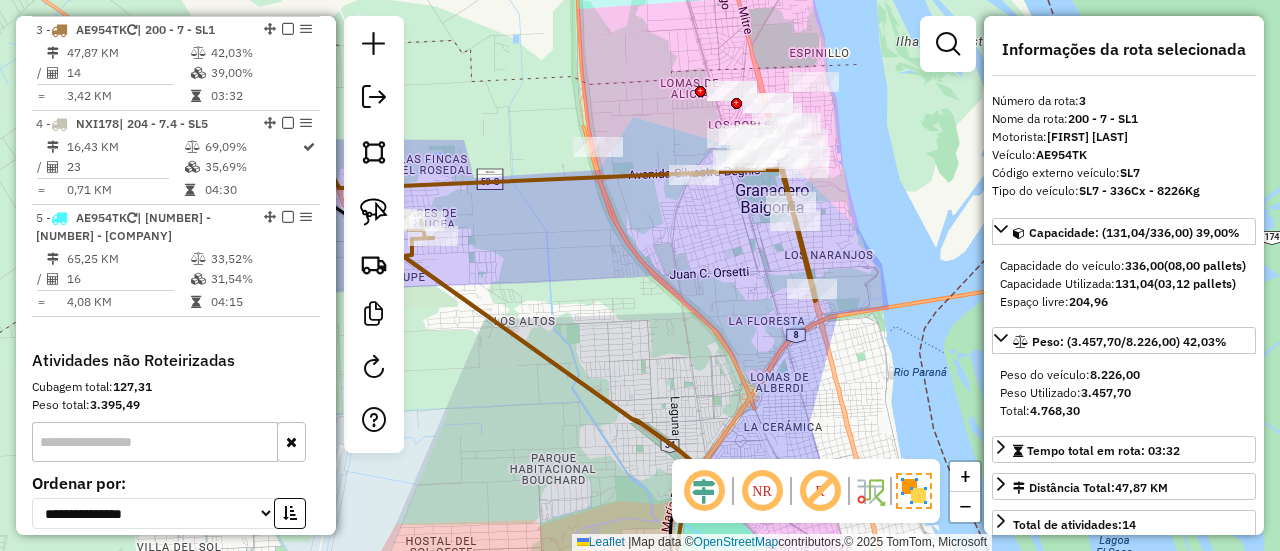 click 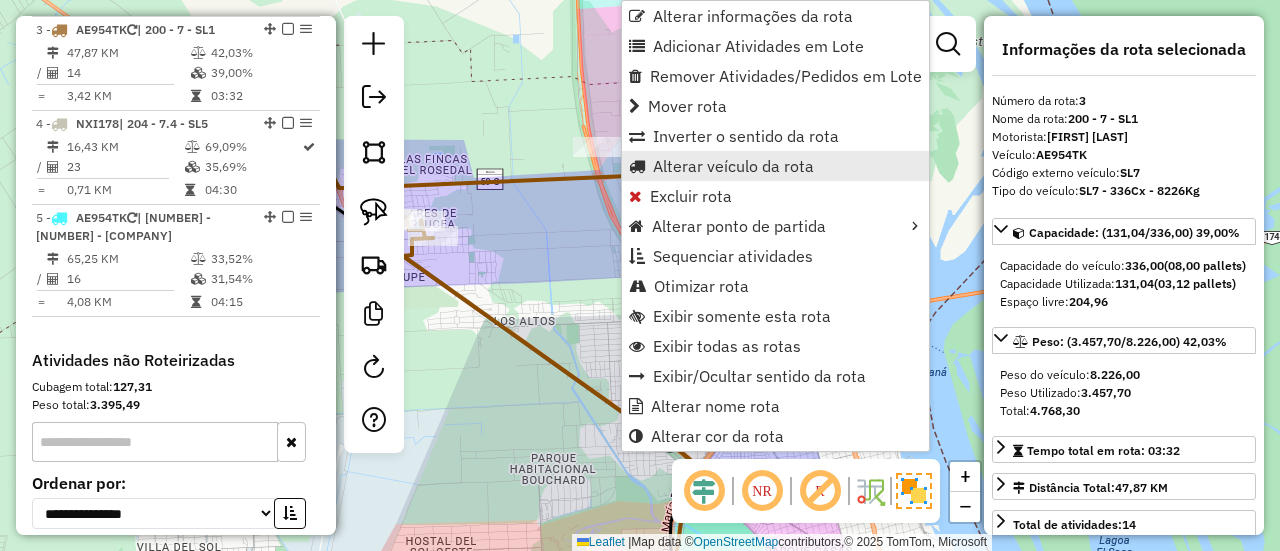 click on "Alterar veículo da rota" at bounding box center [733, 166] 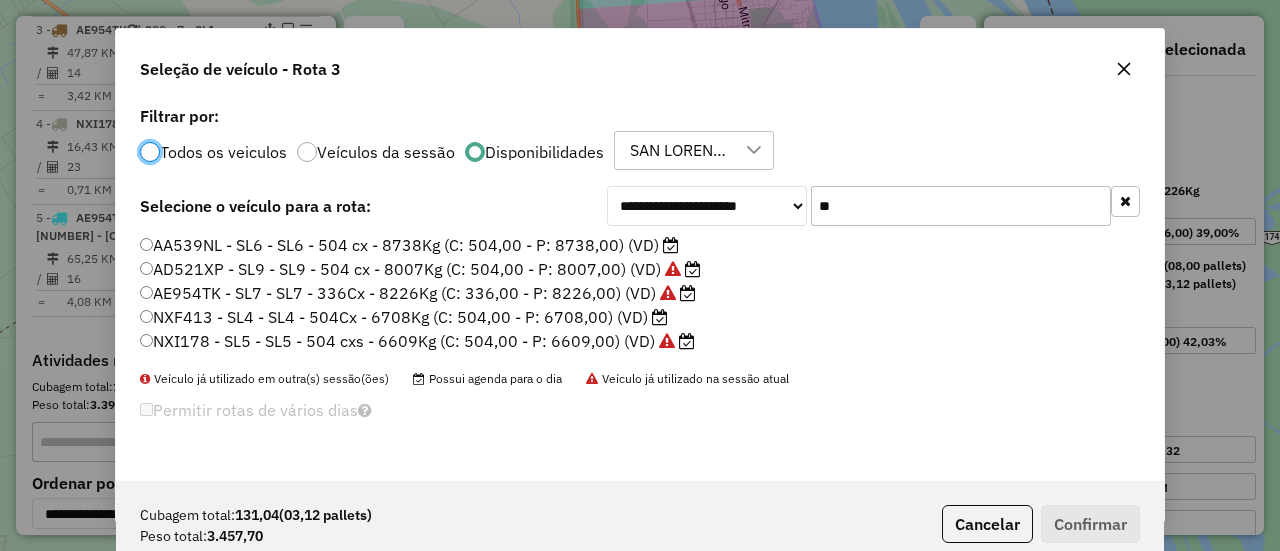 scroll, scrollTop: 11, scrollLeft: 6, axis: both 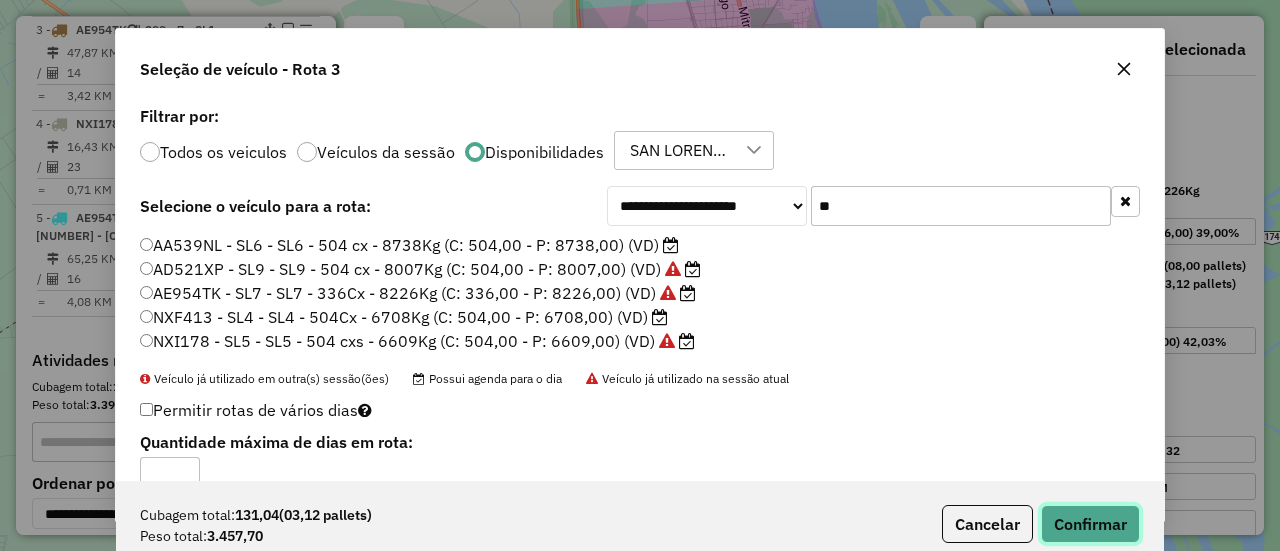 click on "Confirmar" 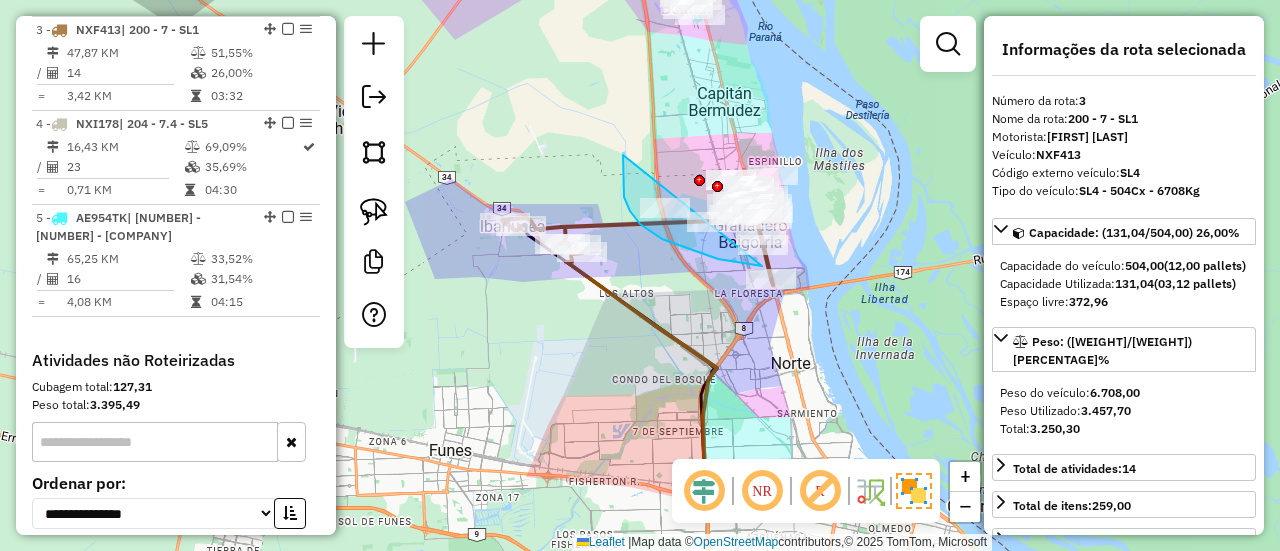 drag, startPoint x: 623, startPoint y: 184, endPoint x: 840, endPoint y: 135, distance: 222.46349 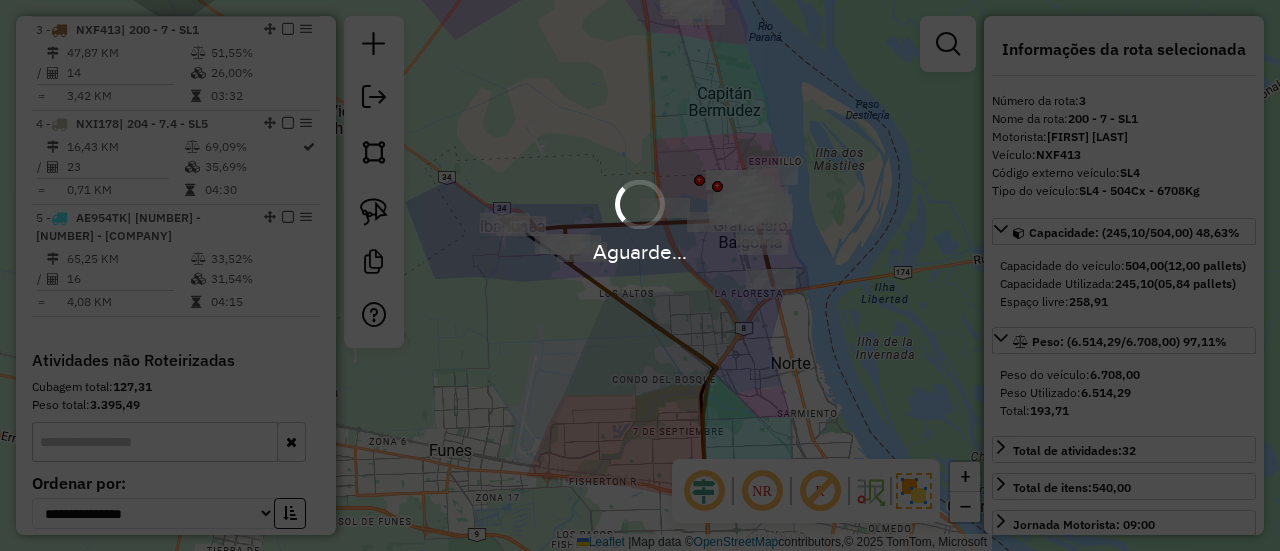 click on "Aguarde..." at bounding box center (640, 275) 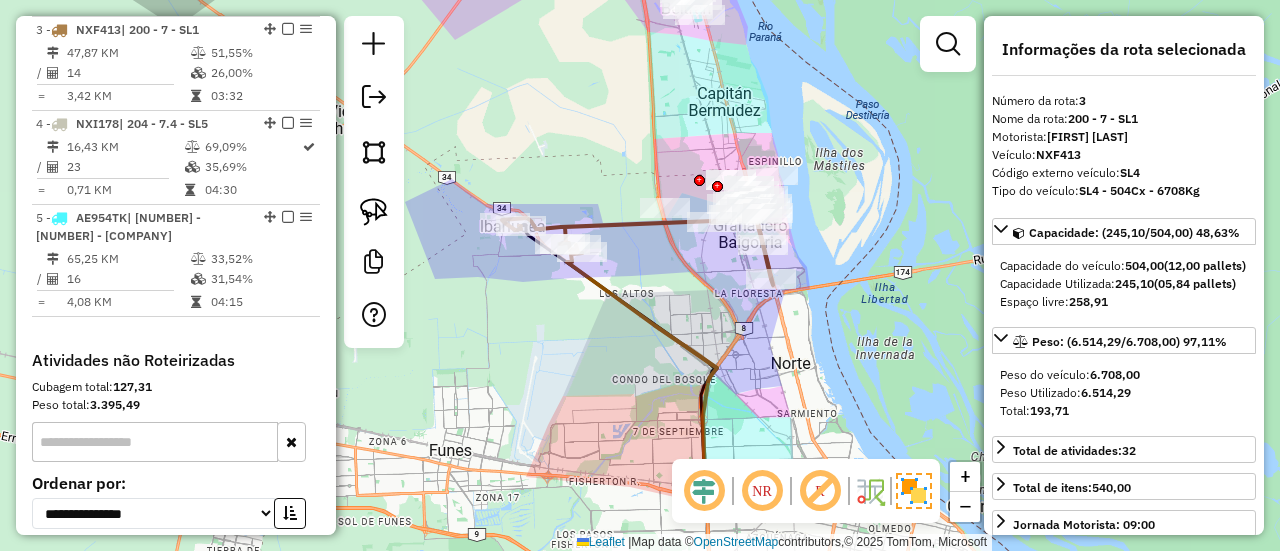 select on "**********" 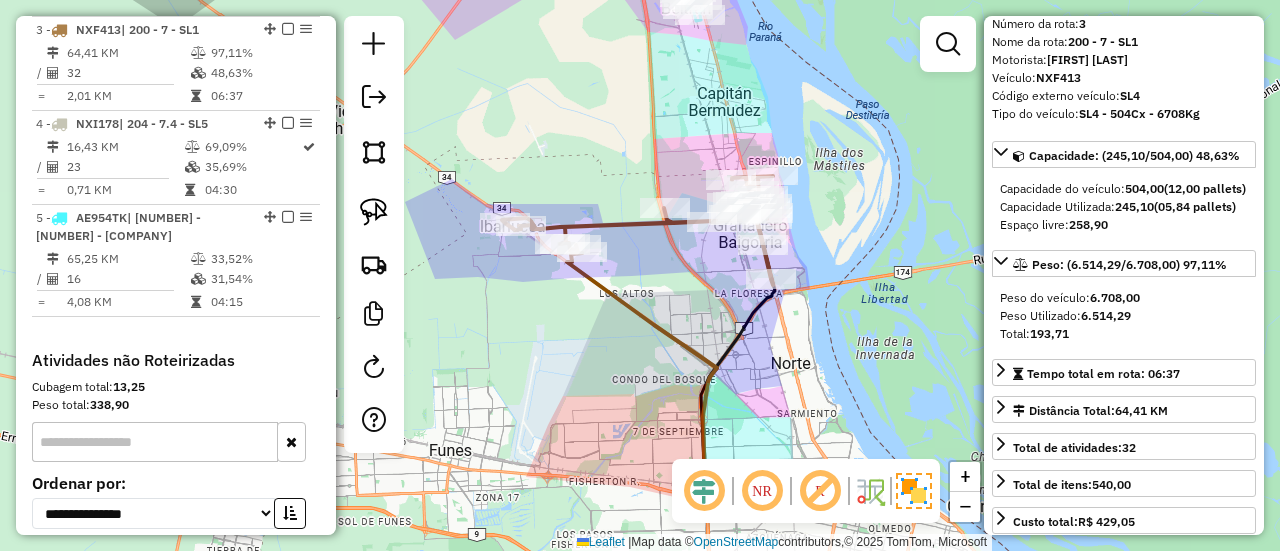scroll, scrollTop: 100, scrollLeft: 0, axis: vertical 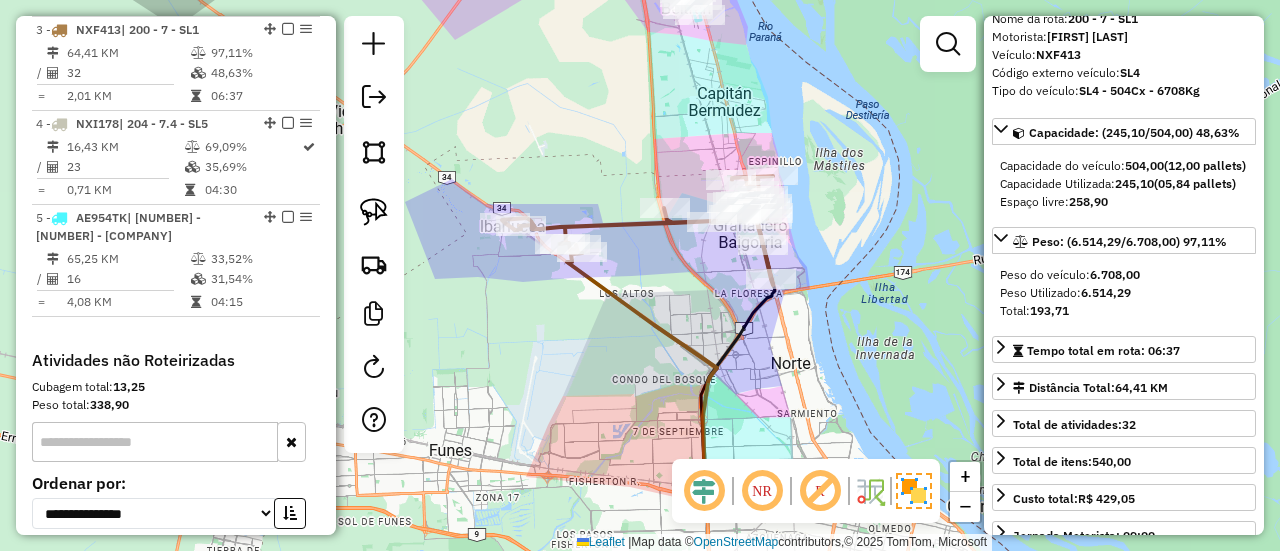 click 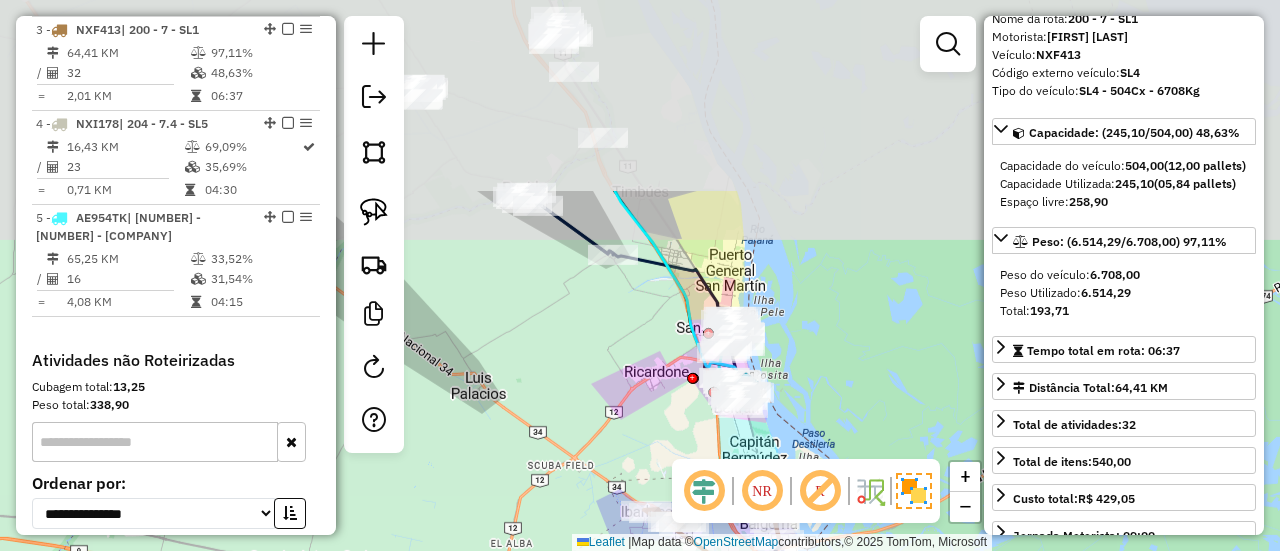 drag, startPoint x: 738, startPoint y: 201, endPoint x: 787, endPoint y: 446, distance: 249.85196 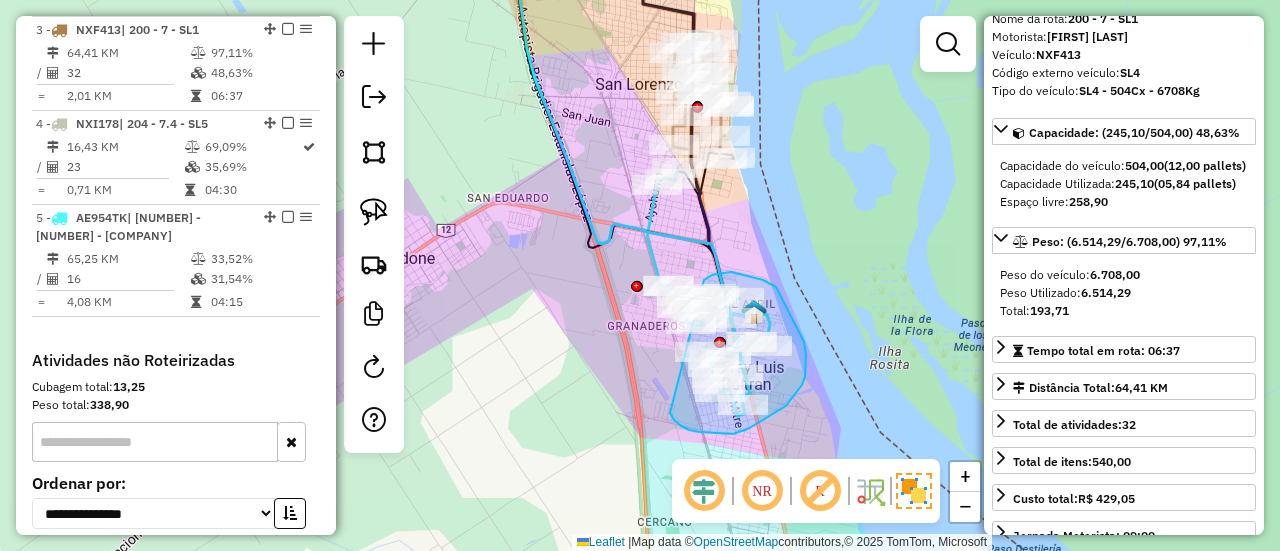 click on "Rota 3 - Placa NXF413 [NUMBER] - [LAST] [FIRST] [MIDDLE] Janela de atendimento Grade de atendimento Capacidade Transportadoras Veículos Cliente Pedidos Rotas Selecione os dias de semana para filtrar as janelas de atendimento Seg Ter Qua Qui Sex Sáb Dom Informe o período da janela de atendimento: De: Até: Filtrar exatamente a janela do cliente Considerar janela de atendimento padrão Selecione os dias de semana para filtrar as grades de atendimento Seg Ter Qua Qui Sex Sáb Dom Considerar clientes sem dia de atendimento cadastrado Clientes fora do dia de atendimento selecionado Filtrar as atividades entre os valores definidos abaixo: Peso mínimo: Peso máximo: Cubagem mínima: Cubagem máxima: De: Até: Filtrar as atividades entre o tempo de atendimento definido abaixo: De: Até: Considerar capacidade total dos clientes não roteirizados Transportadora: Selecione um ou mais itens Tipo de veículo: Selecione um ou mais itens Veículo: Selecione um ou mais itens +" 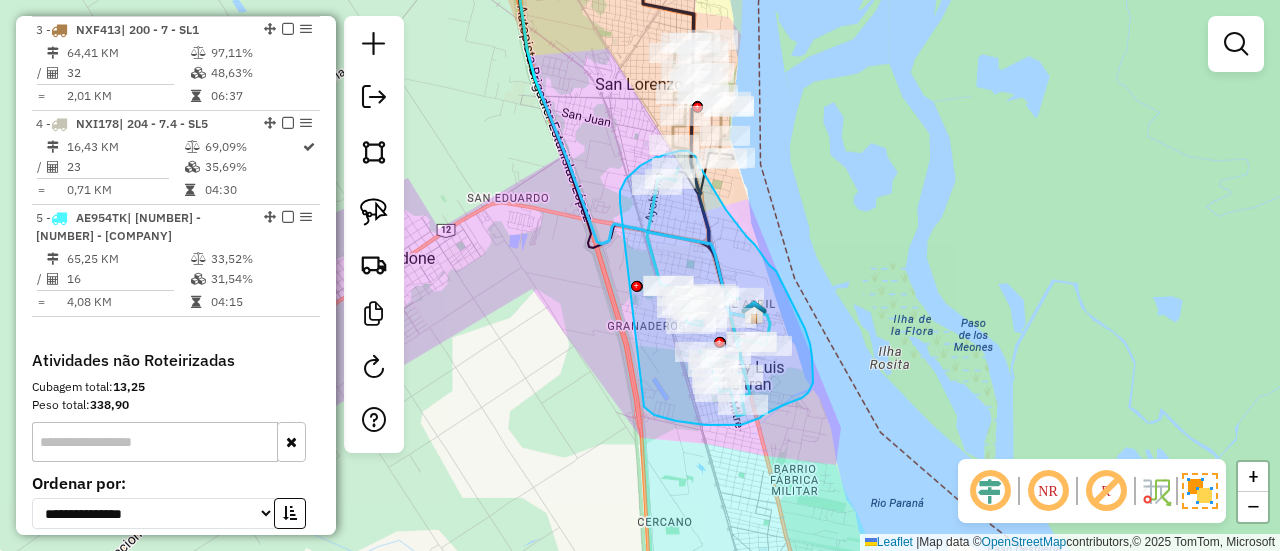 drag, startPoint x: 660, startPoint y: 417, endPoint x: 620, endPoint y: 205, distance: 215.74059 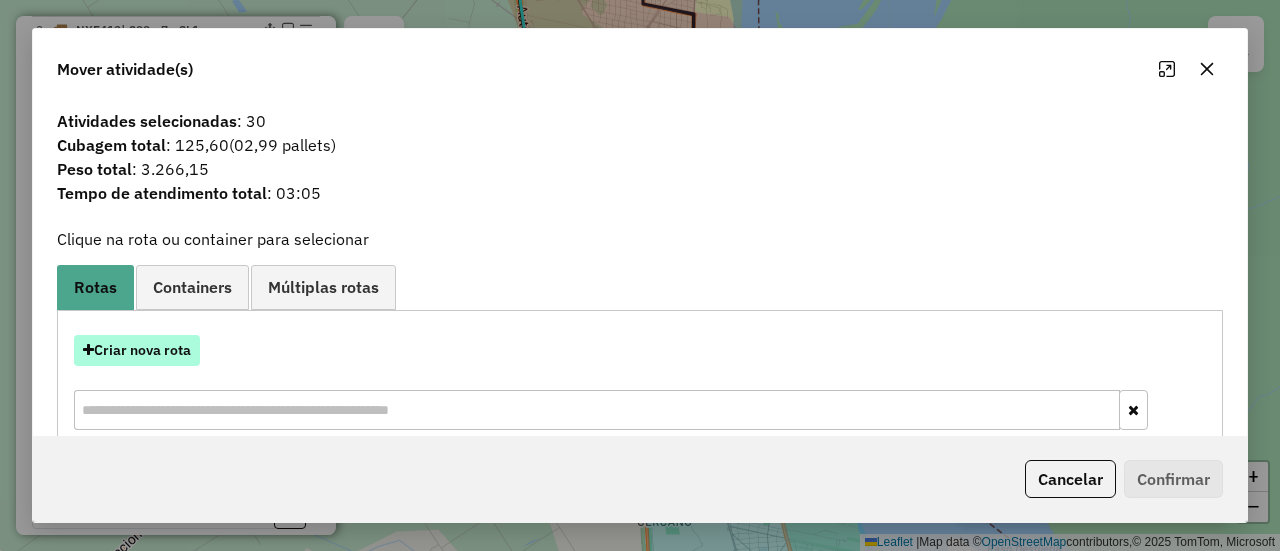 click on "Criar nova rota" at bounding box center (137, 350) 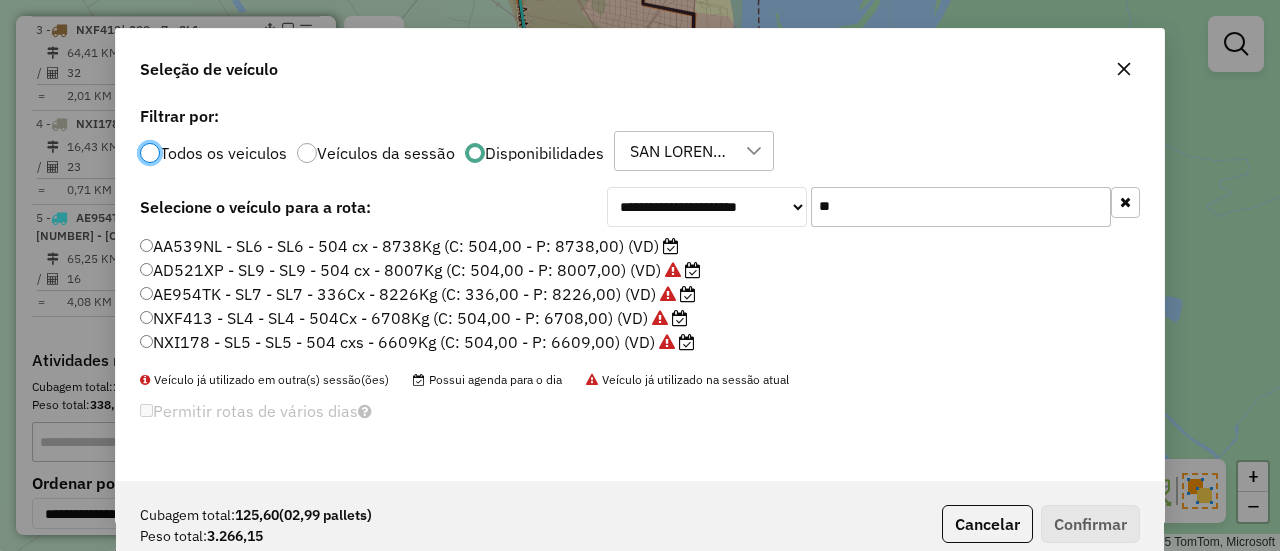 scroll, scrollTop: 11, scrollLeft: 6, axis: both 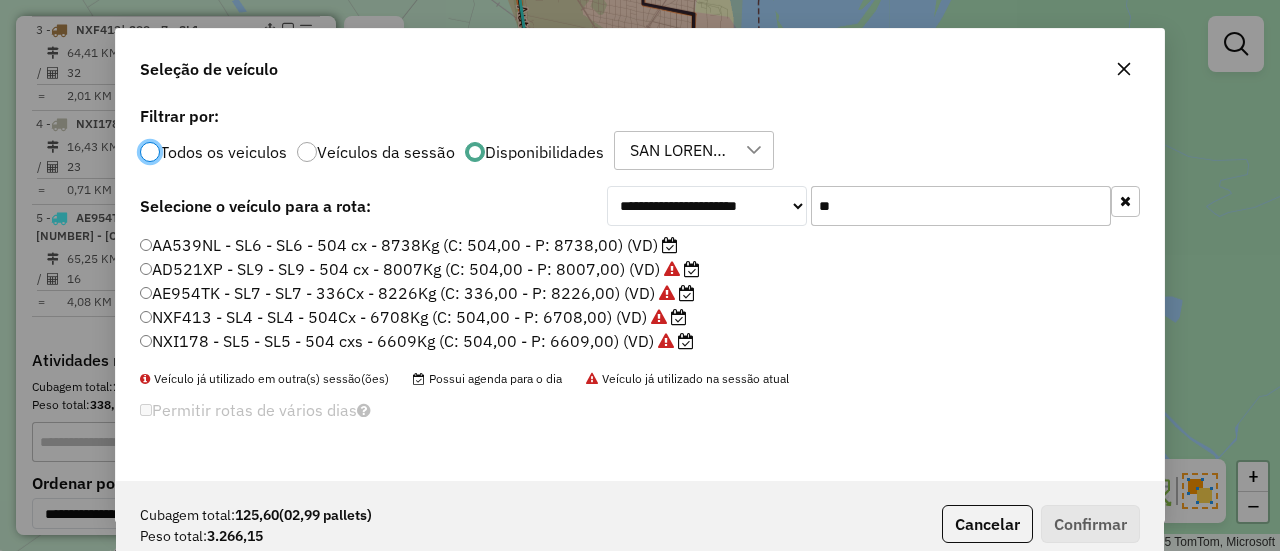 click on "AA539NL - SL6 - SL6 - 504 cx - 8738Kg (C: 504,00 - P: 8738,00) (VD)" 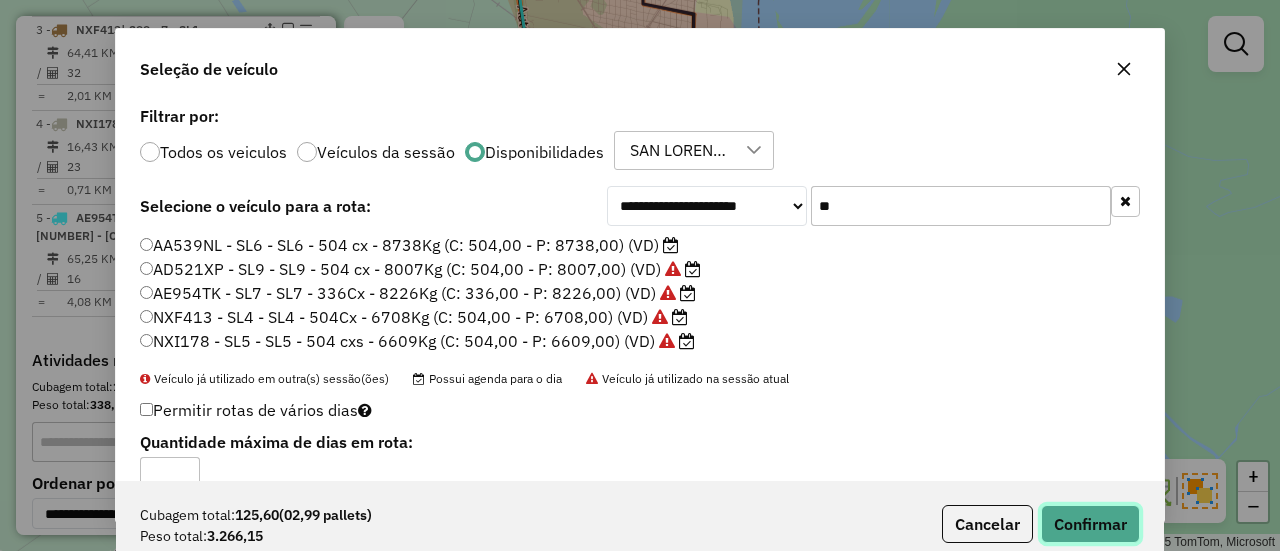 click on "Confirmar" 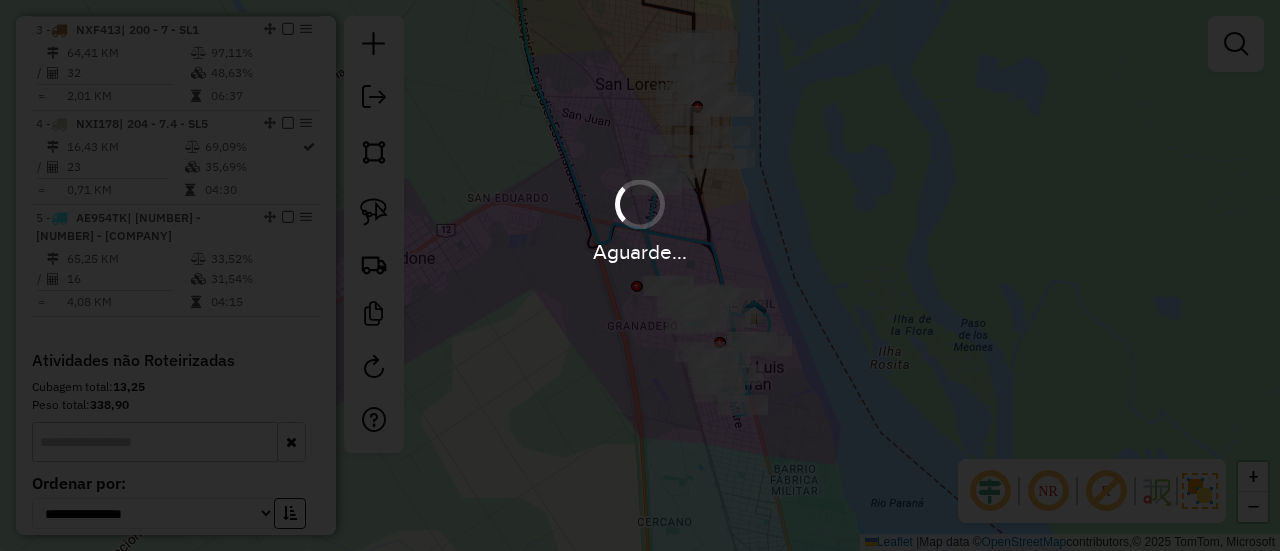 scroll, scrollTop: 874, scrollLeft: 0, axis: vertical 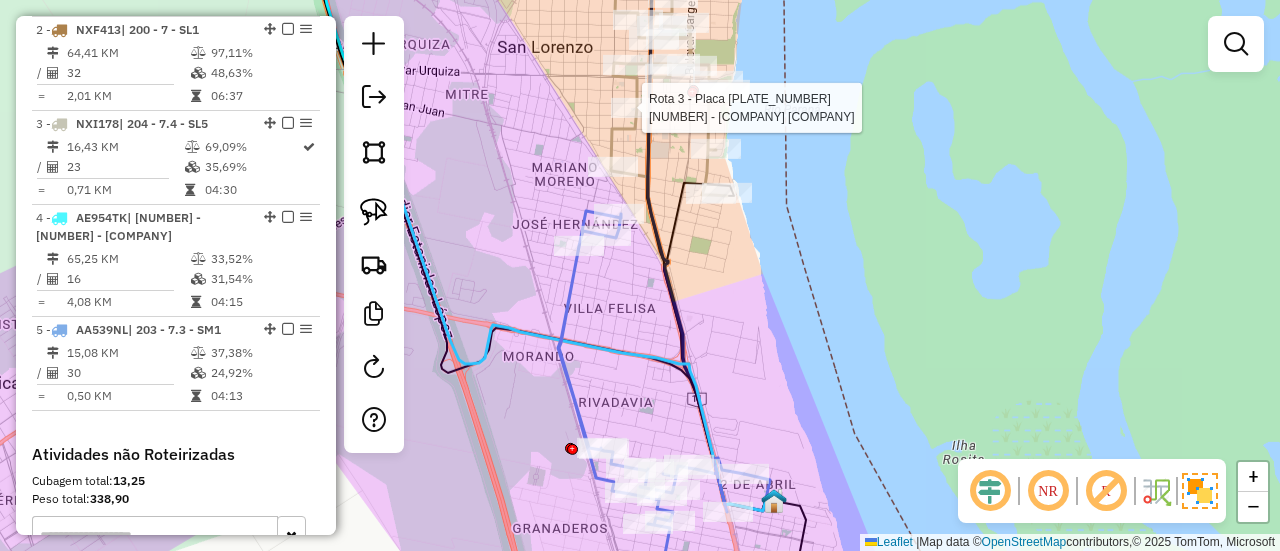 click 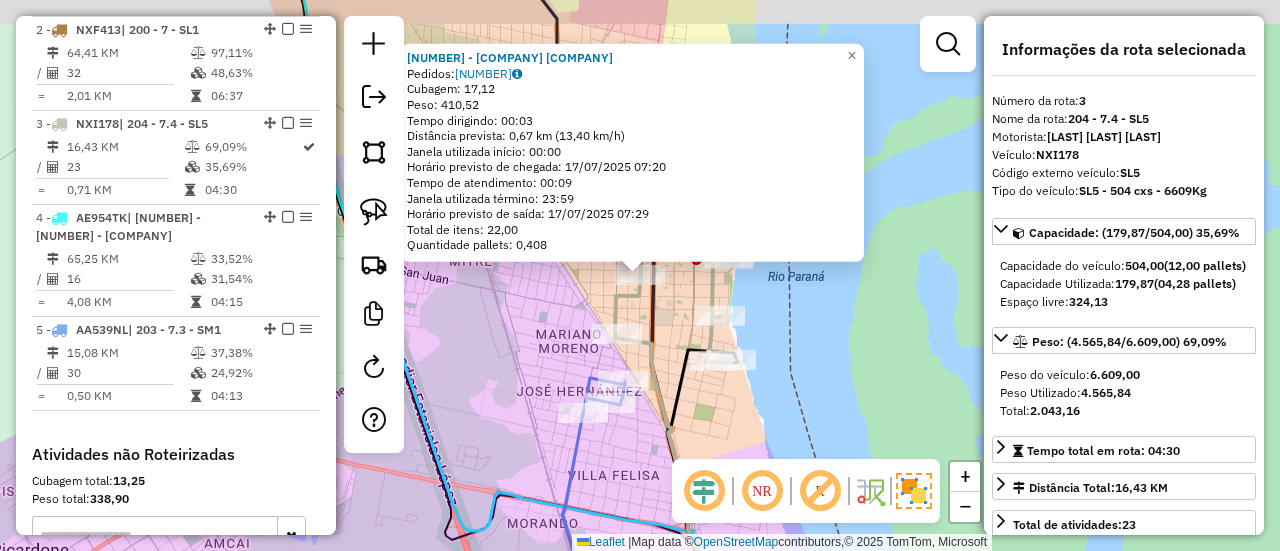 scroll, scrollTop: 968, scrollLeft: 0, axis: vertical 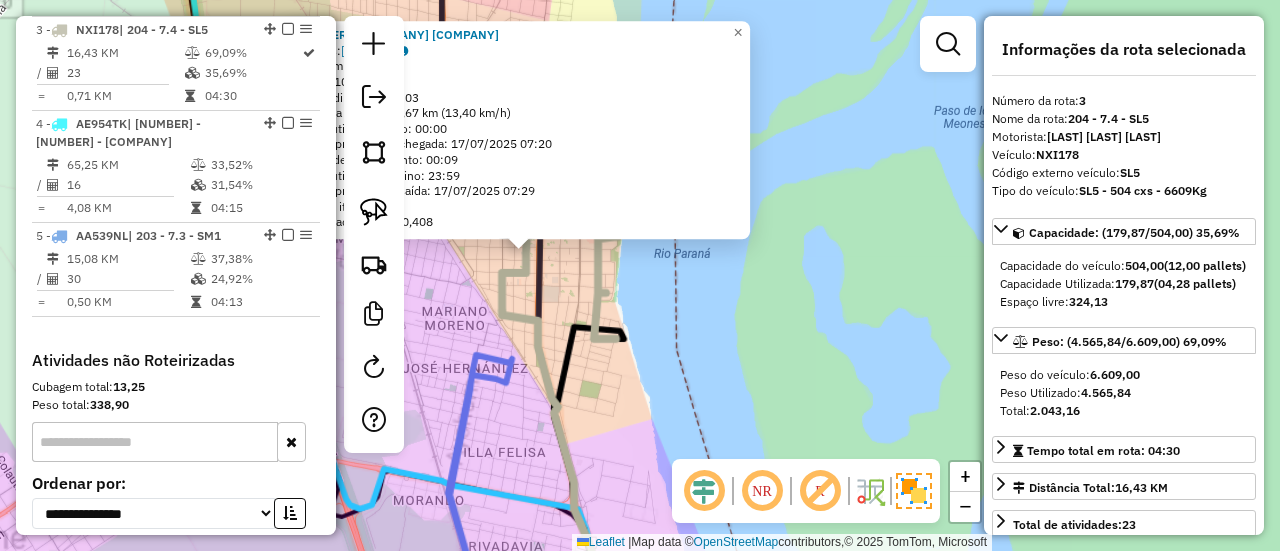 click on "0000468907 - [LAST] [LAST] [LAST] Pedidos: 021364036 Cubagem: 17,12 Peso: 410,52 Tempo dirigindo: 00:03 Distância prevista: 0,67 km (13,40 km/h) Janela utilizada início: 00:00 Horário previsto de chegada: 17/07/2025 07:20 Tempo de atendimento: 00:09 Janela utilizada término: 23:59 Horário previsto de saída: 17/07/2025 07:29 Total de itens: 22,00 Quantidade pallets: 0,408 × Janela de atendimento Grade de atendimento Capacidade Transportadoras Veículos Cliente Pedidos Rotas Selecione os dias de semana para filtrar as janelas de atendimento Seg Ter Qua Qui Sex Sáb Dom Informe o período da janela de atendimento: De: Até: Filtrar exatamente a janela do cliente Considerar janela de atendimento padrão Selecione os dias de semana para filtrar as grades de atendimento Seg Ter Qua Qui Sex Sáb Dom Considerar clientes sem dia de atendimento cadastrado Clientes fora do dia de atendimento selecionado Peso mínimo: Peso máximo: De:" 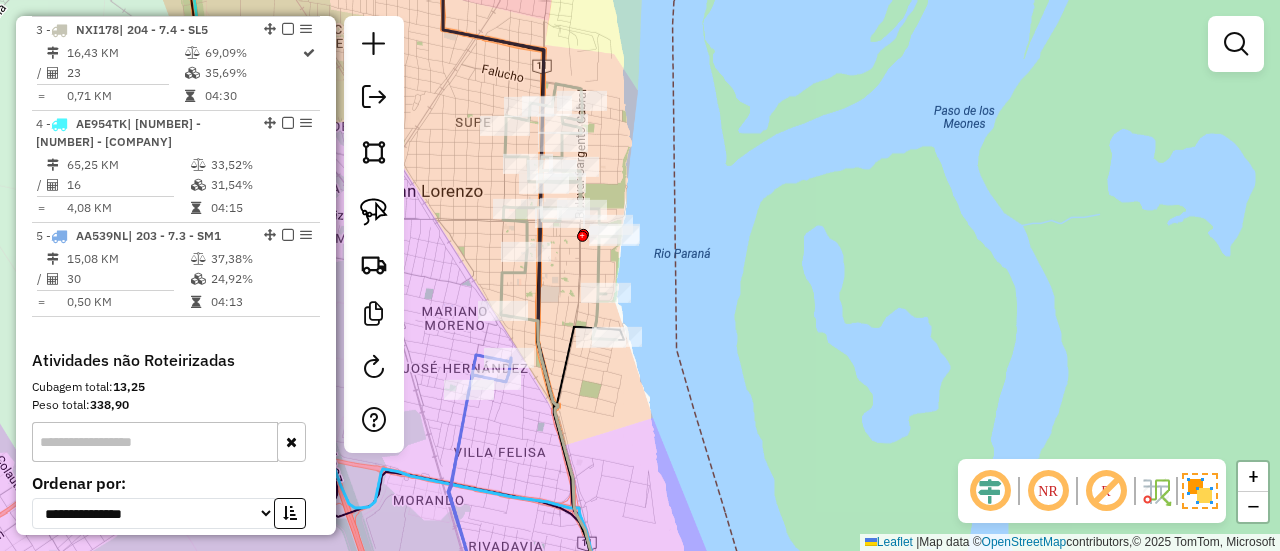 click 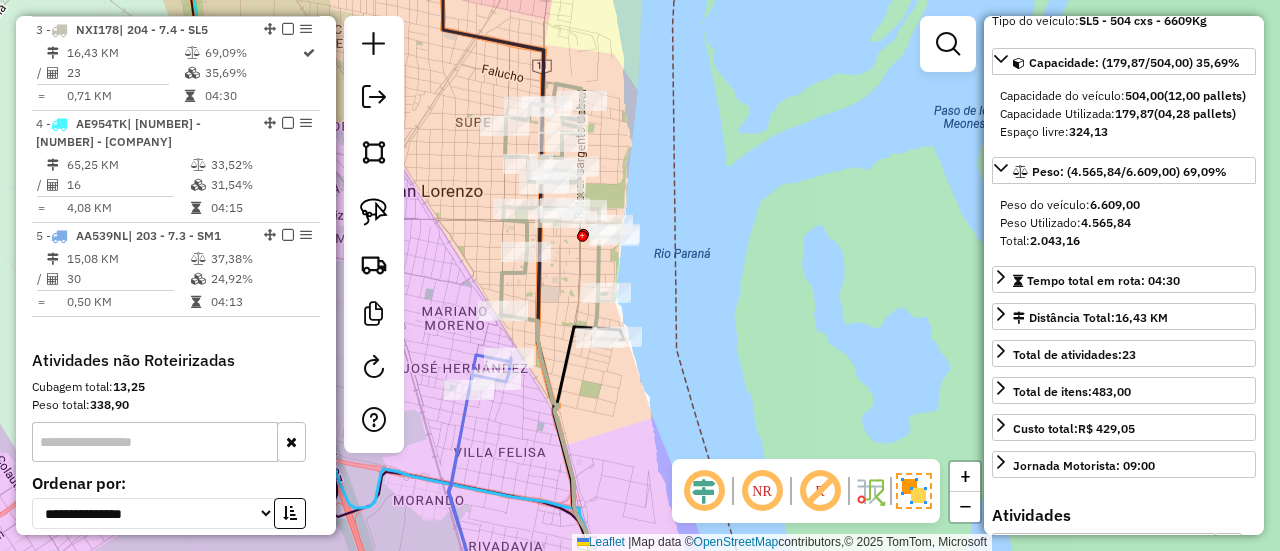 scroll, scrollTop: 200, scrollLeft: 0, axis: vertical 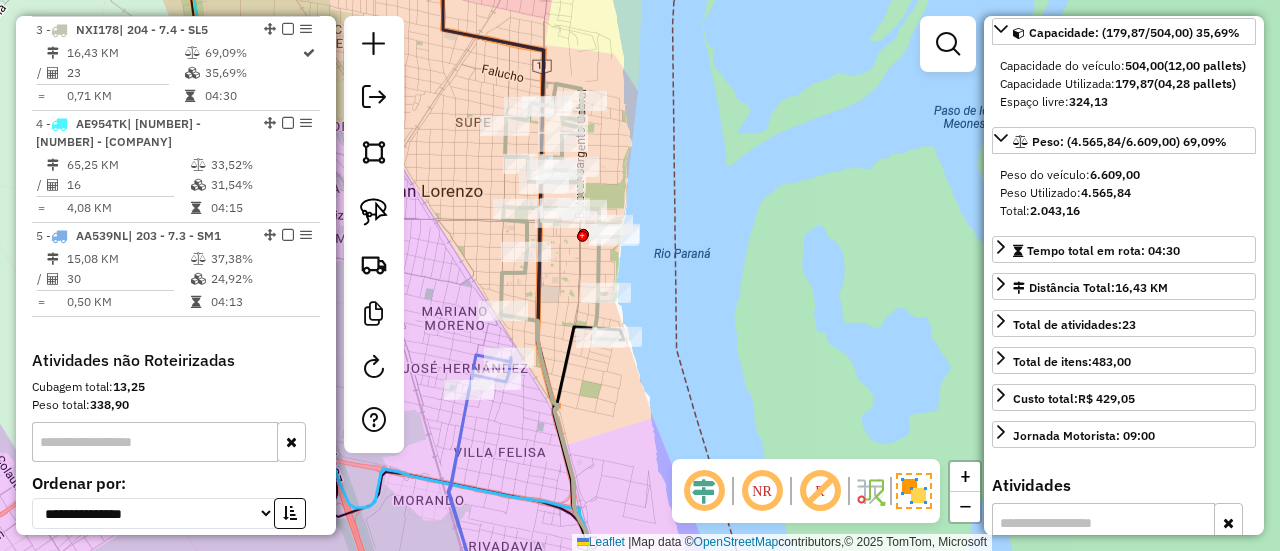 drag, startPoint x: 804, startPoint y: 332, endPoint x: 912, endPoint y: 260, distance: 129.79985 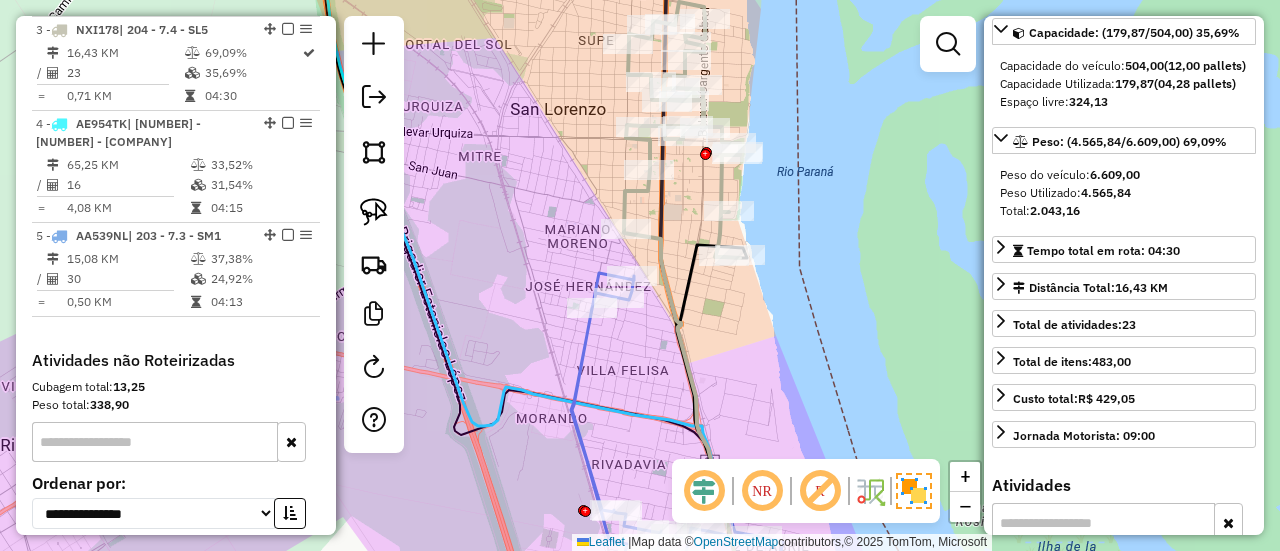 click 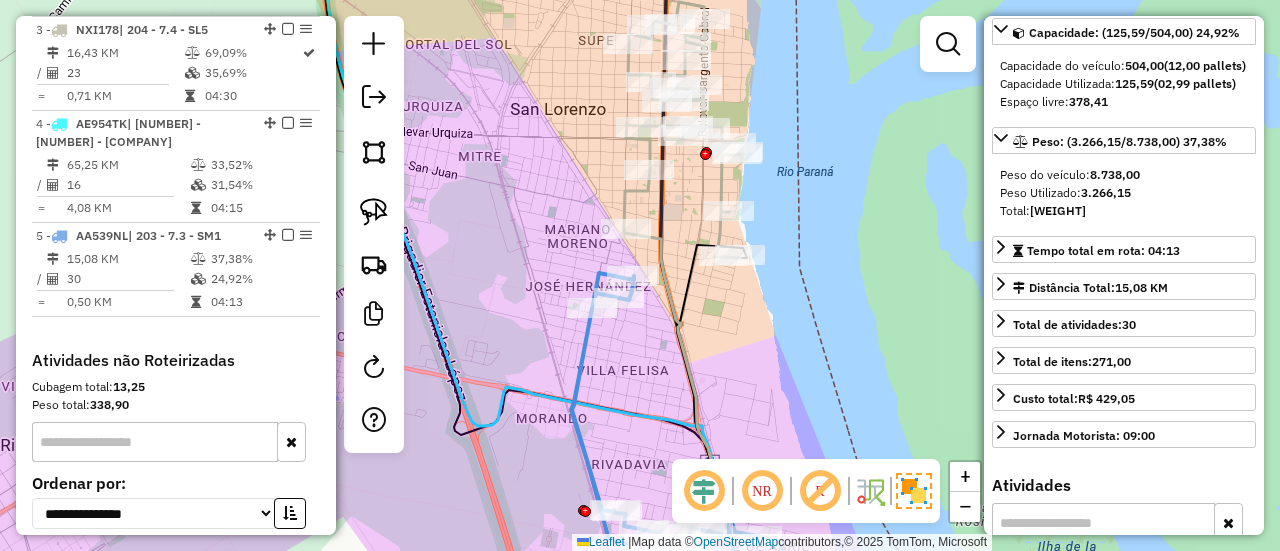 scroll, scrollTop: 1173, scrollLeft: 0, axis: vertical 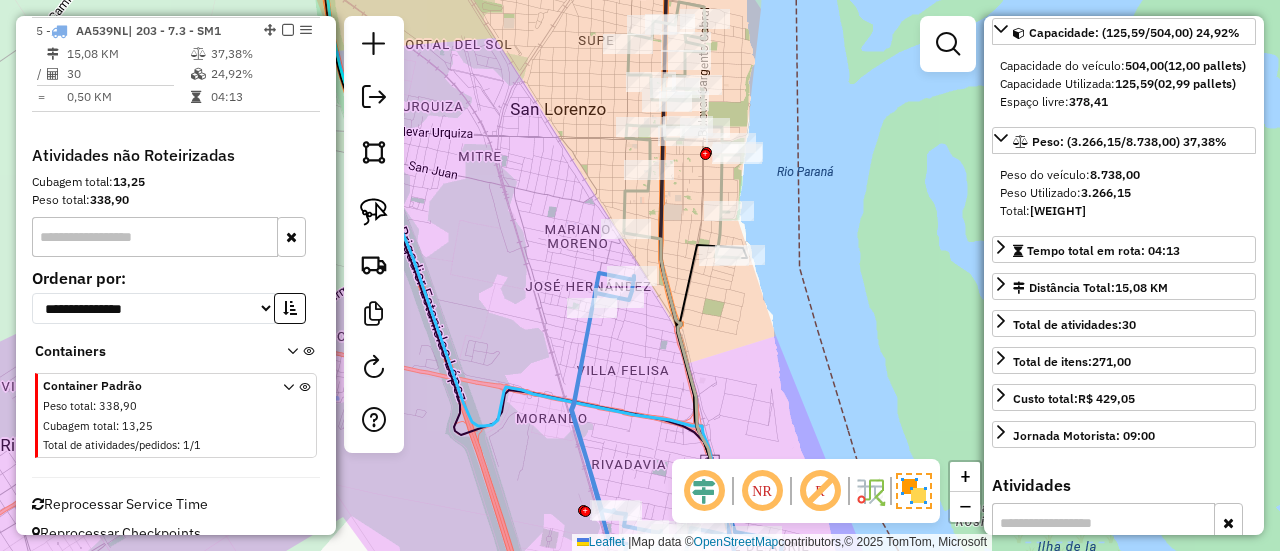click 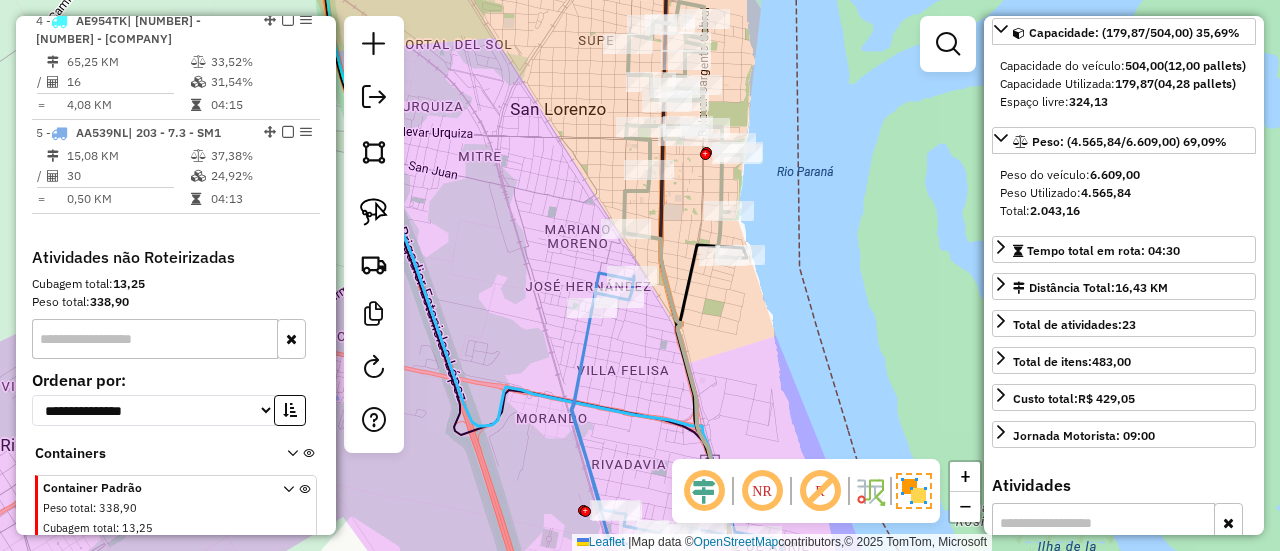 scroll, scrollTop: 968, scrollLeft: 0, axis: vertical 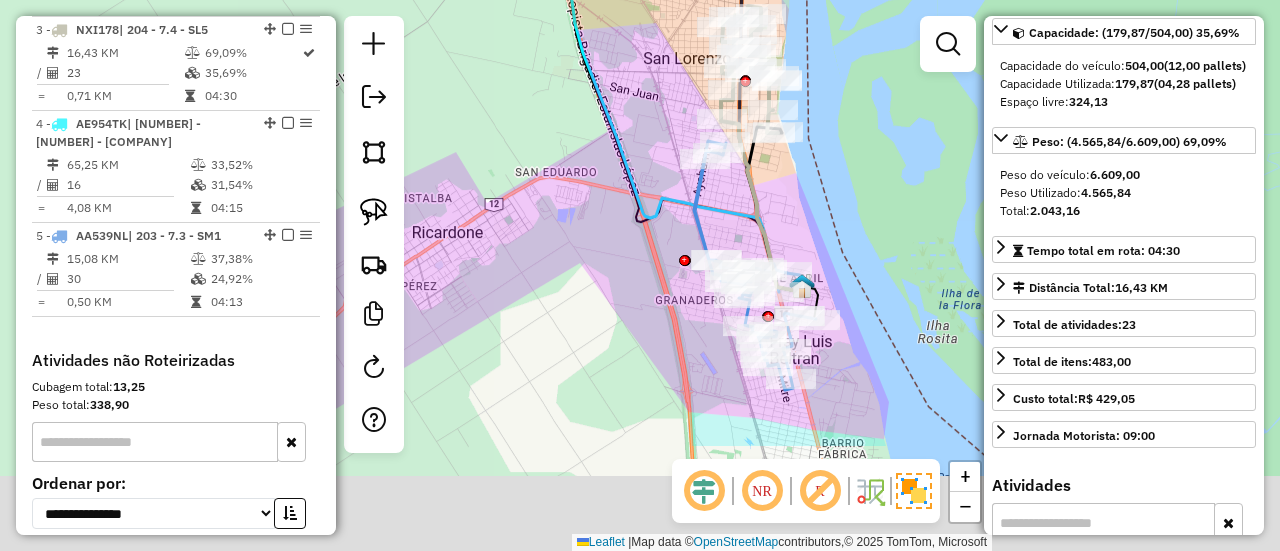 drag, startPoint x: 780, startPoint y: 337, endPoint x: 803, endPoint y: 69, distance: 268.98514 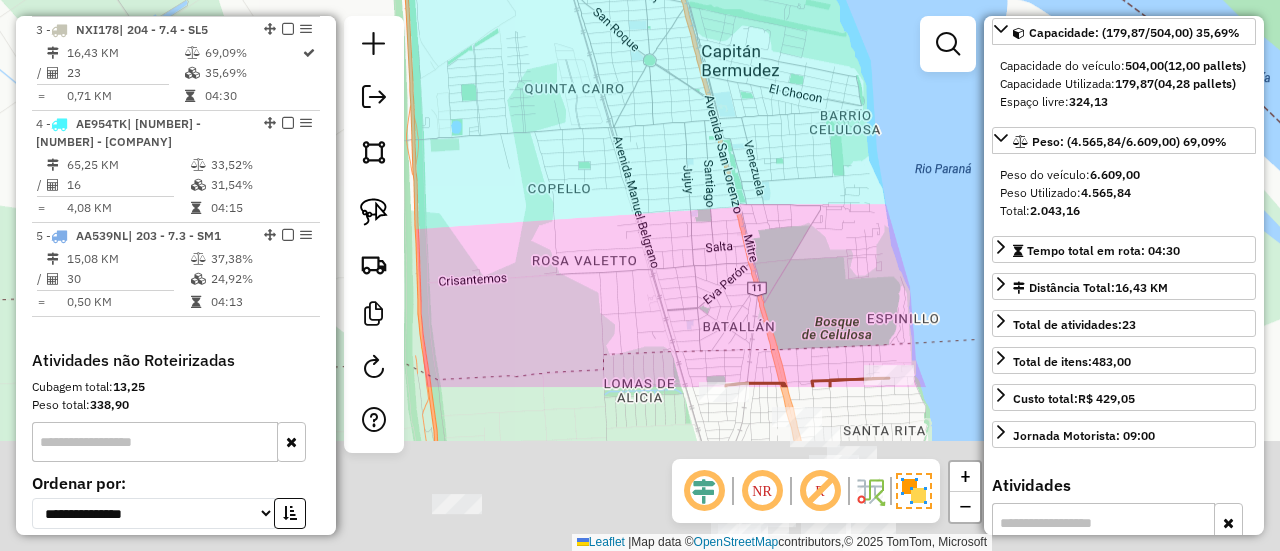 drag, startPoint x: 850, startPoint y: 286, endPoint x: 825, endPoint y: 55, distance: 232.34888 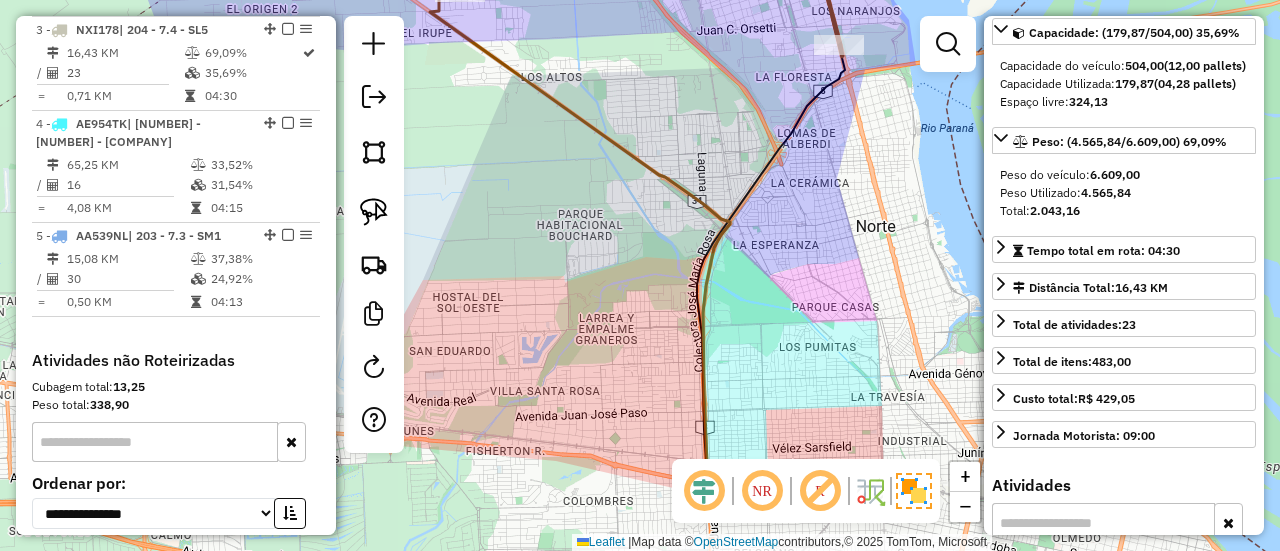 click on "Janela de atendimento Grade de atendimento Capacidade Transportadoras Veículos Cliente Pedidos  Rotas Selecione os dias de semana para filtrar as janelas de atendimento  Seg   Ter   Qua   Qui   Sex   Sáb   Dom  Informe o período da janela de atendimento: De: Até:  Filtrar exatamente a janela do cliente  Considerar janela de atendimento padrão  Selecione os dias de semana para filtrar as grades de atendimento  Seg   Ter   Qua   Qui   Sex   Sáb   Dom   Considerar clientes sem dia de atendimento cadastrado  Clientes fora do dia de atendimento selecionado Filtrar as atividades entre os valores definidos abaixo:  Peso mínimo:   Peso máximo:   Cubagem mínima:   Cubagem máxima:   De:   Até:  Filtrar as atividades entre o tempo de atendimento definido abaixo:  De:   Até:   Considerar capacidade total dos clientes não roteirizados Transportadora: Selecione um ou mais itens Tipo de veículo: Selecione um ou mais itens Veículo: Selecione um ou mais itens Motorista: Selecione um ou mais itens Nome: Rótulo:" 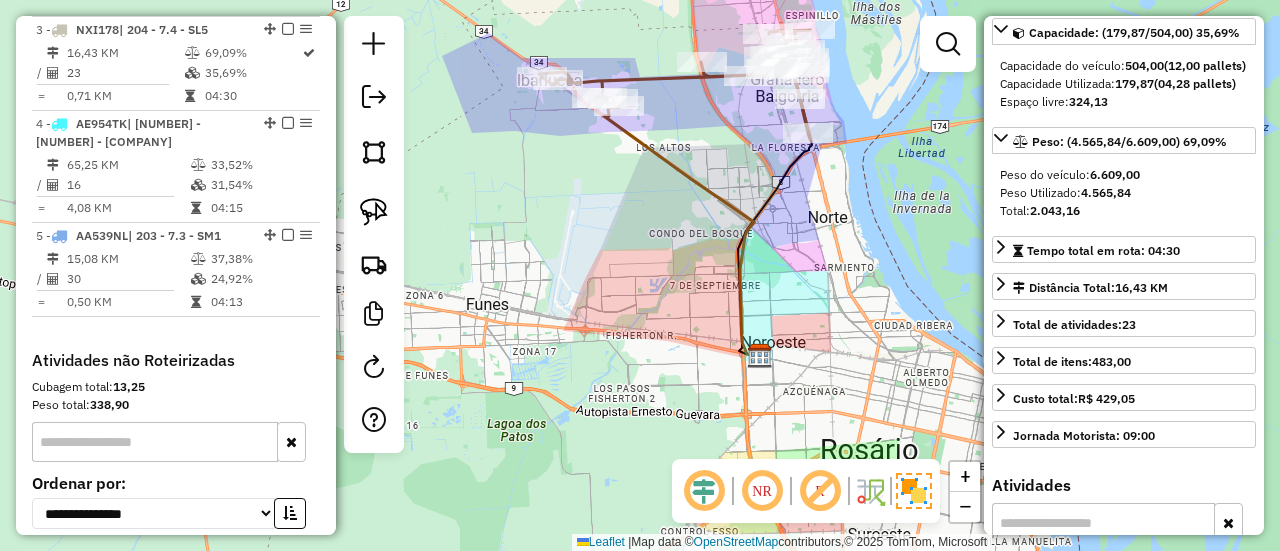 drag, startPoint x: 796, startPoint y: 233, endPoint x: 846, endPoint y: 483, distance: 254.95097 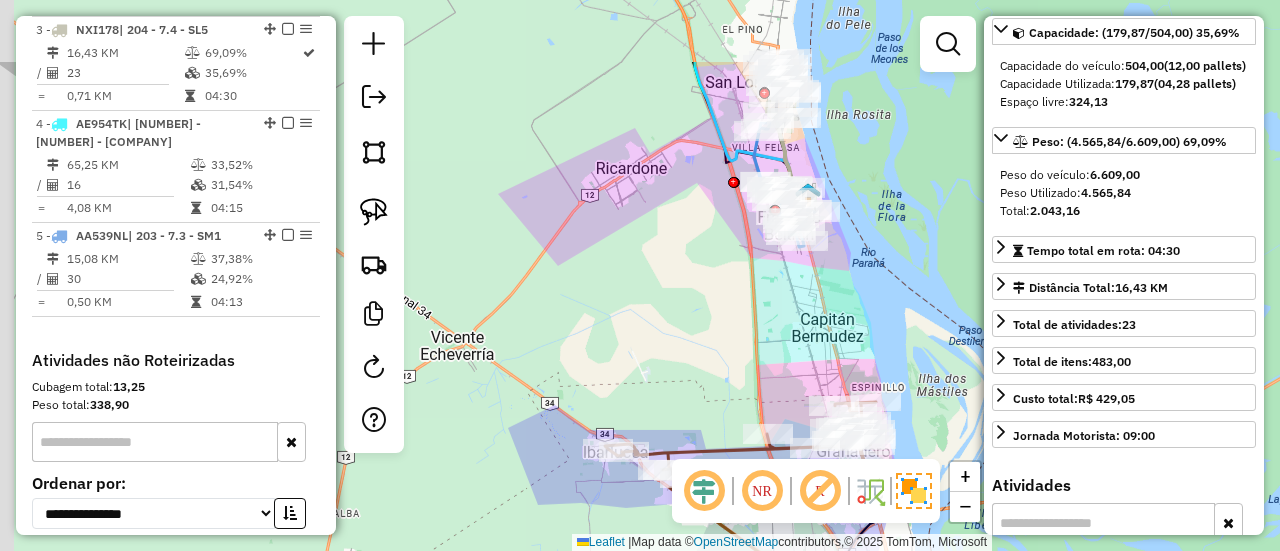 drag, startPoint x: 839, startPoint y: 217, endPoint x: 853, endPoint y: 311, distance: 95.036835 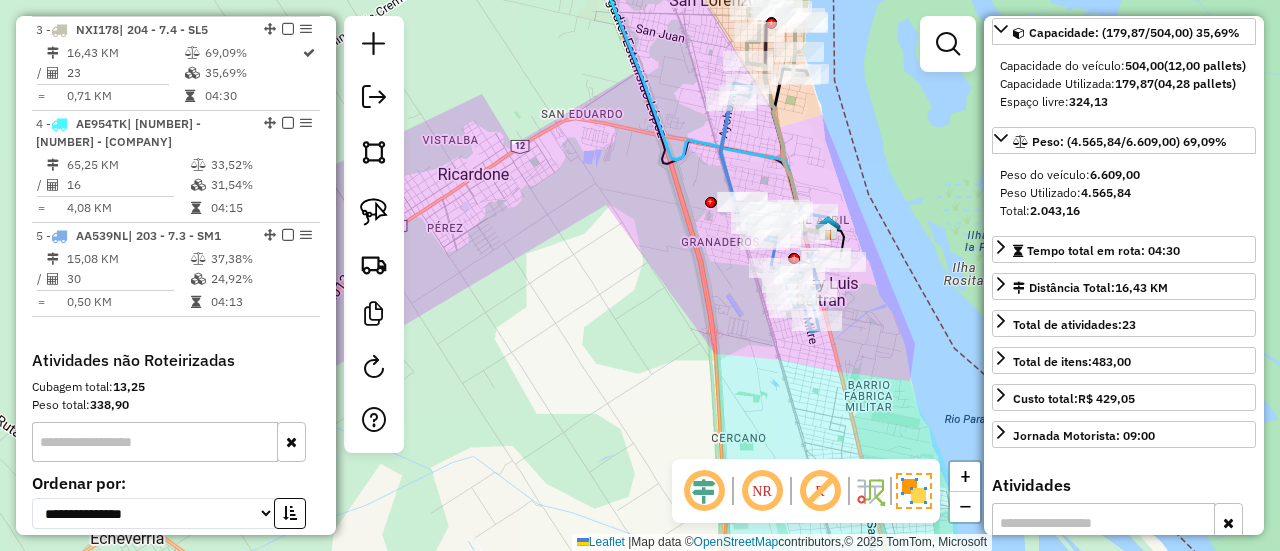 click 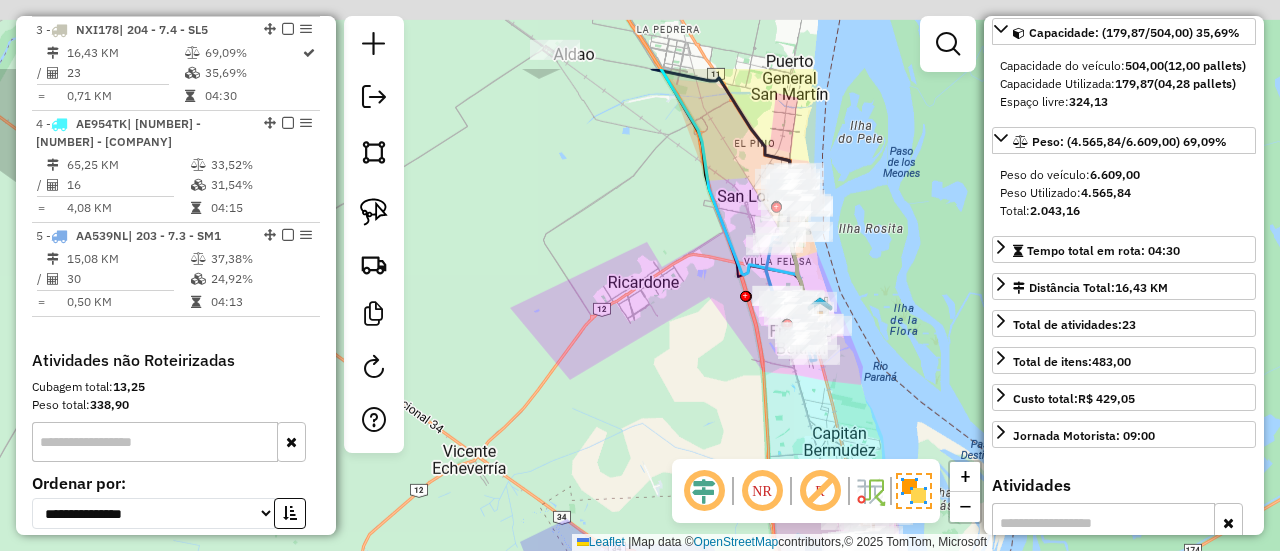 drag, startPoint x: 842, startPoint y: 192, endPoint x: 833, endPoint y: 327, distance: 135.29967 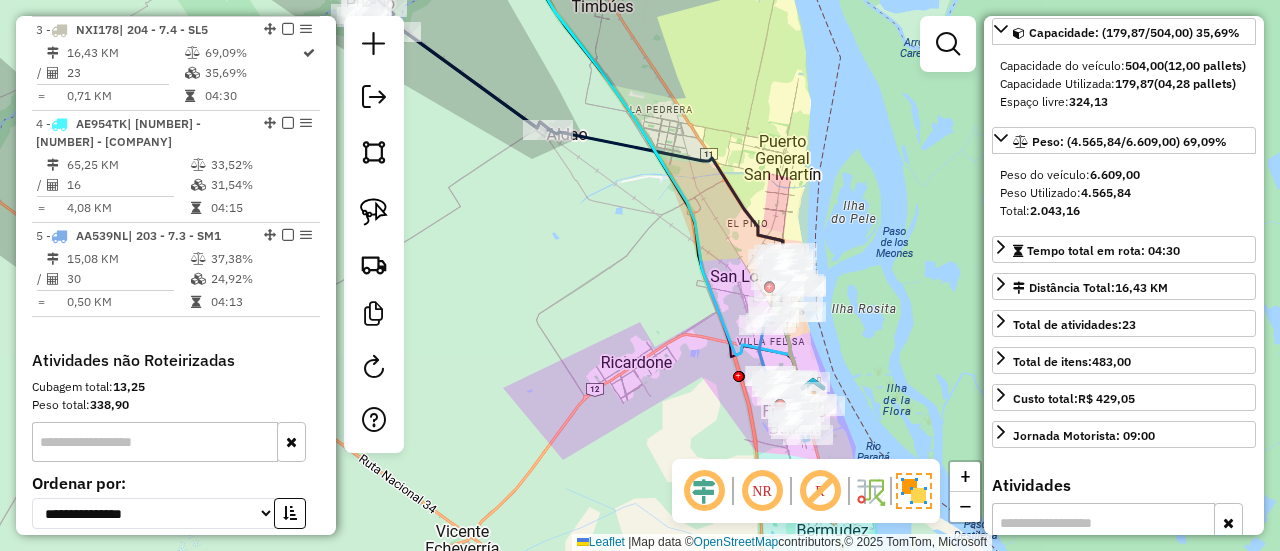 click on "Janela de atendimento Grade de atendimento Capacidade Transportadoras Veículos Cliente Pedidos  Rotas Selecione os dias de semana para filtrar as janelas de atendimento  Seg   Ter   Qua   Qui   Sex   Sáb   Dom  Informe o período da janela de atendimento: De: Até:  Filtrar exatamente a janela do cliente  Considerar janela de atendimento padrão  Selecione os dias de semana para filtrar as grades de atendimento  Seg   Ter   Qua   Qui   Sex   Sáb   Dom   Considerar clientes sem dia de atendimento cadastrado  Clientes fora do dia de atendimento selecionado Filtrar as atividades entre os valores definidos abaixo:  Peso mínimo:   Peso máximo:   Cubagem mínima:   Cubagem máxima:   De:   Até:  Filtrar as atividades entre o tempo de atendimento definido abaixo:  De:   Até:   Considerar capacidade total dos clientes não roteirizados Transportadora: Selecione um ou mais itens Tipo de veículo: Selecione um ou mais itens Veículo: Selecione um ou mais itens Motorista: Selecione um ou mais itens Nome: Rótulo:" 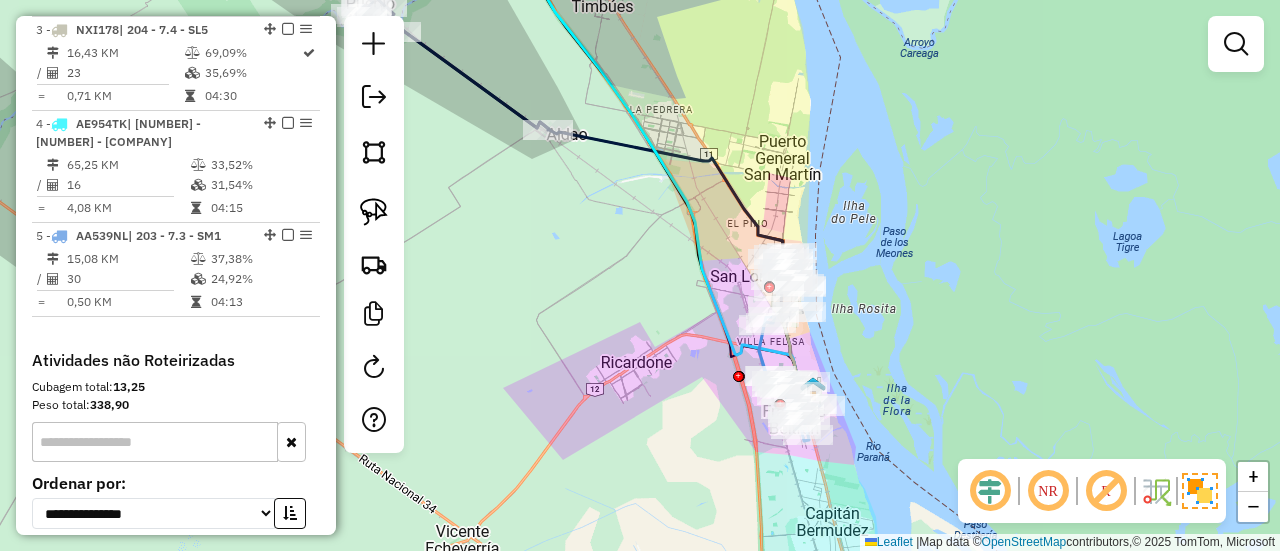click 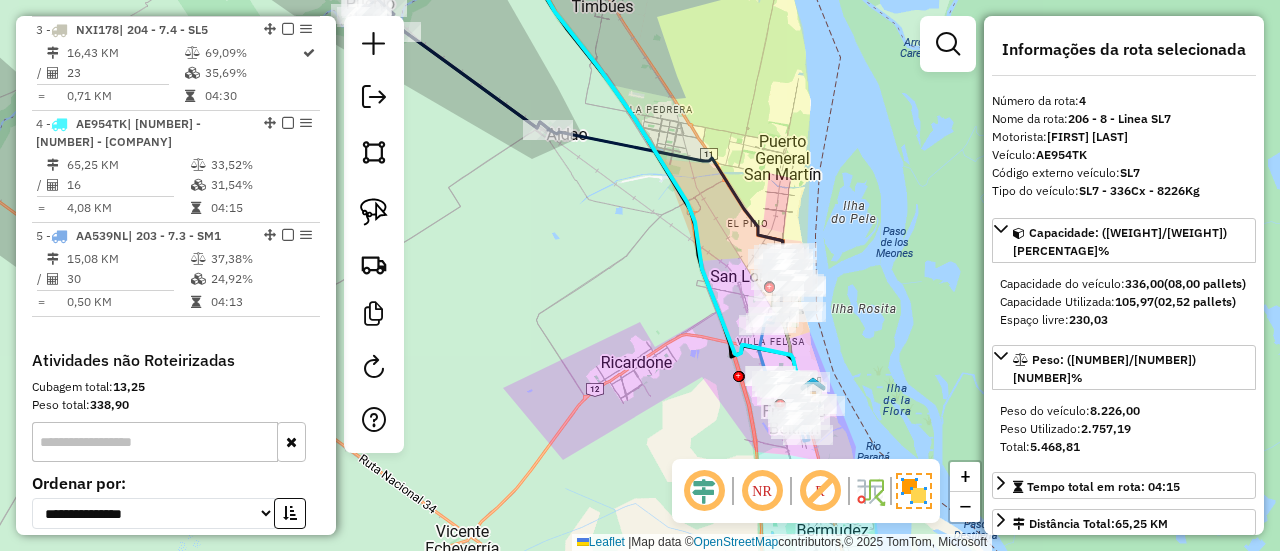 scroll, scrollTop: 1061, scrollLeft: 0, axis: vertical 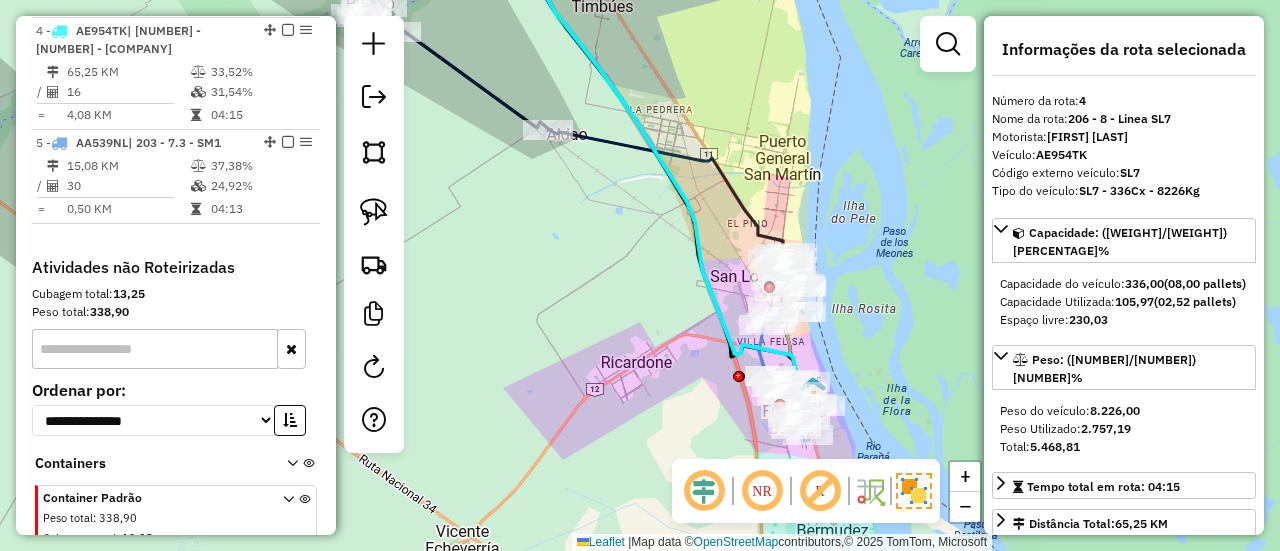 click 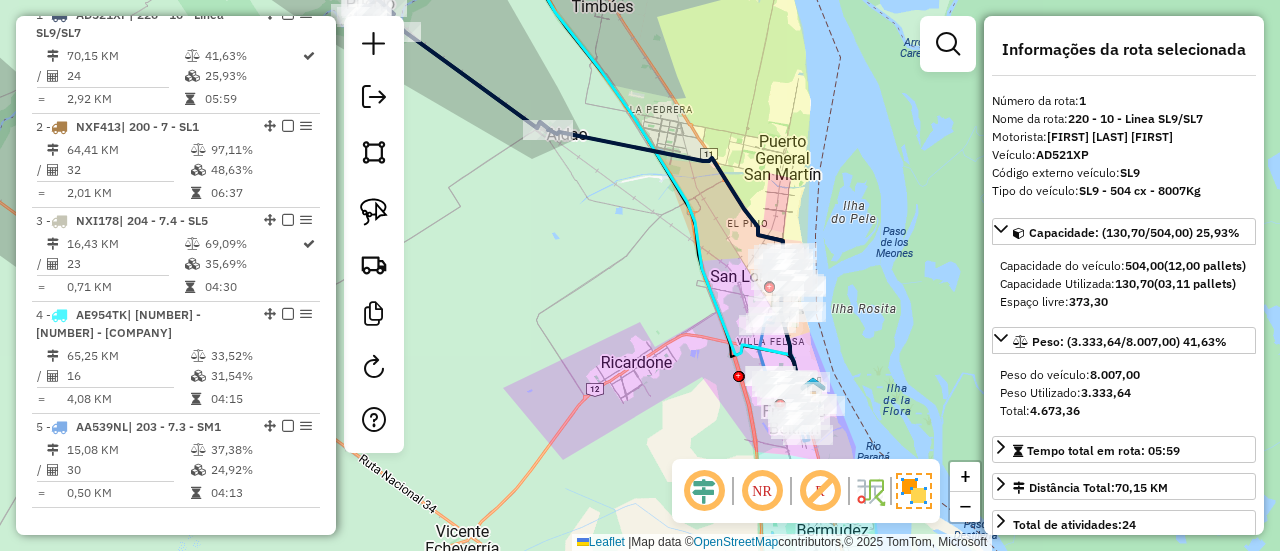 scroll, scrollTop: 762, scrollLeft: 0, axis: vertical 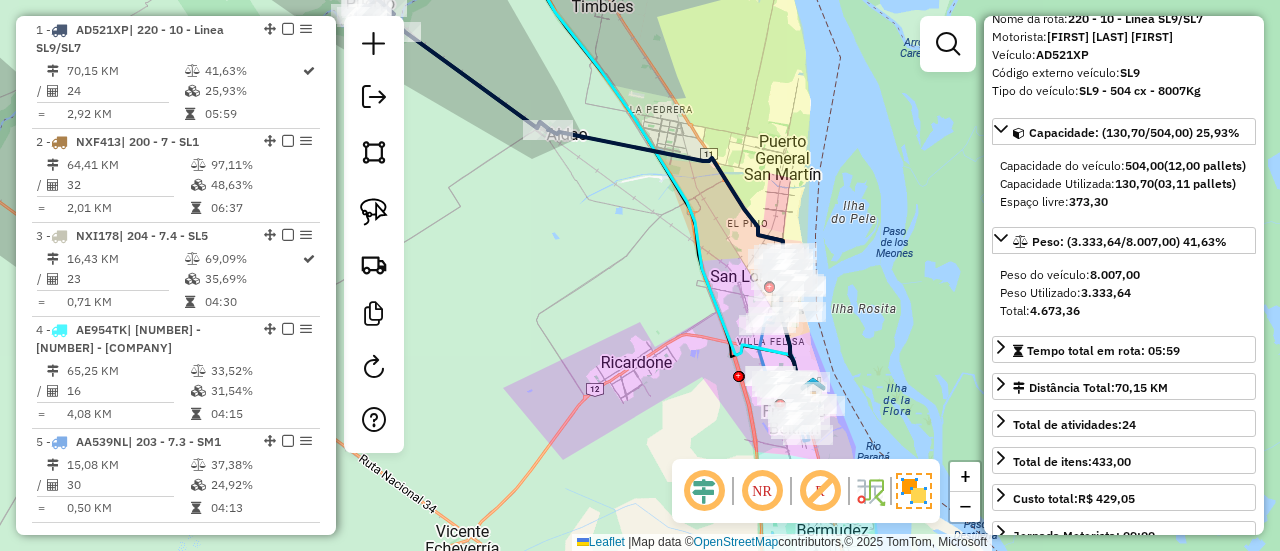 click 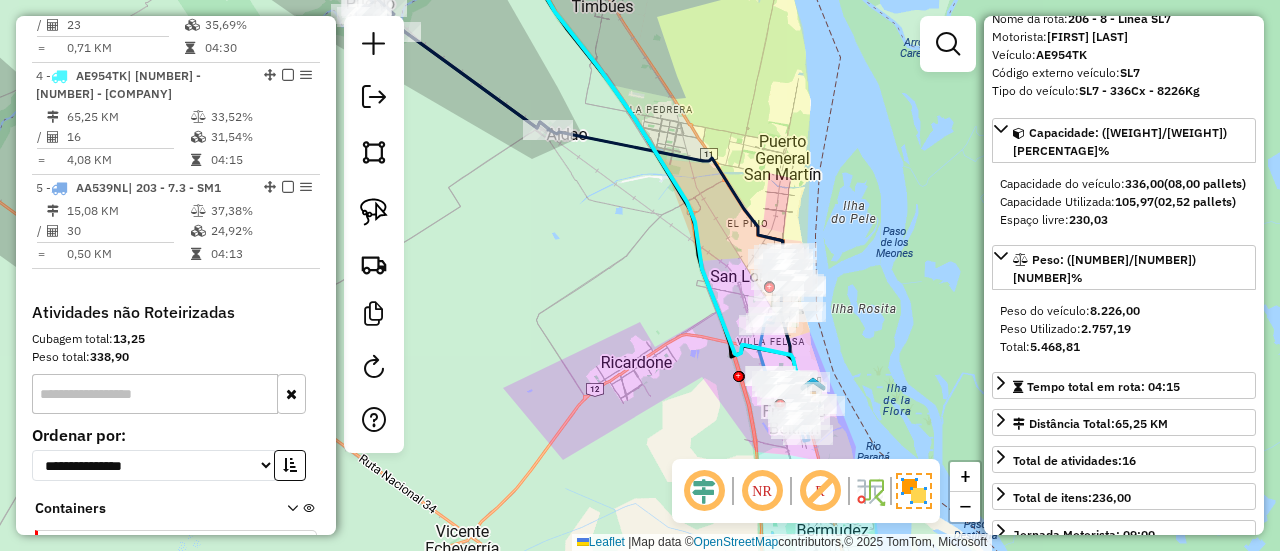 scroll, scrollTop: 1061, scrollLeft: 0, axis: vertical 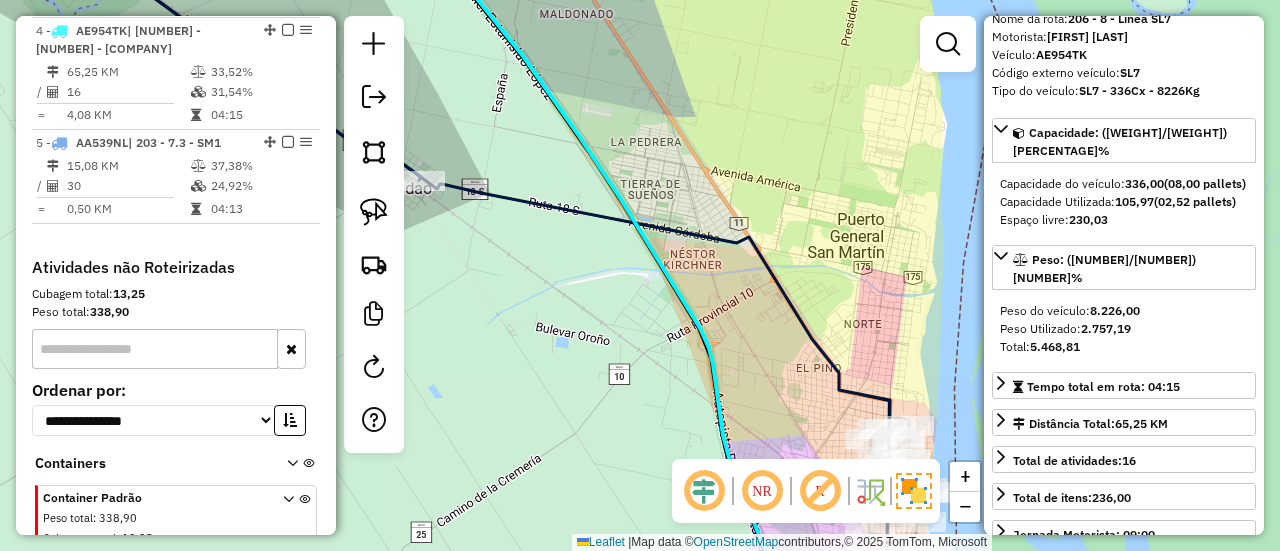 drag, startPoint x: 690, startPoint y: 263, endPoint x: 623, endPoint y: 35, distance: 237.64049 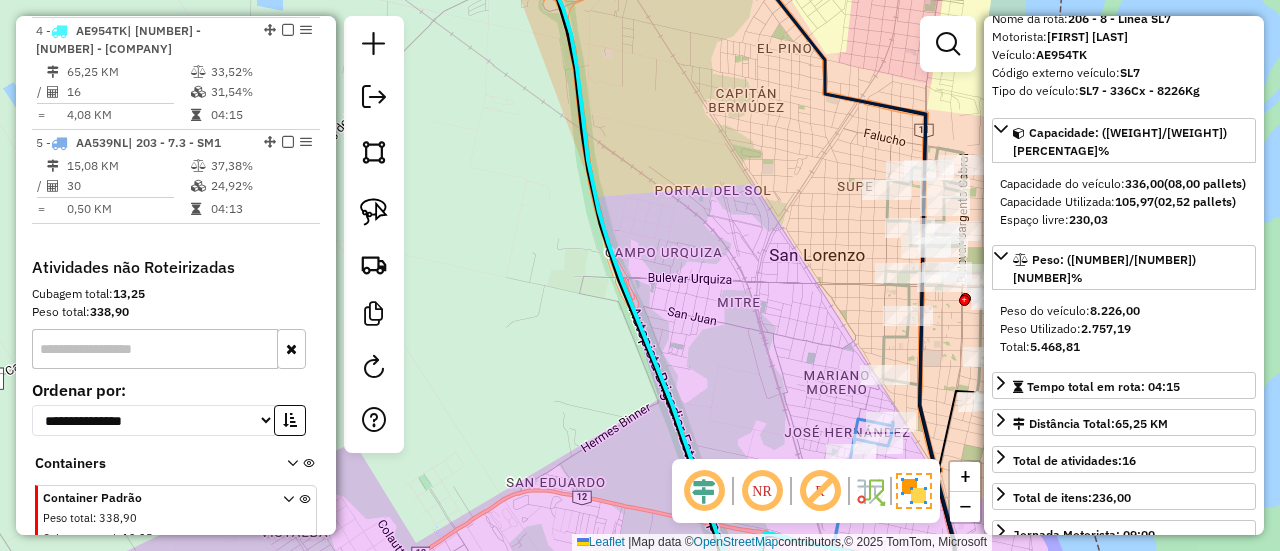 drag, startPoint x: 701, startPoint y: 286, endPoint x: 584, endPoint y: -118, distance: 420.60077 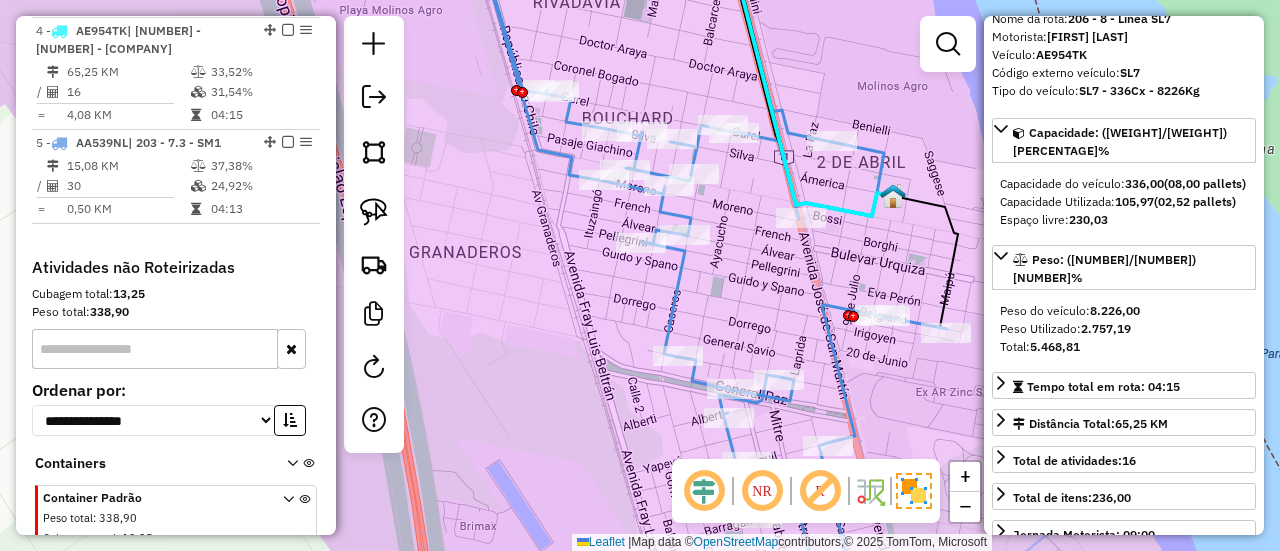 click 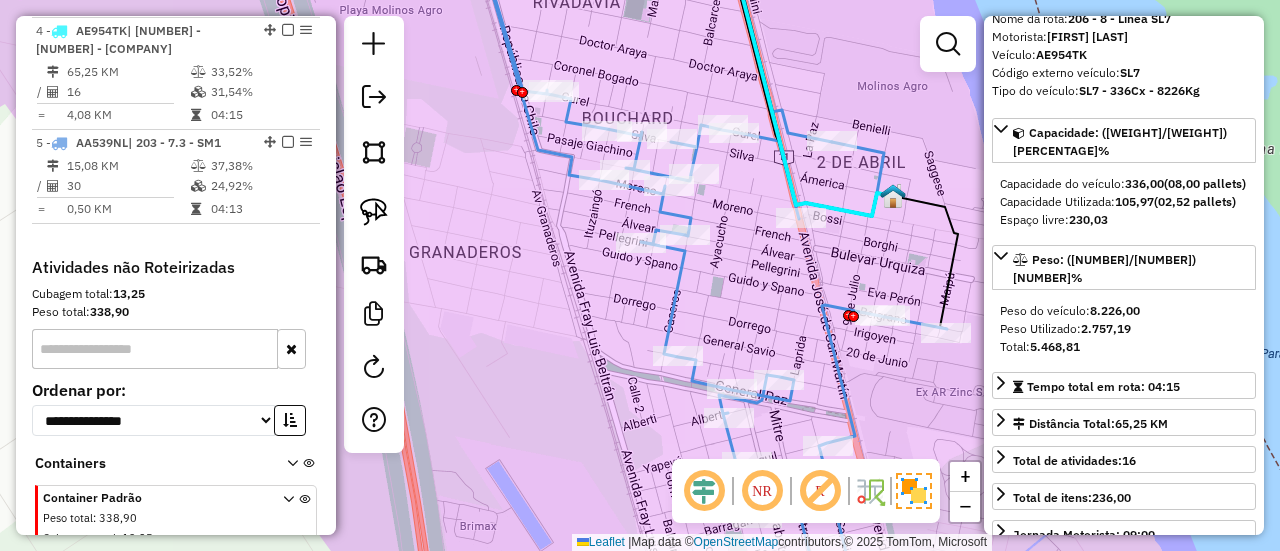 click 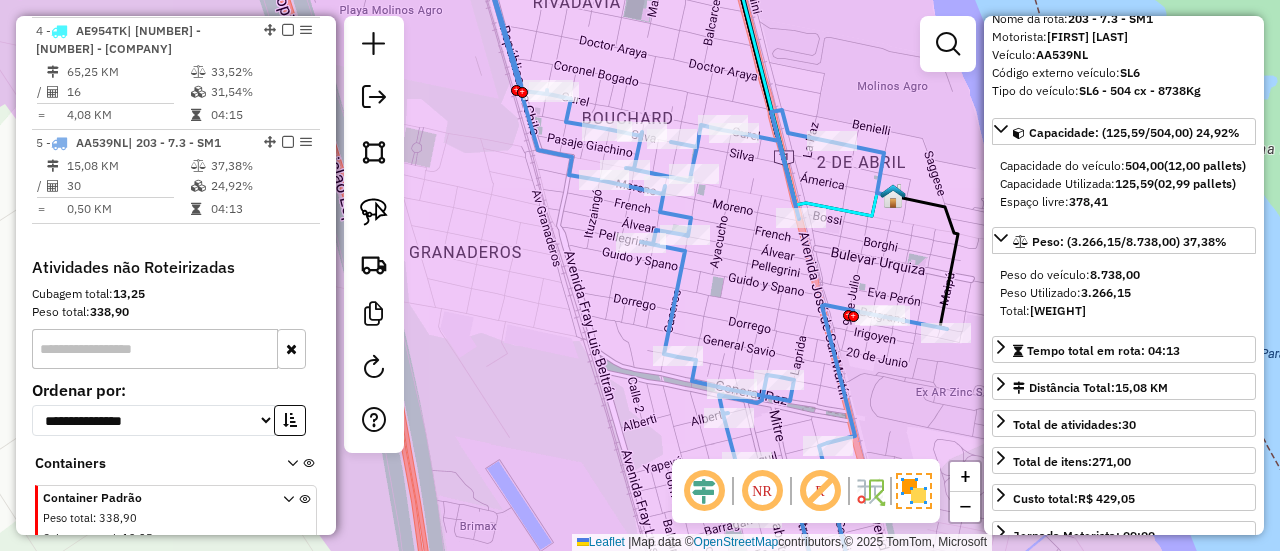 scroll, scrollTop: 1173, scrollLeft: 0, axis: vertical 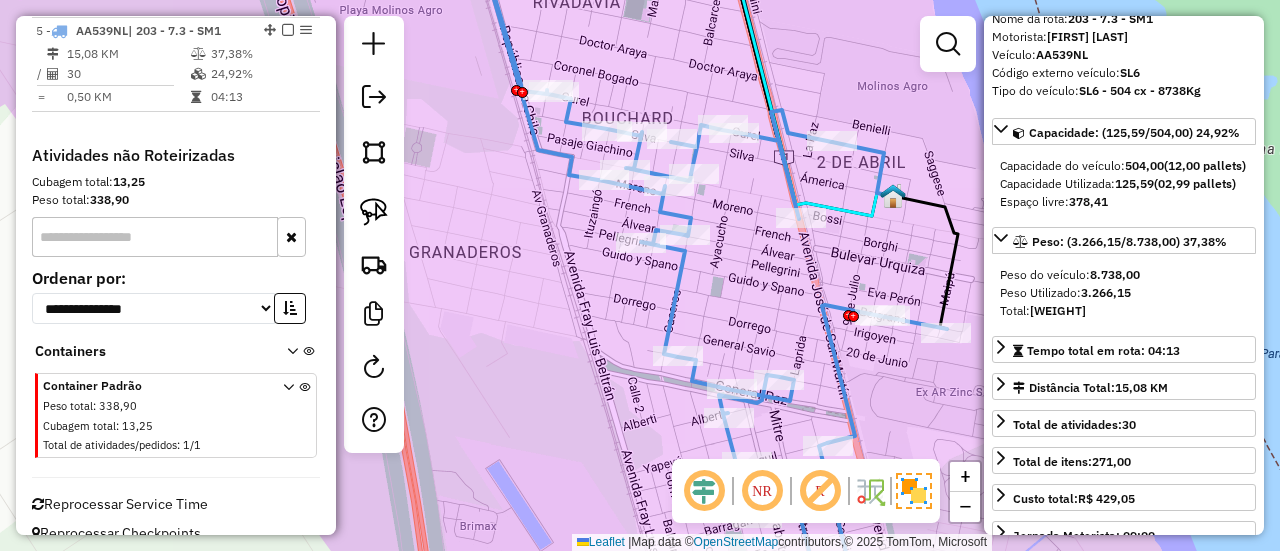 click 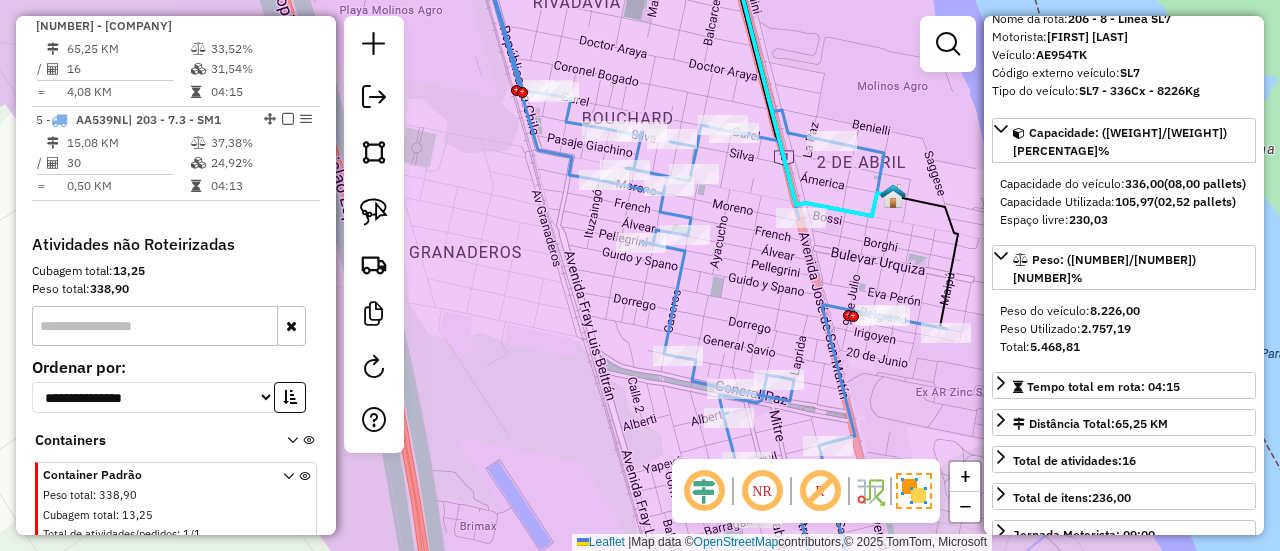 scroll, scrollTop: 1061, scrollLeft: 0, axis: vertical 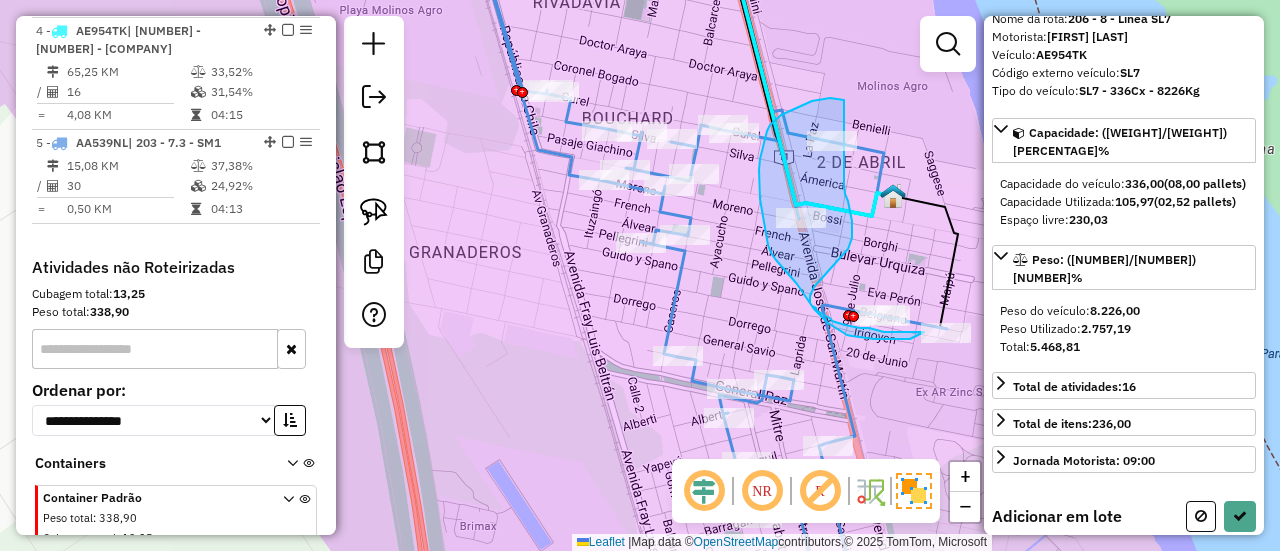 drag, startPoint x: 844, startPoint y: 100, endPoint x: 844, endPoint y: 184, distance: 84 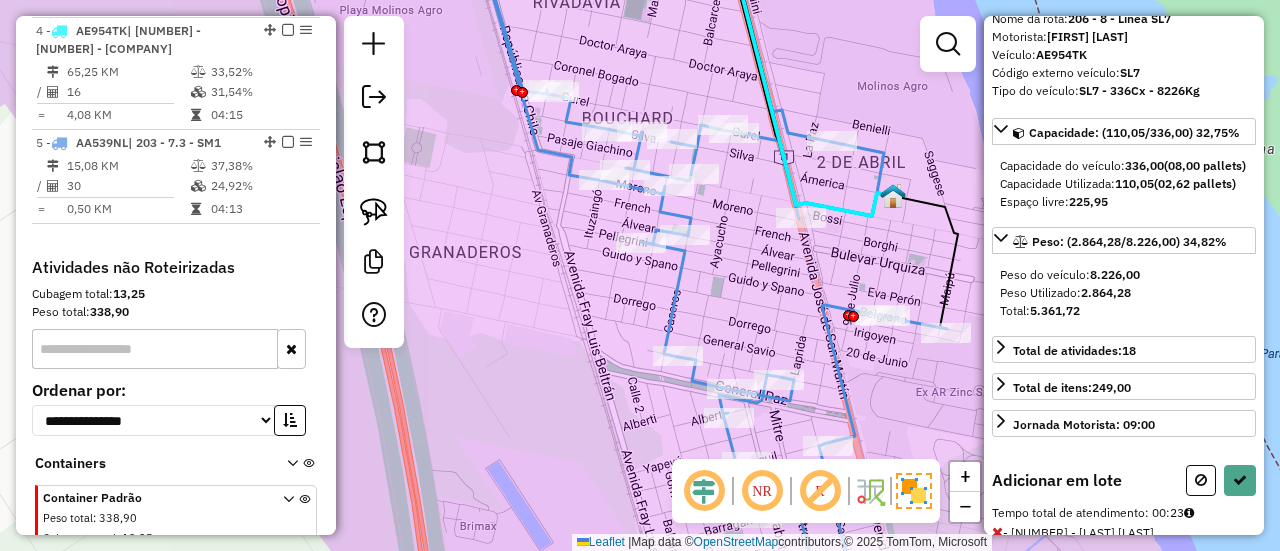 select on "**********" 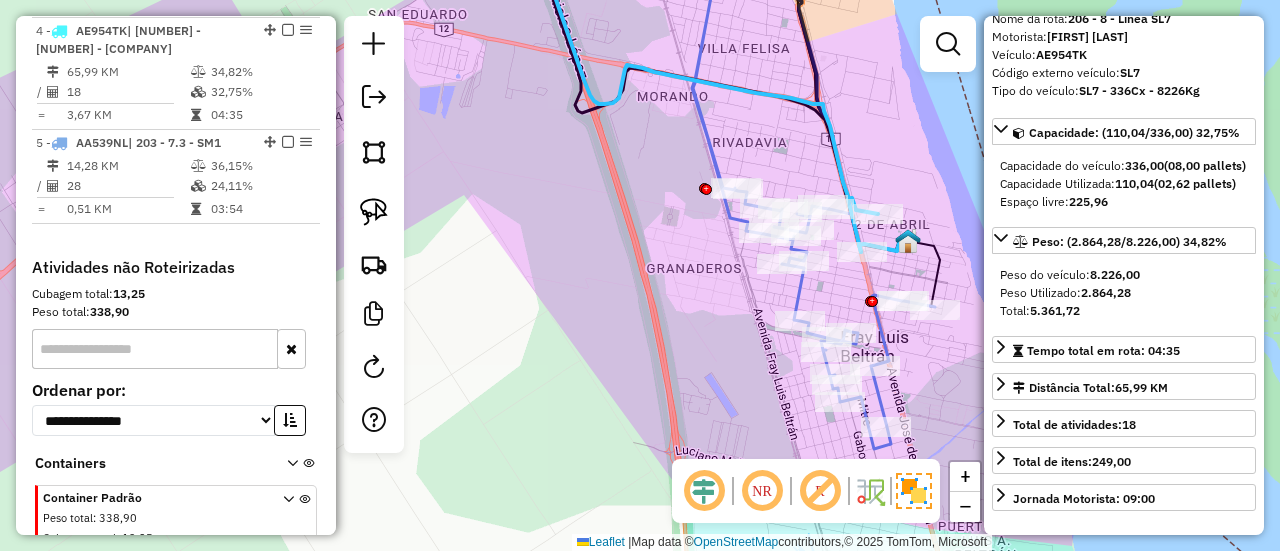 click 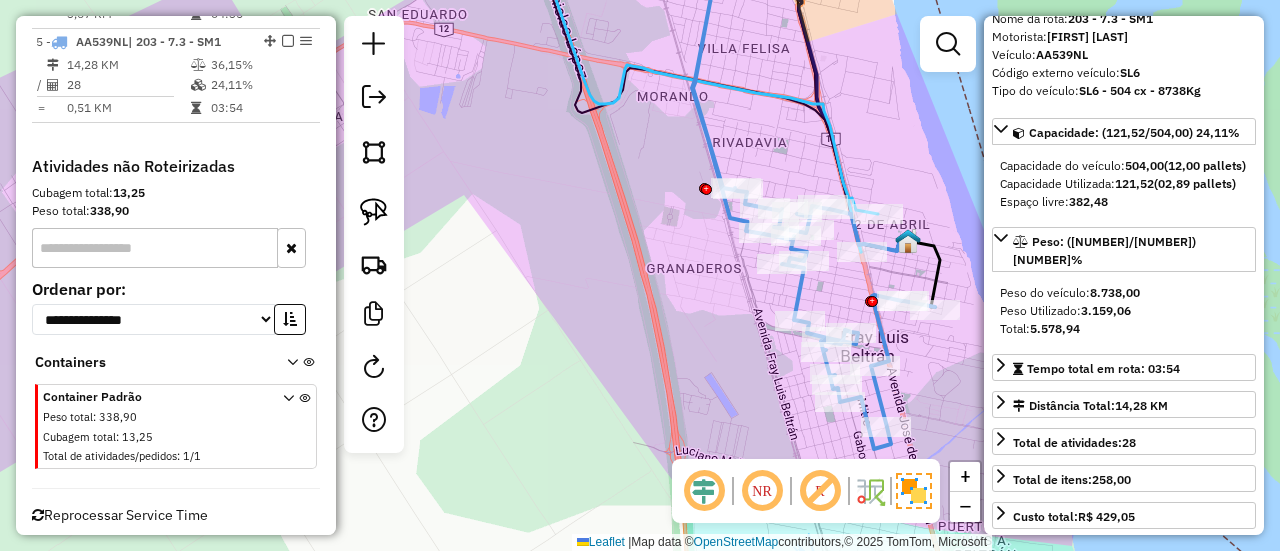scroll, scrollTop: 1173, scrollLeft: 0, axis: vertical 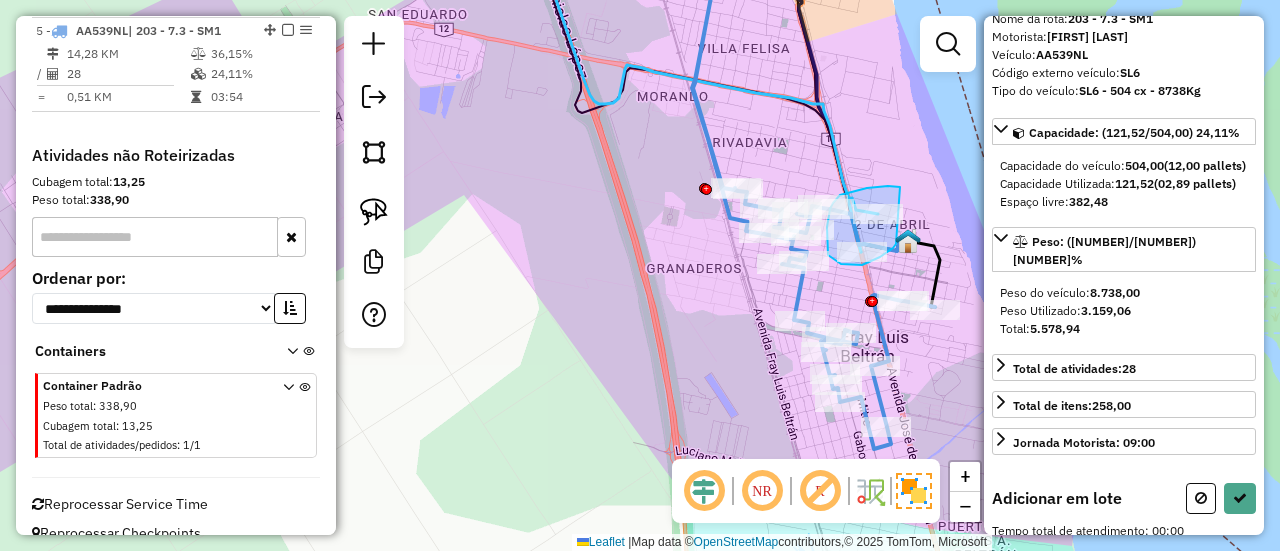 drag, startPoint x: 900, startPoint y: 187, endPoint x: 896, endPoint y: 244, distance: 57.14018 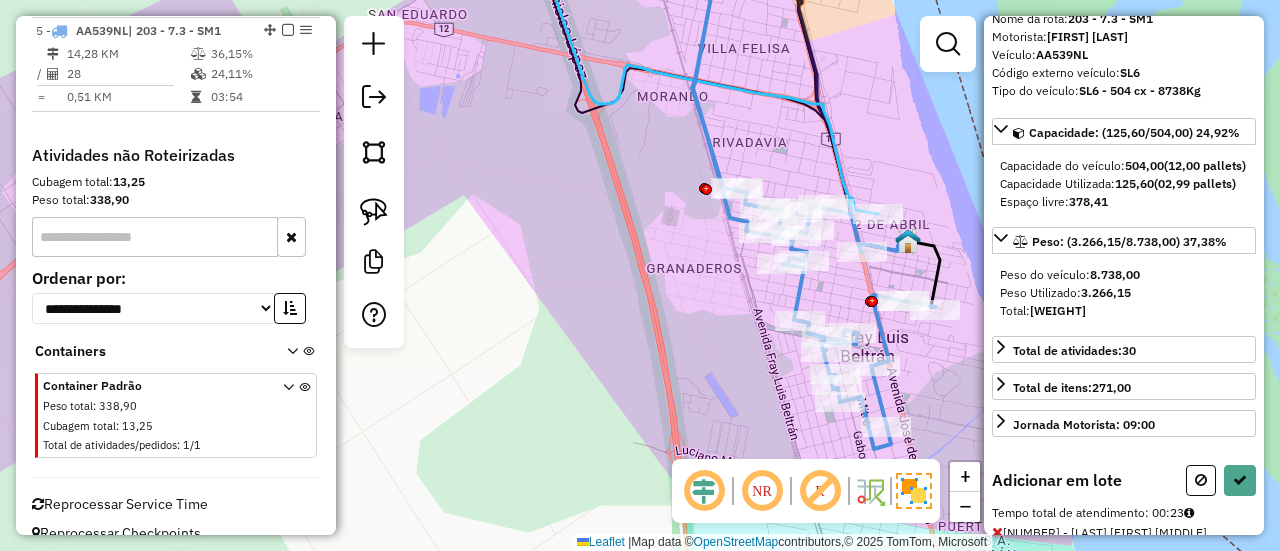 select on "**********" 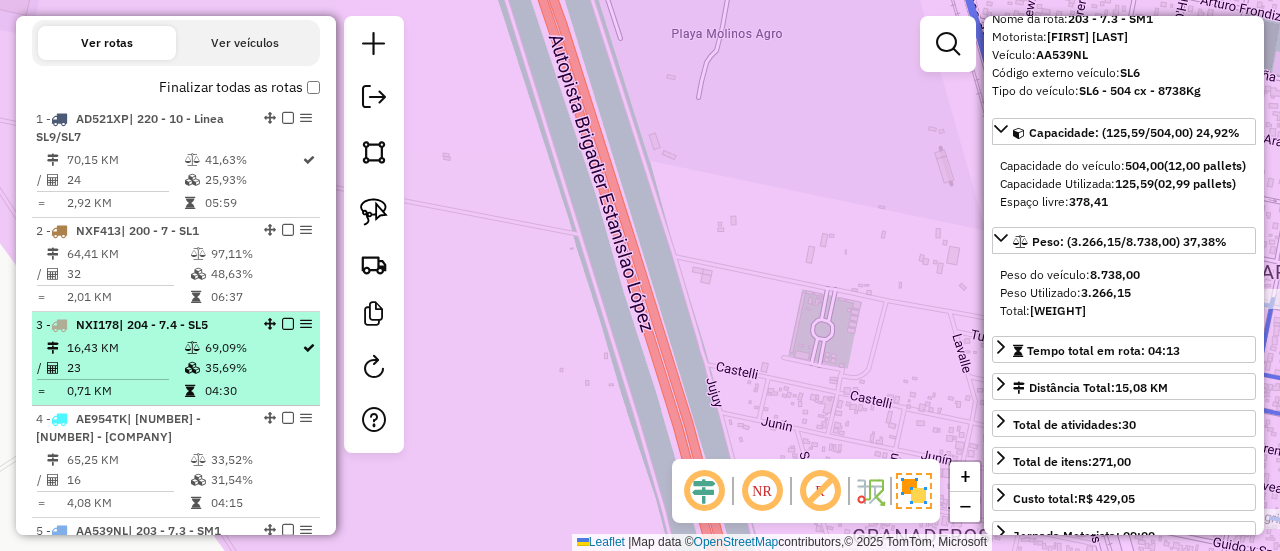 scroll, scrollTop: 773, scrollLeft: 0, axis: vertical 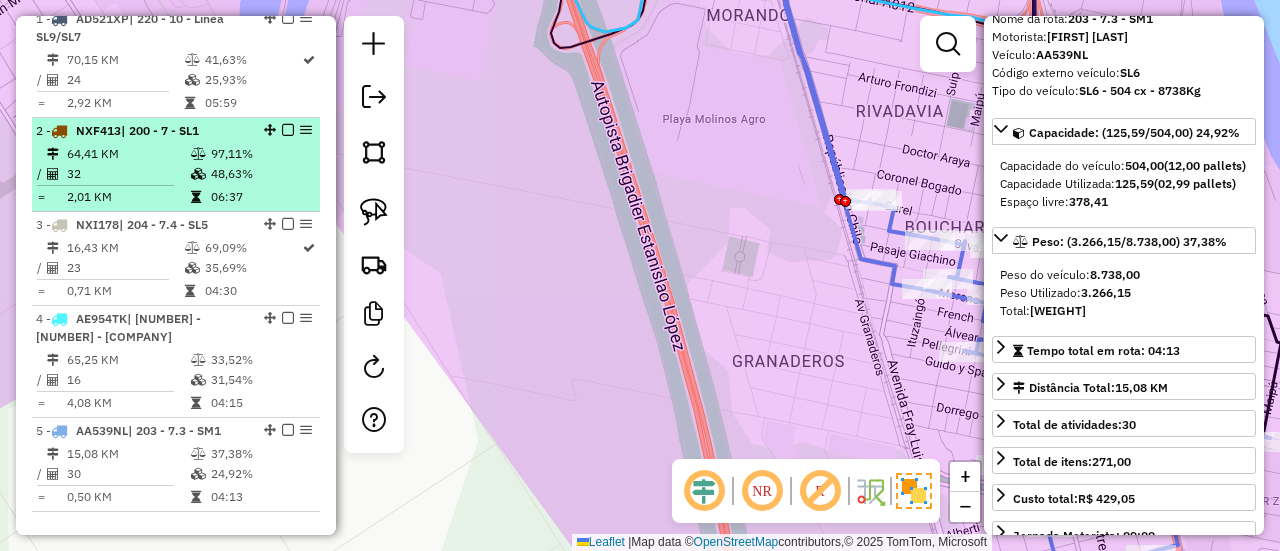 click on "32" at bounding box center [128, 174] 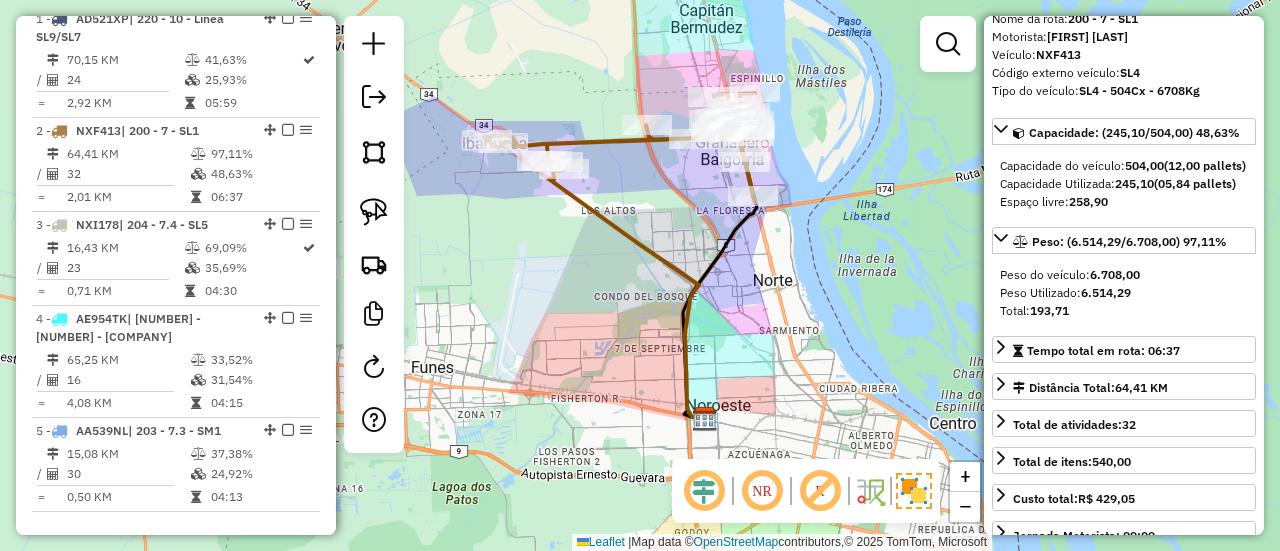 drag, startPoint x: 716, startPoint y: 224, endPoint x: 695, endPoint y: 206, distance: 27.658634 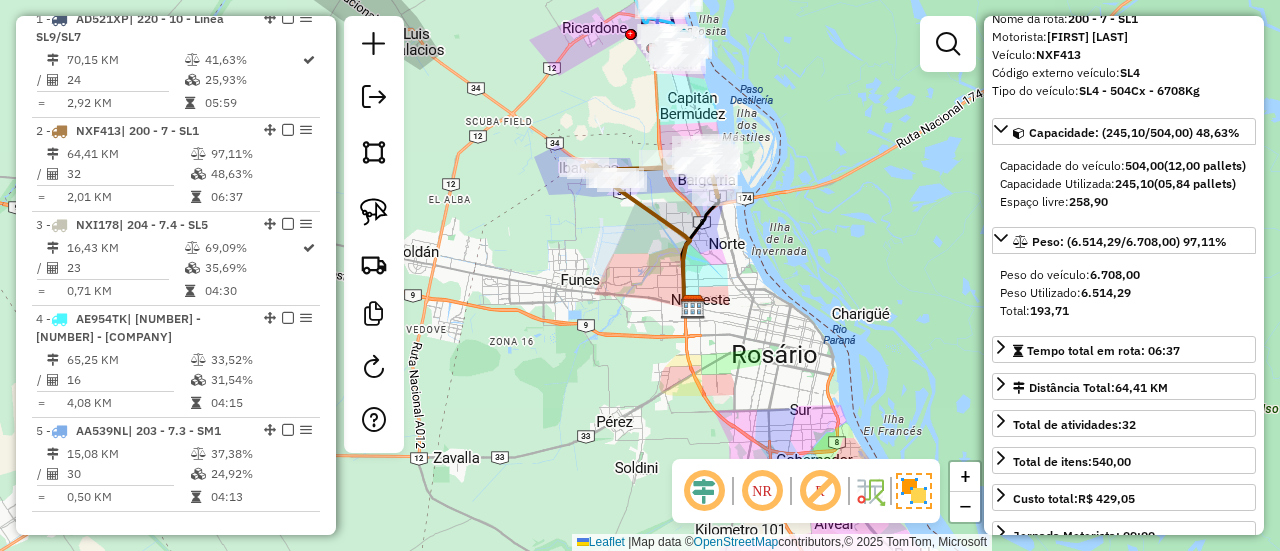 drag, startPoint x: 652, startPoint y: 109, endPoint x: 650, endPoint y: 155, distance: 46.043457 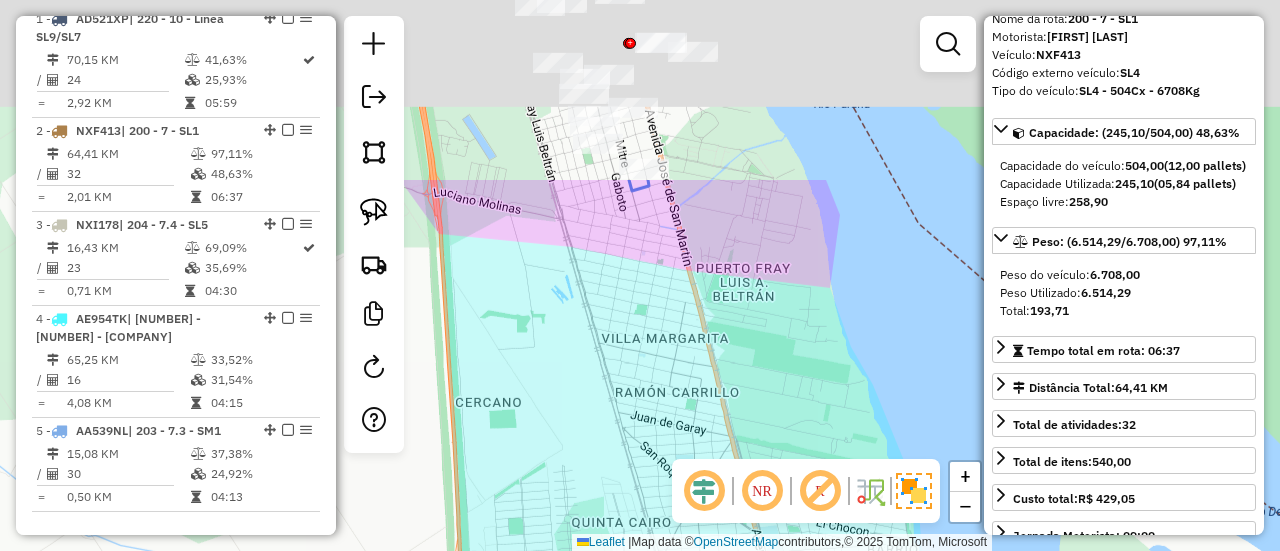 drag, startPoint x: 700, startPoint y: 303, endPoint x: 705, endPoint y: 351, distance: 48.259712 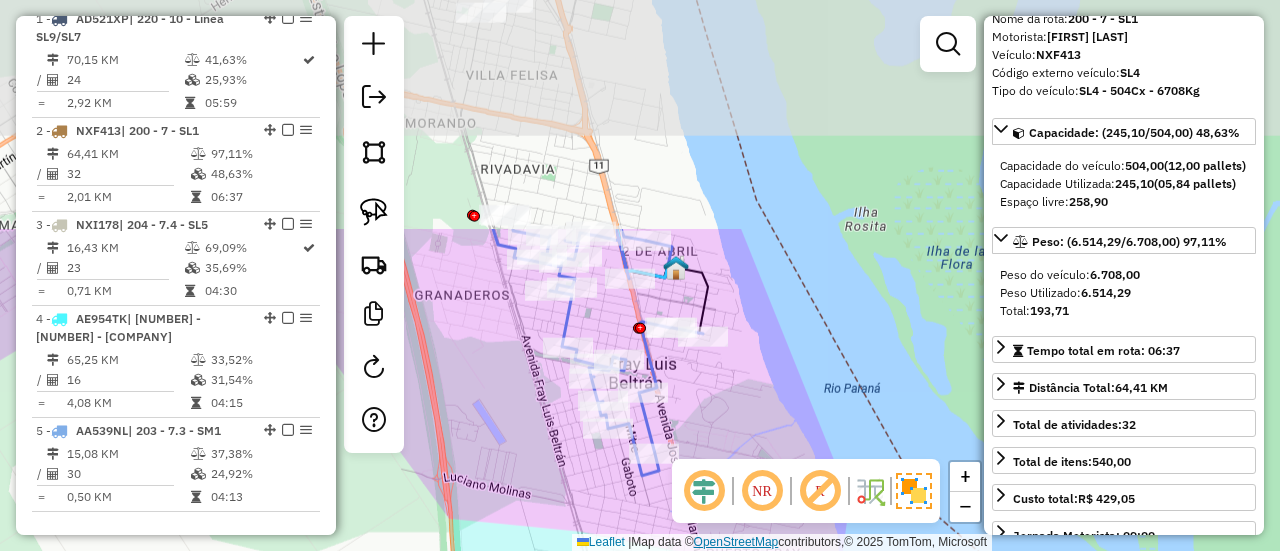drag, startPoint x: 712, startPoint y: 297, endPoint x: 720, endPoint y: 539, distance: 242.1322 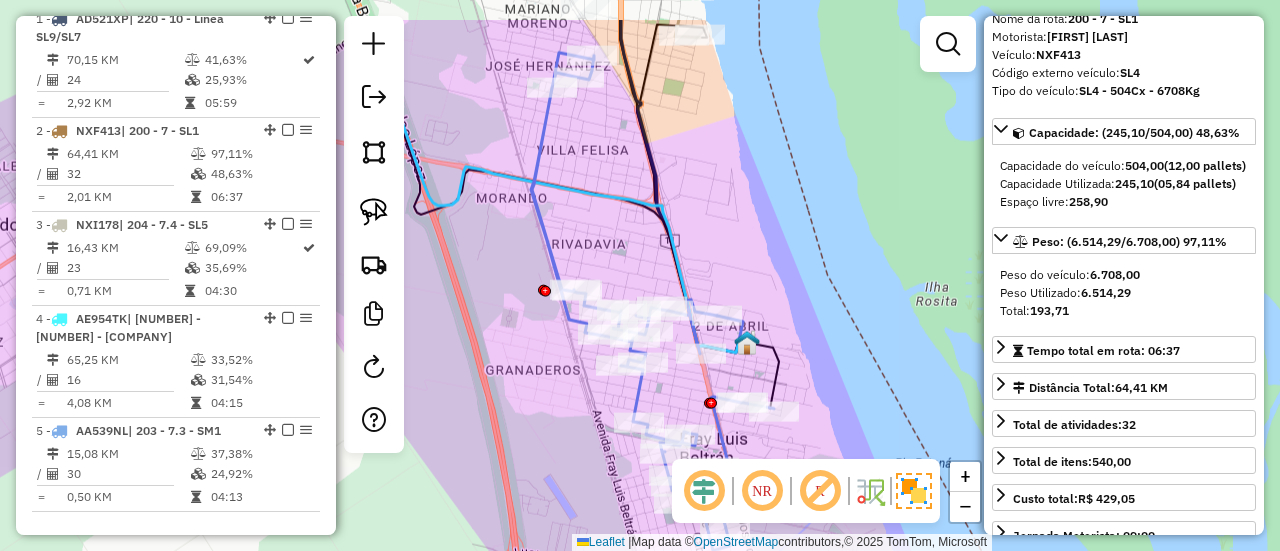 drag, startPoint x: 740, startPoint y: 401, endPoint x: 808, endPoint y: 469, distance: 96.16652 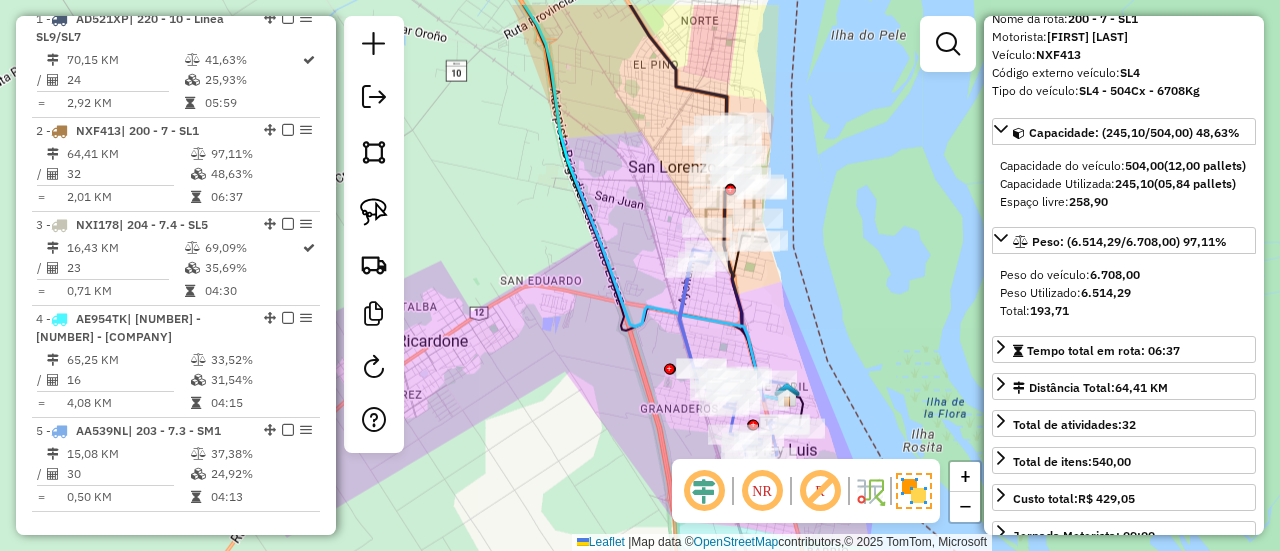 drag, startPoint x: 750, startPoint y: 215, endPoint x: 768, endPoint y: 271, distance: 58.821766 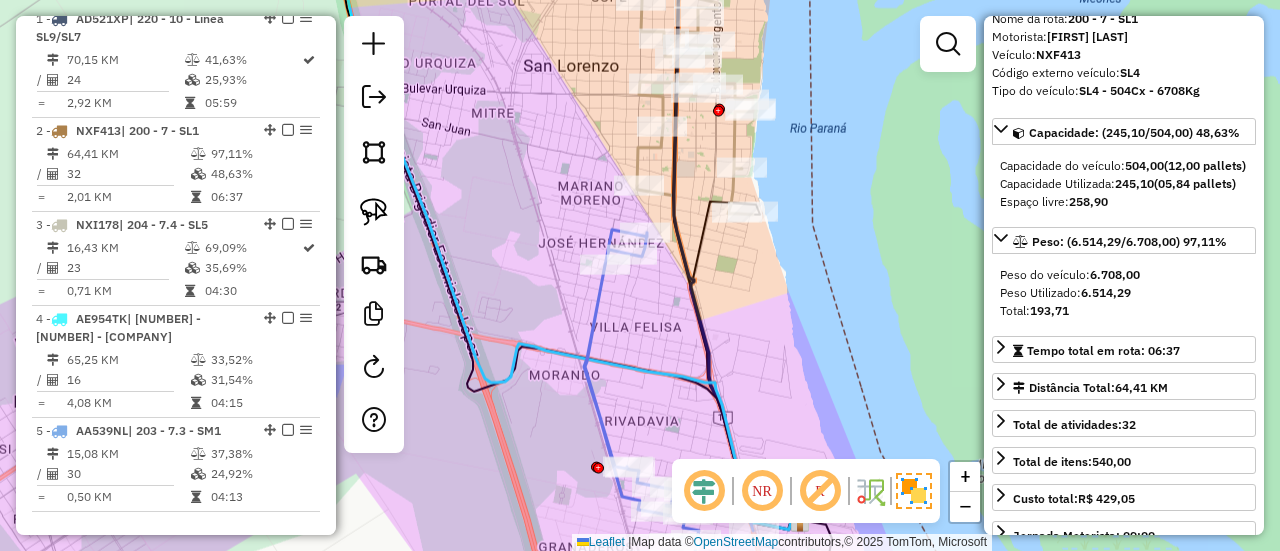 click 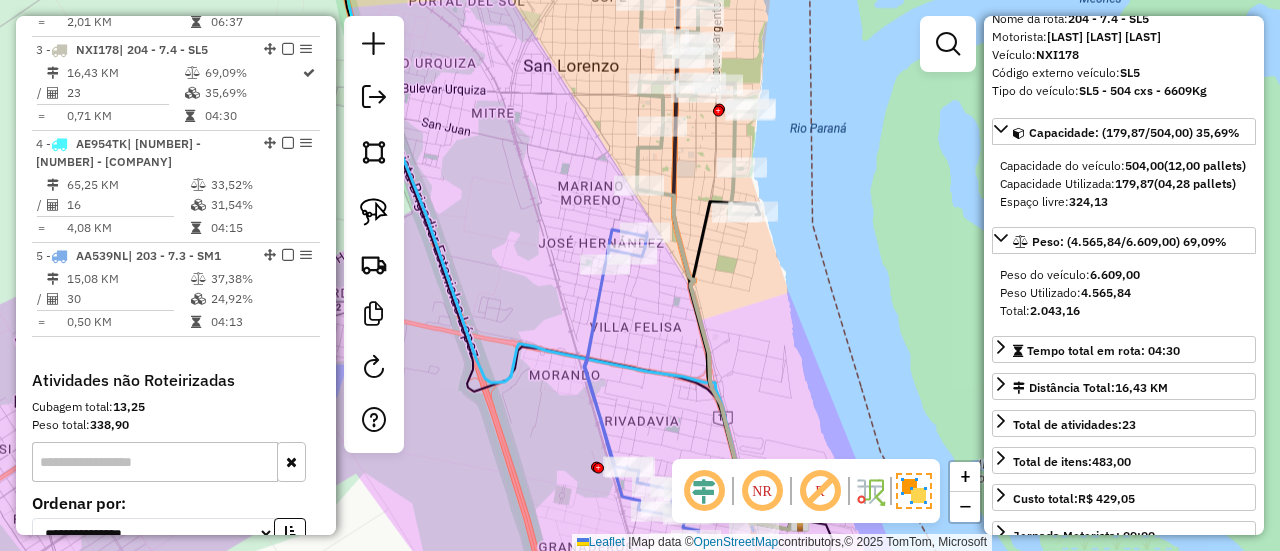 scroll, scrollTop: 968, scrollLeft: 0, axis: vertical 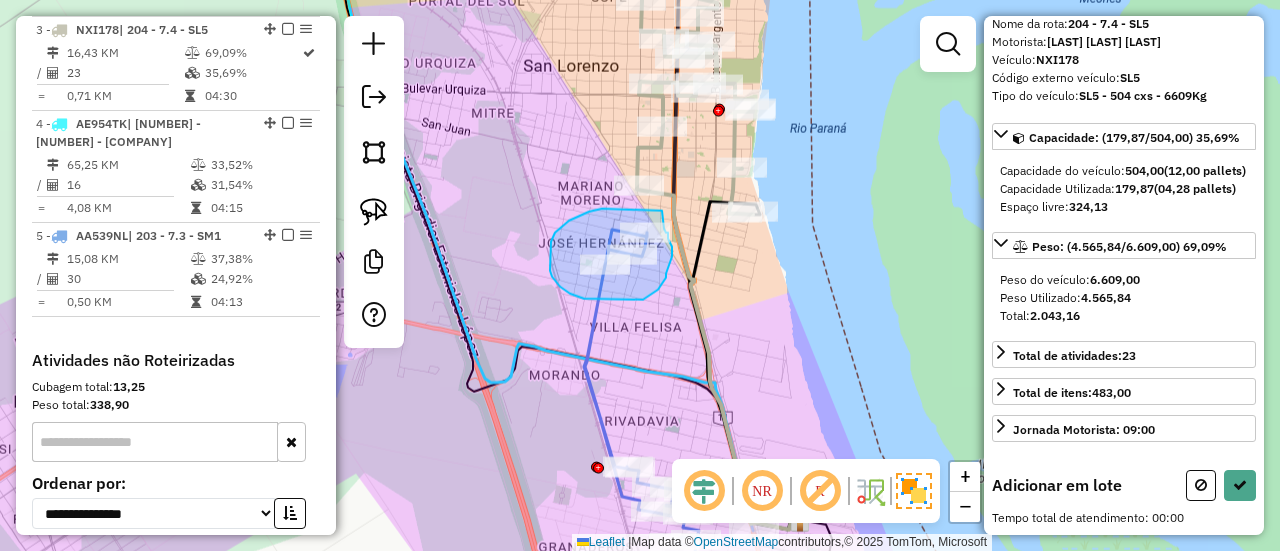 drag, startPoint x: 561, startPoint y: 227, endPoint x: 661, endPoint y: 211, distance: 101.27191 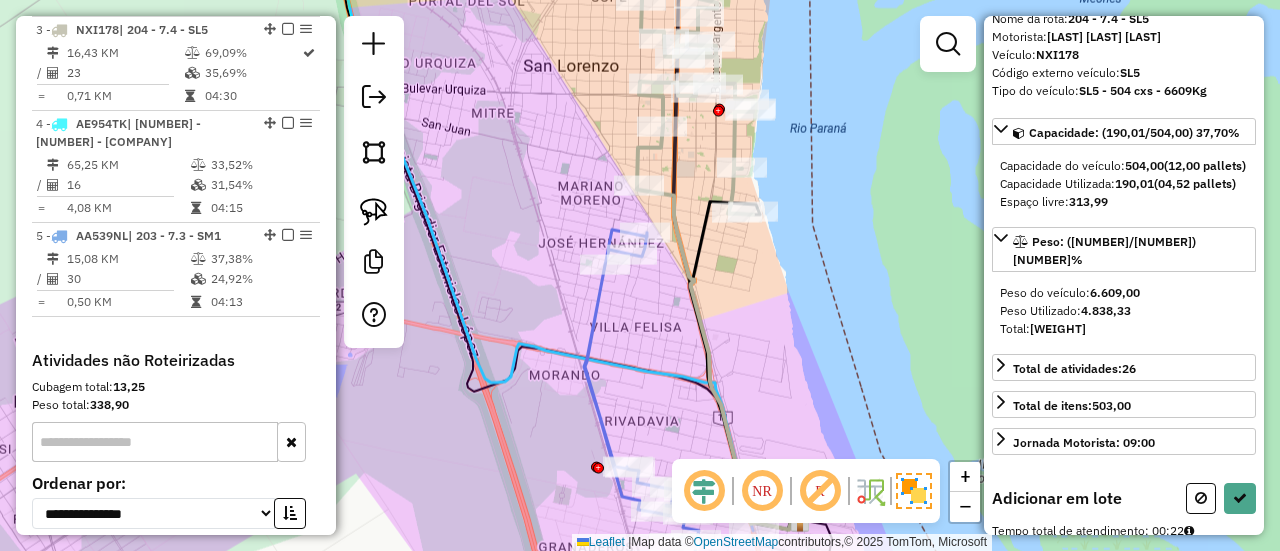 select on "**********" 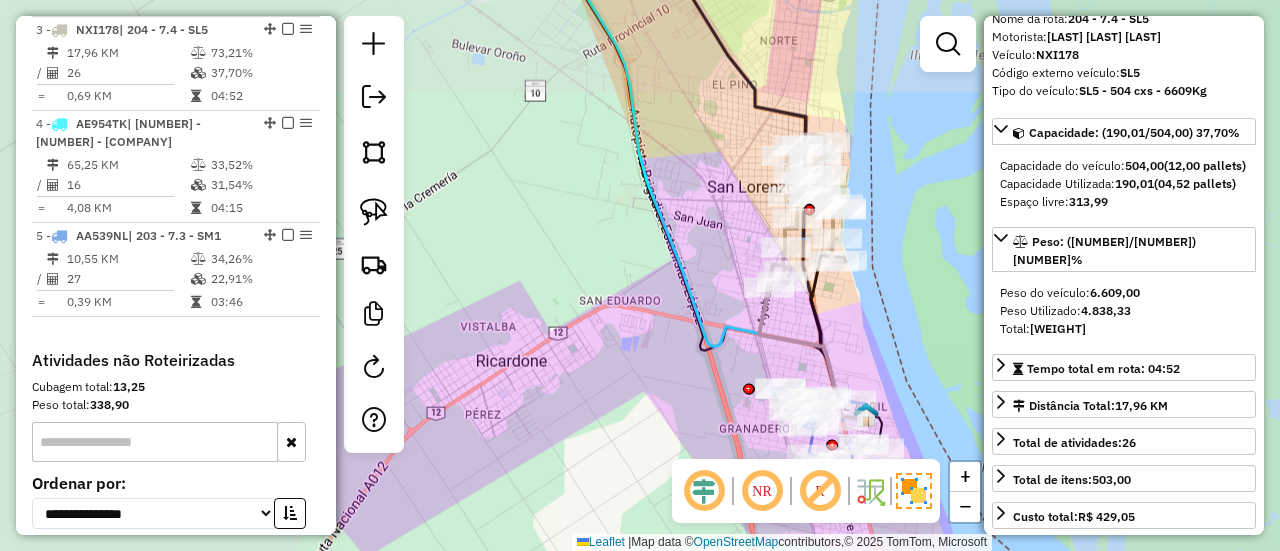 drag, startPoint x: 918, startPoint y: 323, endPoint x: 801, endPoint y: 31, distance: 314.56796 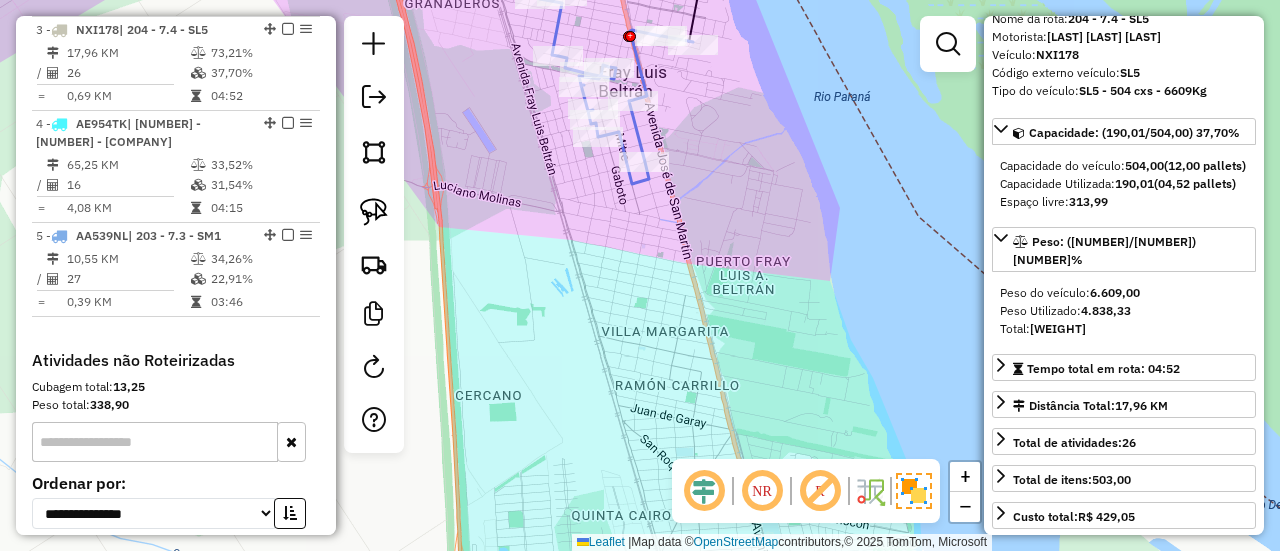 click 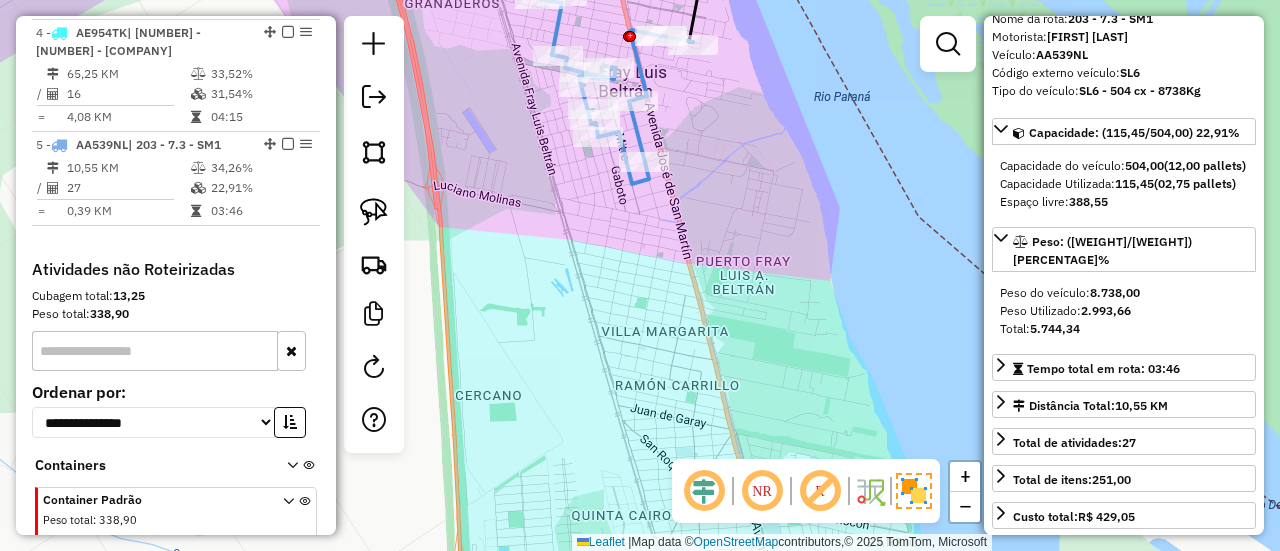 scroll, scrollTop: 1173, scrollLeft: 0, axis: vertical 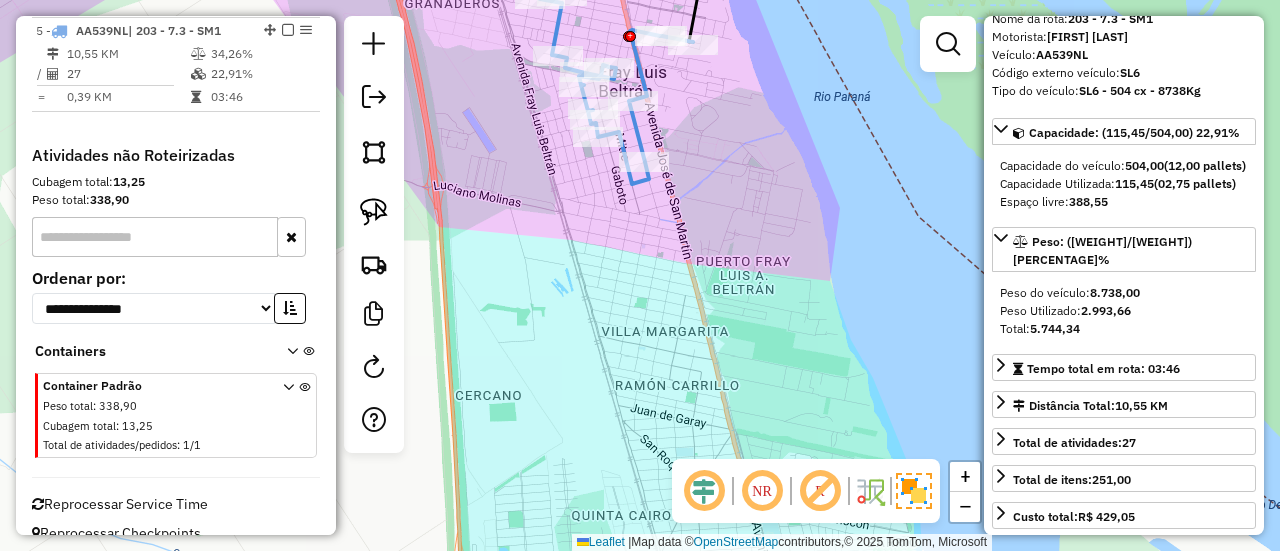 drag, startPoint x: 713, startPoint y: 230, endPoint x: 682, endPoint y: 53, distance: 179.69418 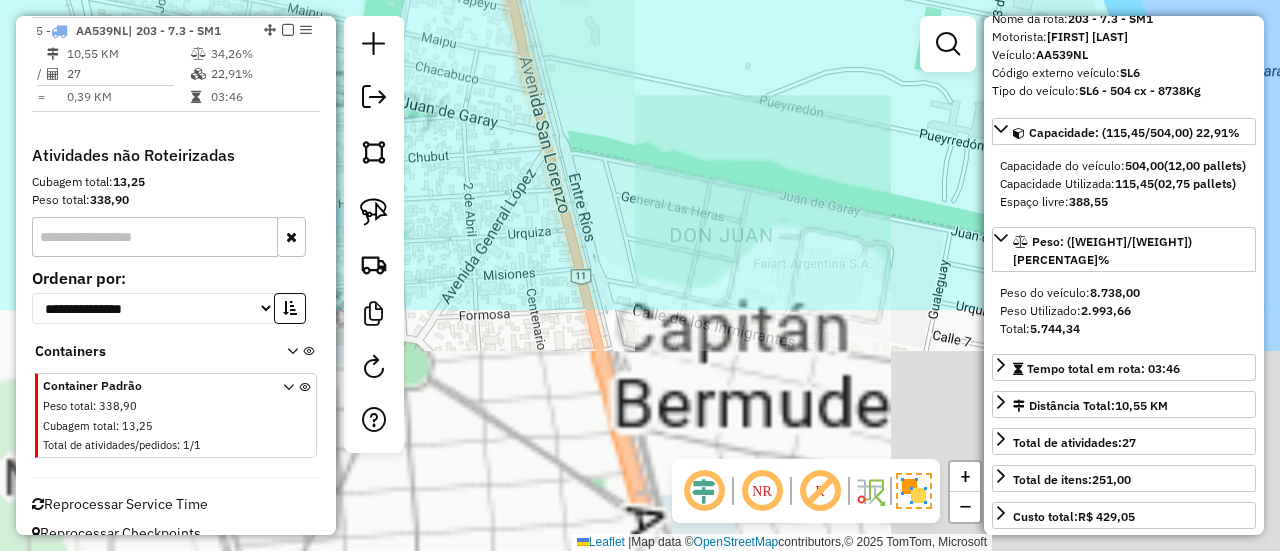 drag, startPoint x: 752, startPoint y: 249, endPoint x: 702, endPoint y: -67, distance: 319.93124 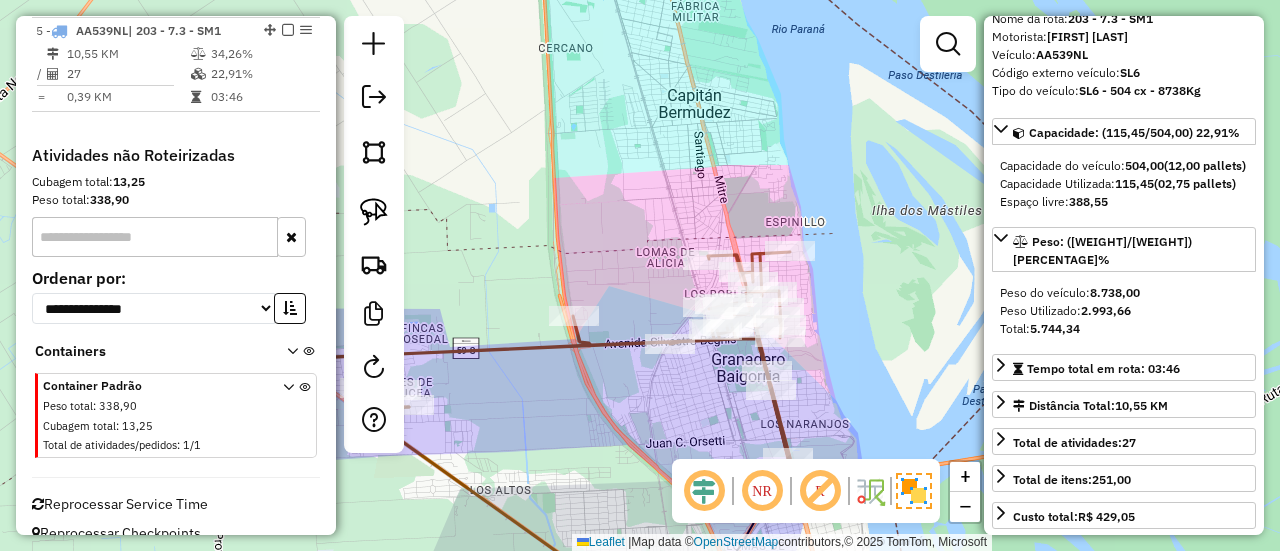 drag, startPoint x: 733, startPoint y: 124, endPoint x: 716, endPoint y: 53, distance: 73.00685 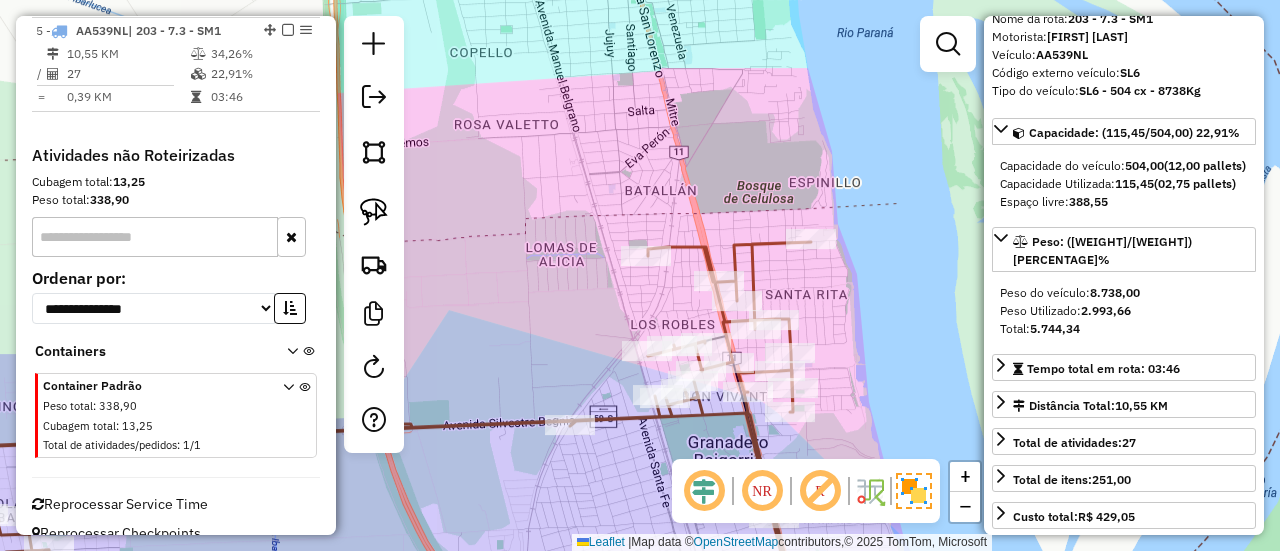 drag, startPoint x: 731, startPoint y: 113, endPoint x: 715, endPoint y: 61, distance: 54.405884 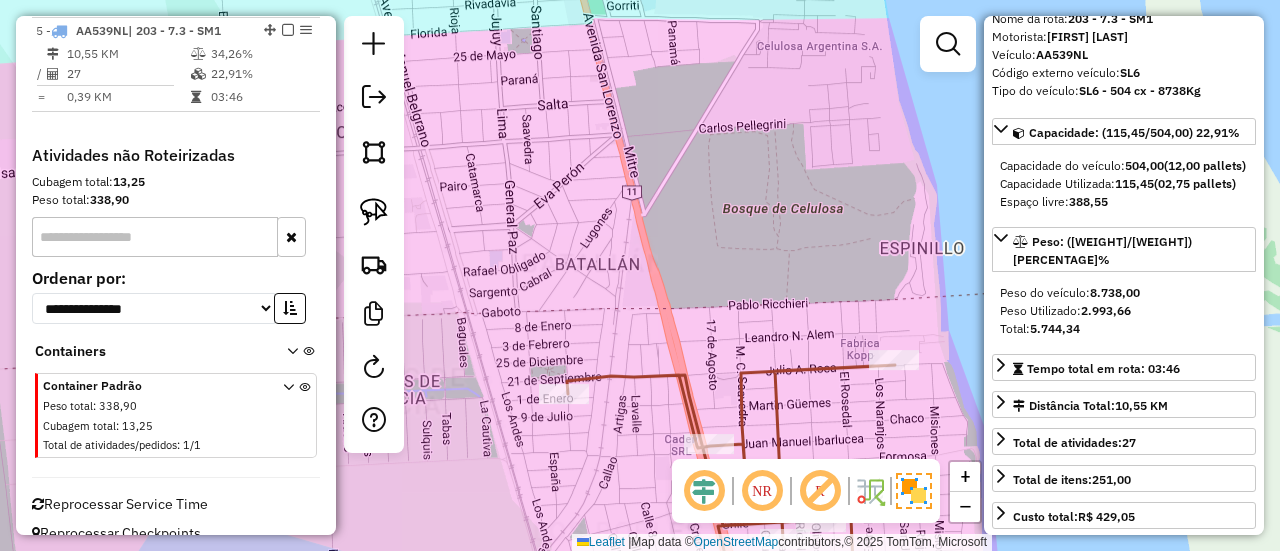 drag, startPoint x: 717, startPoint y: 123, endPoint x: 656, endPoint y: -4, distance: 140.89003 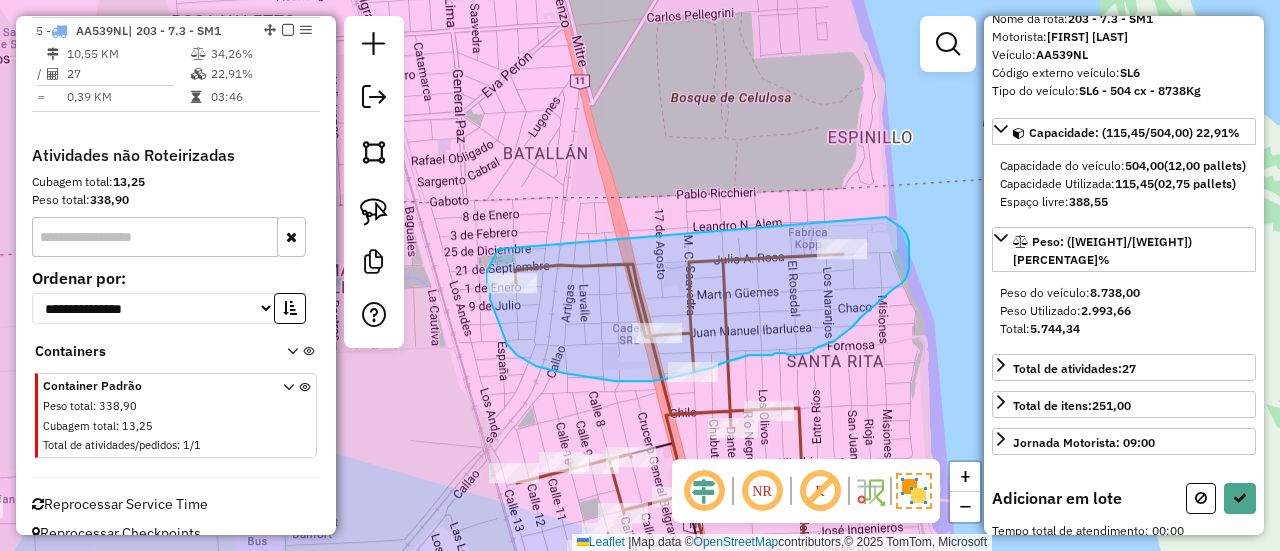 drag, startPoint x: 487, startPoint y: 271, endPoint x: 884, endPoint y: 217, distance: 400.6557 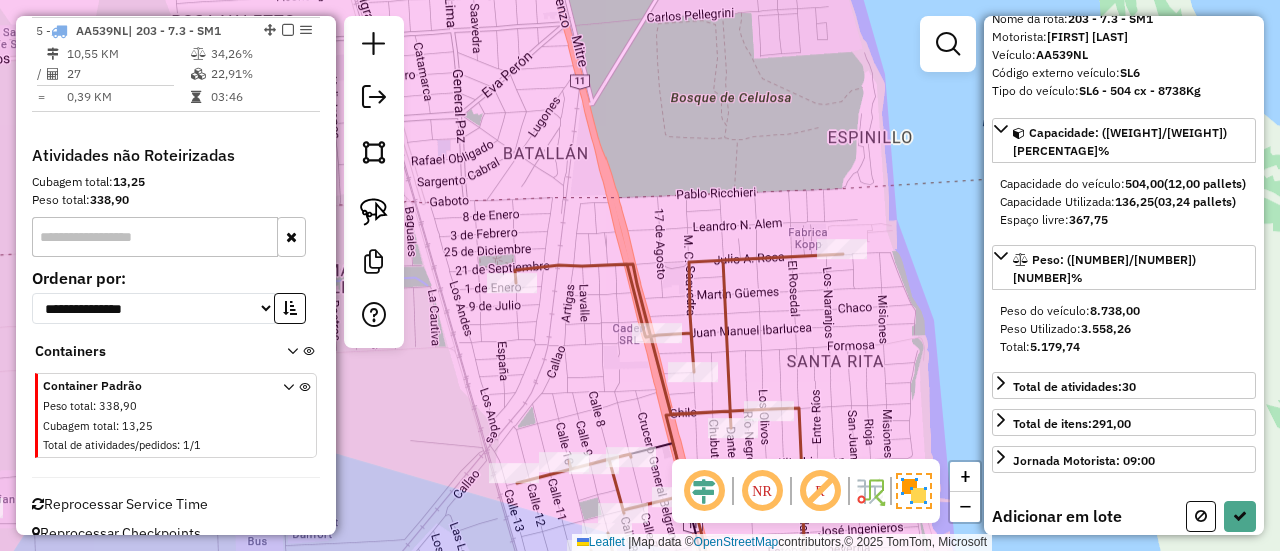 select on "**********" 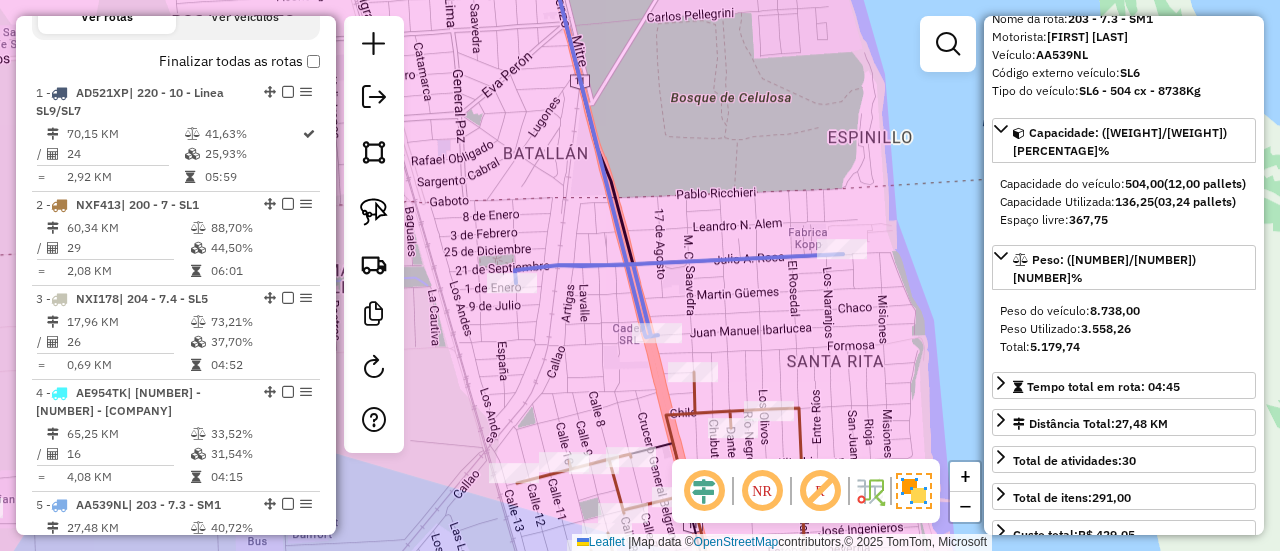 scroll, scrollTop: 673, scrollLeft: 0, axis: vertical 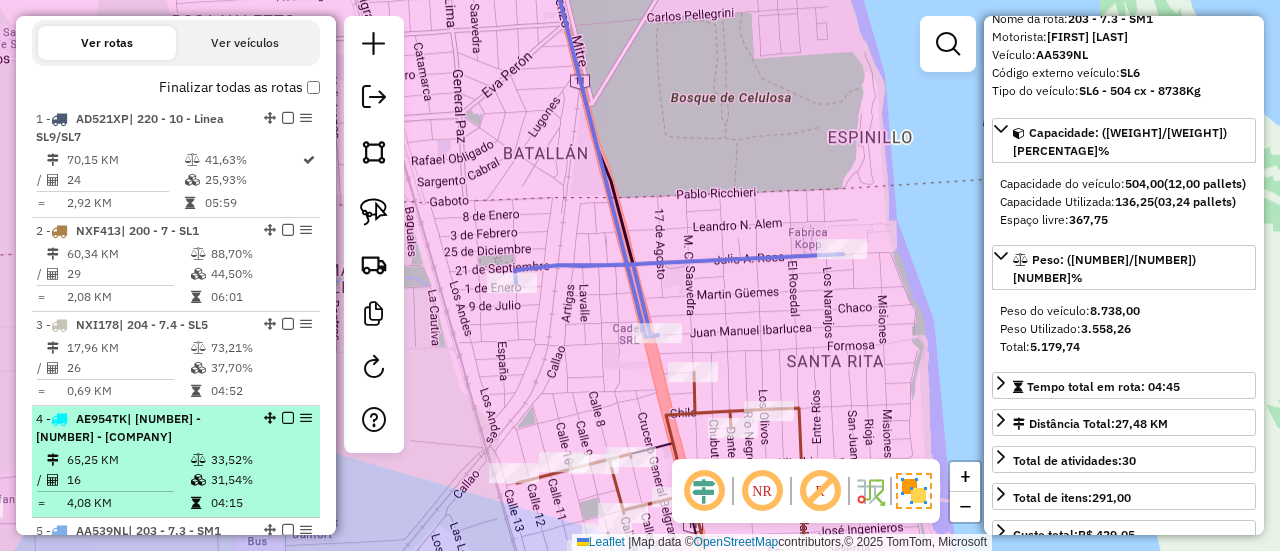 click on "AE954TK | SL7 | 206 - 8 - Linea SL7" at bounding box center (142, 428) 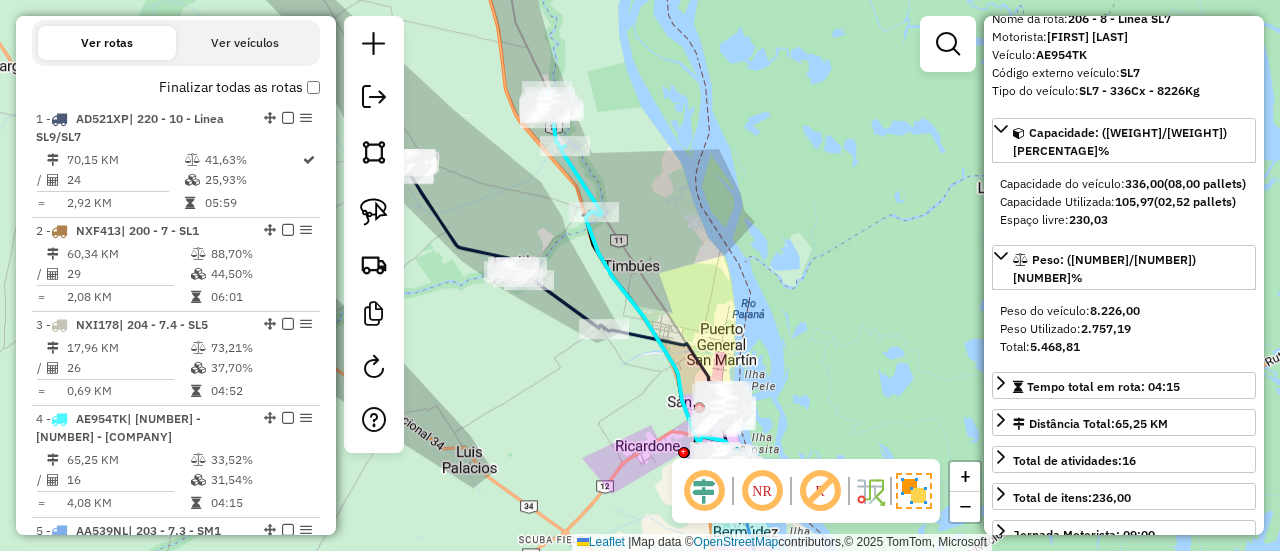click 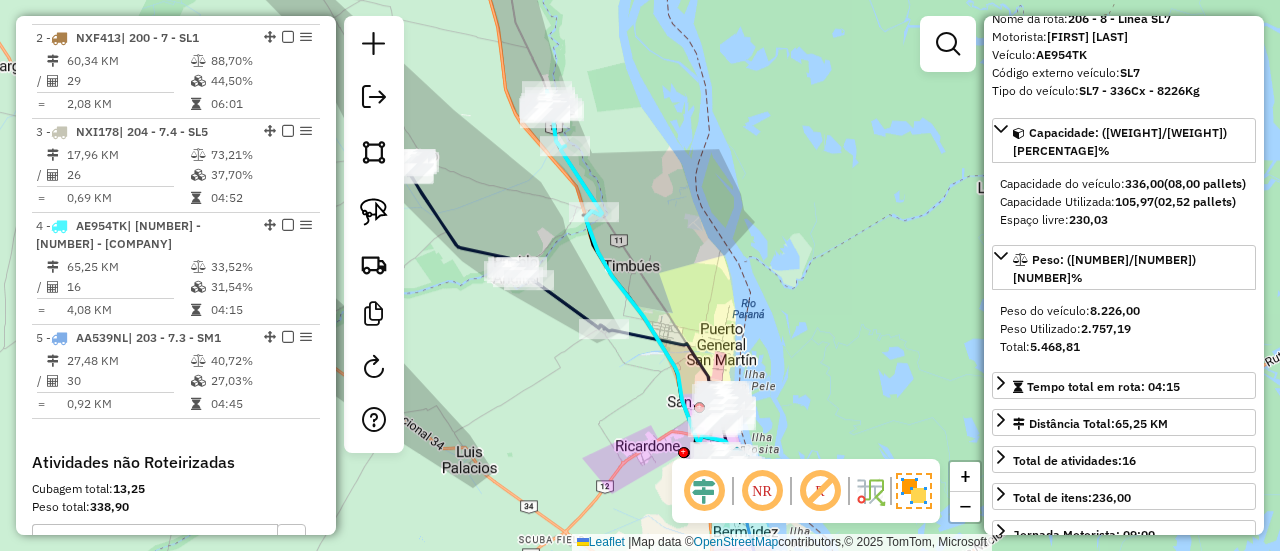 scroll, scrollTop: 1061, scrollLeft: 0, axis: vertical 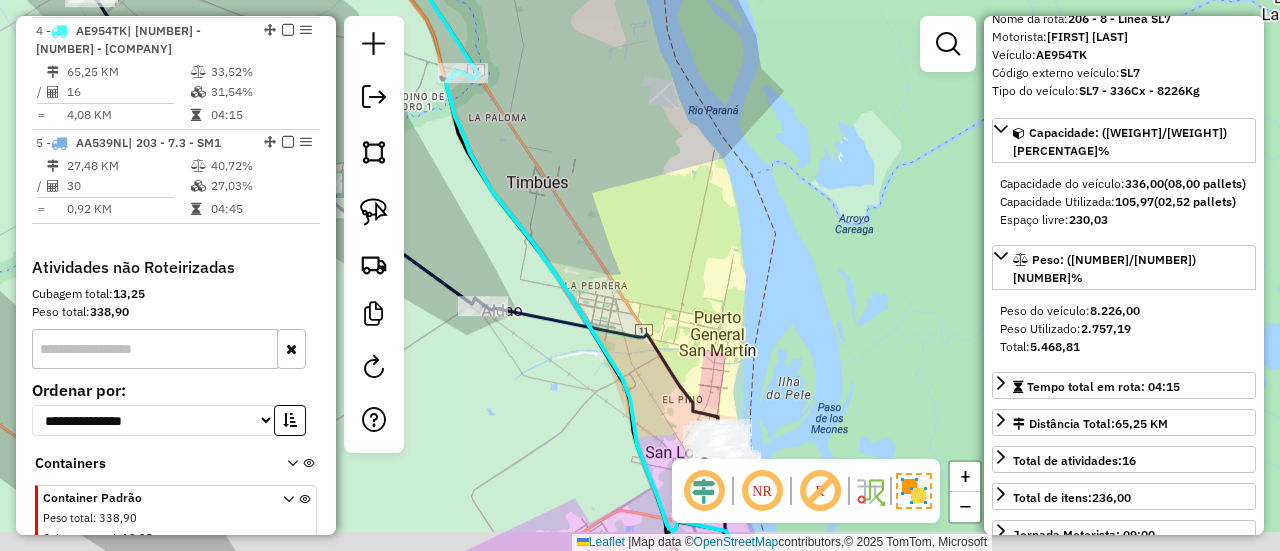 drag, startPoint x: 693, startPoint y: 346, endPoint x: 634, endPoint y: 95, distance: 257.84103 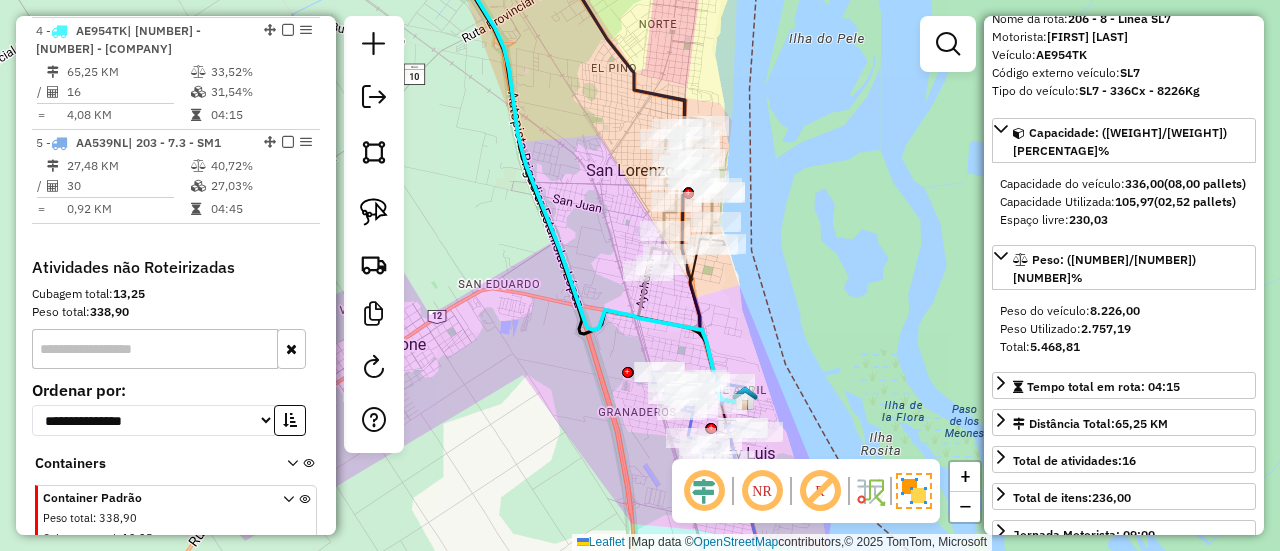 drag, startPoint x: 610, startPoint y: 245, endPoint x: 584, endPoint y: 196, distance: 55.470715 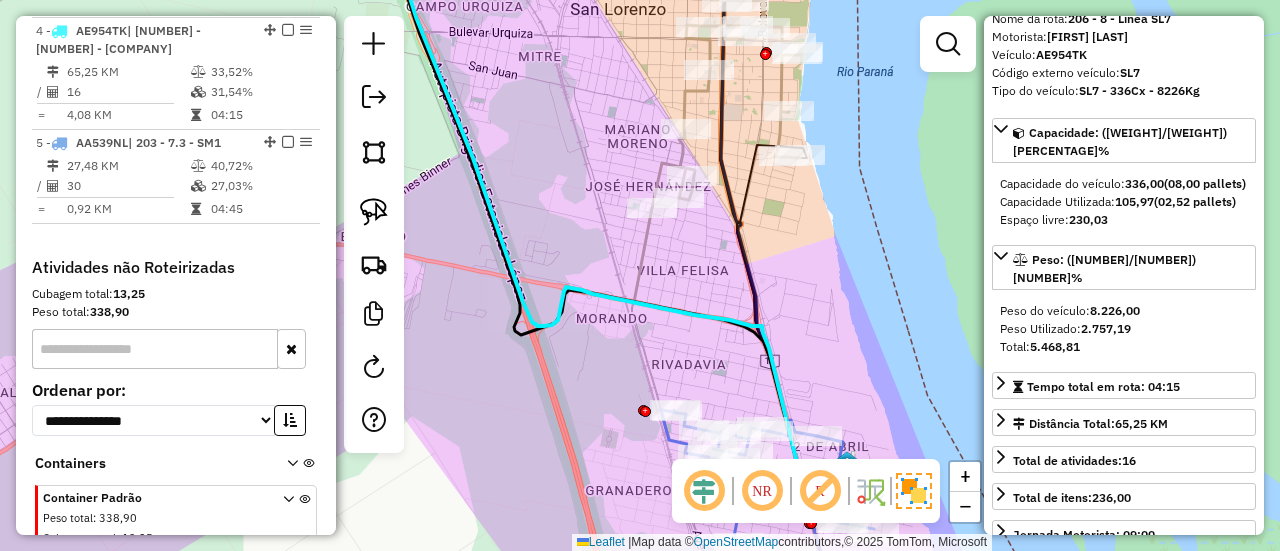 drag, startPoint x: 700, startPoint y: 351, endPoint x: 639, endPoint y: 251, distance: 117.13667 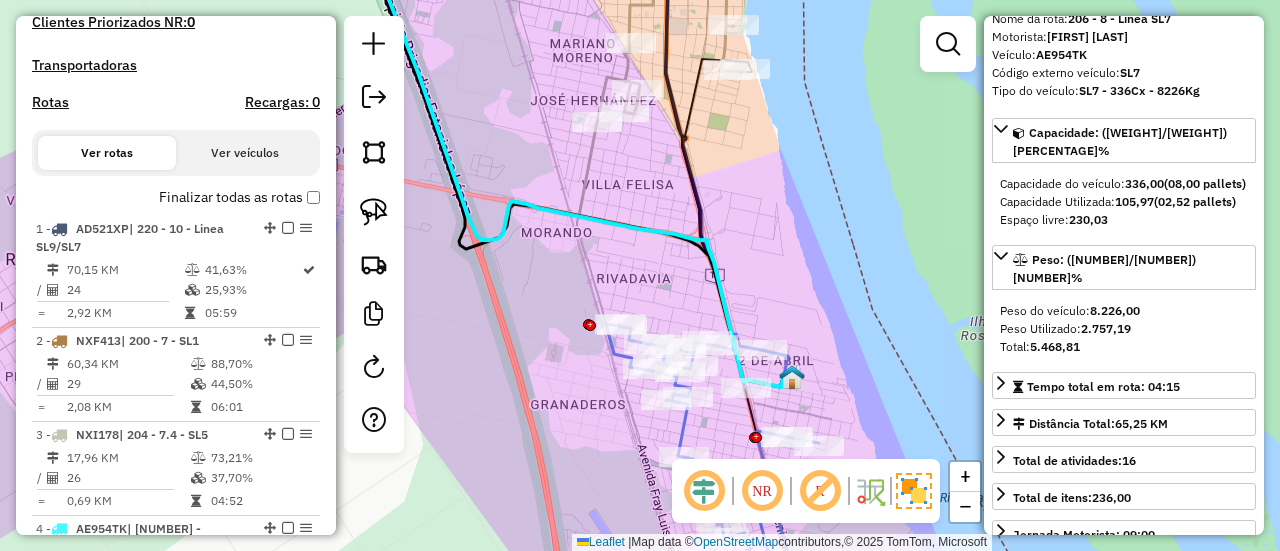 scroll, scrollTop: 561, scrollLeft: 0, axis: vertical 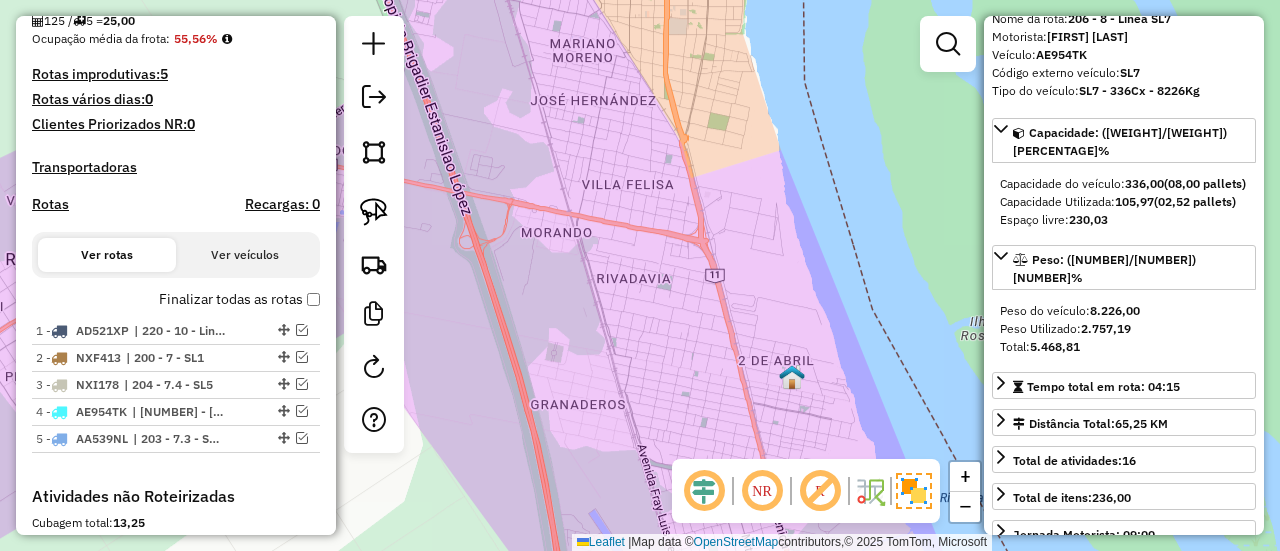 click on "Finalizar todas as rotas" at bounding box center (239, 299) 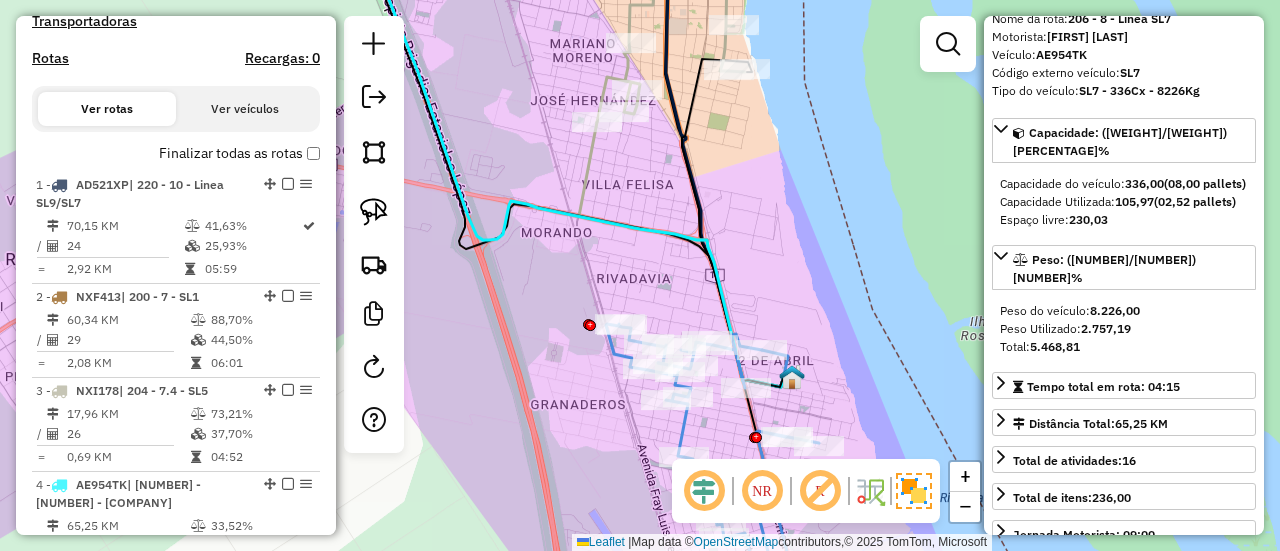 scroll, scrollTop: 561, scrollLeft: 0, axis: vertical 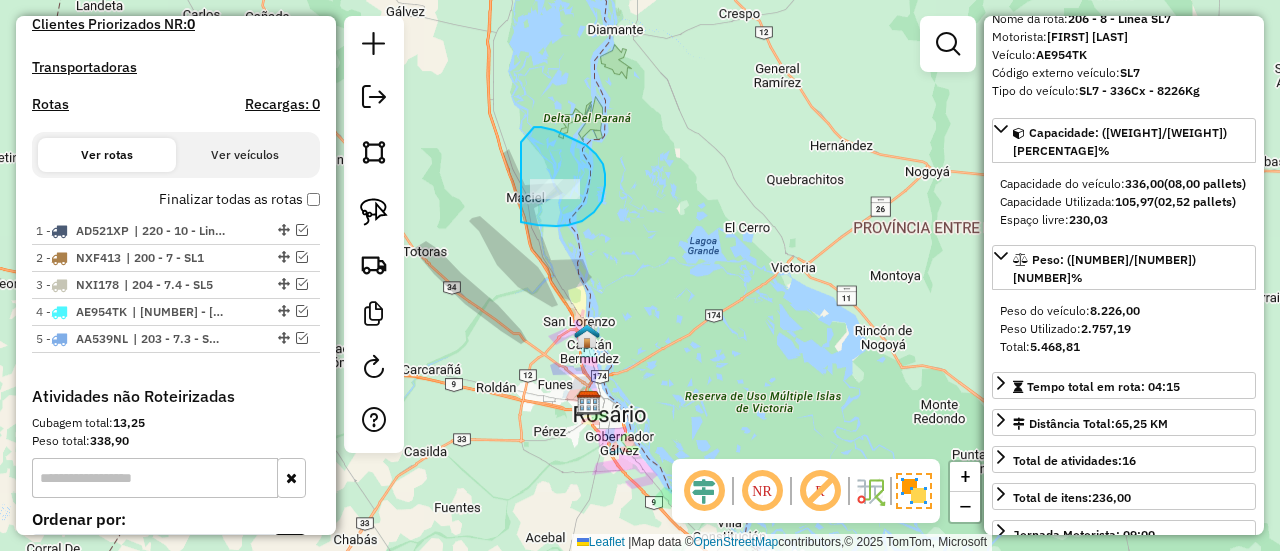 drag, startPoint x: 521, startPoint y: 222, endPoint x: 521, endPoint y: 142, distance: 80 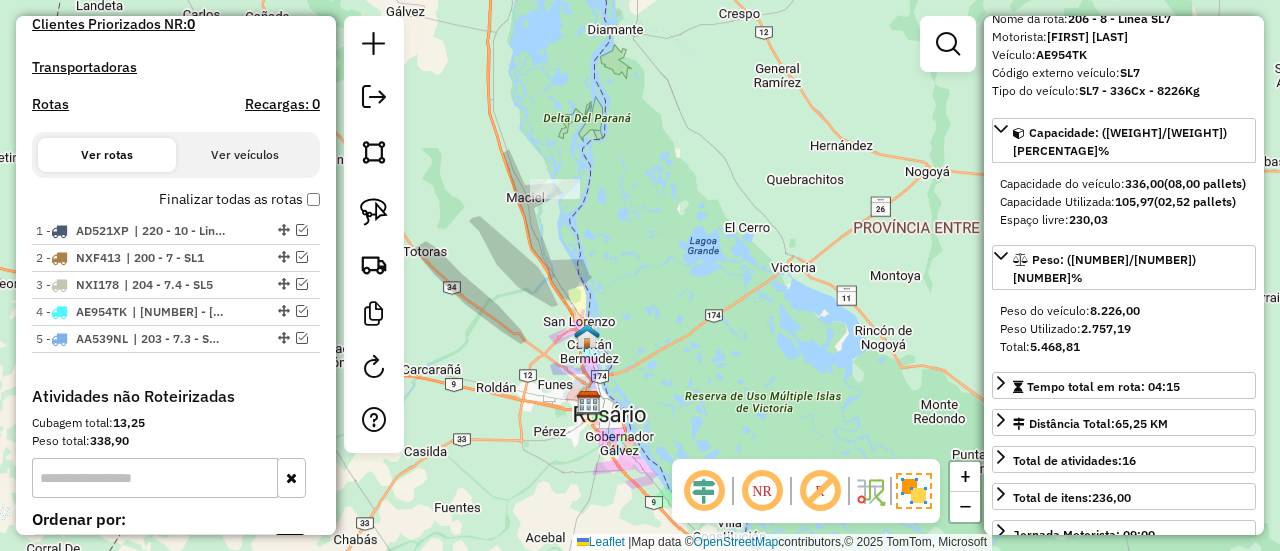 click on "Finalizar todas as rotas" at bounding box center [239, 199] 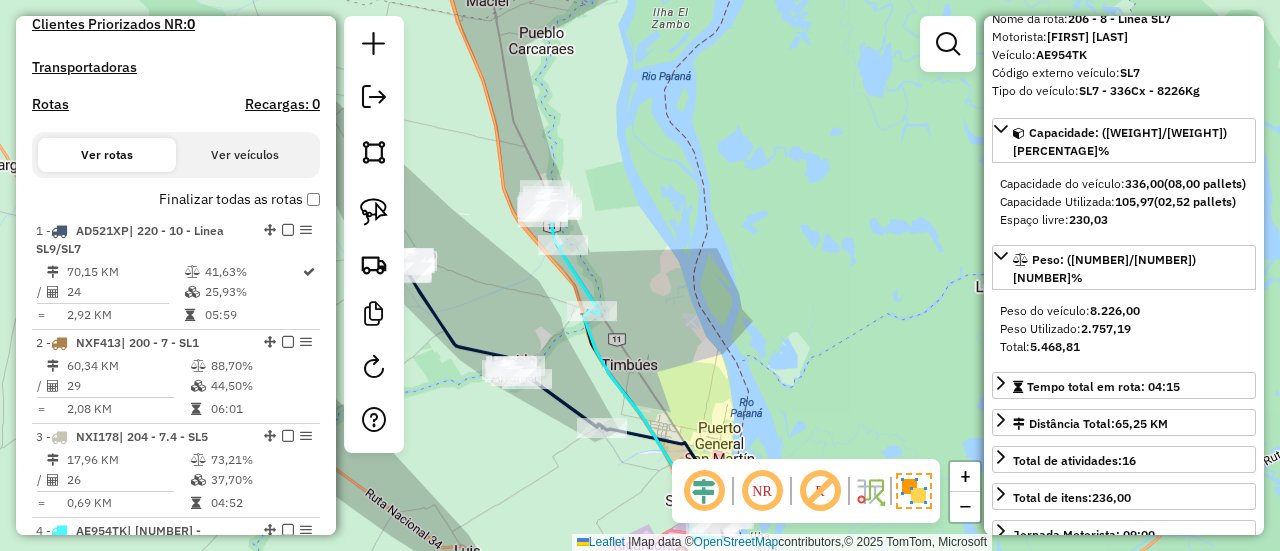 click 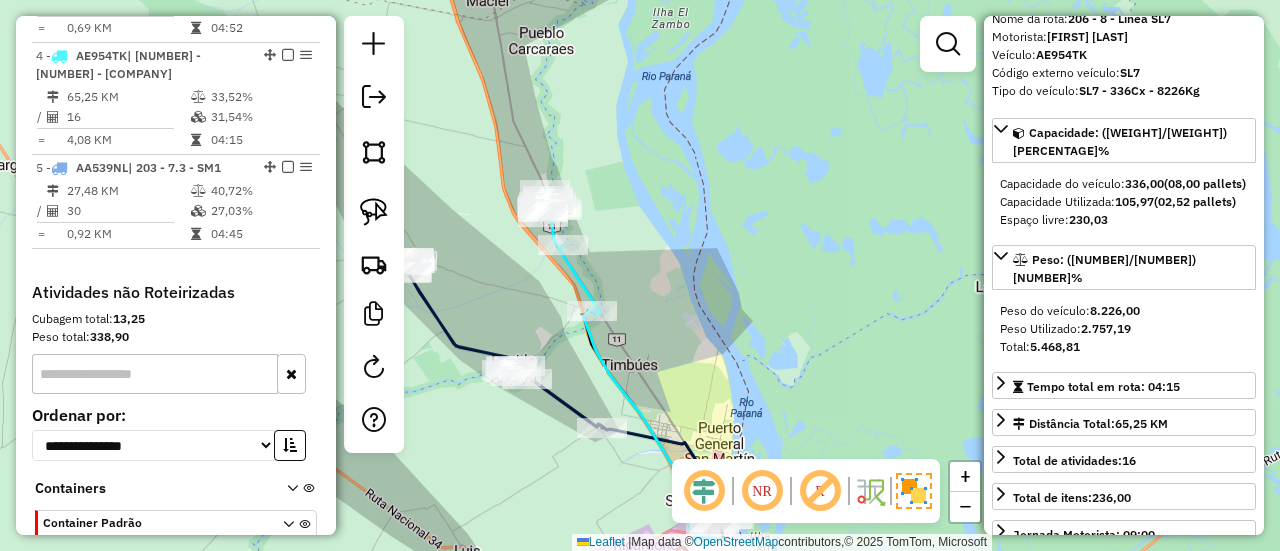scroll, scrollTop: 1061, scrollLeft: 0, axis: vertical 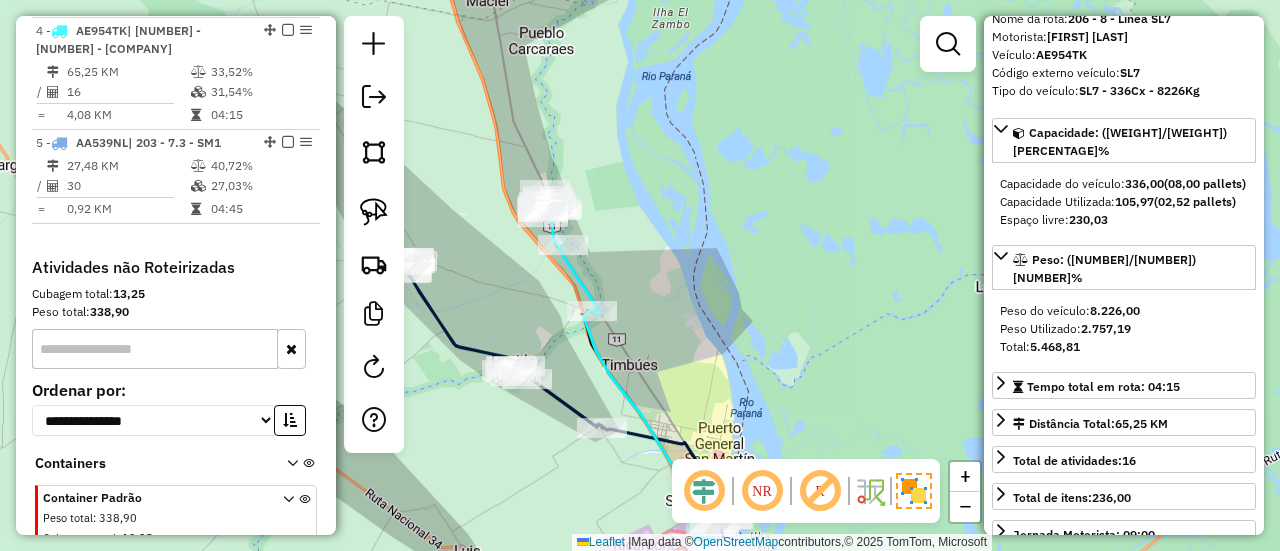 click 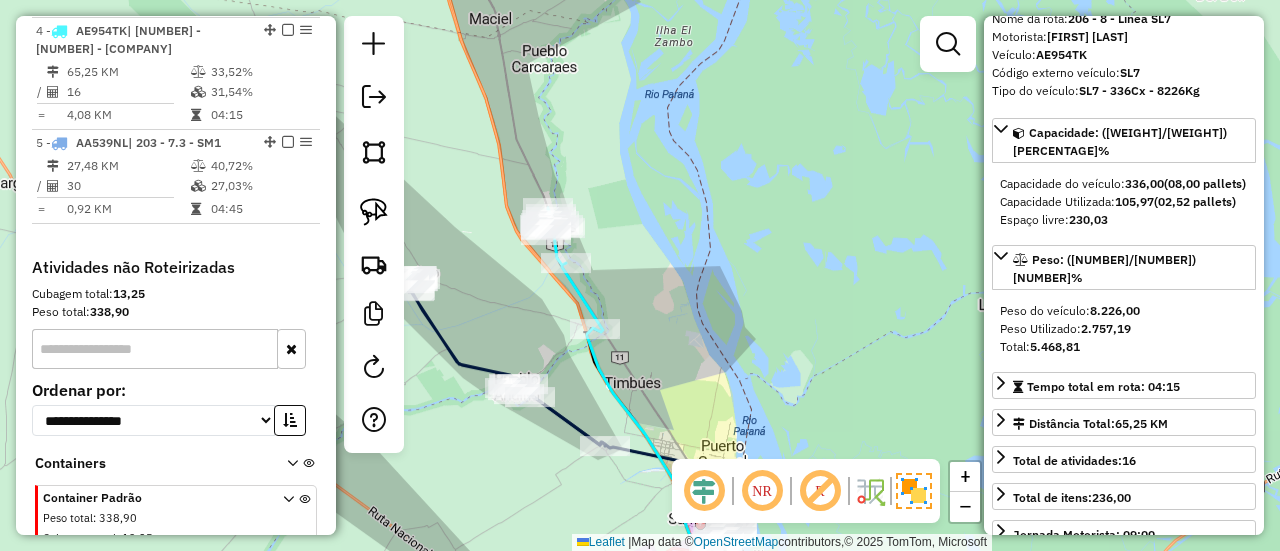 drag, startPoint x: 607, startPoint y: 150, endPoint x: 644, endPoint y: 353, distance: 206.34438 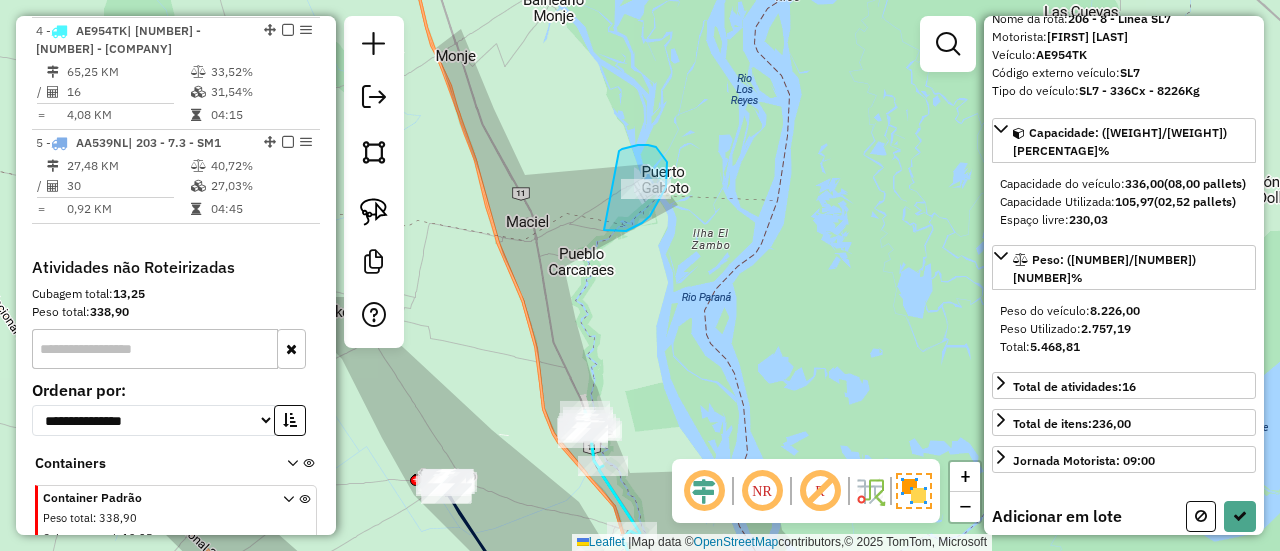 drag, startPoint x: 656, startPoint y: 207, endPoint x: 616, endPoint y: 153, distance: 67.20119 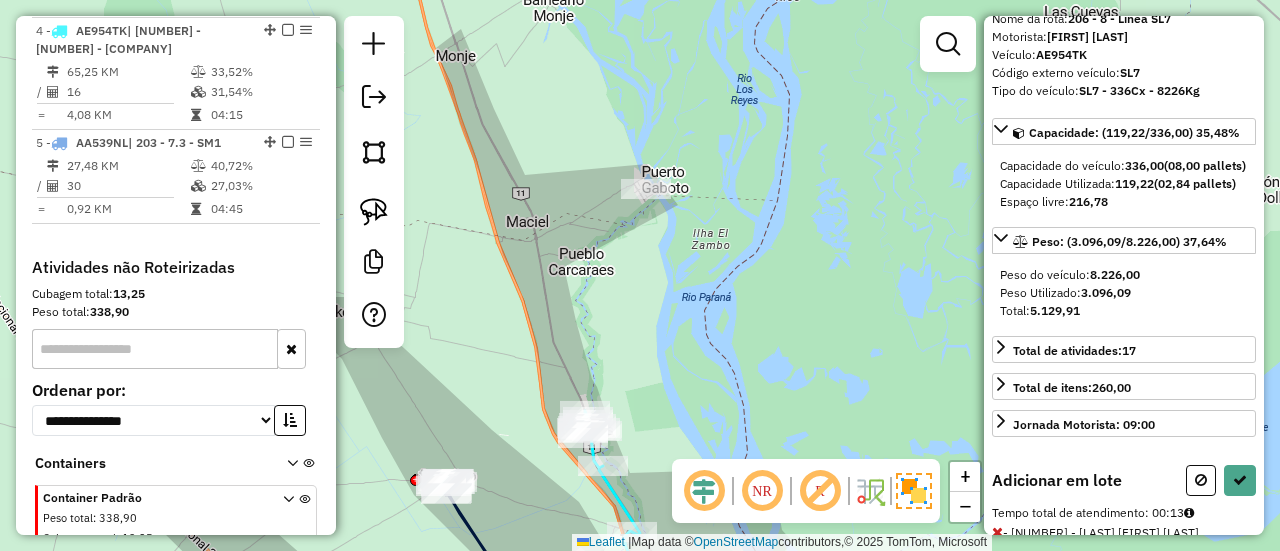 select on "**********" 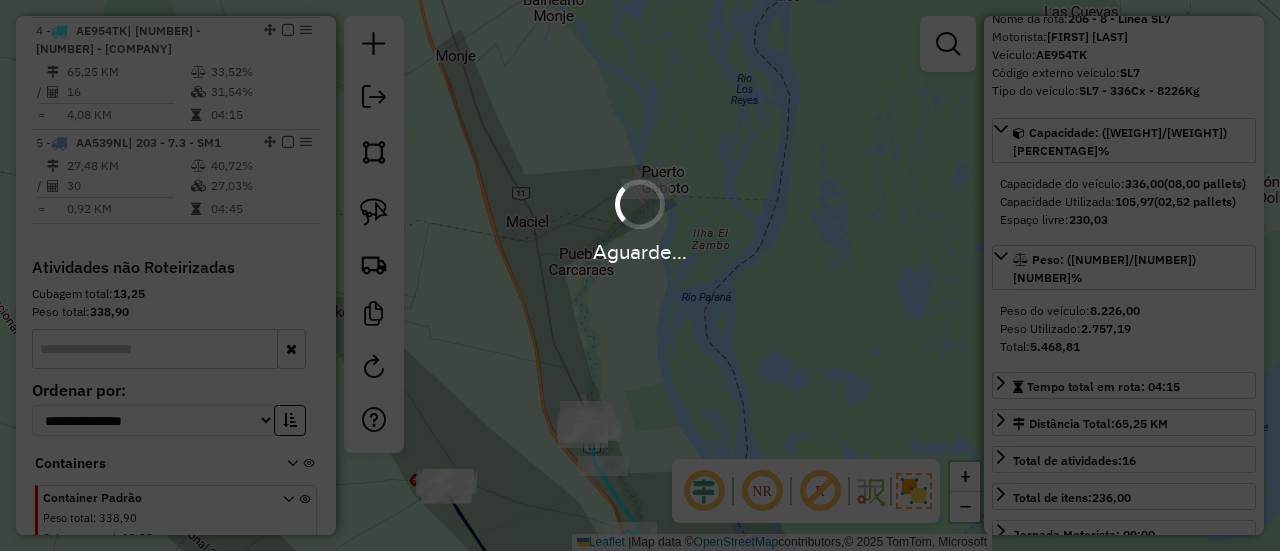 scroll, scrollTop: 880, scrollLeft: 0, axis: vertical 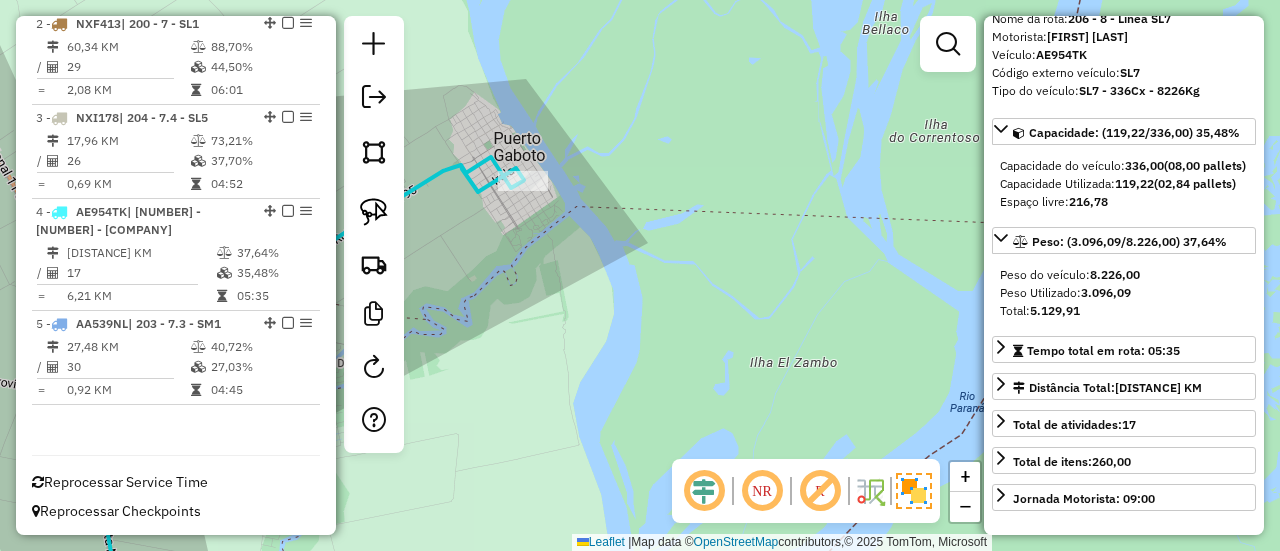 drag, startPoint x: 597, startPoint y: 157, endPoint x: 661, endPoint y: 179, distance: 67.6757 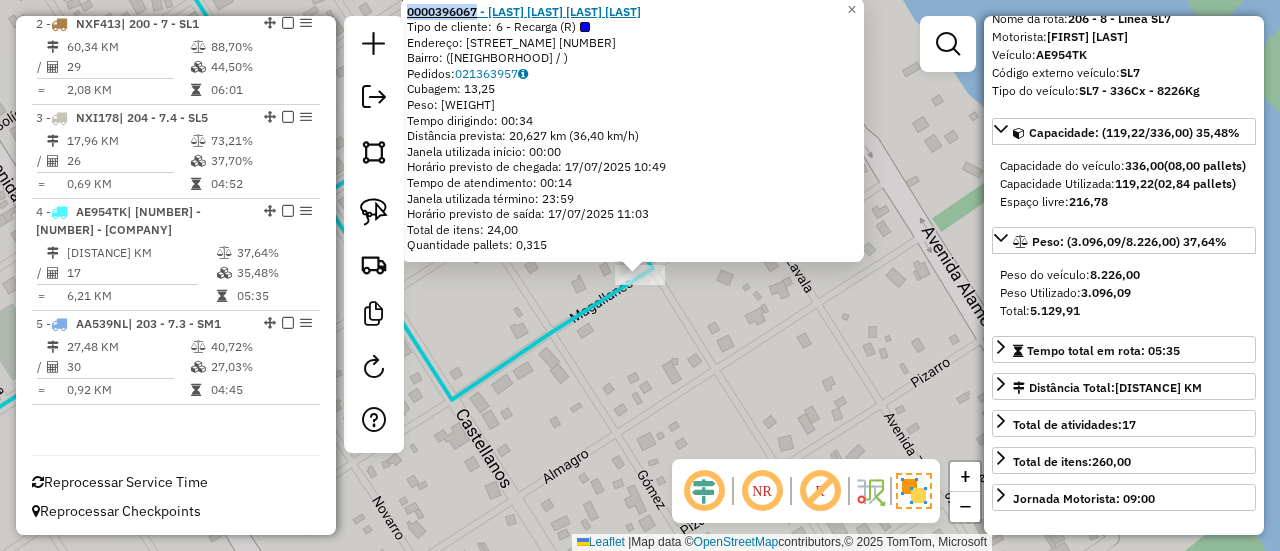 drag, startPoint x: 412, startPoint y: 10, endPoint x: 484, endPoint y: 7, distance: 72.06247 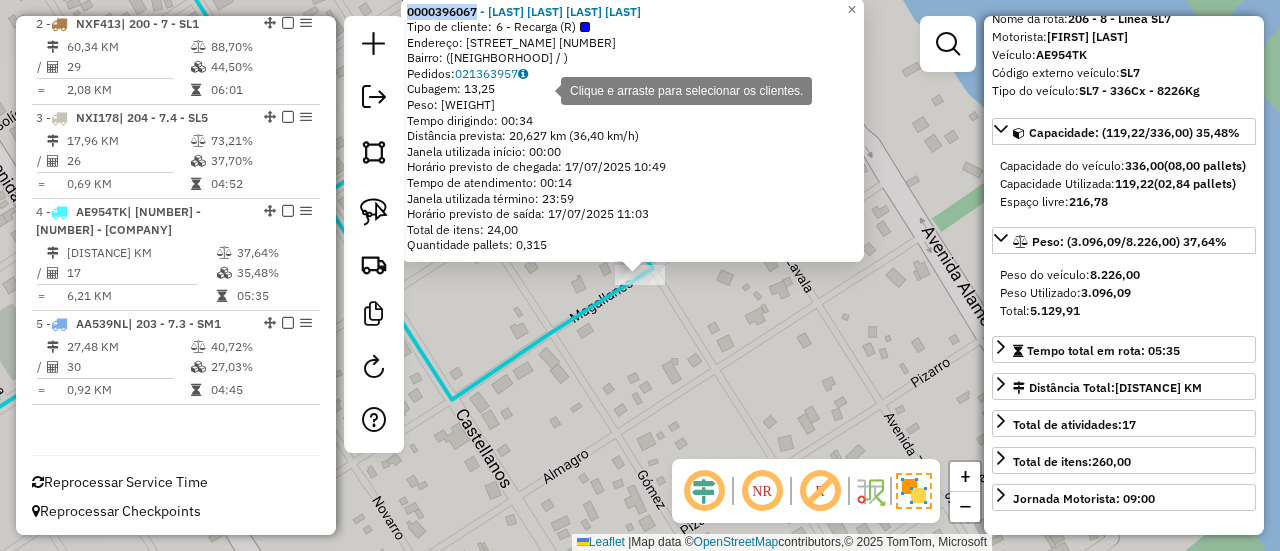copy on "[NUMBER]" 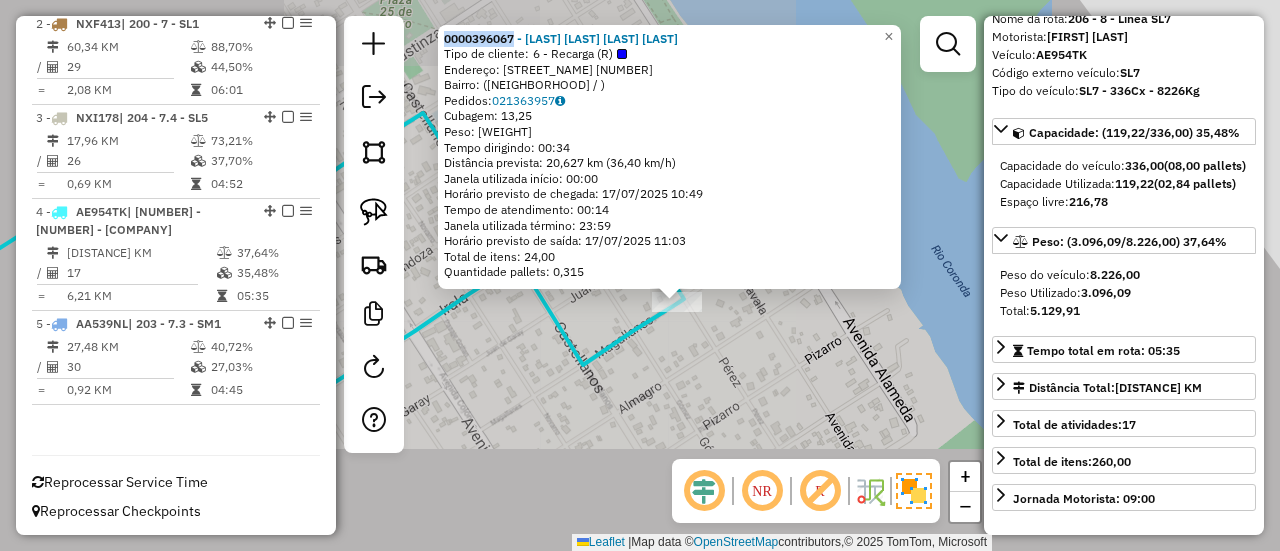 click on "0000396067 - [LAST] [LAST] [LAST] [LAST]  Tipo de cliente:   6 - Recarga (R)   Endereço: [STREET] 0   [NUMBER]   Bairro:  ([NEIGHBORHOOD] / [STATE])   Pedidos:  021363957   Cubagem: 13,25  Peso: 338,90  Tempo dirigindo: 00:34   Distância prevista: 20,627 km (36,40 km/h)   Janela utilizada início: 00:00   Horário previsto de chegada: 17/07/2025 10:49   Tempo de atendimento: 00:14   Janela utilizada término: 23:59   Horário previsto de saída: 17/07/2025 11:03   Total de itens: 24,00   Quantidade pallets: 0,315  × Janela de atendimento Grade de atendimento Capacidade Transportadoras Veículos Cliente Pedidos  Rotas Selecione os dias de semana para filtrar as janelas de atendimento  Seg   Ter   Qua   Qui   Sex   Sáb   Dom  Informe o período da janela de atendimento: De: Até:  Filtrar exatamente a janela do cliente  Considerar janela de atendimento padrão  Selecione os dias de semana para filtrar as grades de atendimento  Seg   Ter   Qua   Qui   Sex   Sáb   Dom   Considerar clientes sem dia de atendimento cadastrado  Peso mínimo:   Peso máximo:  De:" 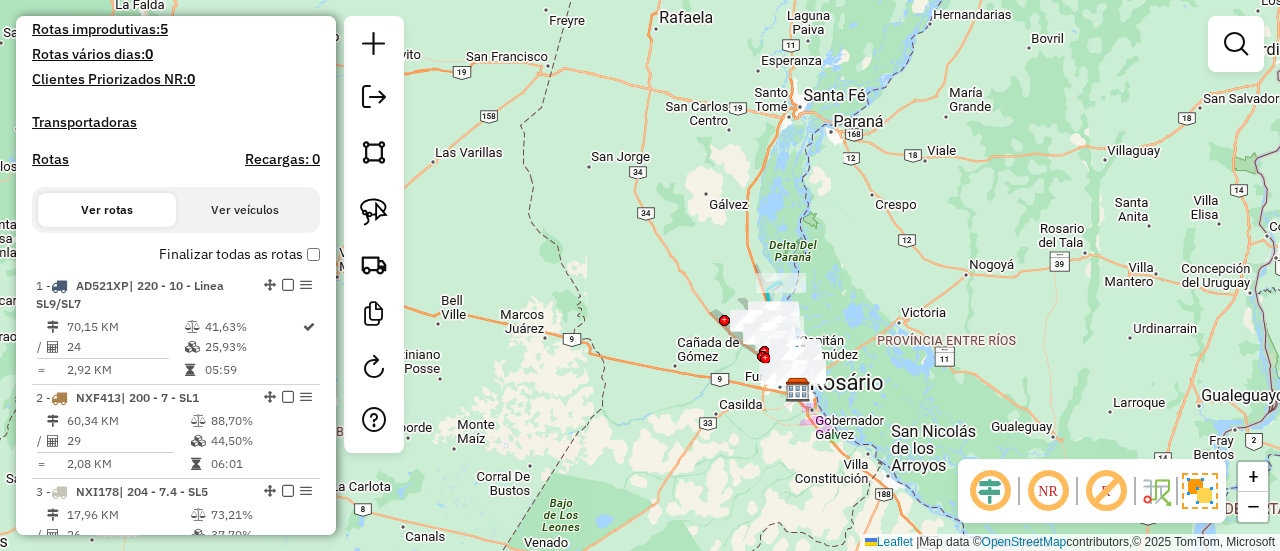 scroll, scrollTop: 480, scrollLeft: 0, axis: vertical 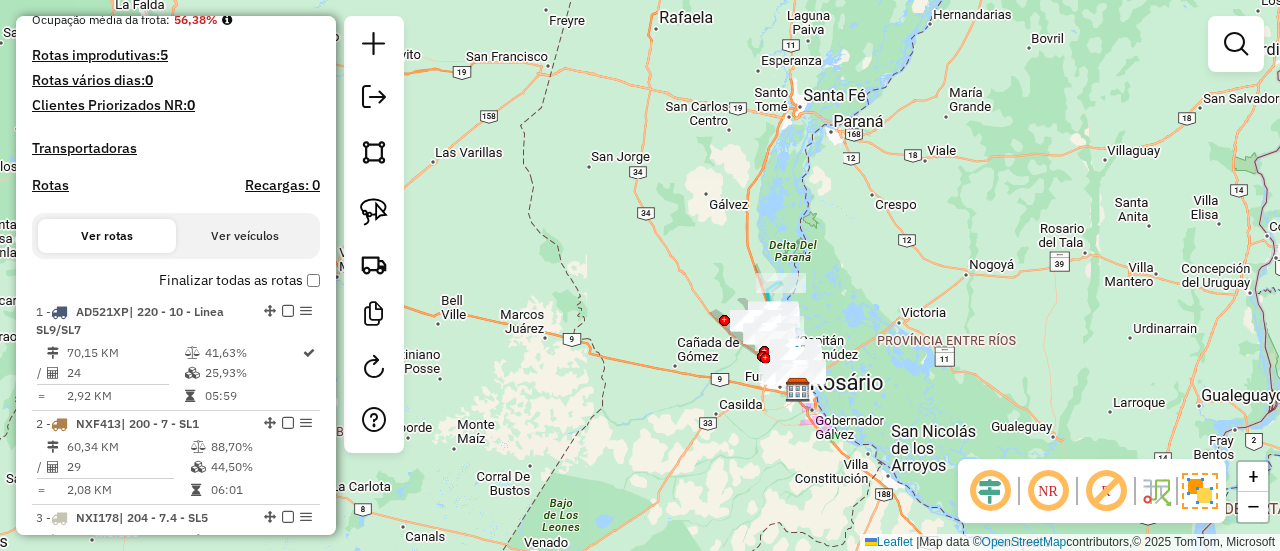 click on "Finalizar todas as rotas" at bounding box center [239, 280] 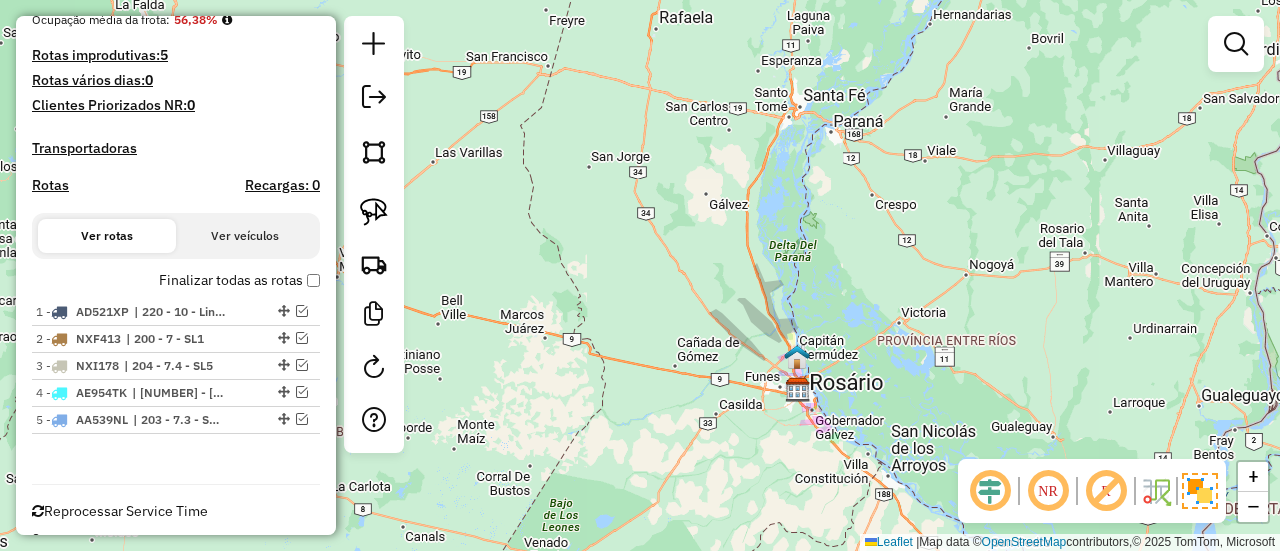 drag, startPoint x: 314, startPoint y: 282, endPoint x: 350, endPoint y: 277, distance: 36.345562 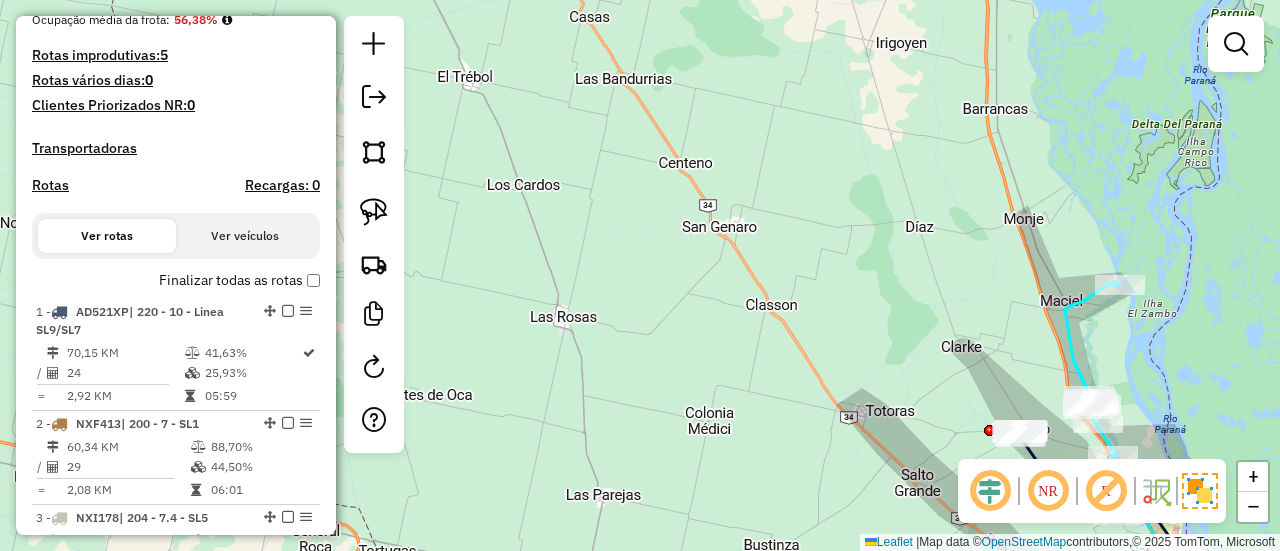 drag, startPoint x: 825, startPoint y: 297, endPoint x: 588, endPoint y: -41, distance: 412.8111 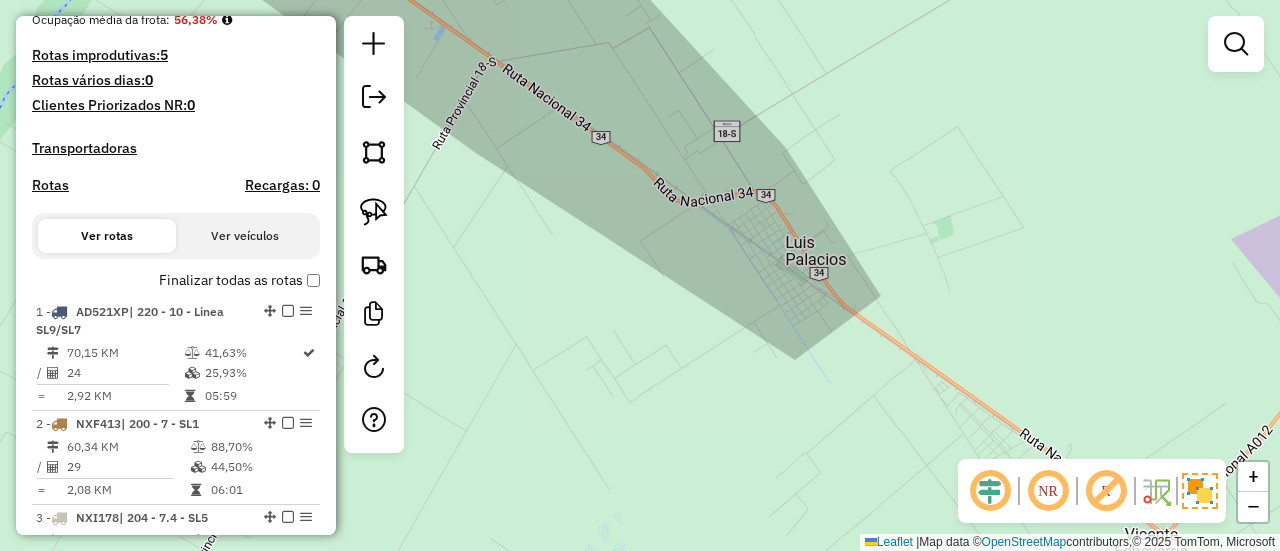 drag, startPoint x: 804, startPoint y: 118, endPoint x: 394, endPoint y: -65, distance: 448.98663 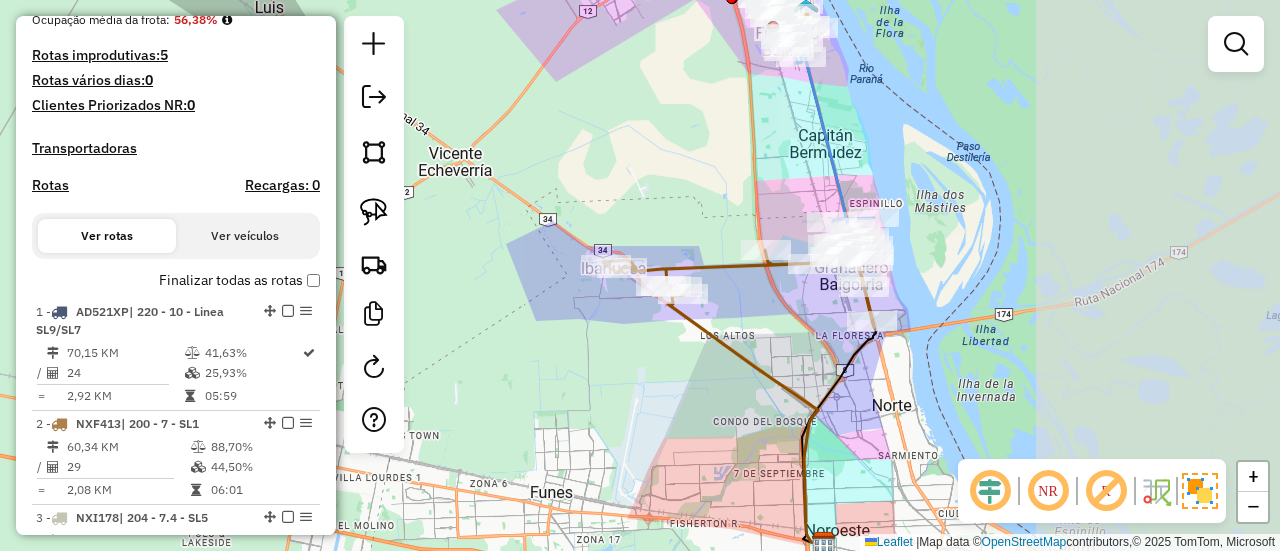 drag, startPoint x: 622, startPoint y: 109, endPoint x: 449, endPoint y: 71, distance: 177.12425 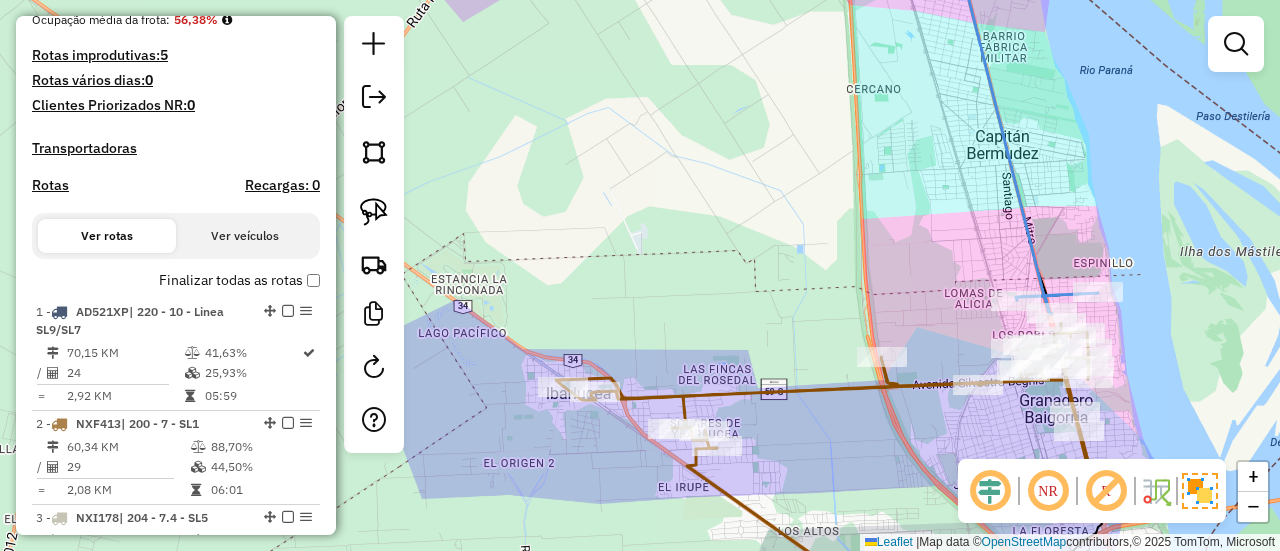 drag, startPoint x: 841, startPoint y: 139, endPoint x: 462, endPoint y: 154, distance: 379.29672 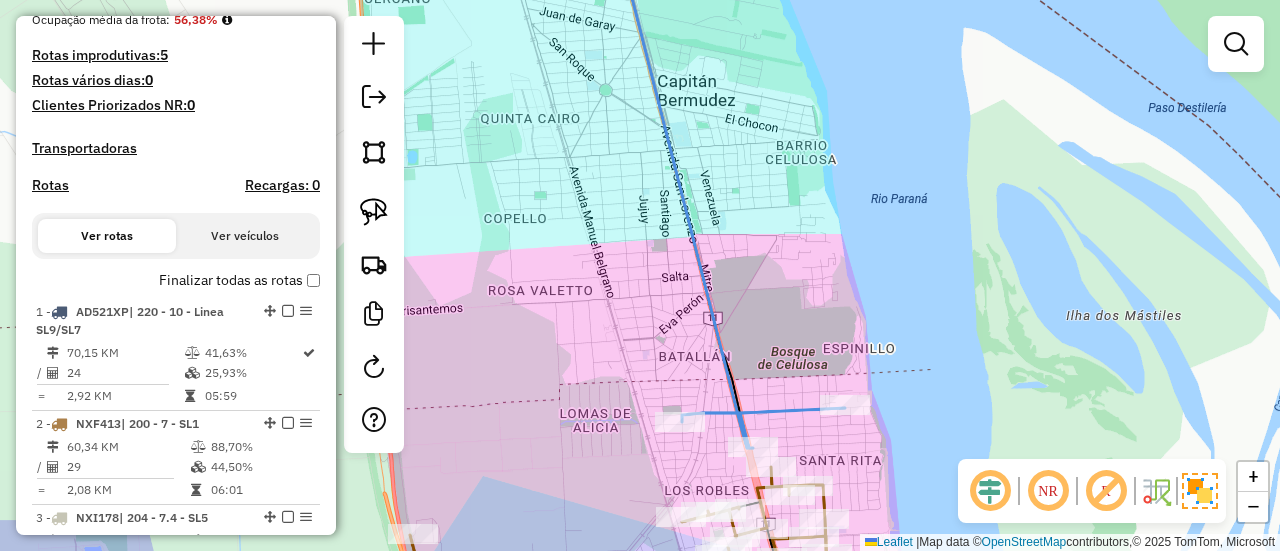 drag, startPoint x: 597, startPoint y: 213, endPoint x: 524, endPoint y: 187, distance: 77.491936 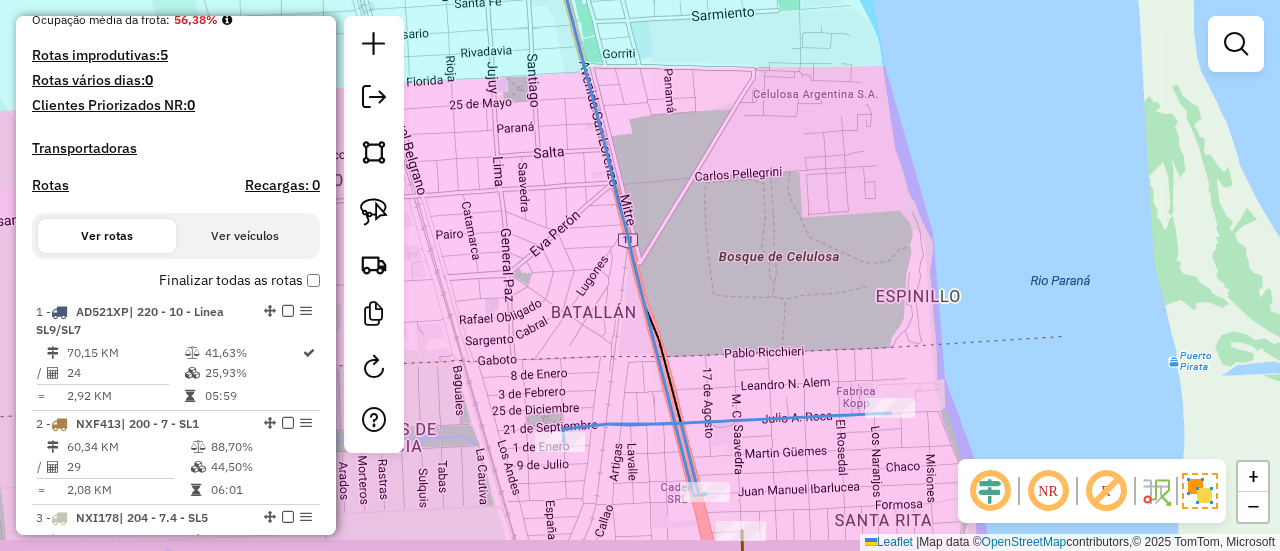 drag, startPoint x: 586, startPoint y: 218, endPoint x: 546, endPoint y: 94, distance: 130.29198 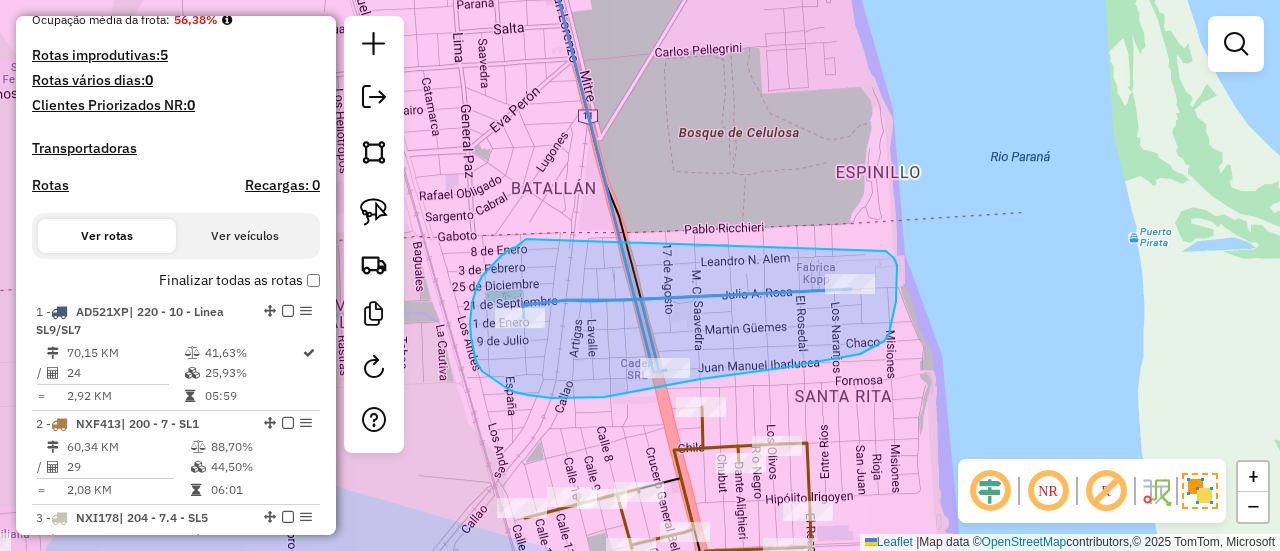 drag, startPoint x: 502, startPoint y: 255, endPoint x: 886, endPoint y: 251, distance: 384.02084 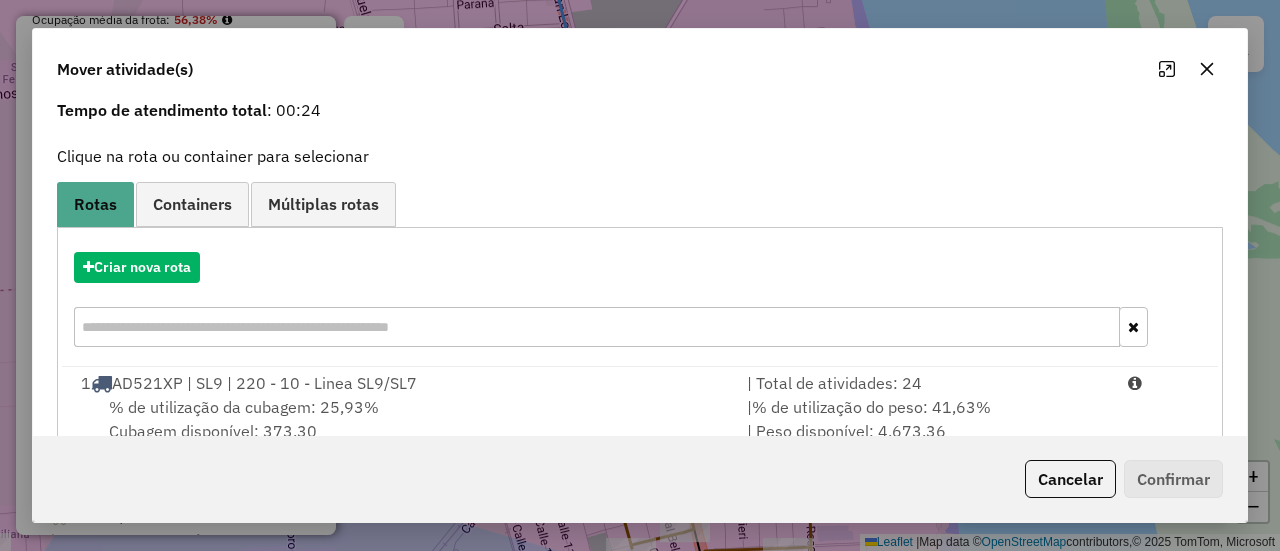 scroll, scrollTop: 300, scrollLeft: 0, axis: vertical 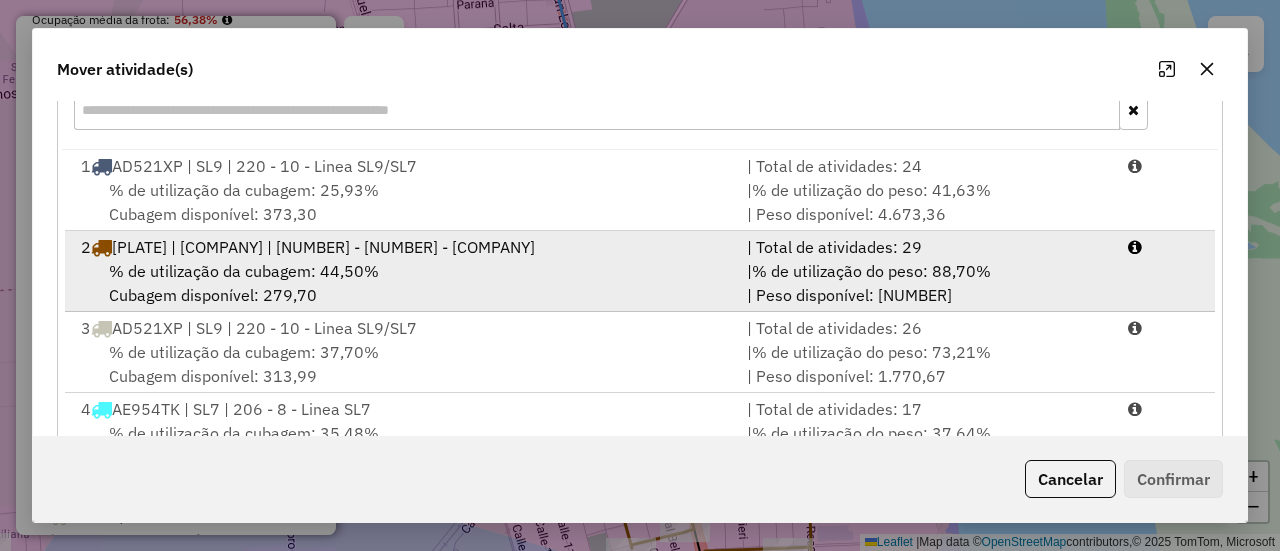 click on "% de utilização da cubagem: [NUMBER]%  Cubagem disponível: [NUMBER]" at bounding box center (402, 283) 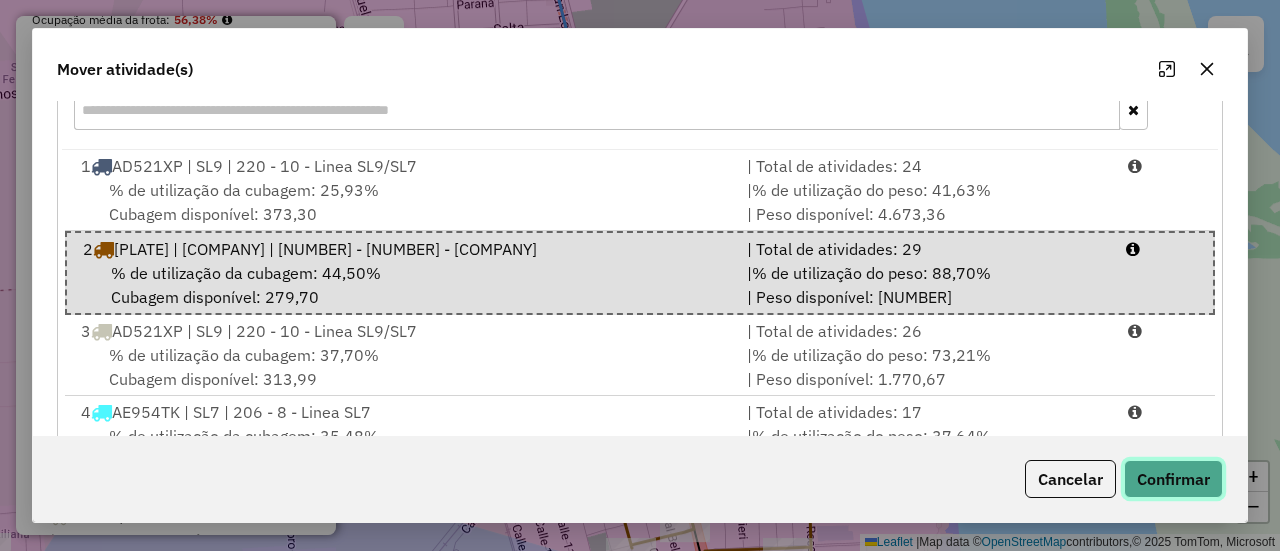 click on "Confirmar" 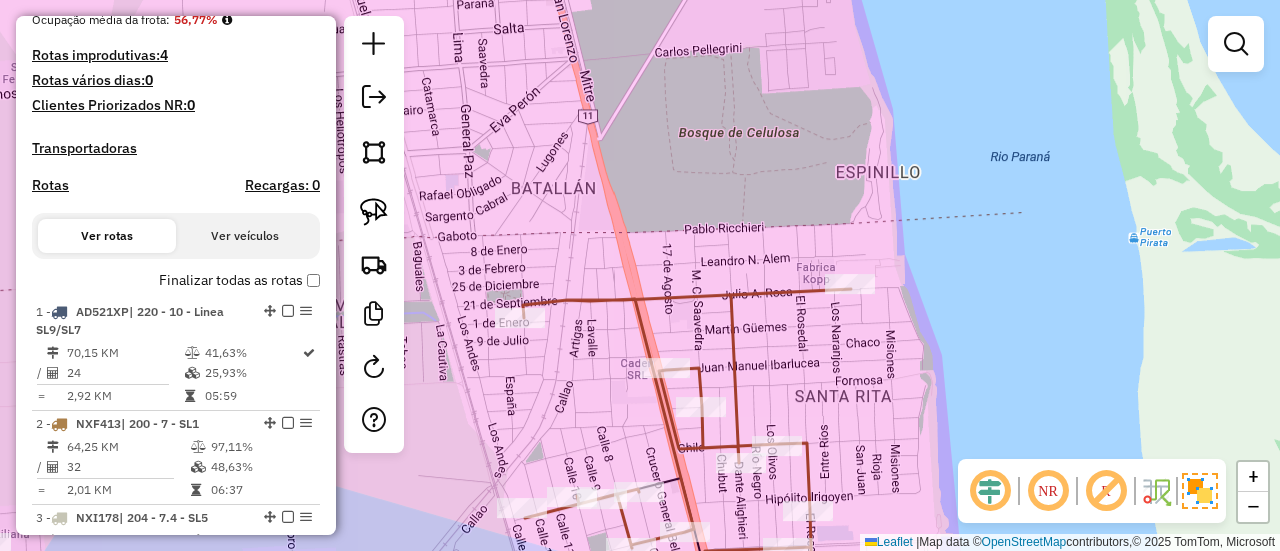 scroll, scrollTop: 0, scrollLeft: 0, axis: both 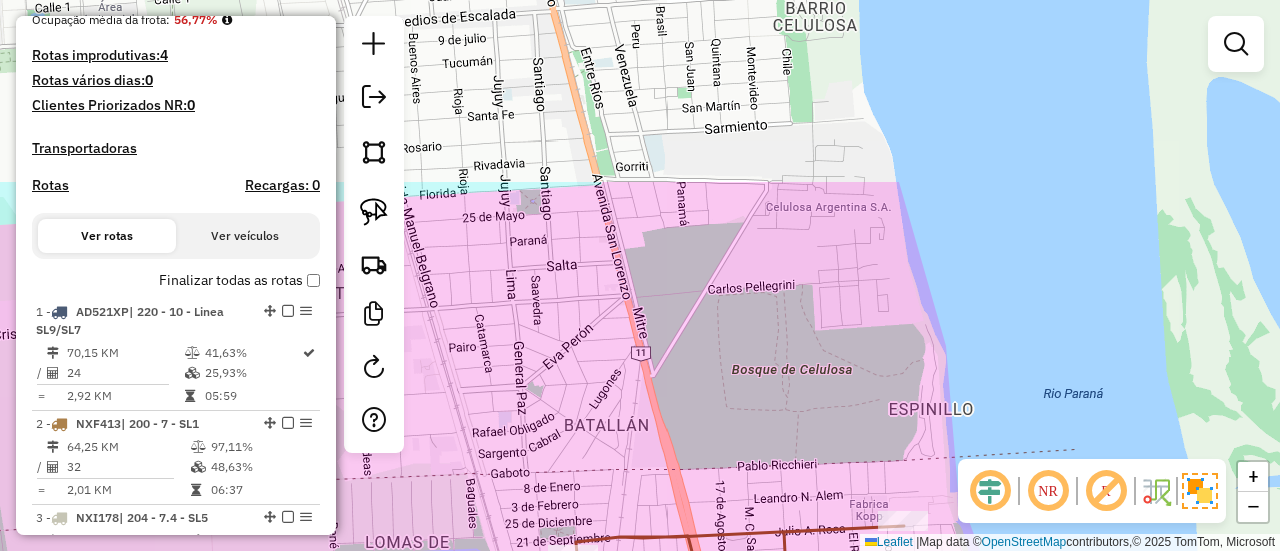 drag, startPoint x: 738, startPoint y: 162, endPoint x: 813, endPoint y: 513, distance: 358.9234 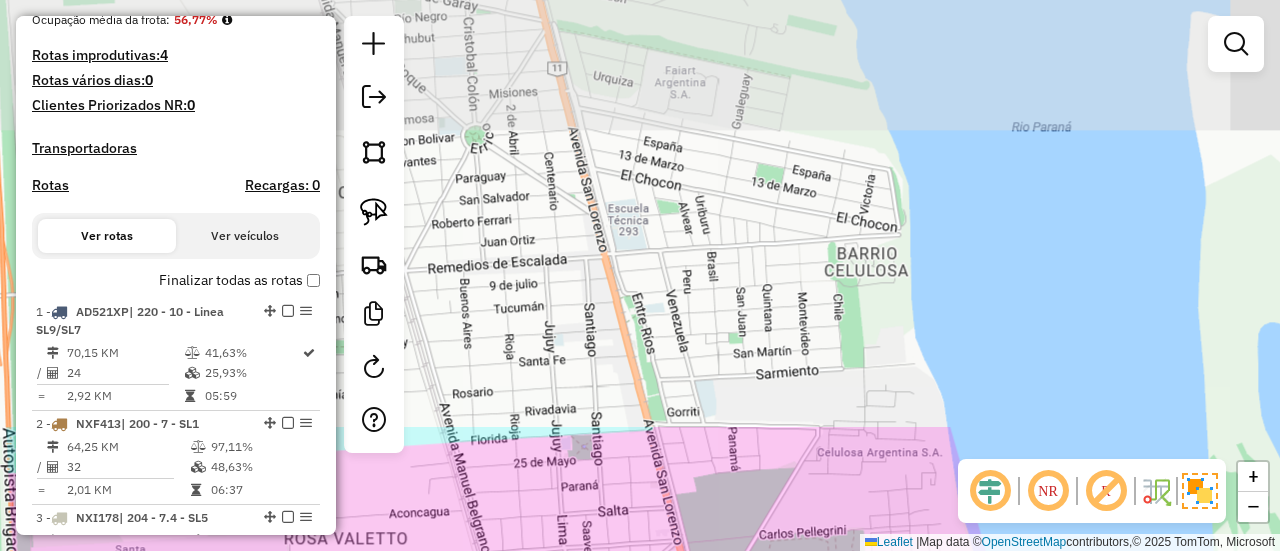 drag, startPoint x: 818, startPoint y: 493, endPoint x: 852, endPoint y: 598, distance: 110.36757 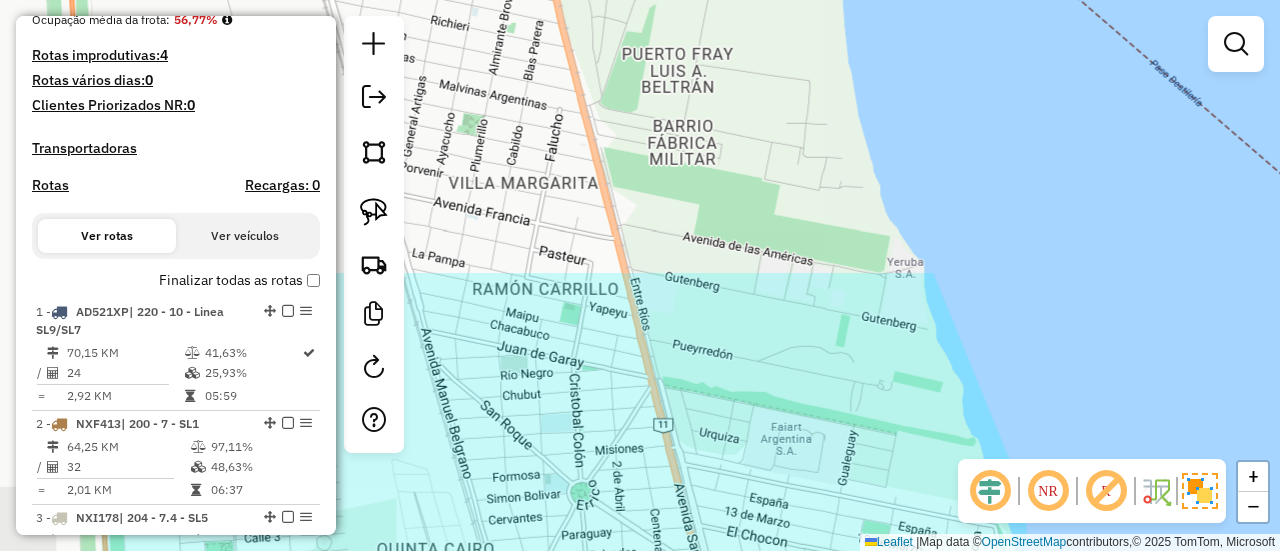 click on "Aguarde... Pop-up bloqueado! Seu navegador bloqueou automáticamente a abertura de uma nova janela. Acesse as configurações e adicione o endereço do sistema a lista de permissão. Fechar Informações da Sessão [NUMBER] - [DATE] Criação: [DATE] Depósito: SAZ AR Rosario II - Mino Total de rotas: 5 Distância Total: 268,43 km Tempo total: 26:49 Custo total: R$ 1.716,20 Total de Atividades Roteirizadas: 126 Total de Pedidos Roteirizados: 149 Peso total roteirizado: 20.776,01 Cubagem total roteirizado: 800,48 Total de Atividades não Roteirizadas: 0 Total de Pedidos não Roteirizados: 0 Total de caixas por viagem: 800,48 / 5 = 160,10 Média de Atividades por viagem: 126 / 5 = 25,20 Ocupação média da frota: 56,77% Rotas improdutivas: 4 Rotas vários dias: 0 Clientes Priorizados NR: 0 Transportadoras Rotas Recargas: 0 Ver rotas Ver veículos Finalizar todas as rotas 1 - AD521XP | 220 - 10 - Linea SL9/SL7 41,63%" at bounding box center [640, 275] 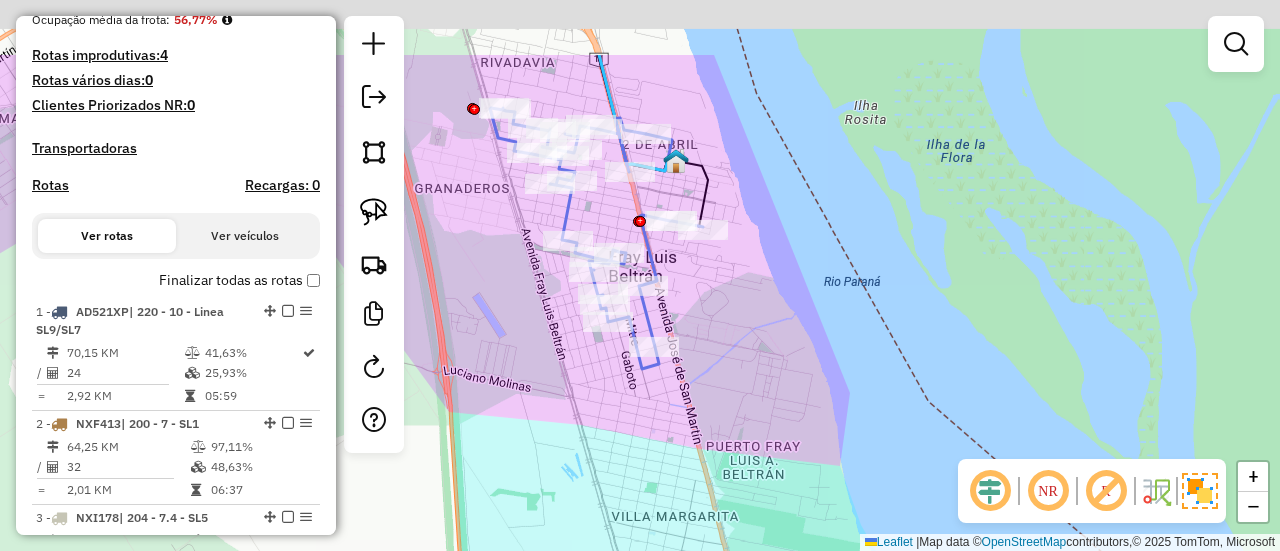 drag, startPoint x: 797, startPoint y: 374, endPoint x: 816, endPoint y: 533, distance: 160.1312 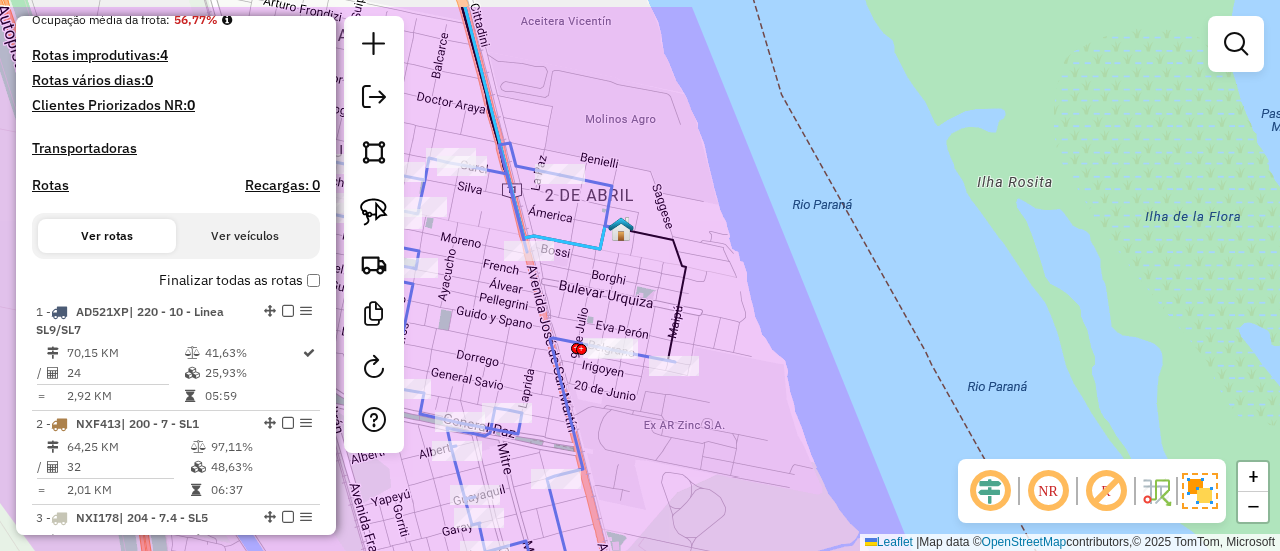 drag, startPoint x: 811, startPoint y: 393, endPoint x: 826, endPoint y: 414, distance: 25.806976 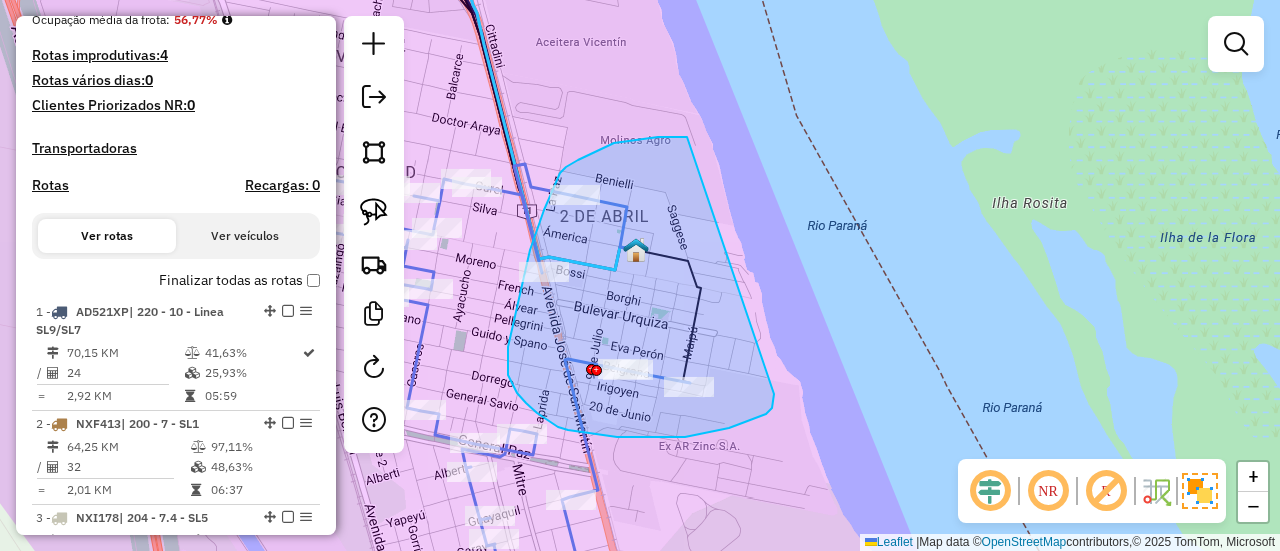drag, startPoint x: 677, startPoint y: 137, endPoint x: 772, endPoint y: 370, distance: 251.62273 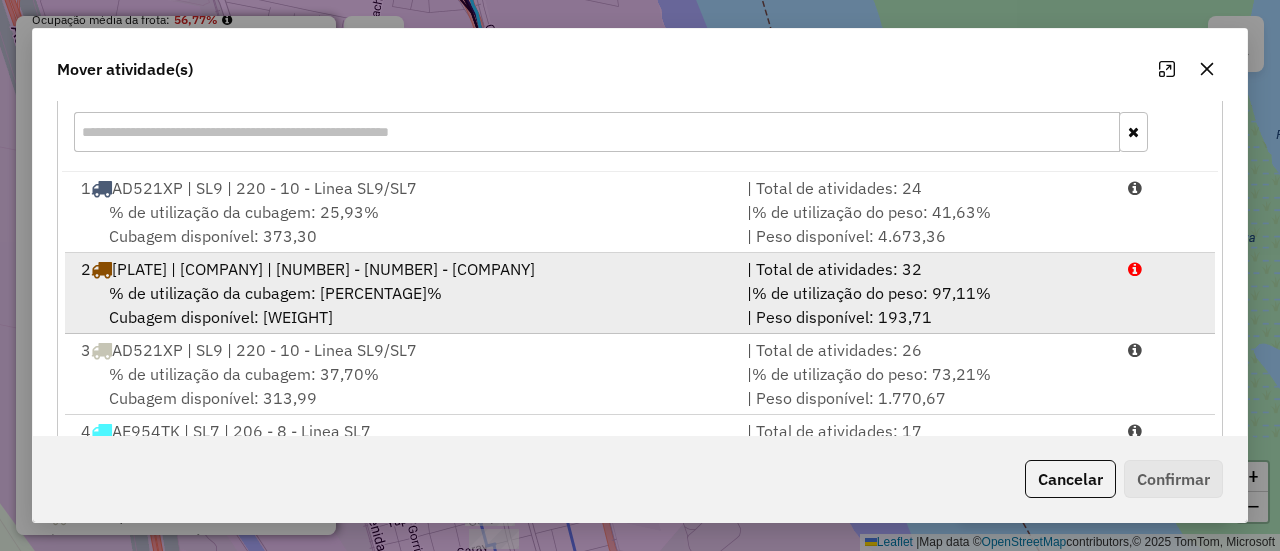 scroll, scrollTop: 368, scrollLeft: 0, axis: vertical 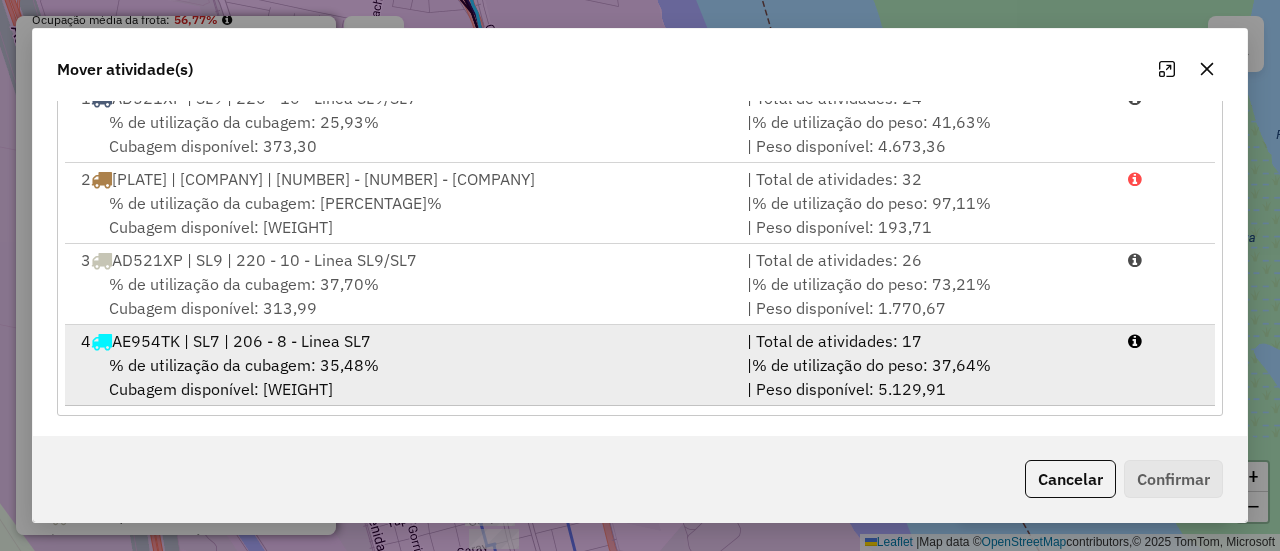 click on "% de utilização da cubagem: 35,48%" at bounding box center (244, 365) 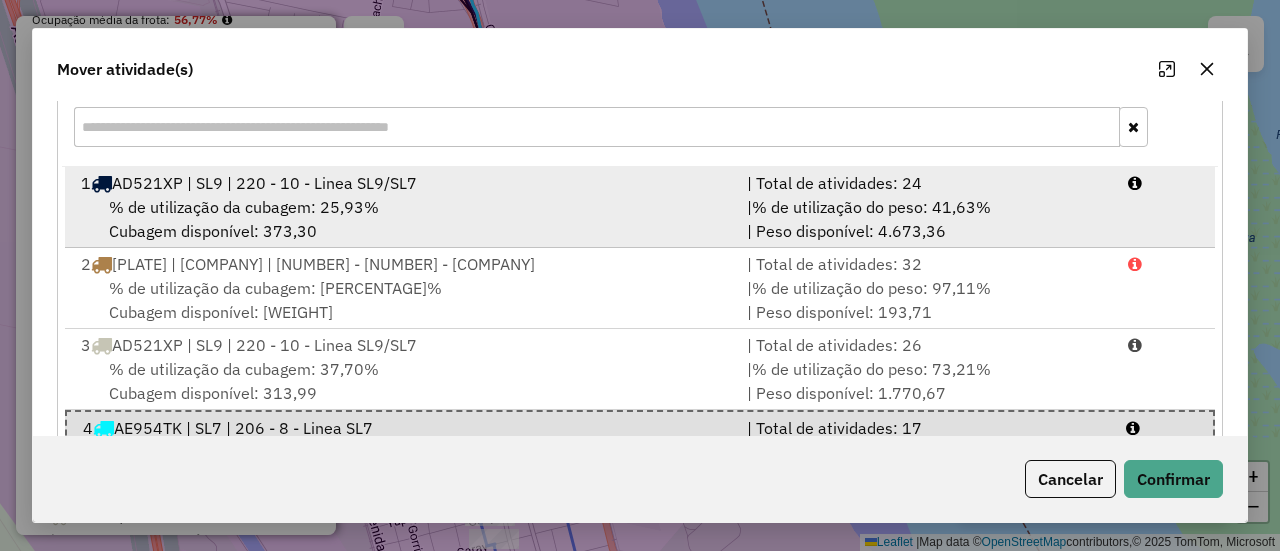 scroll, scrollTop: 268, scrollLeft: 0, axis: vertical 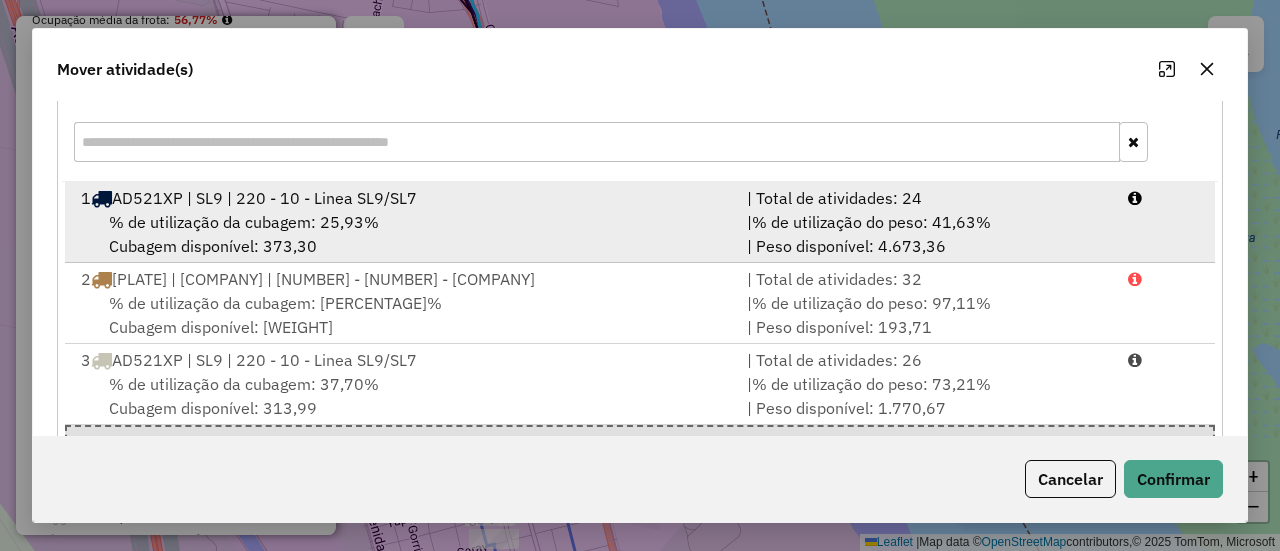 click on "% de utilização da cubagem: 25,93%  Cubagem disponível: 373,30" at bounding box center (402, 234) 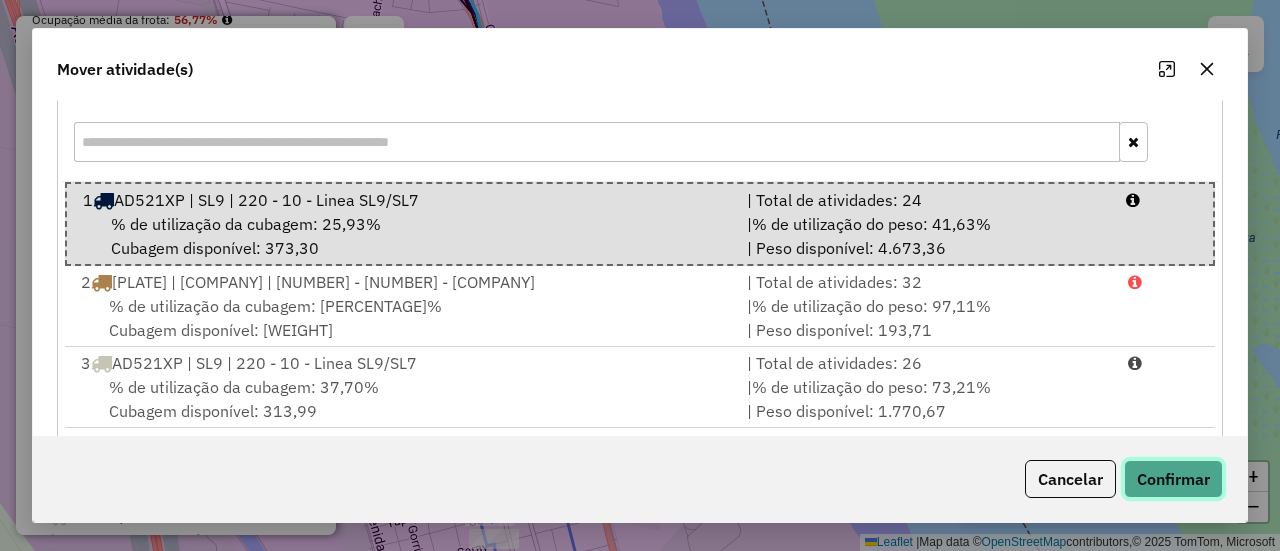 click on "Confirmar" 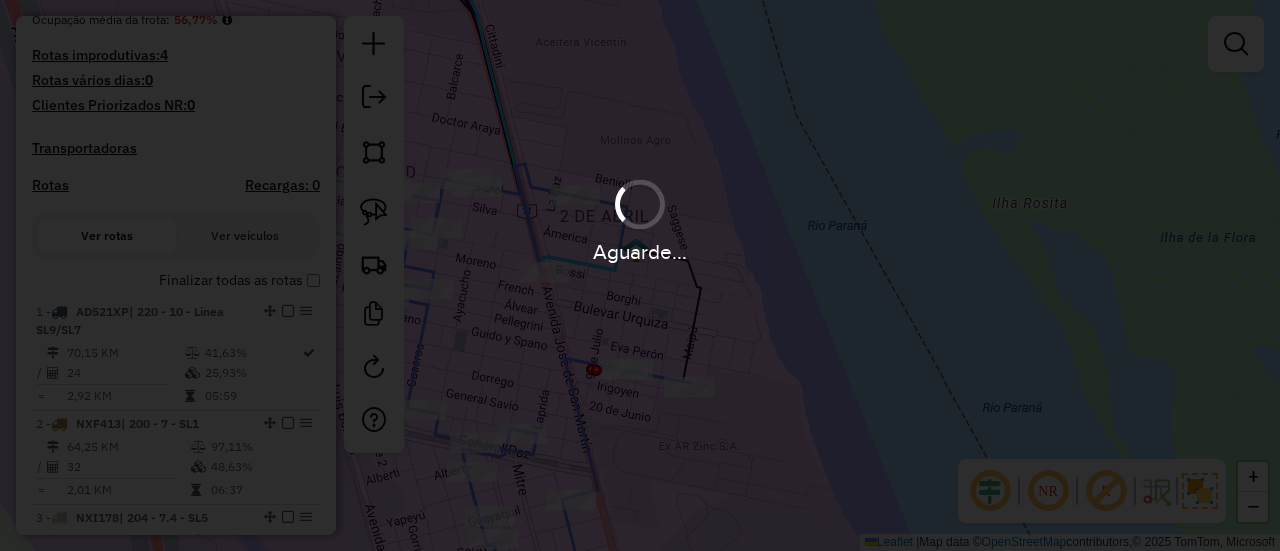 scroll, scrollTop: 0, scrollLeft: 0, axis: both 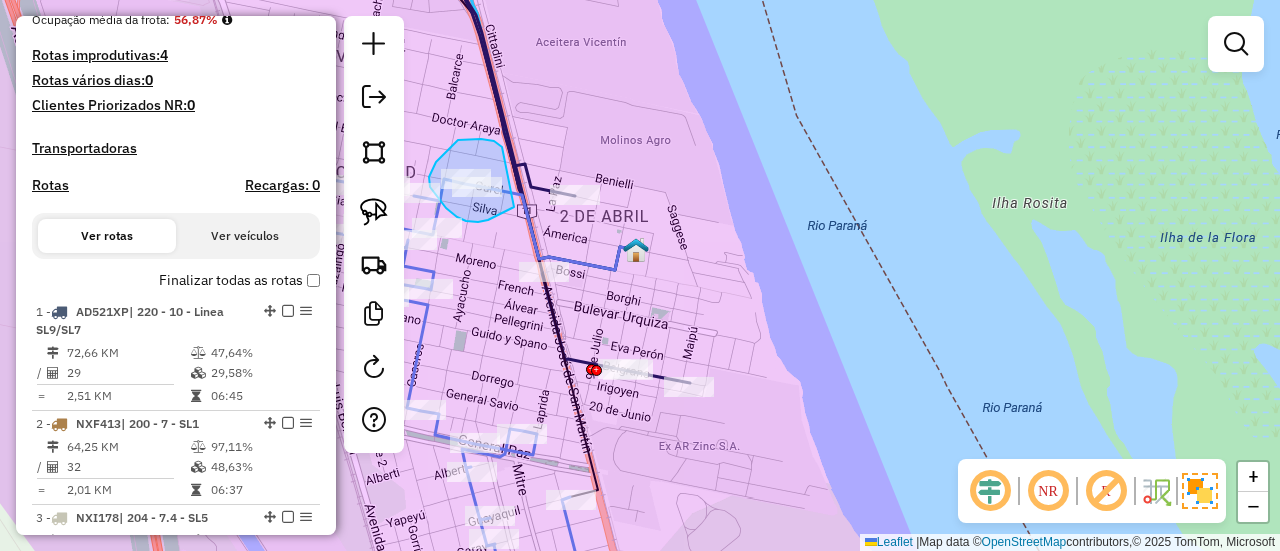 drag, startPoint x: 481, startPoint y: 139, endPoint x: 520, endPoint y: 203, distance: 74.94665 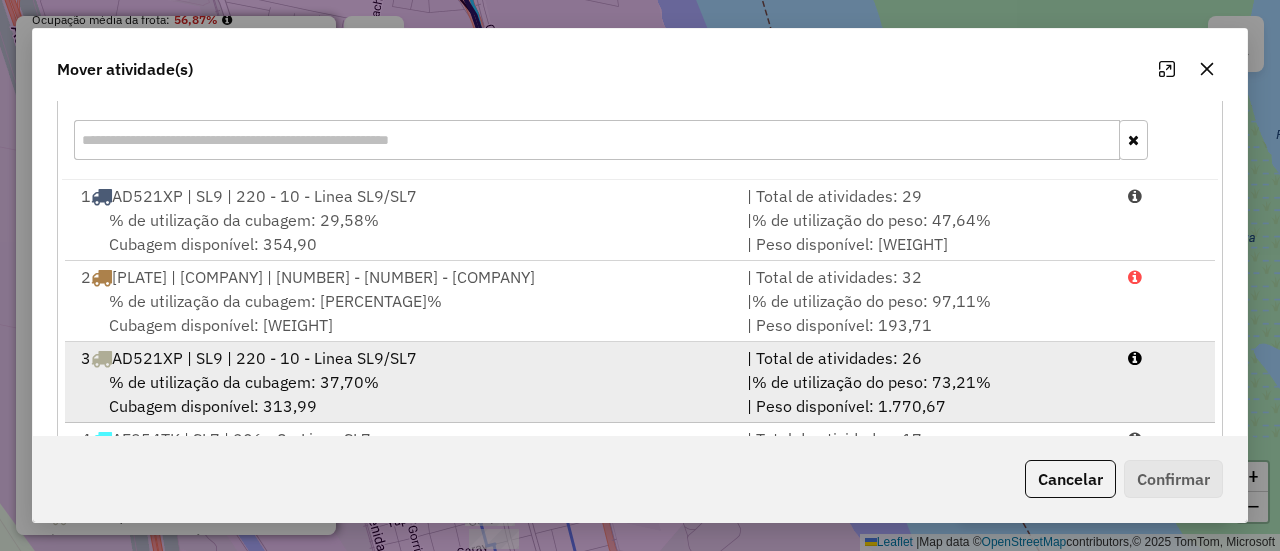 scroll, scrollTop: 300, scrollLeft: 0, axis: vertical 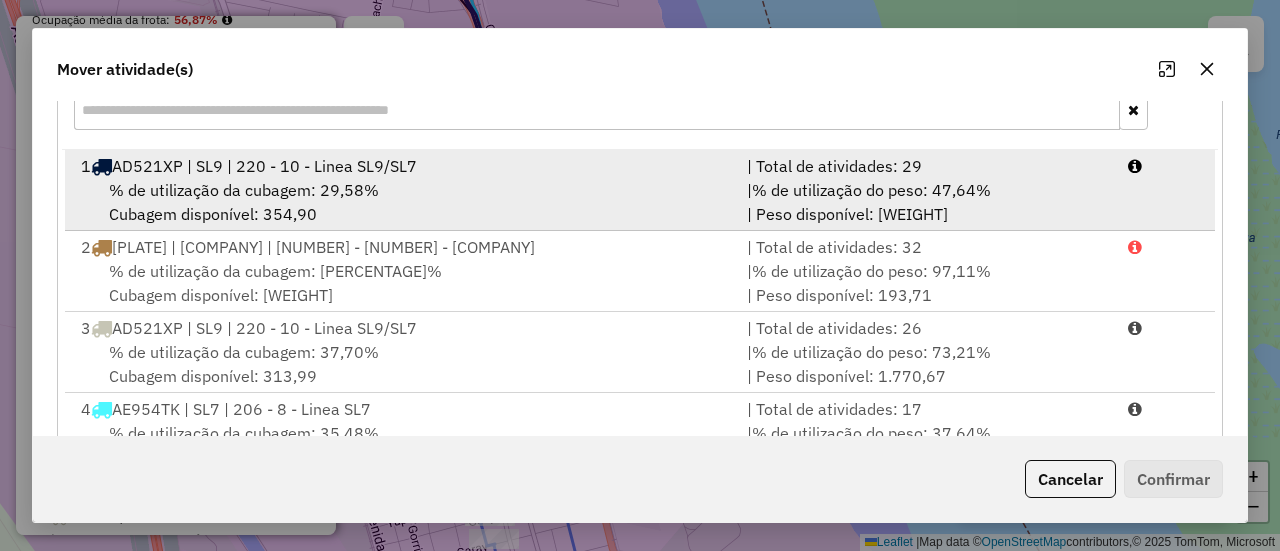 click on "% de utilização da cubagem: 29,58%  Cubagem disponível: 354,90" at bounding box center (402, 202) 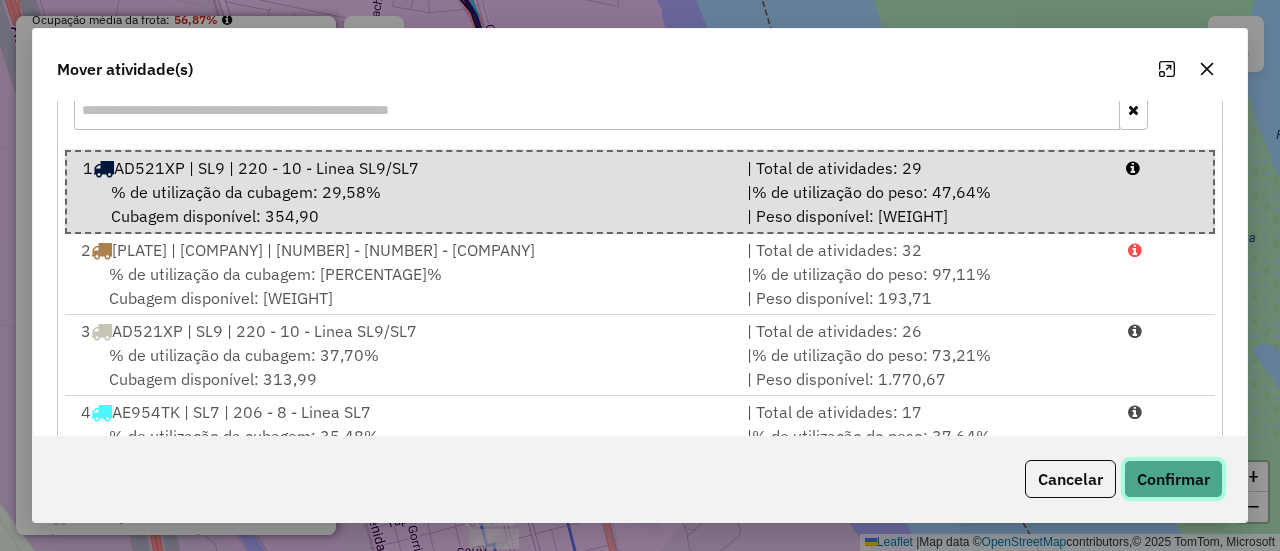 click on "Confirmar" 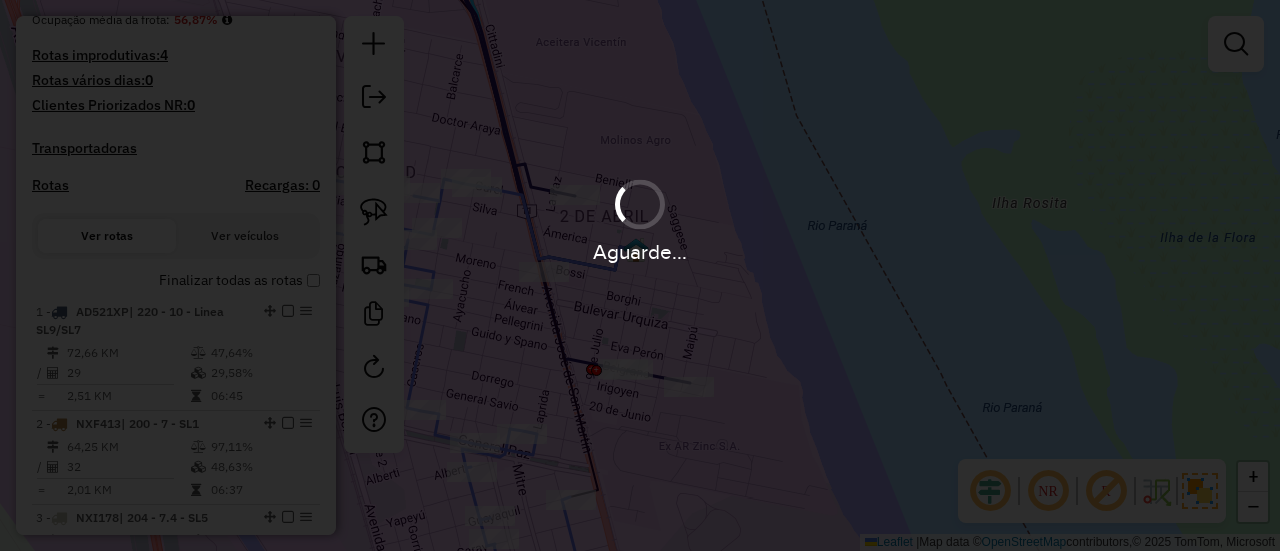 scroll, scrollTop: 0, scrollLeft: 0, axis: both 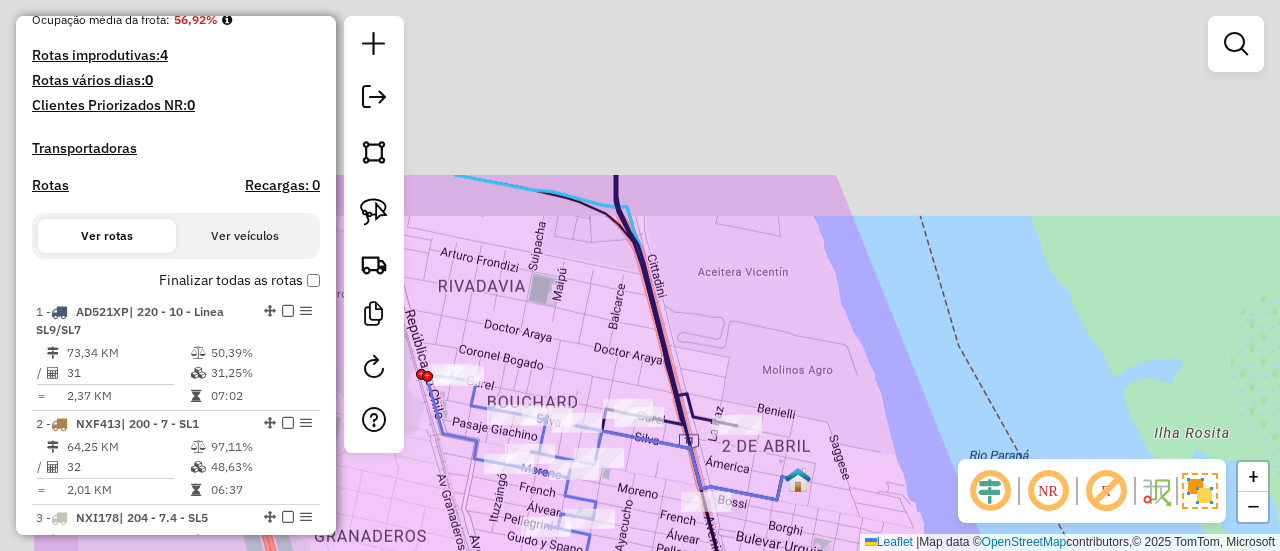 drag, startPoint x: 574, startPoint y: 177, endPoint x: 763, endPoint y: 458, distance: 338.6473 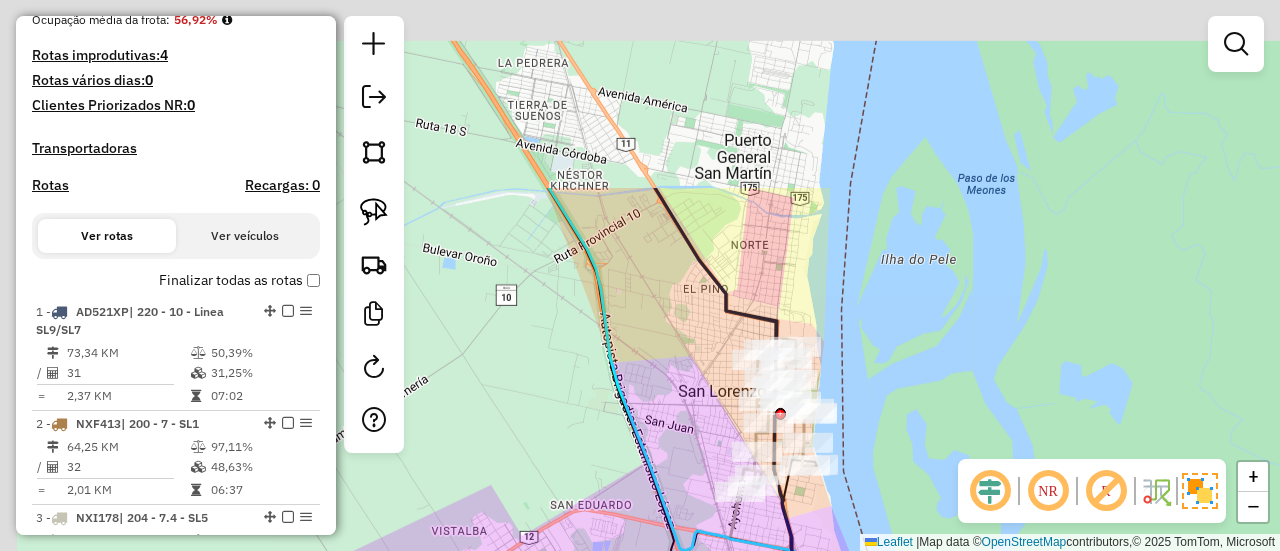 drag, startPoint x: 786, startPoint y: 125, endPoint x: 895, endPoint y: 521, distance: 410.72742 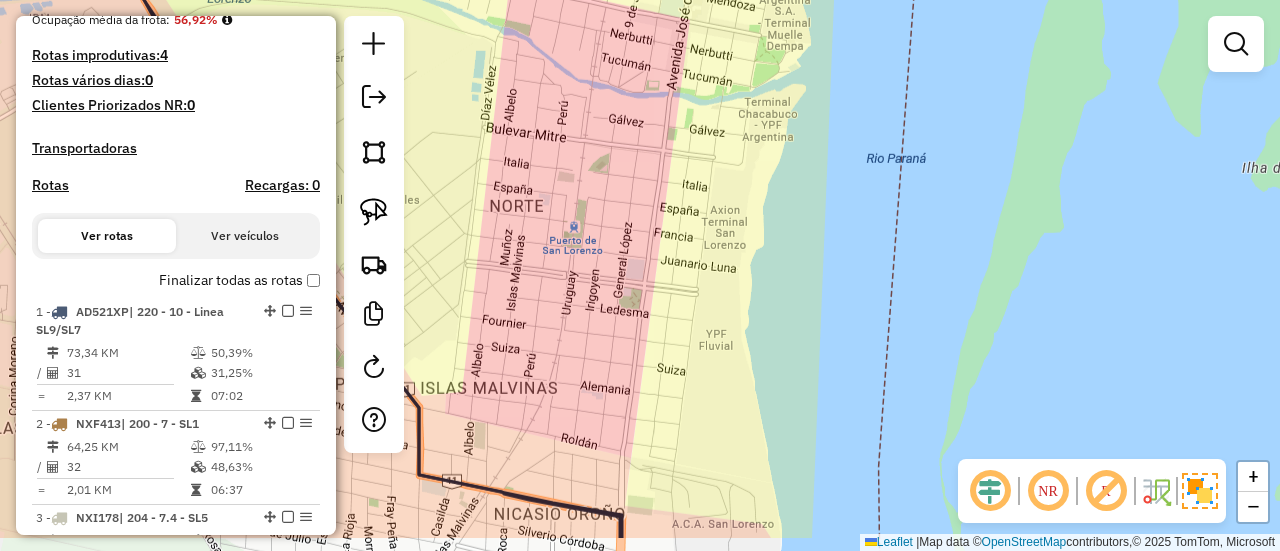 drag, startPoint x: 804, startPoint y: 475, endPoint x: 800, endPoint y: 211, distance: 264.0303 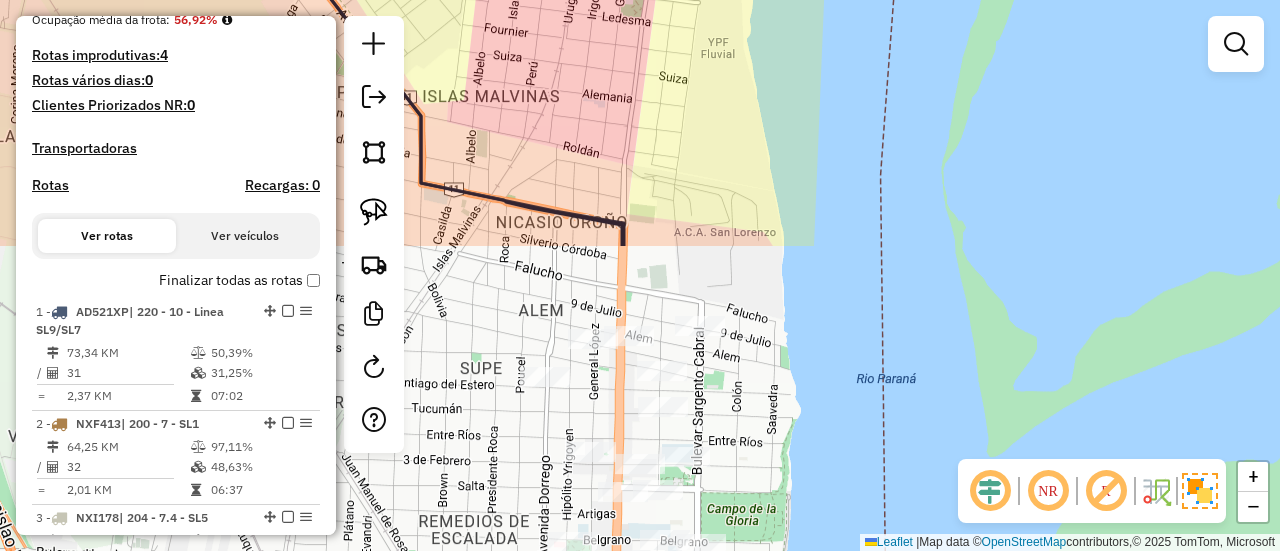 drag, startPoint x: 802, startPoint y: 291, endPoint x: 846, endPoint y: 233, distance: 72.8011 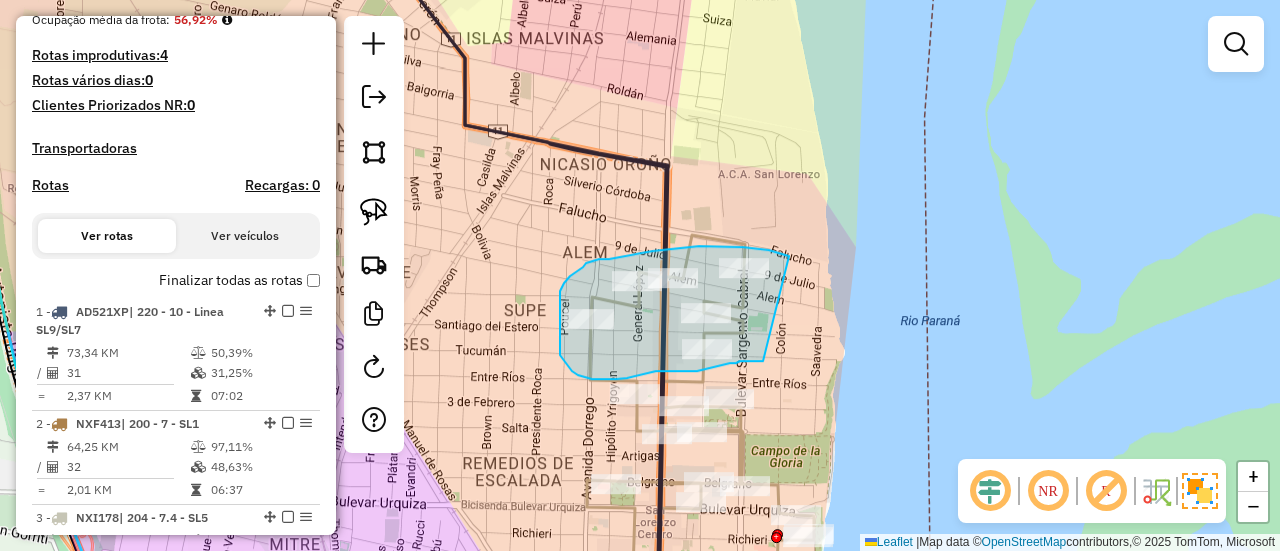 drag, startPoint x: 764, startPoint y: 250, endPoint x: 806, endPoint y: 353, distance: 111.233986 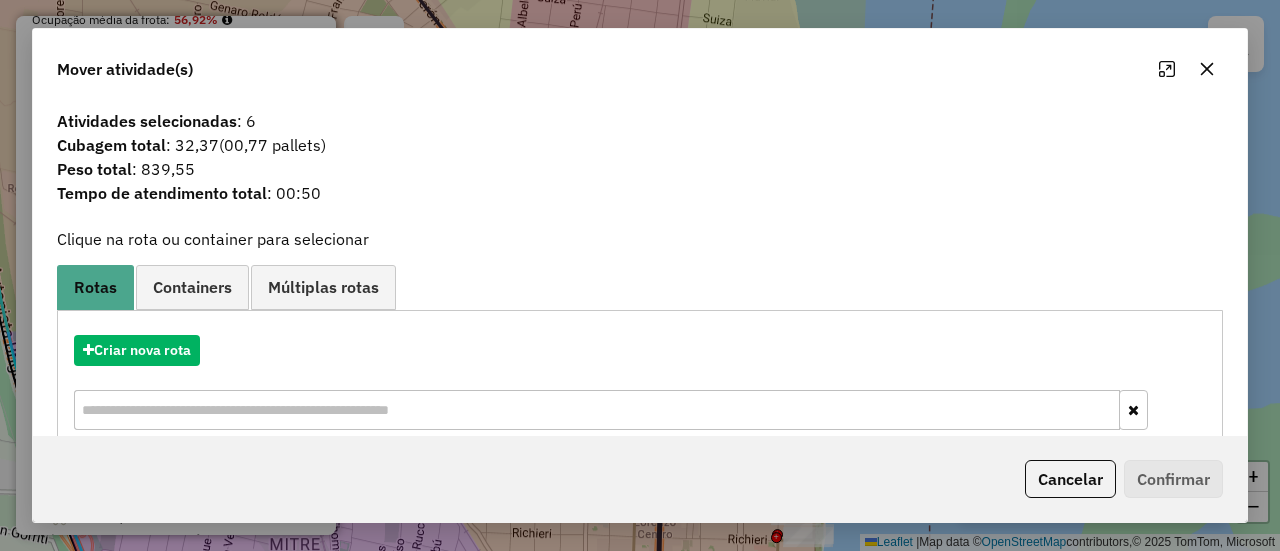 scroll, scrollTop: 300, scrollLeft: 0, axis: vertical 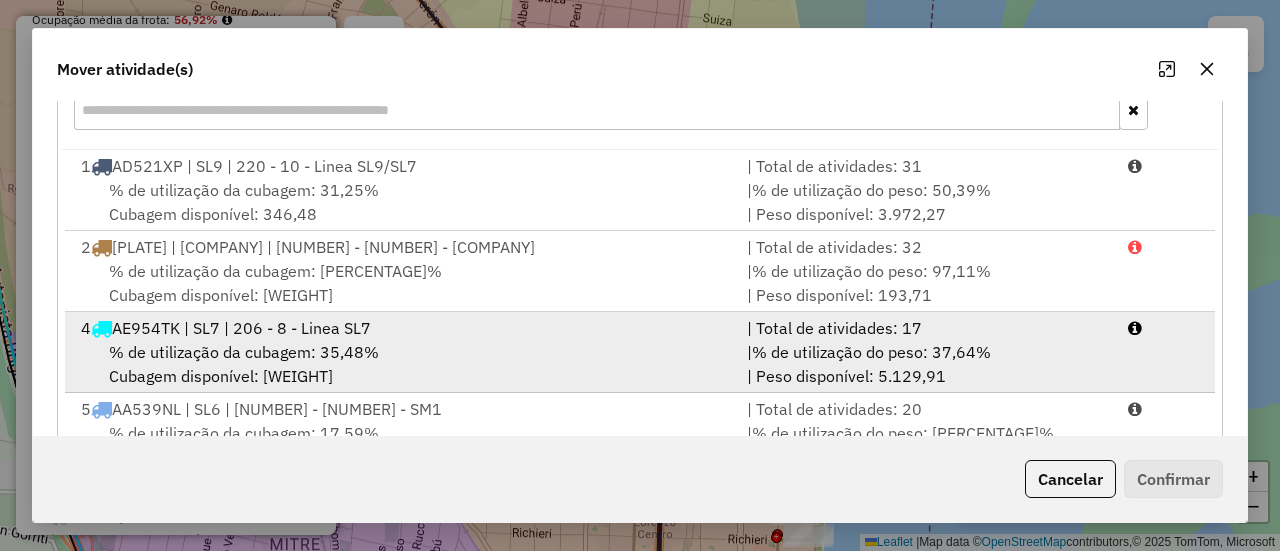 click on "% de utilização da cubagem: 35,48% Cubagem disponível: 216,78" at bounding box center [402, 364] 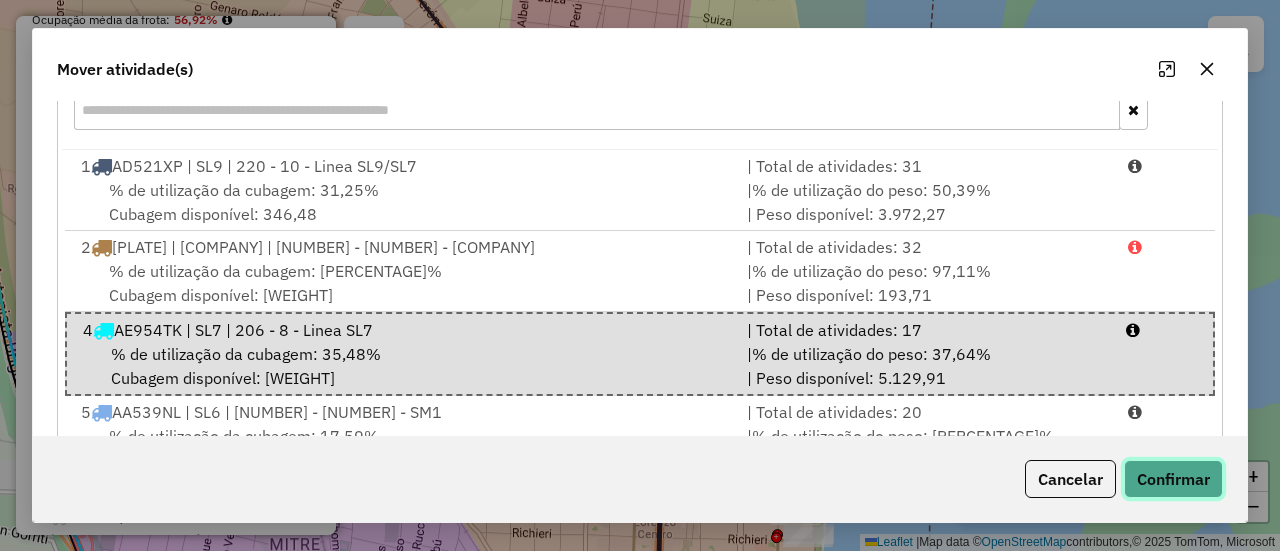 click on "Confirmar" 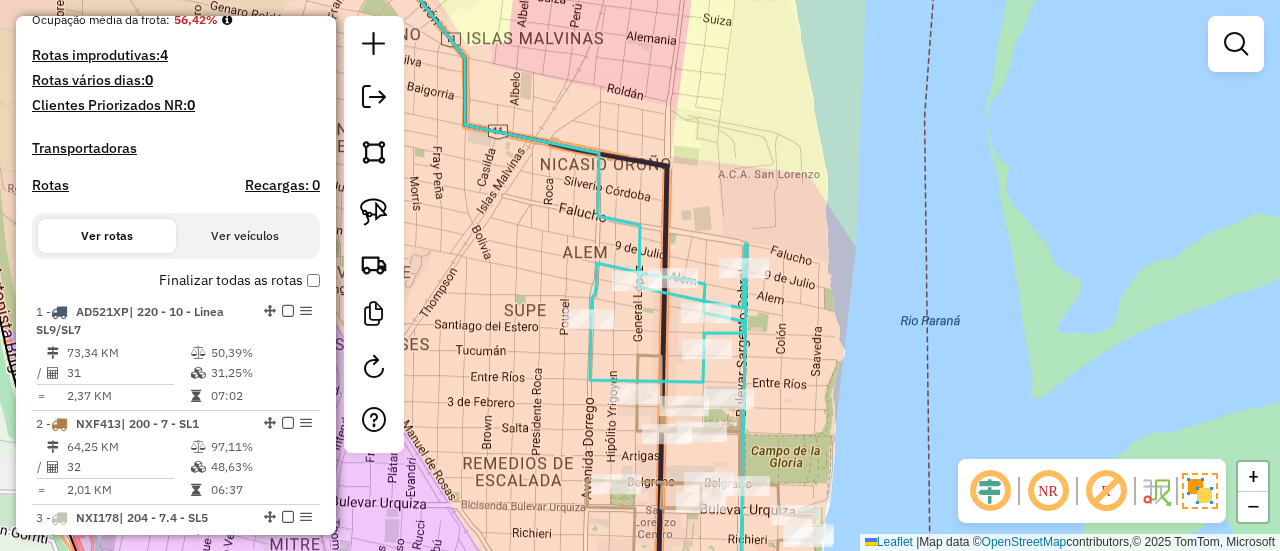 scroll, scrollTop: 0, scrollLeft: 0, axis: both 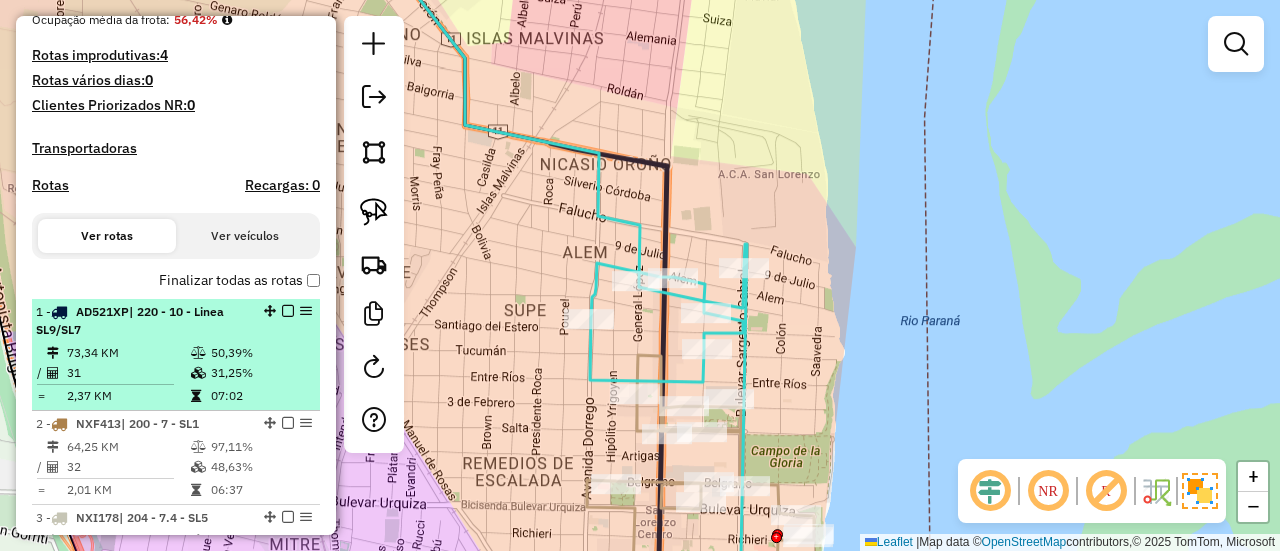 click on "50,39%" at bounding box center [260, 353] 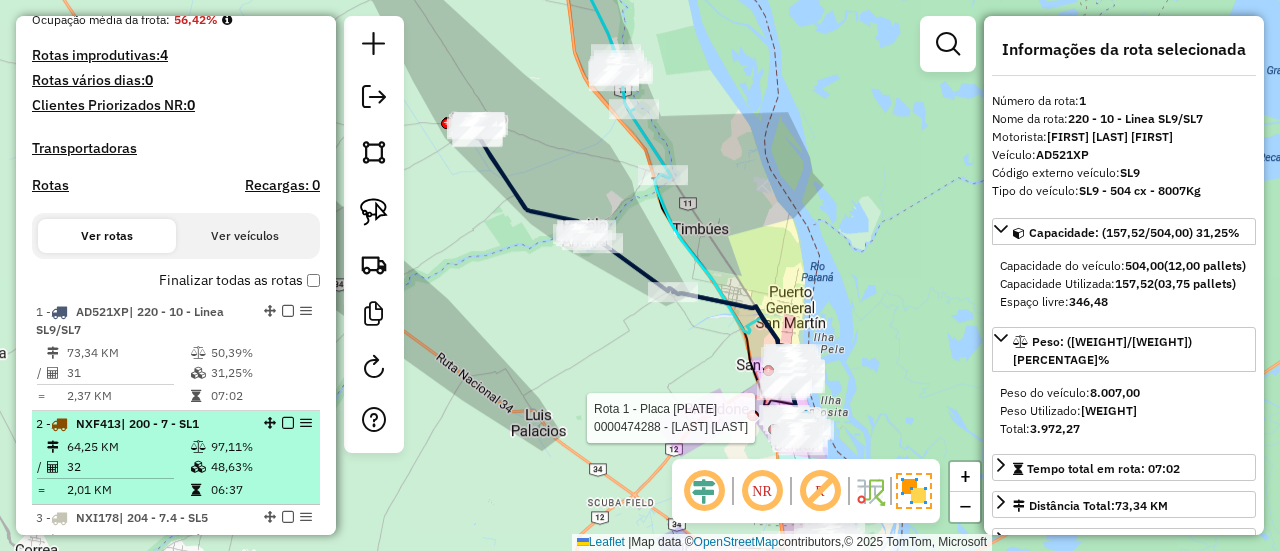 click on "97,11%" at bounding box center (260, 447) 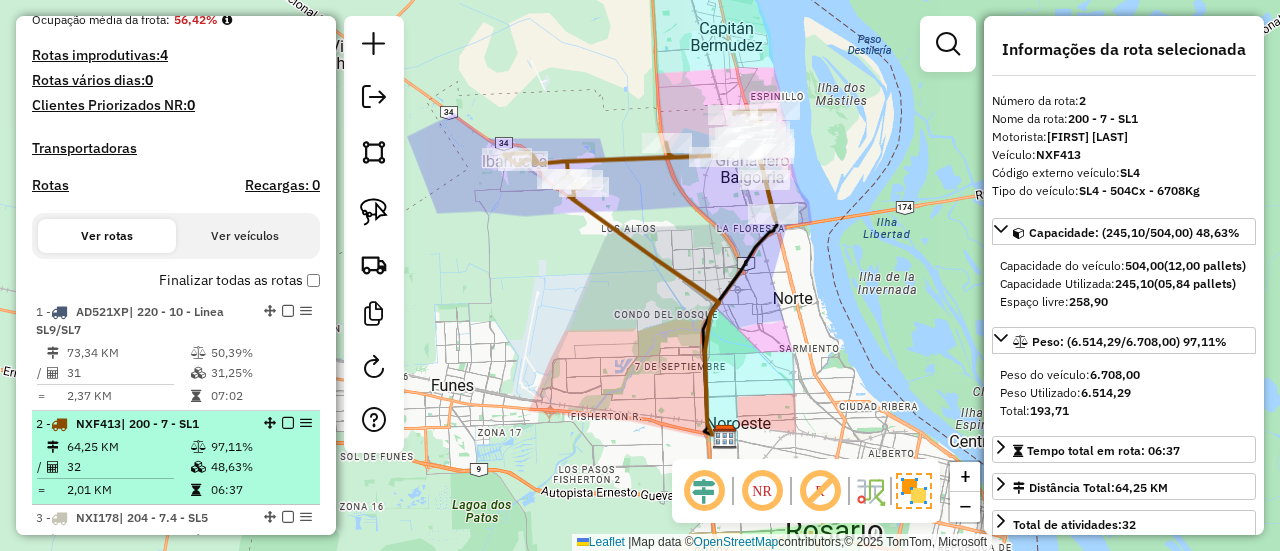 scroll, scrollTop: 580, scrollLeft: 0, axis: vertical 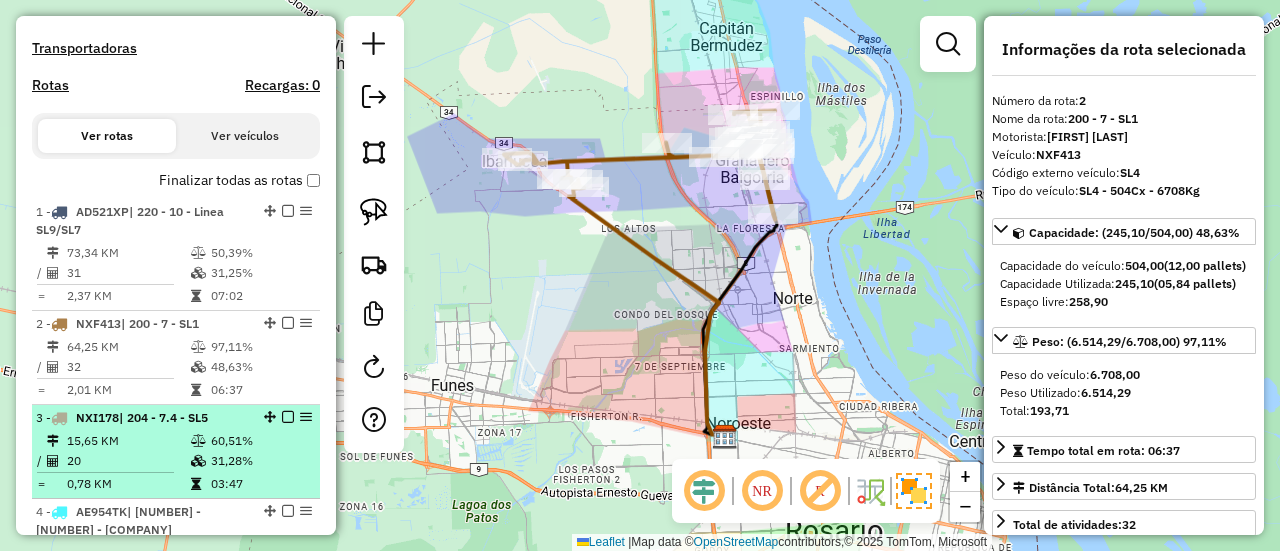 click on "60,51%" at bounding box center (260, 441) 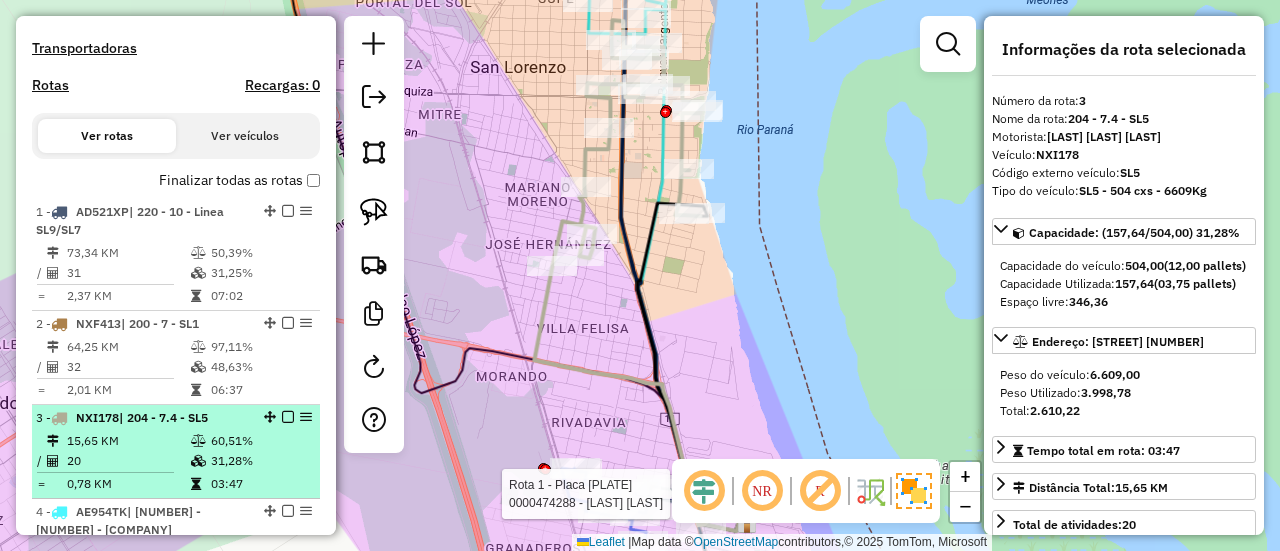 click on "60,51%" at bounding box center [260, 441] 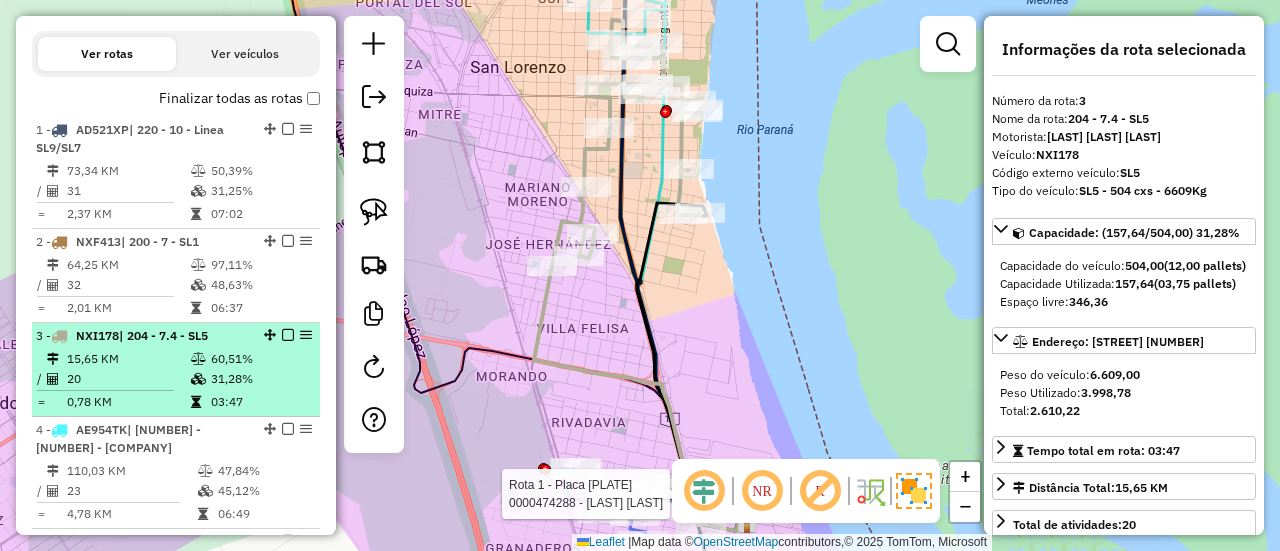 scroll, scrollTop: 680, scrollLeft: 0, axis: vertical 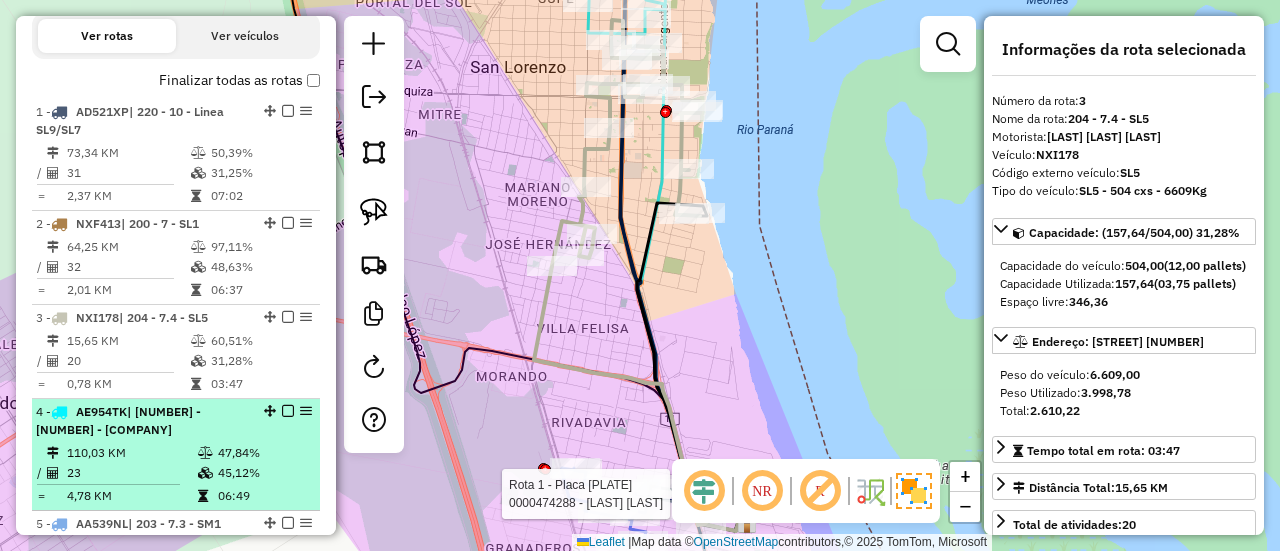 click on "47,84%" at bounding box center (264, 453) 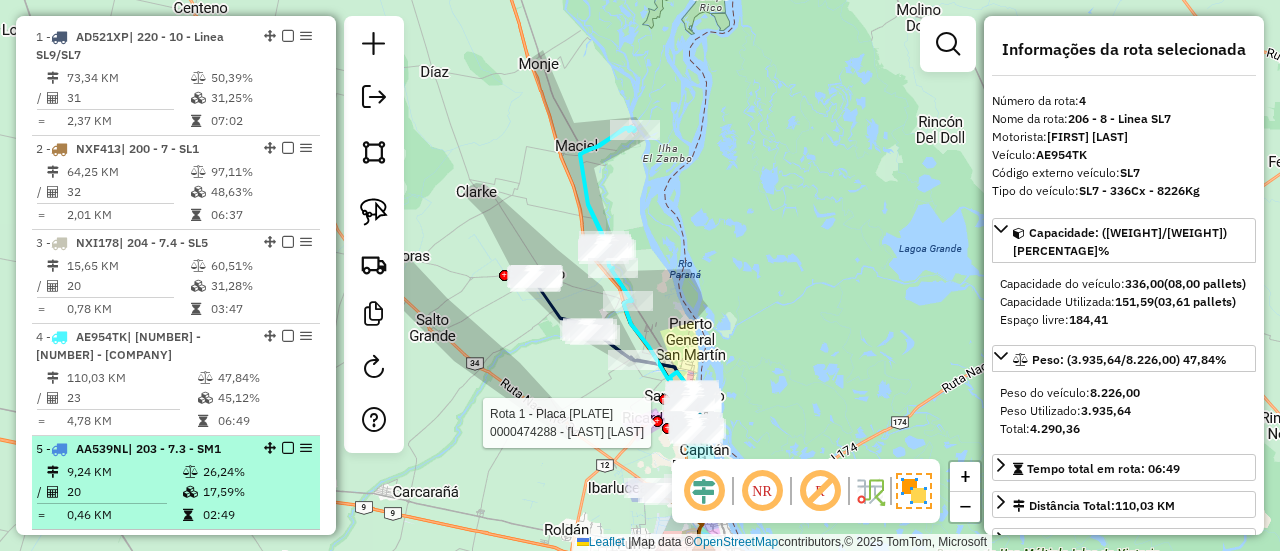 scroll, scrollTop: 780, scrollLeft: 0, axis: vertical 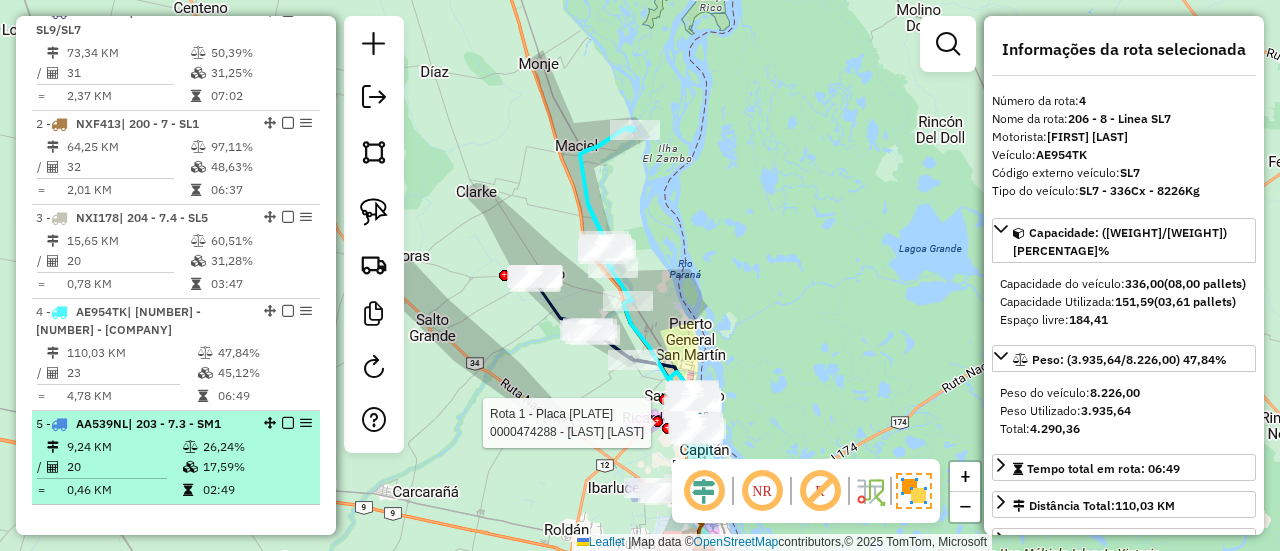 click on "17,59%" at bounding box center [256, 467] 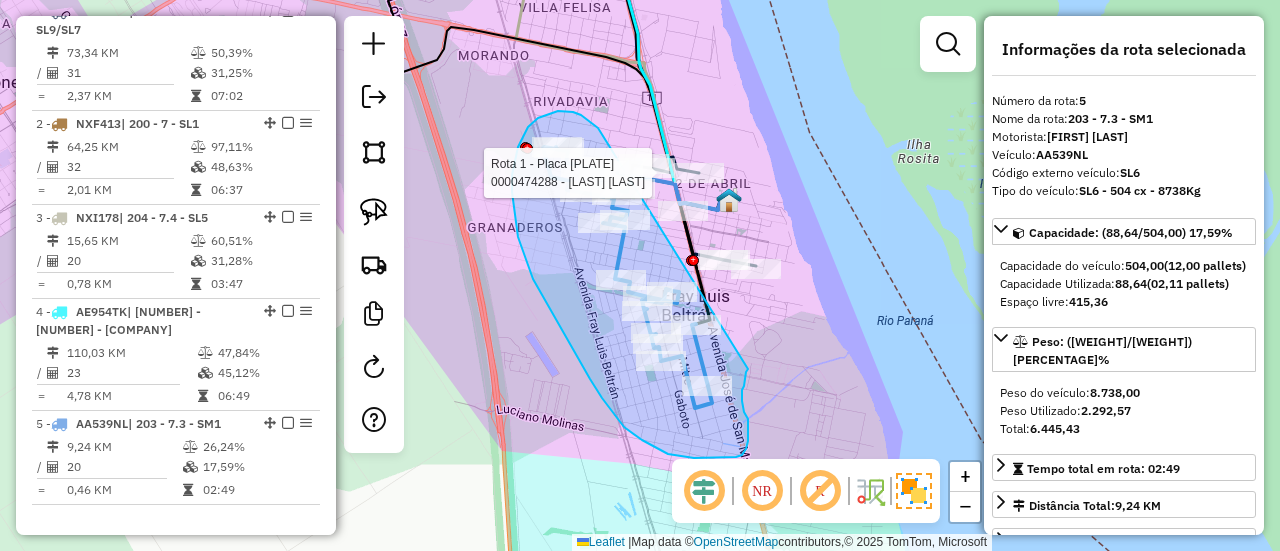 drag, startPoint x: 598, startPoint y: 128, endPoint x: 750, endPoint y: 367, distance: 283.24017 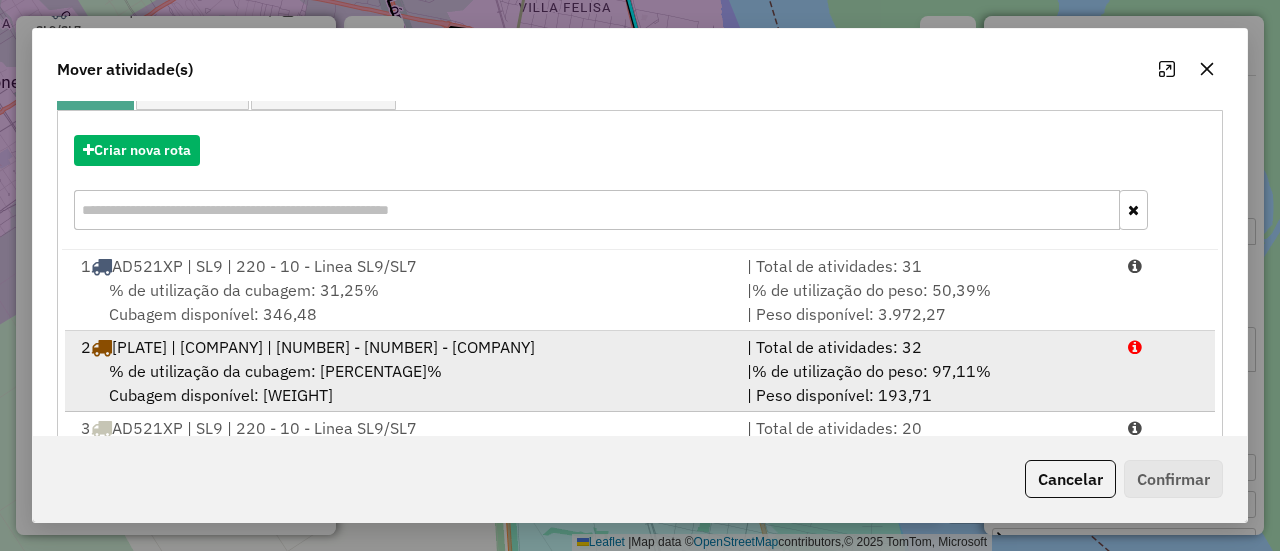 scroll, scrollTop: 300, scrollLeft: 0, axis: vertical 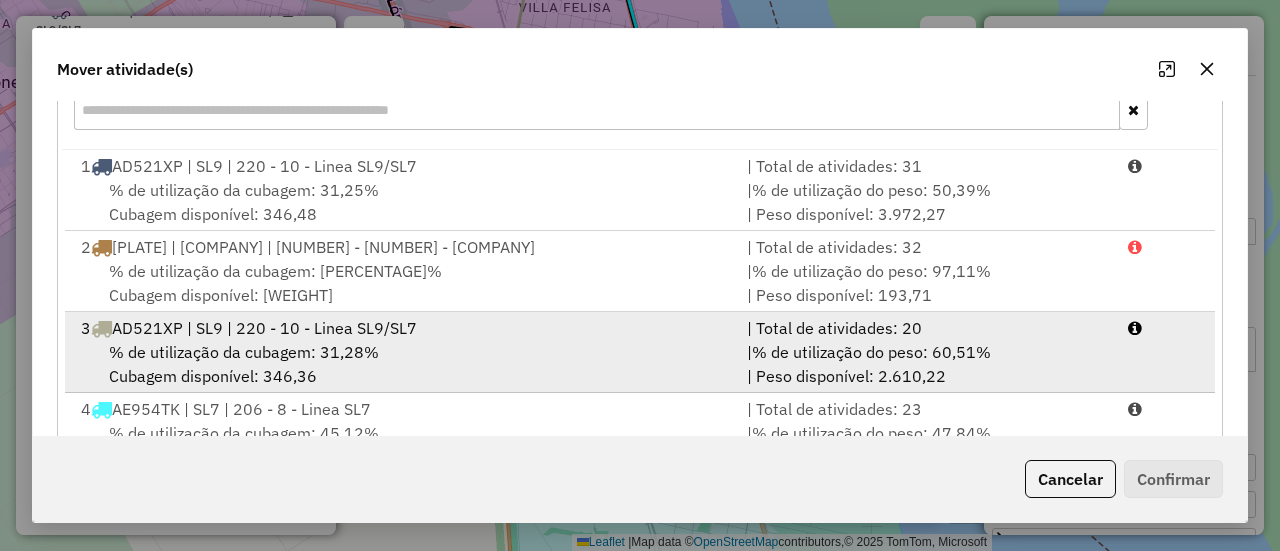 click on "% de utilização da cubagem: 31,28%" at bounding box center (244, 352) 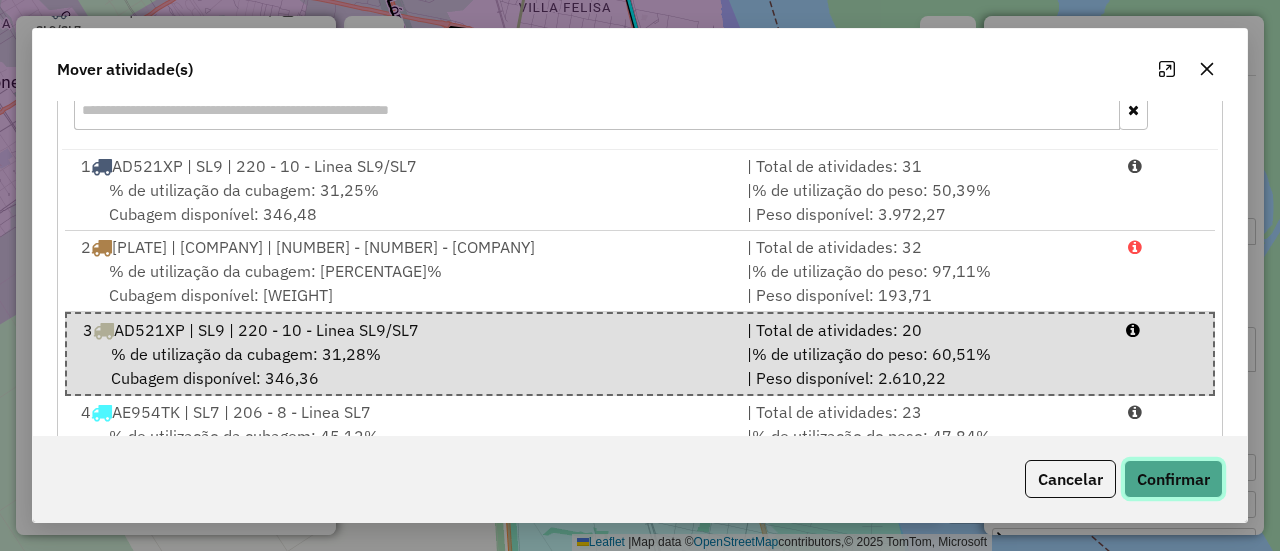 click on "Confirmar" 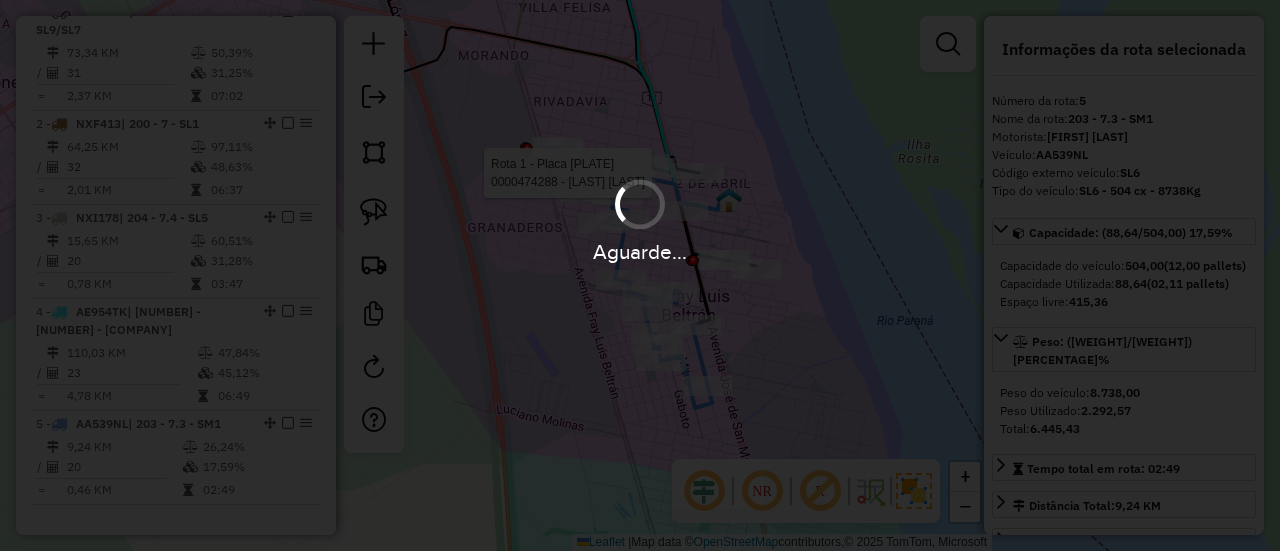 scroll, scrollTop: 0, scrollLeft: 0, axis: both 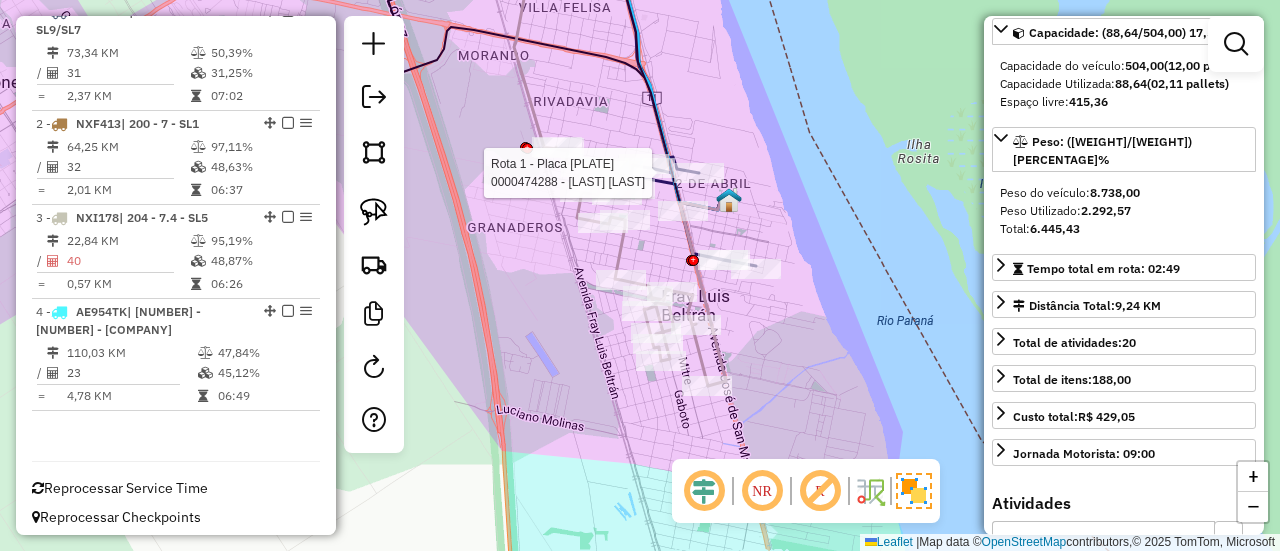 click 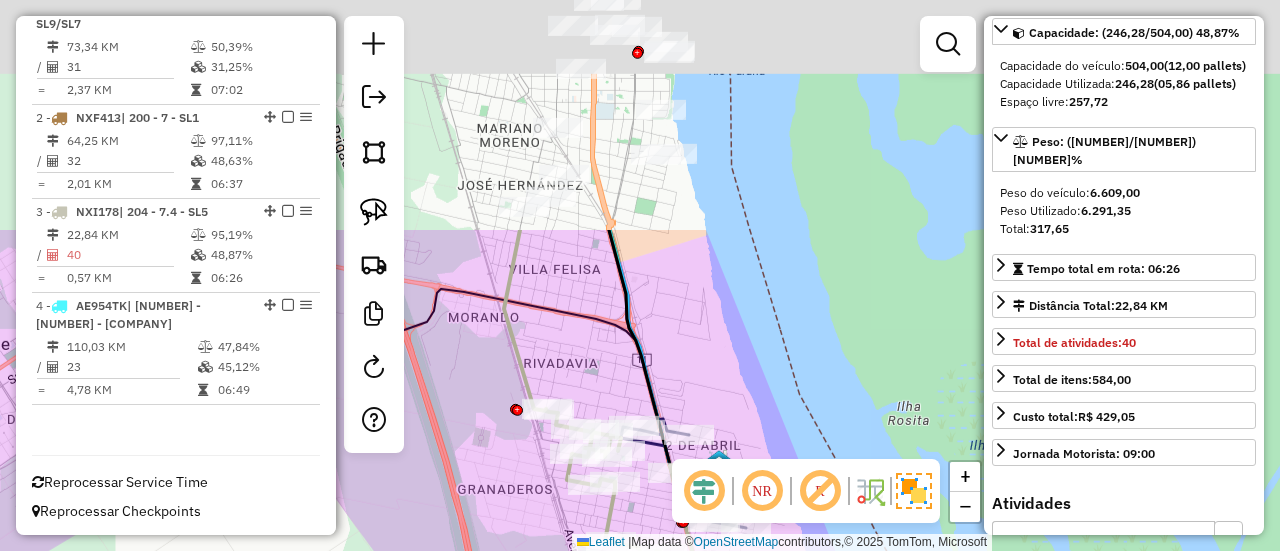 drag, startPoint x: 763, startPoint y: 365, endPoint x: 784, endPoint y: 445, distance: 82.710335 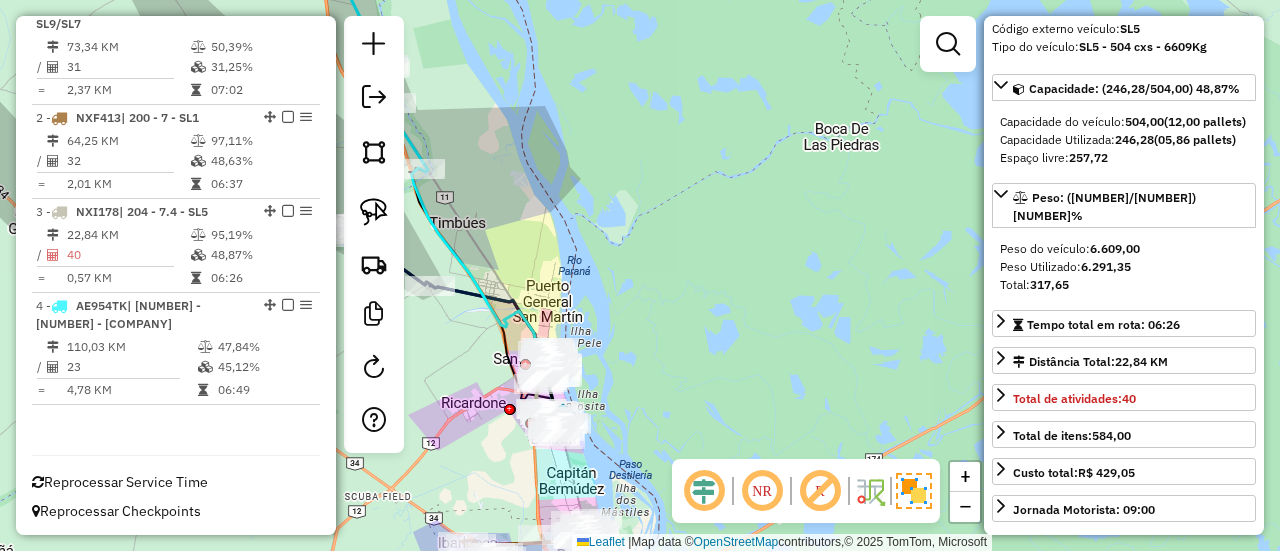 scroll, scrollTop: 100, scrollLeft: 0, axis: vertical 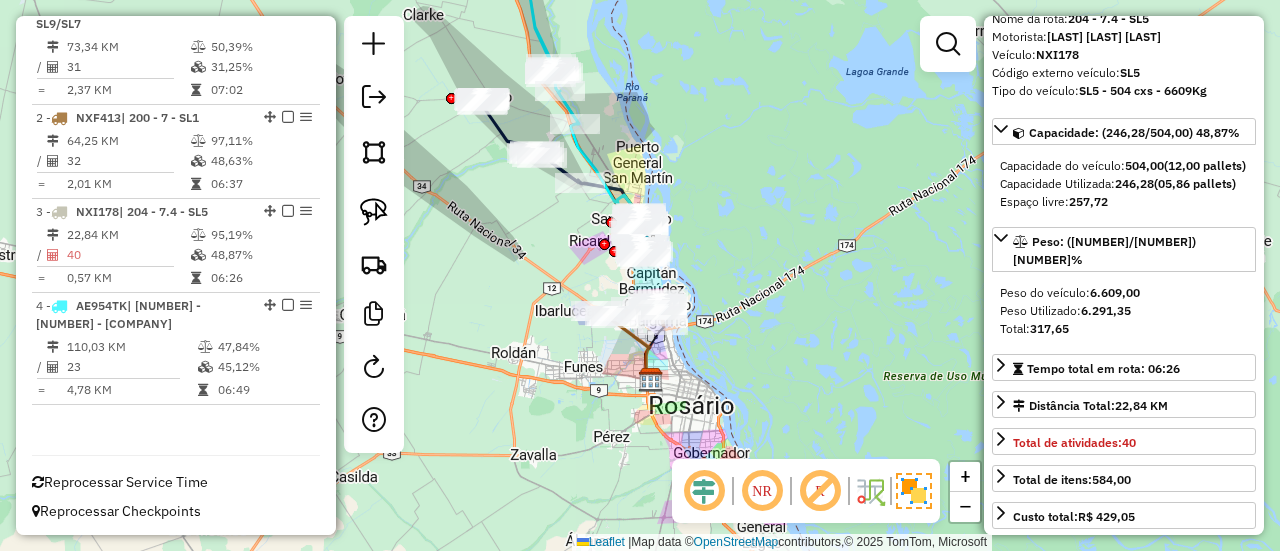 drag, startPoint x: 768, startPoint y: 273, endPoint x: 762, endPoint y: 189, distance: 84.21401 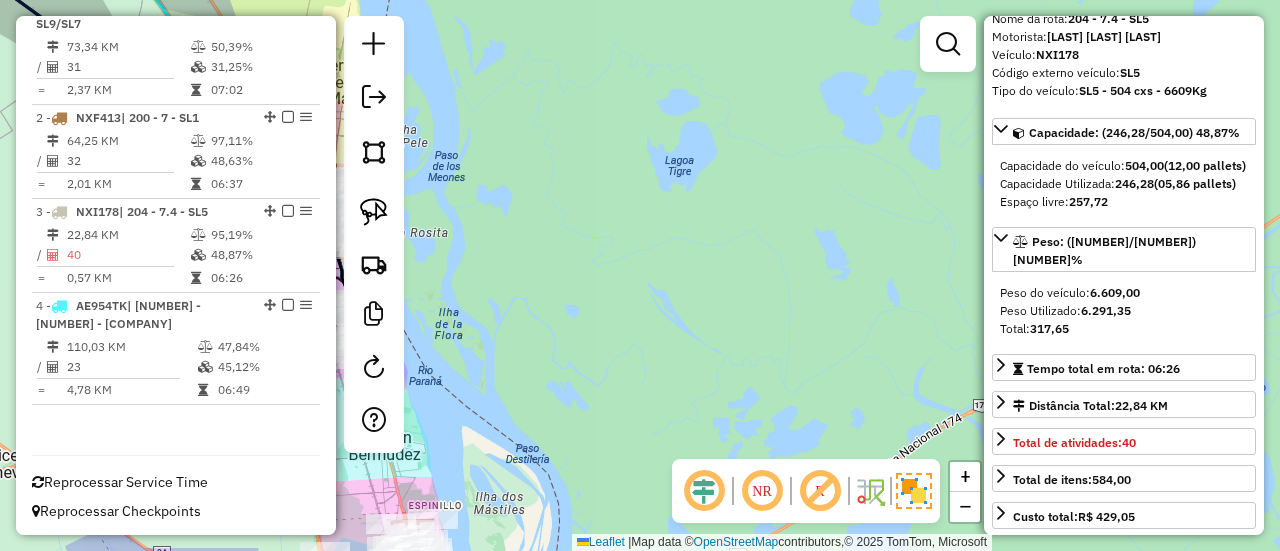 drag, startPoint x: 684, startPoint y: 282, endPoint x: 844, endPoint y: 267, distance: 160.70158 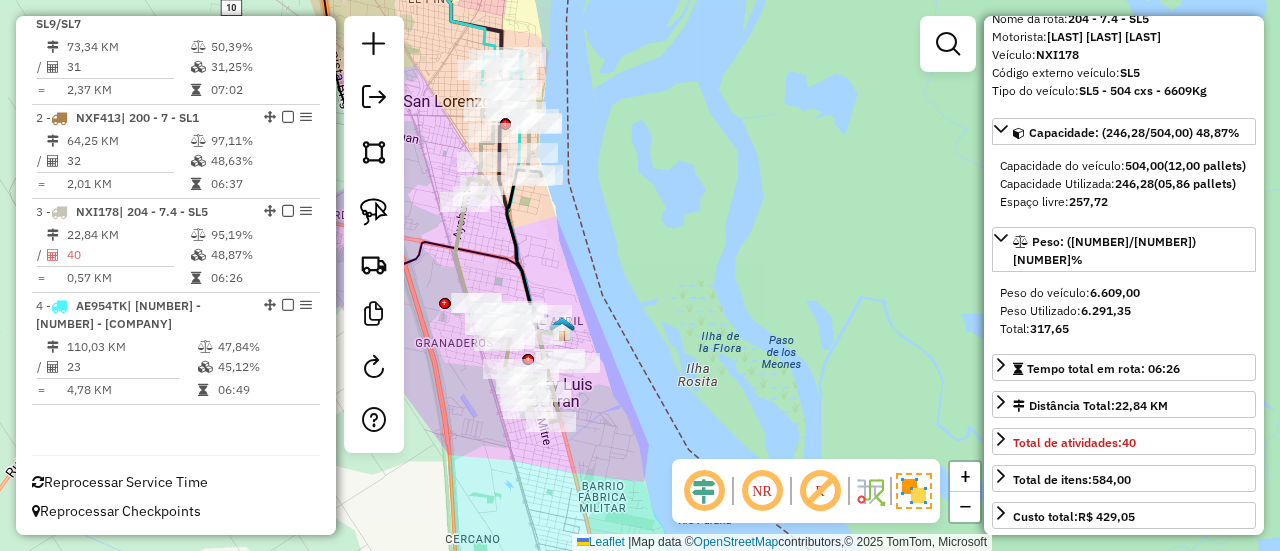 drag, startPoint x: 704, startPoint y: 300, endPoint x: 916, endPoint y: 323, distance: 213.24399 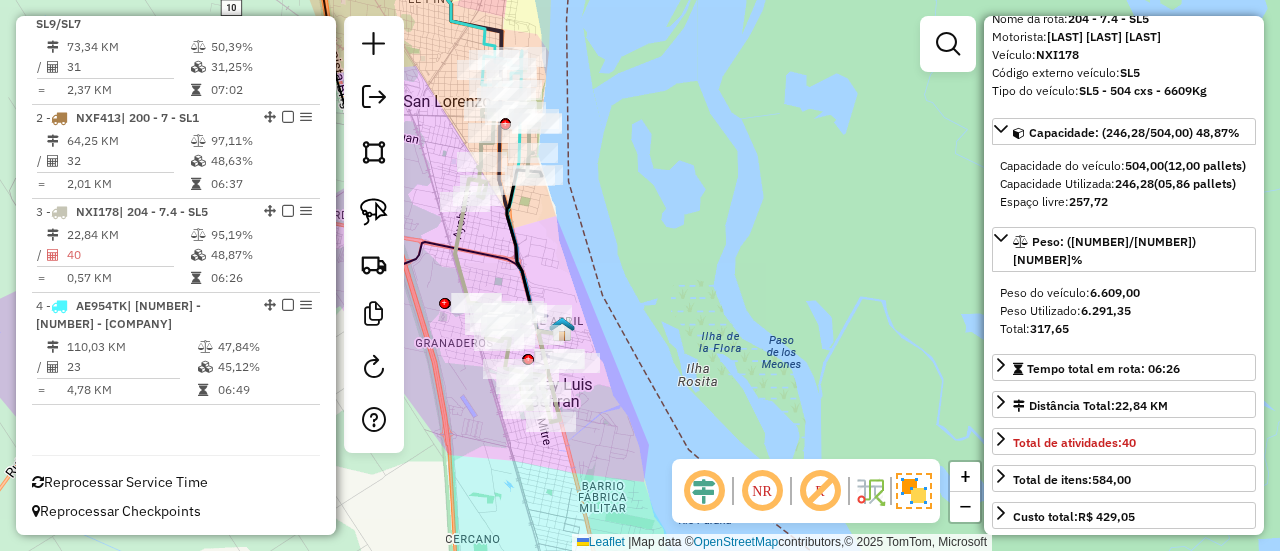 click on "Janela de atendimento Grade de atendimento Capacidade Transportadoras Veículos Cliente Pedidos  Rotas Selecione os dias de semana para filtrar as janelas de atendimento  Seg   Ter   Qua   Qui   Sex   Sáb   Dom  Informe o período da janela de atendimento: De: Até:  Filtrar exatamente a janela do cliente  Considerar janela de atendimento padrão  Selecione os dias de semana para filtrar as grades de atendimento  Seg   Ter   Qua   Qui   Sex   Sáb   Dom   Considerar clientes sem dia de atendimento cadastrado  Clientes fora do dia de atendimento selecionado Filtrar as atividades entre os valores definidos abaixo:  Peso mínimo:   Peso máximo:   Cubagem mínima:   Cubagem máxima:   De:   Até:  Filtrar as atividades entre o tempo de atendimento definido abaixo:  De:   Até:   Considerar capacidade total dos clientes não roteirizados Transportadora: Selecione um ou mais itens Tipo de veículo: Selecione um ou mais itens Veículo: Selecione um ou mais itens Motorista: Selecione um ou mais itens Nome: Rótulo:" 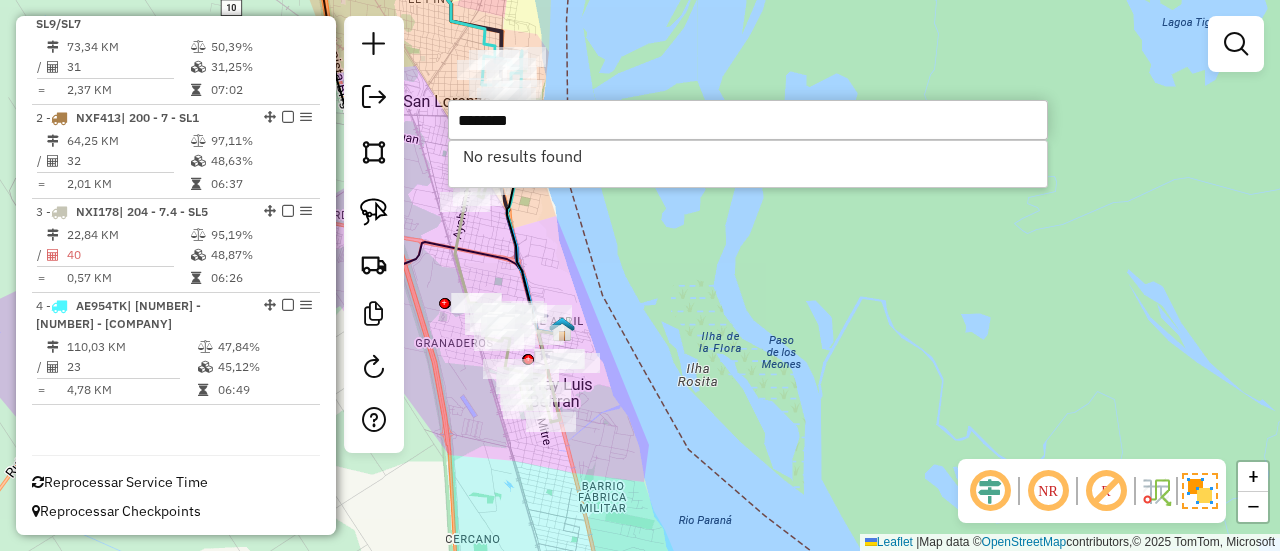 click on "********" at bounding box center (748, 120) 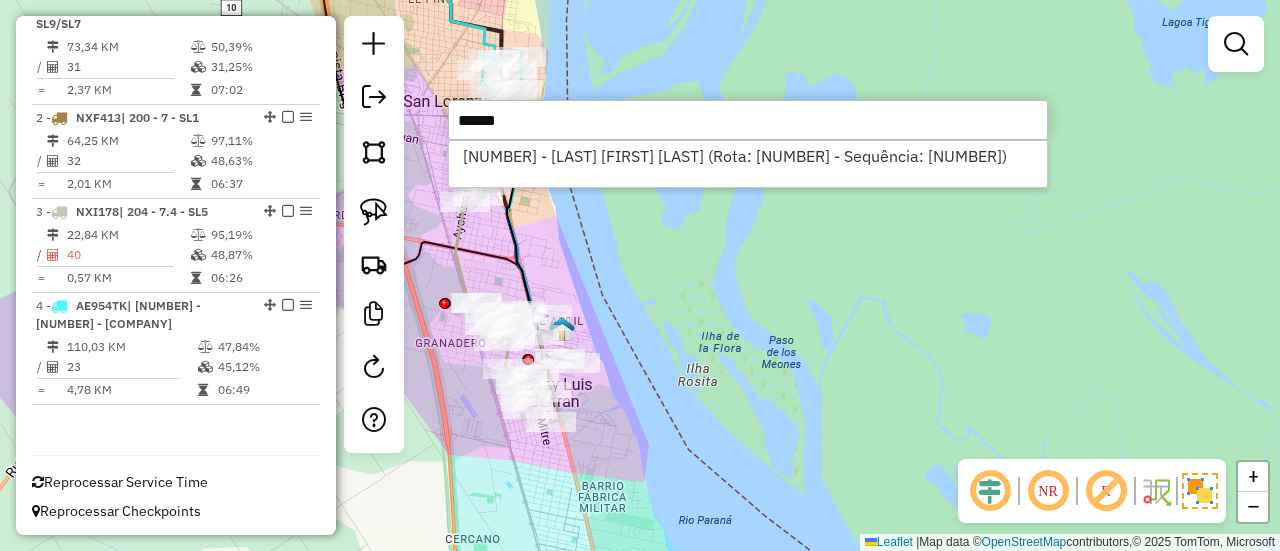 type on "******" 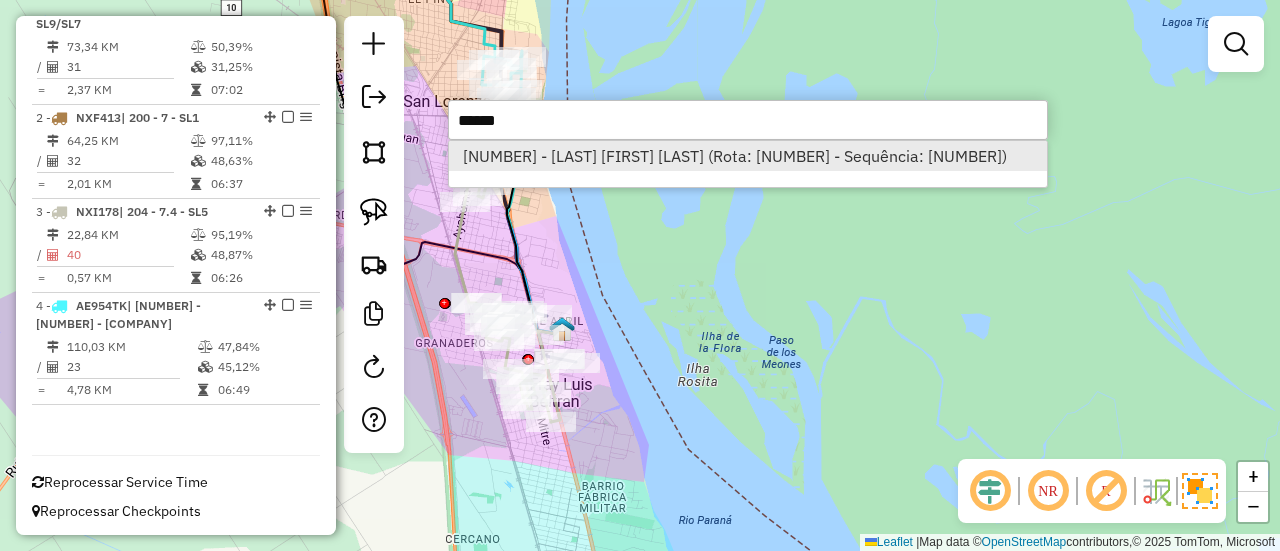 click on "[NUMBER] - [LAST] [FIRST] [LAST] (Rota: [NUMBER] - Sequência: [NUMBER])" at bounding box center [748, 156] 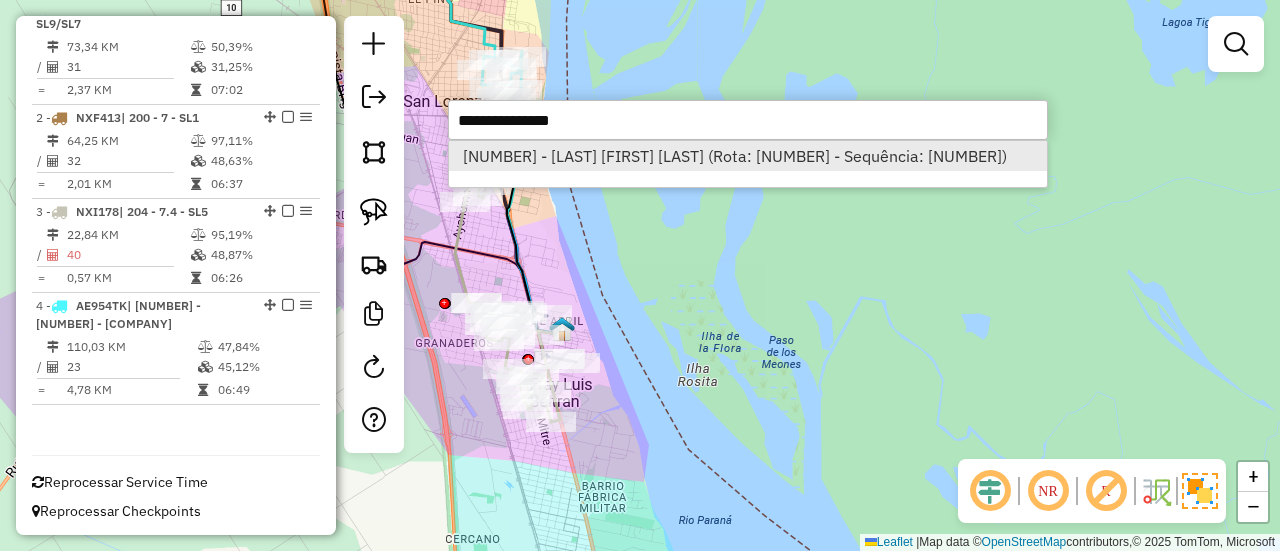 select on "**********" 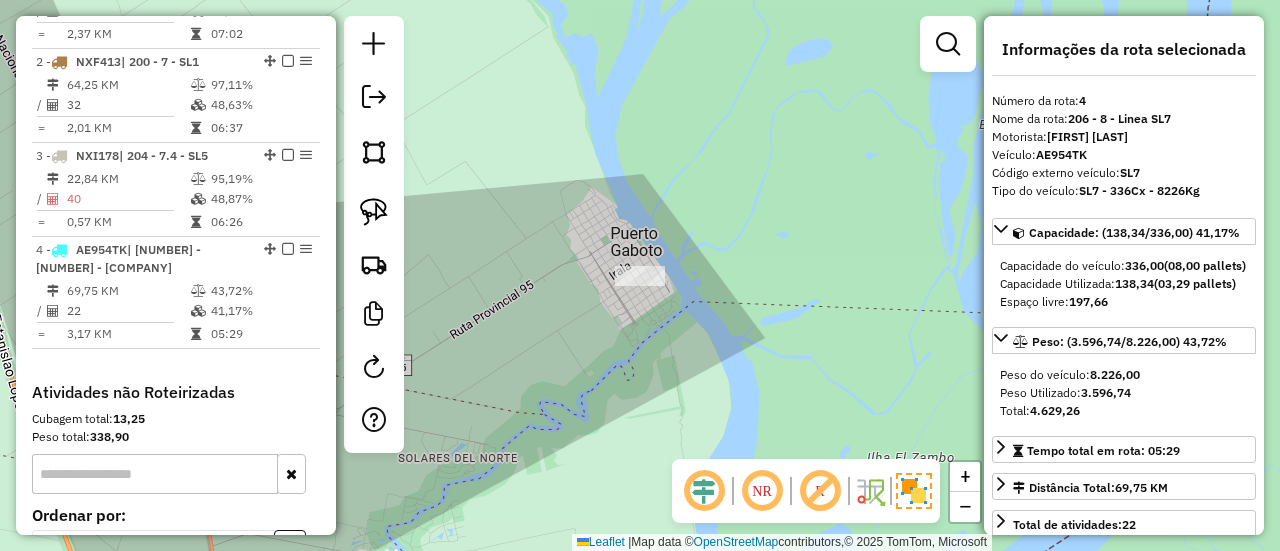 scroll, scrollTop: 1061, scrollLeft: 0, axis: vertical 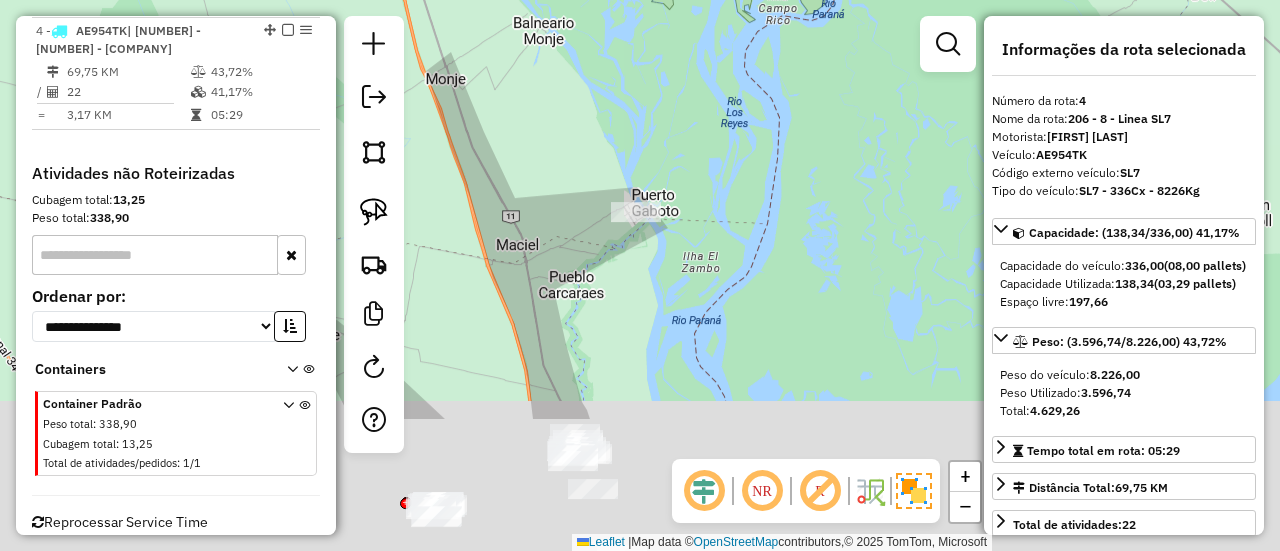 drag, startPoint x: 673, startPoint y: 366, endPoint x: 708, endPoint y: 205, distance: 164.76044 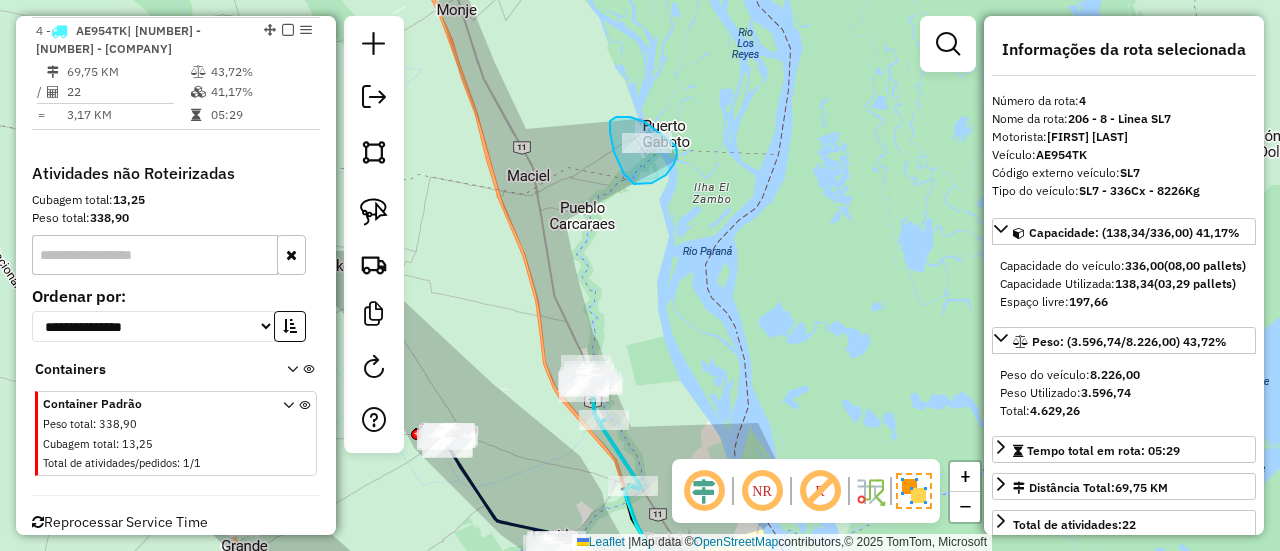 drag, startPoint x: 638, startPoint y: 119, endPoint x: 672, endPoint y: 135, distance: 37.576588 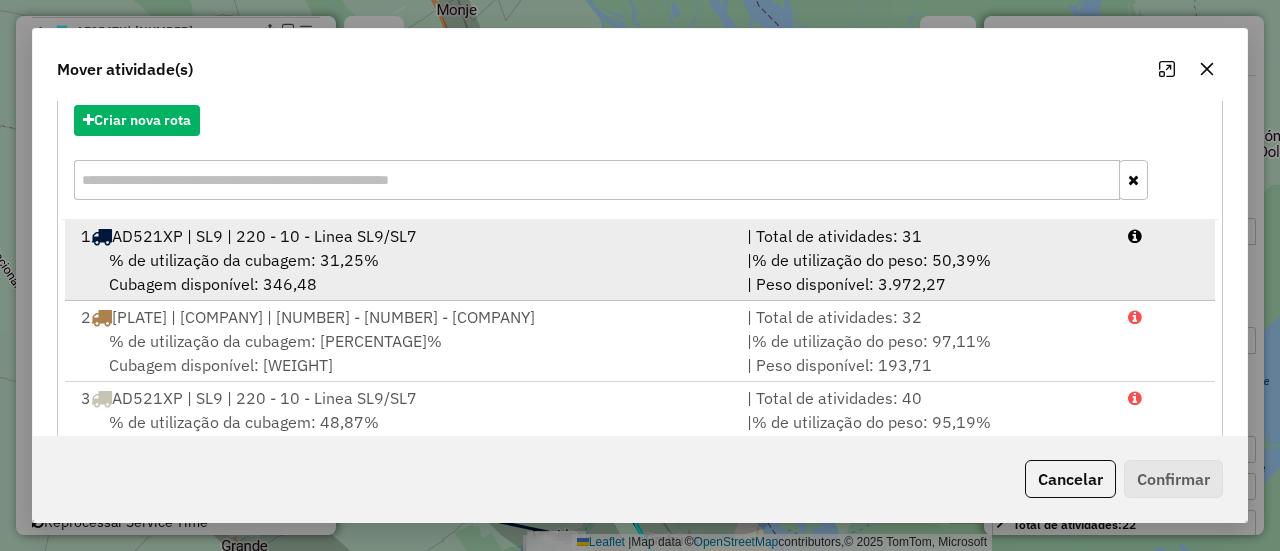 scroll, scrollTop: 68, scrollLeft: 0, axis: vertical 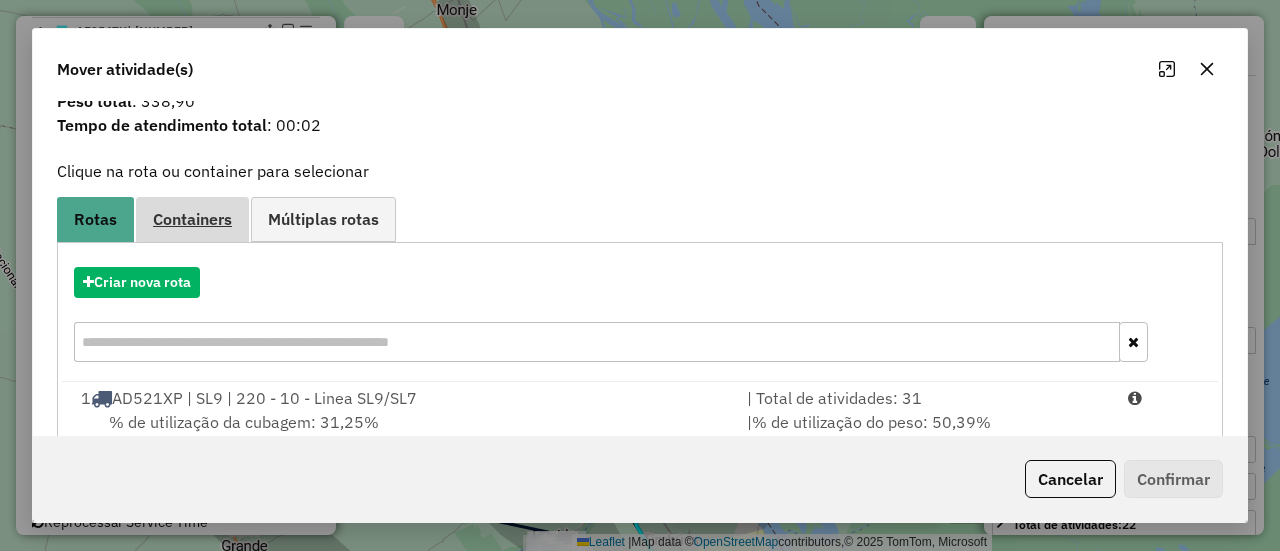 click on "Containers" at bounding box center (192, 219) 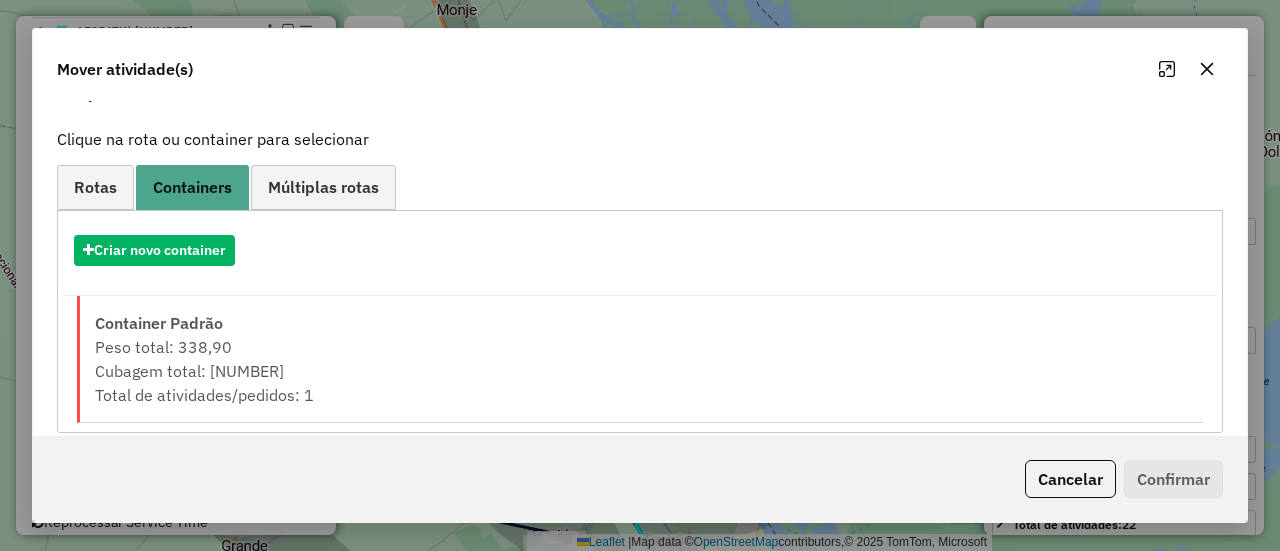 scroll, scrollTop: 118, scrollLeft: 0, axis: vertical 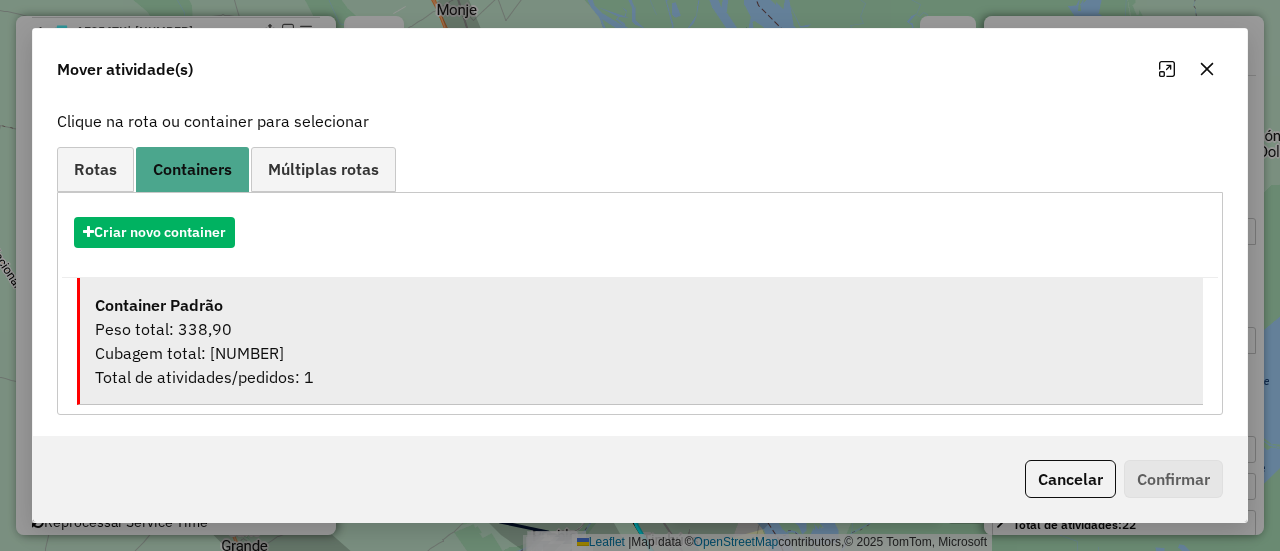 click on "Peso total: 338,90" at bounding box center [641, 329] 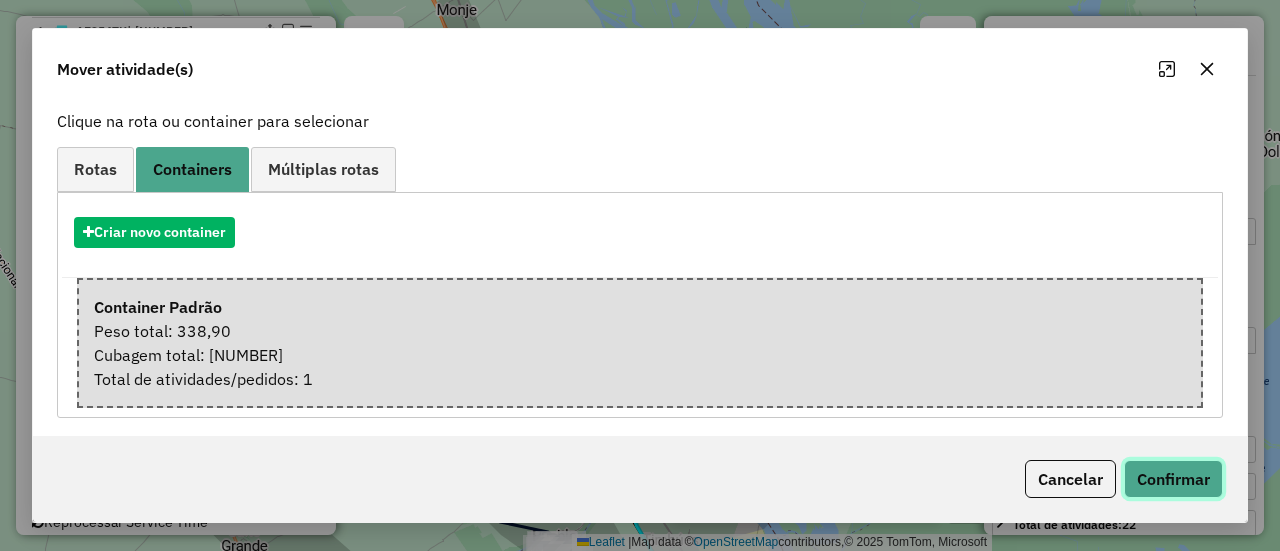 click on "Confirmar" 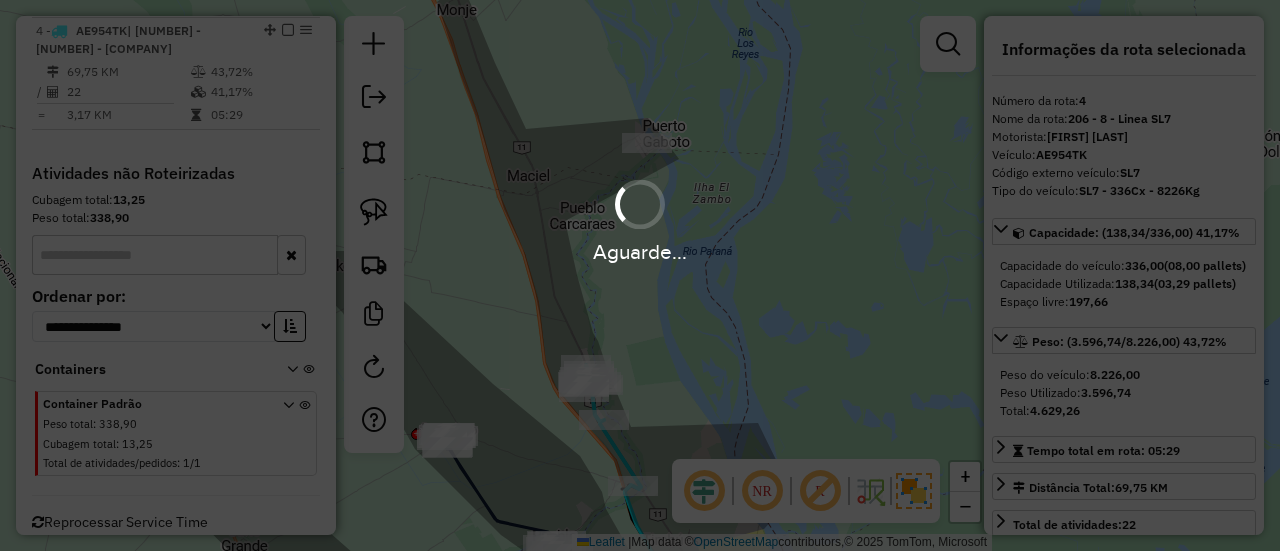 scroll, scrollTop: 0, scrollLeft: 0, axis: both 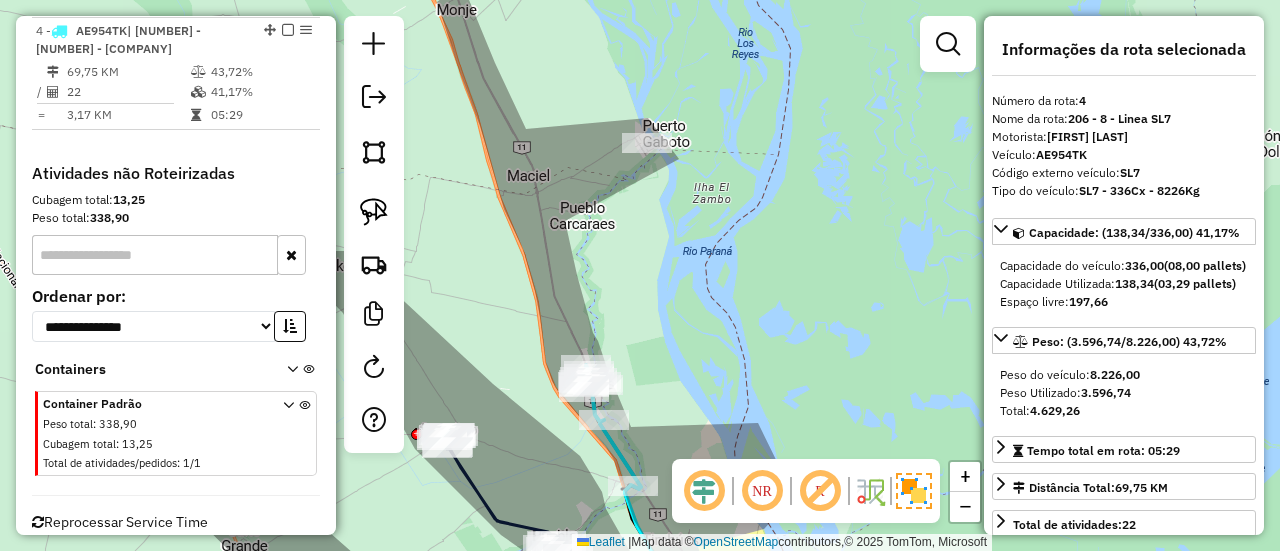 click on "Janela de atendimento Grade de atendimento Capacidade Transportadoras Veículos Cliente Pedidos  Rotas Selecione os dias de semana para filtrar as janelas de atendimento  Seg   Ter   Qua   Qui   Sex   Sáb   Dom  Informe o período da janela de atendimento: De: Até:  Filtrar exatamente a janela do cliente  Considerar janela de atendimento padrão  Selecione os dias de semana para filtrar as grades de atendimento  Seg   Ter   Qua   Qui   Sex   Sáb   Dom   Considerar clientes sem dia de atendimento cadastrado  Clientes fora do dia de atendimento selecionado Filtrar as atividades entre os valores definidos abaixo:  Peso mínimo:   Peso máximo:   Cubagem mínima:   Cubagem máxima:   De:   Até:  Filtrar as atividades entre o tempo de atendimento definido abaixo:  De:   Até:   Considerar capacidade total dos clientes não roteirizados Transportadora: Selecione um ou mais itens Tipo de veículo: Selecione um ou mais itens Veículo: Selecione um ou mais itens Motorista: Selecione um ou mais itens Nome: Rótulo:" 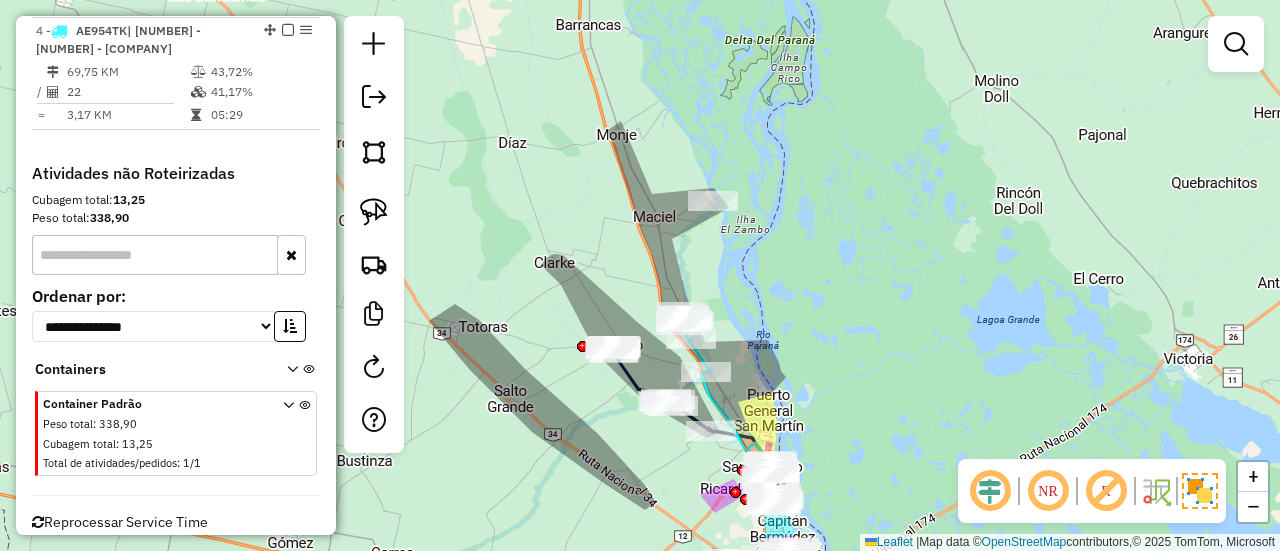 drag, startPoint x: 819, startPoint y: 313, endPoint x: 764, endPoint y: 158, distance: 164.46884 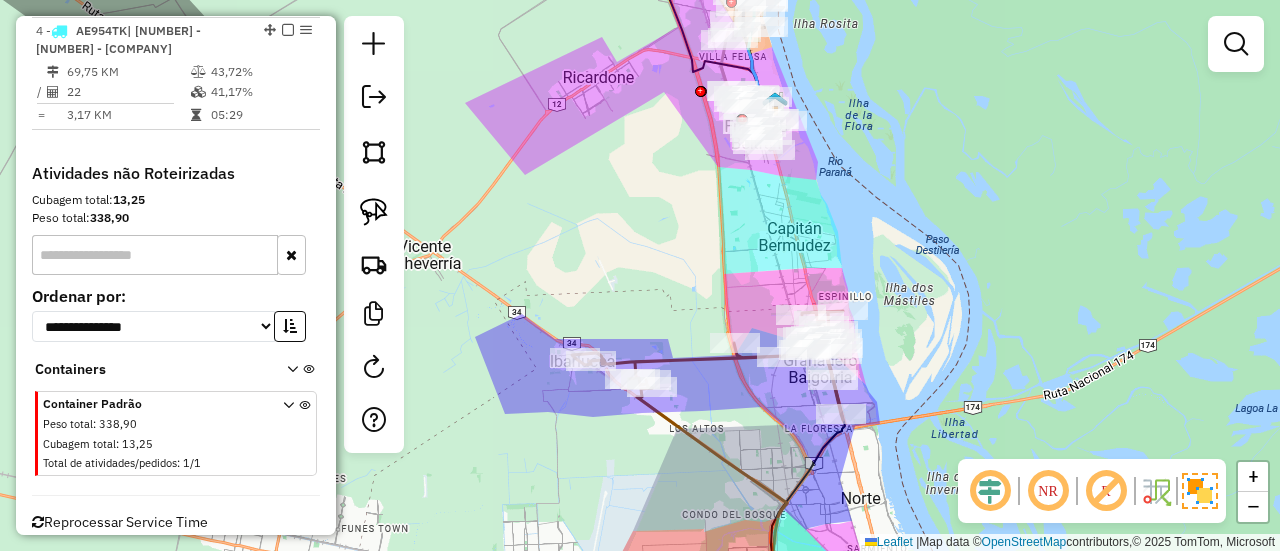 drag, startPoint x: 756, startPoint y: 265, endPoint x: 740, endPoint y: 385, distance: 121.061966 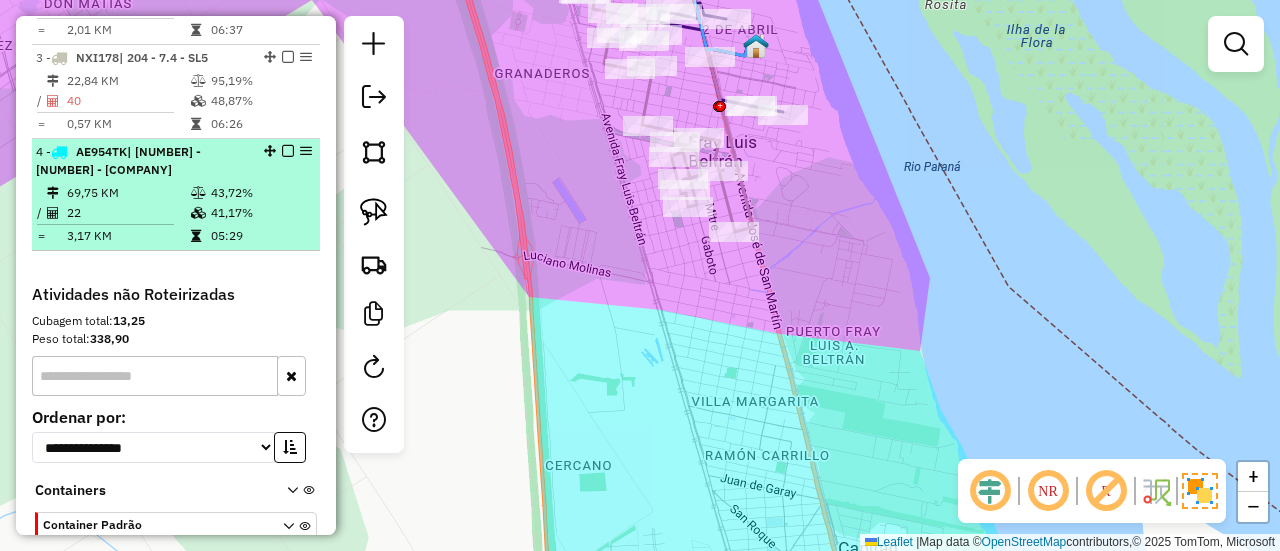 scroll, scrollTop: 800, scrollLeft: 0, axis: vertical 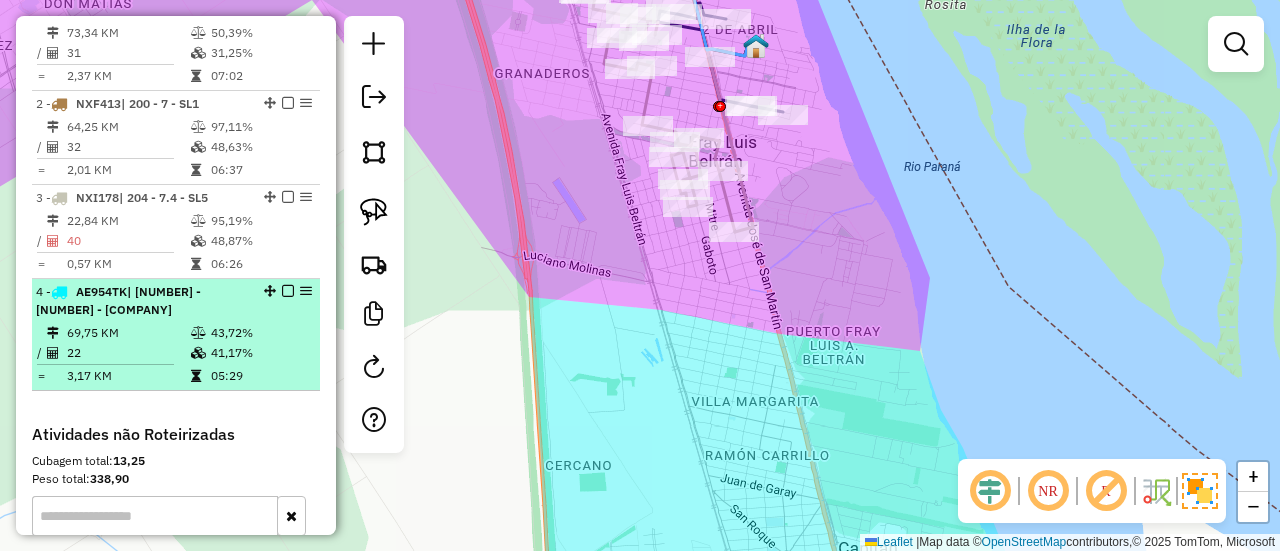 click at bounding box center [198, 333] 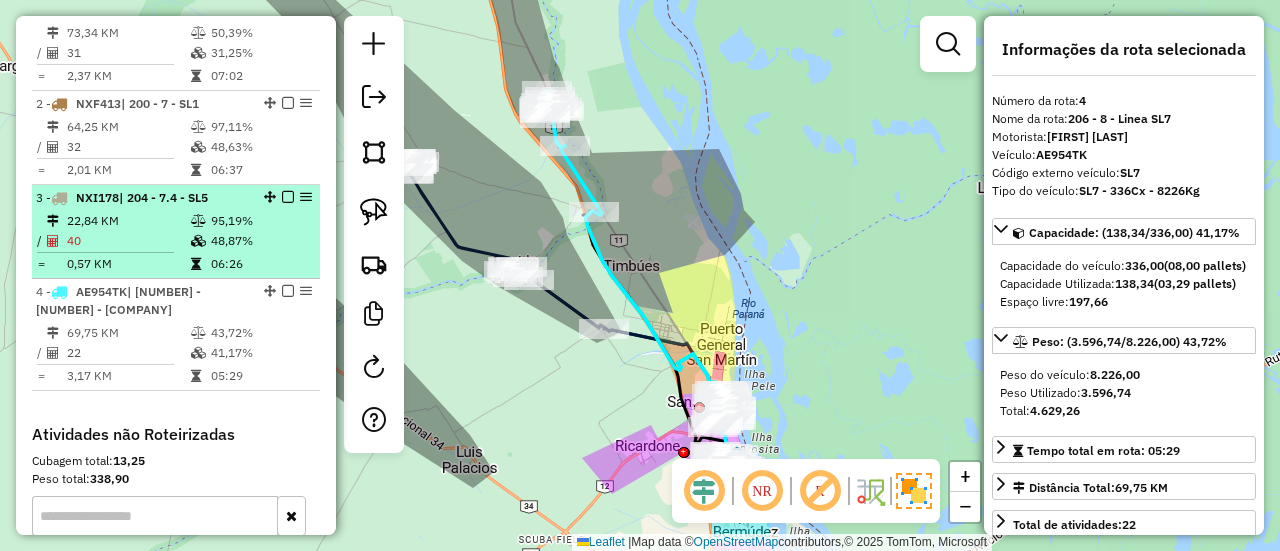 click on "40" at bounding box center [128, 241] 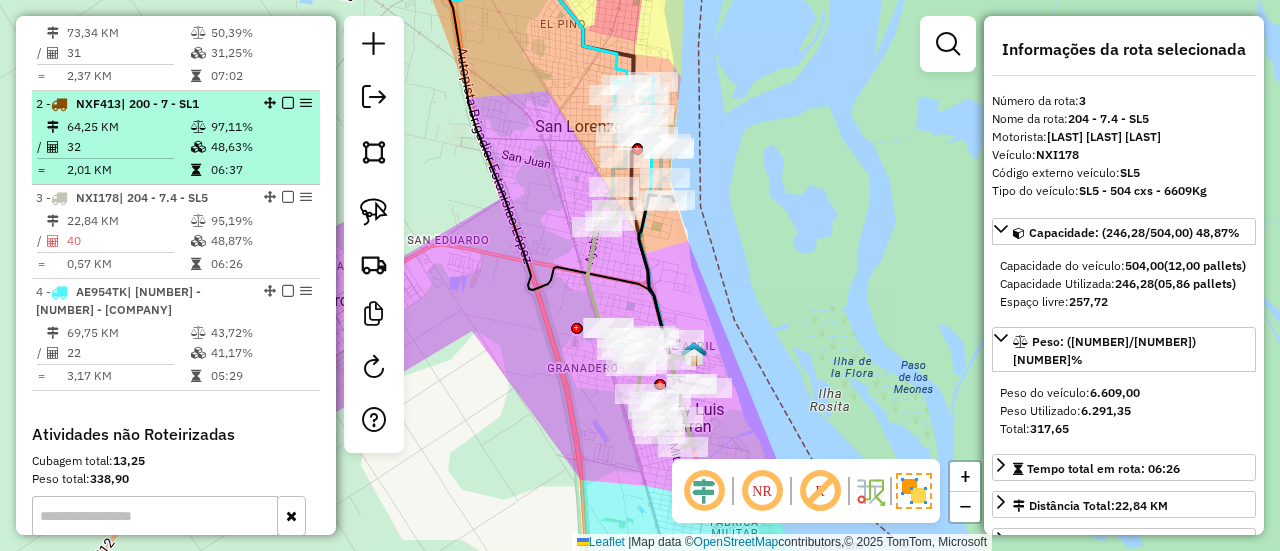 click at bounding box center [198, 147] 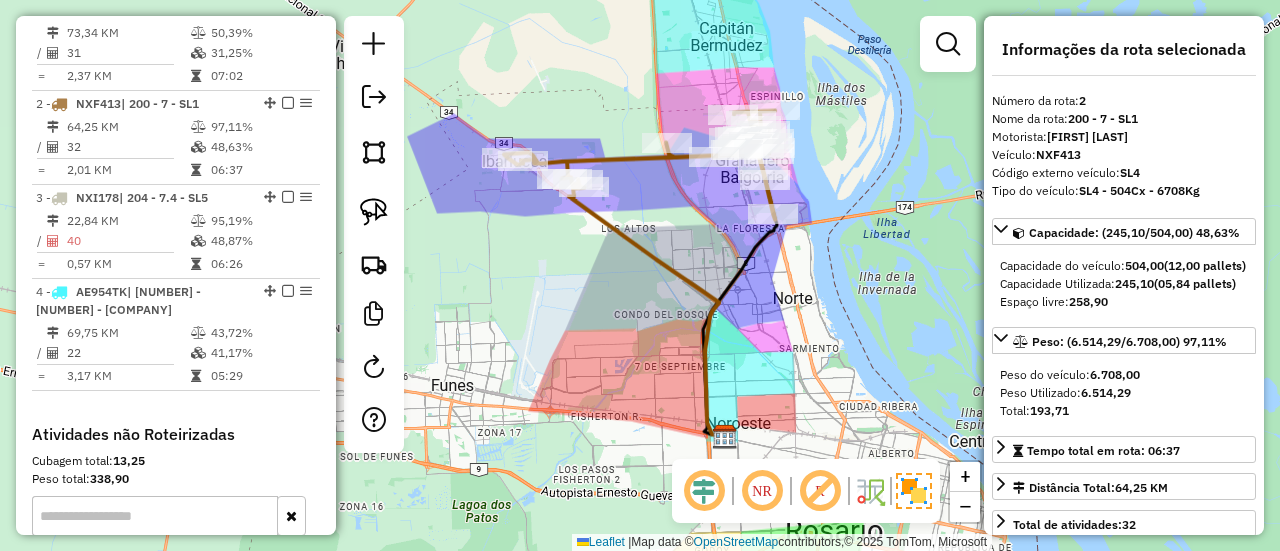 click 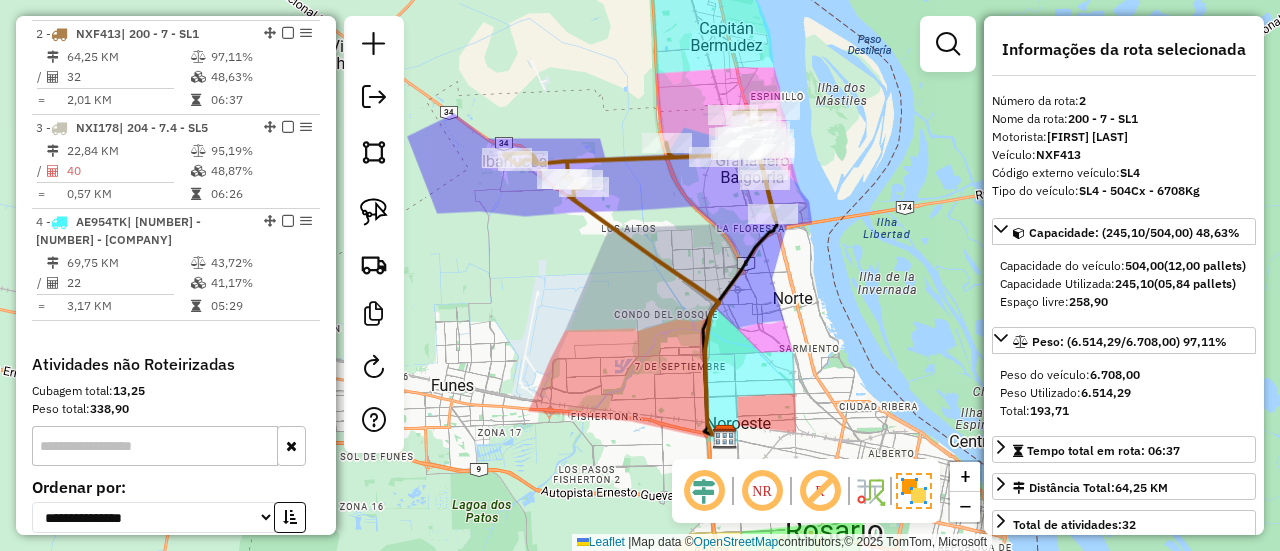 scroll, scrollTop: 874, scrollLeft: 0, axis: vertical 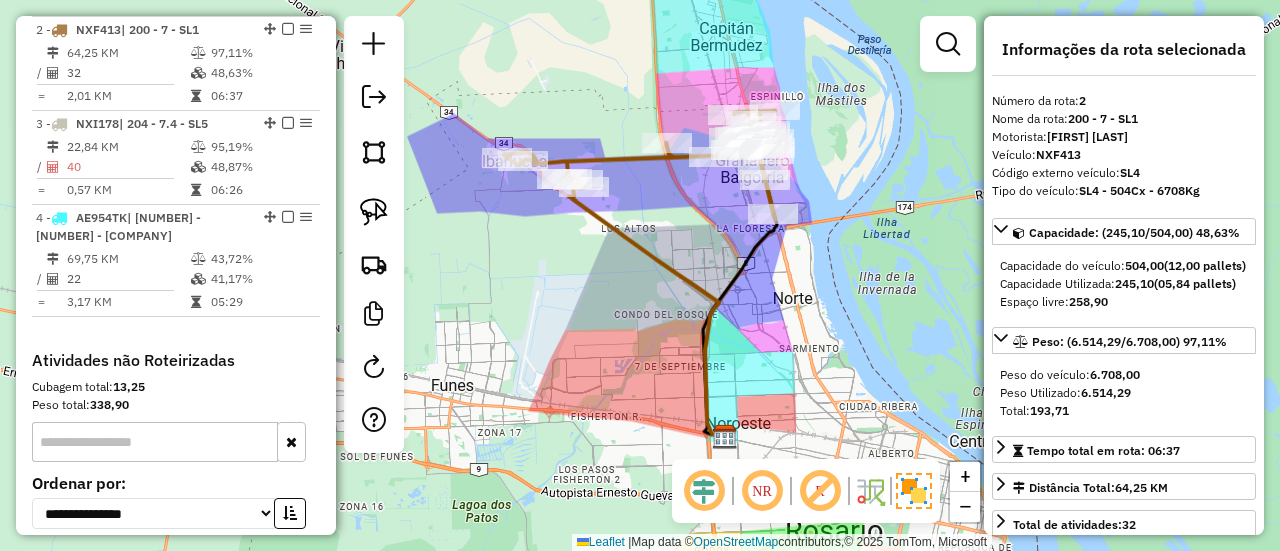 click 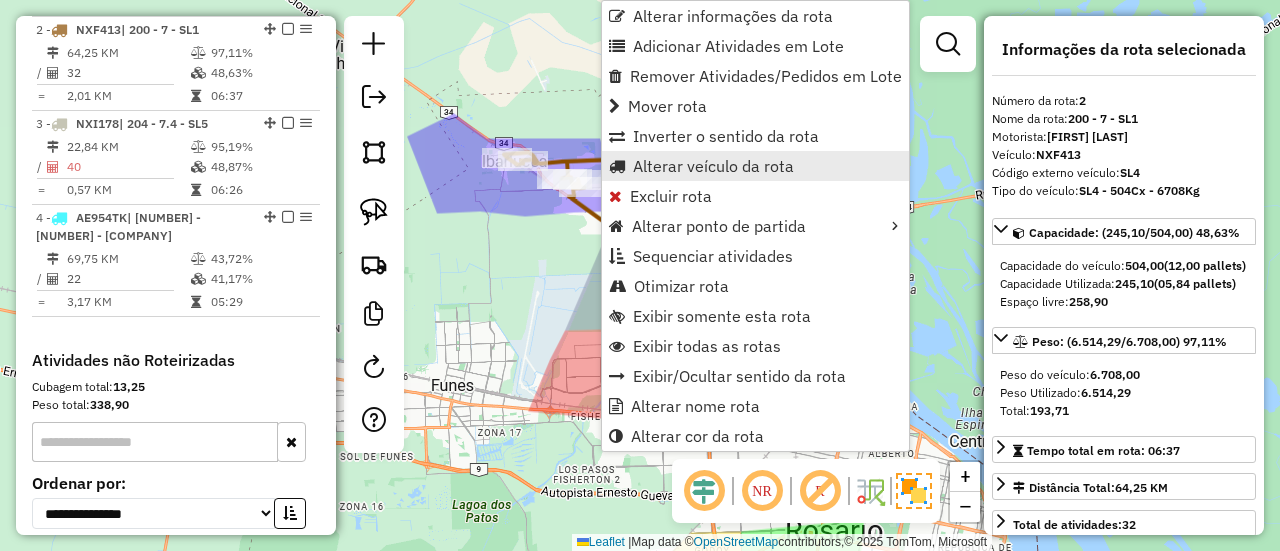 click on "Alterar veículo da rota" at bounding box center [713, 166] 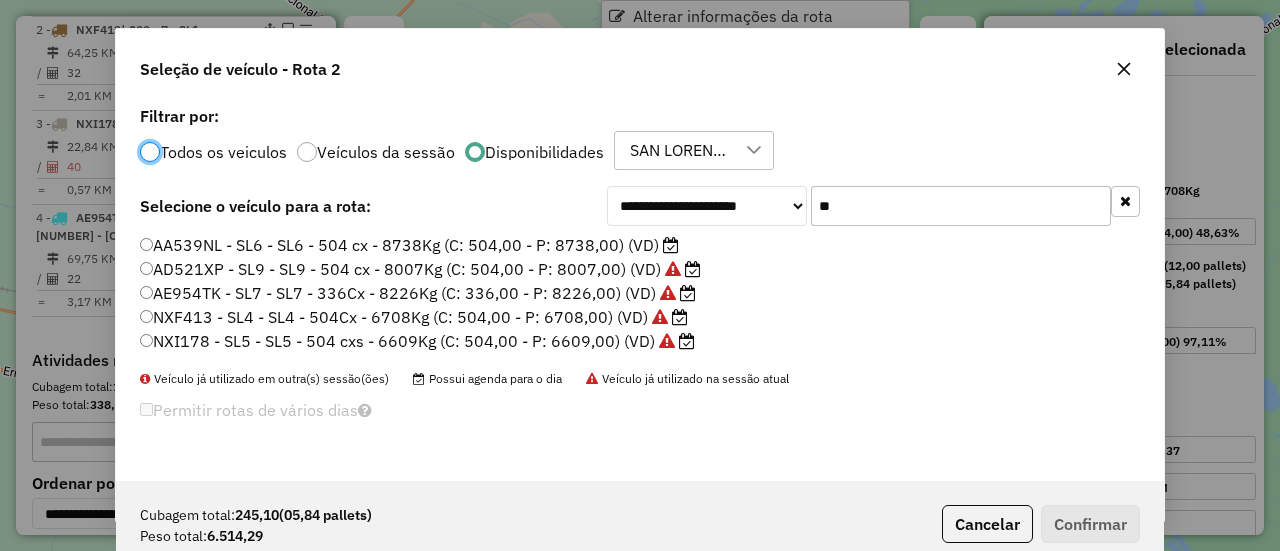 scroll, scrollTop: 11, scrollLeft: 6, axis: both 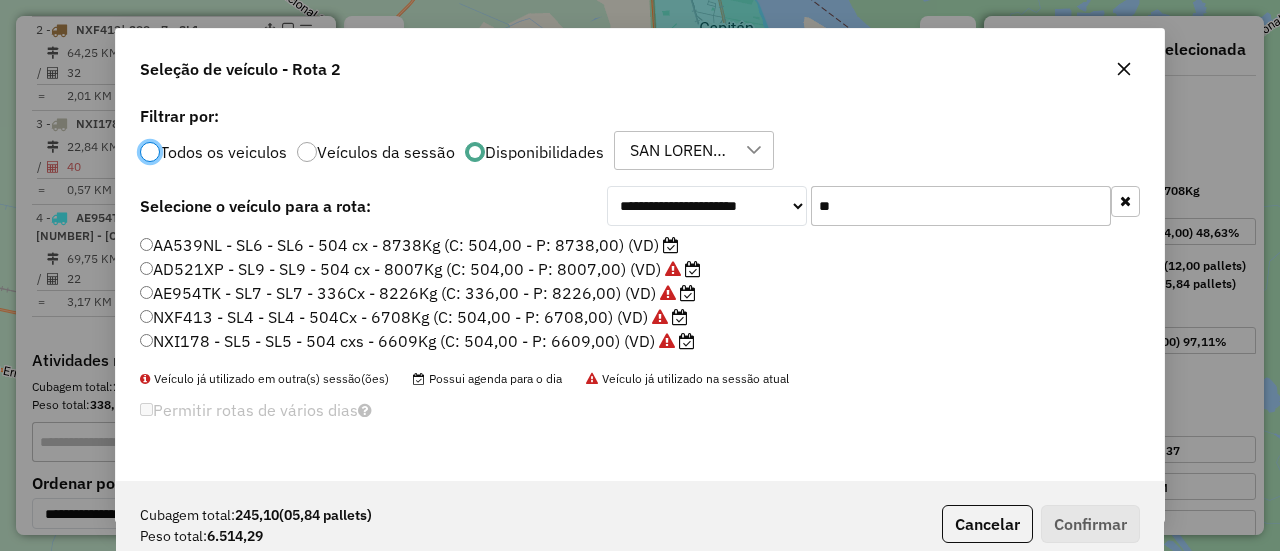 click on "AA539NL - SL6 - SL6 - 504 cx - 8738Kg (C: 504,00 - P: 8738,00) (VD)" 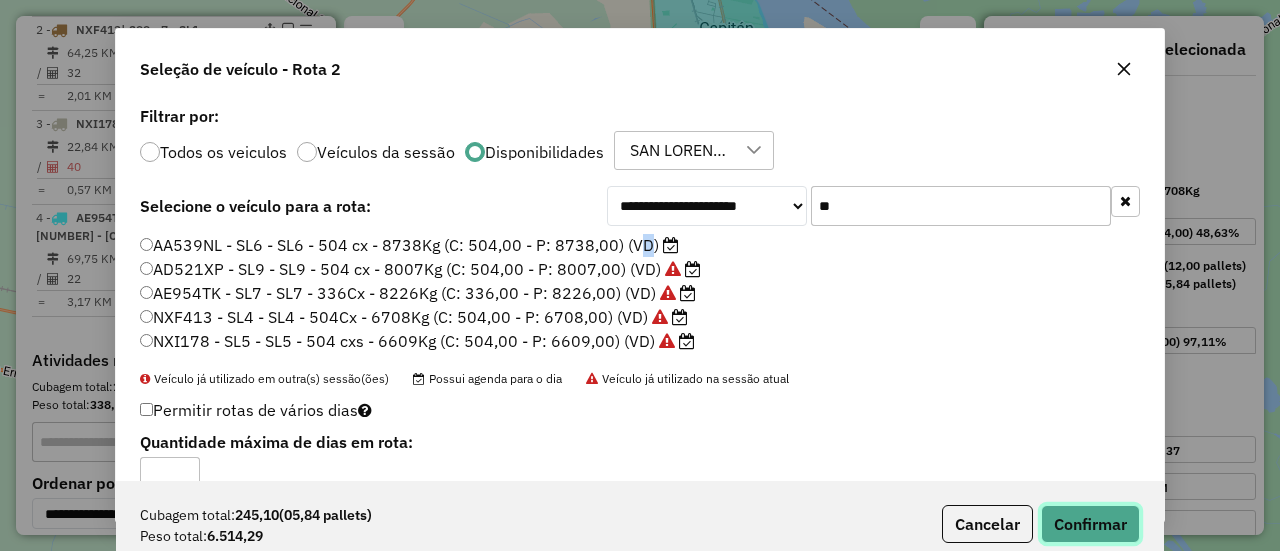 click on "Confirmar" 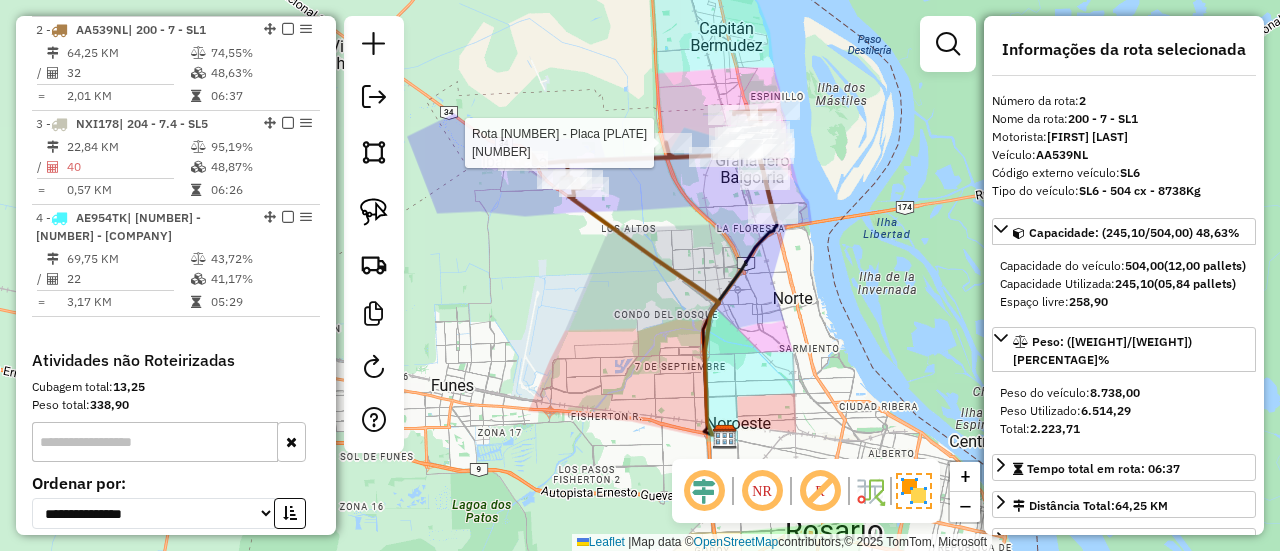 click 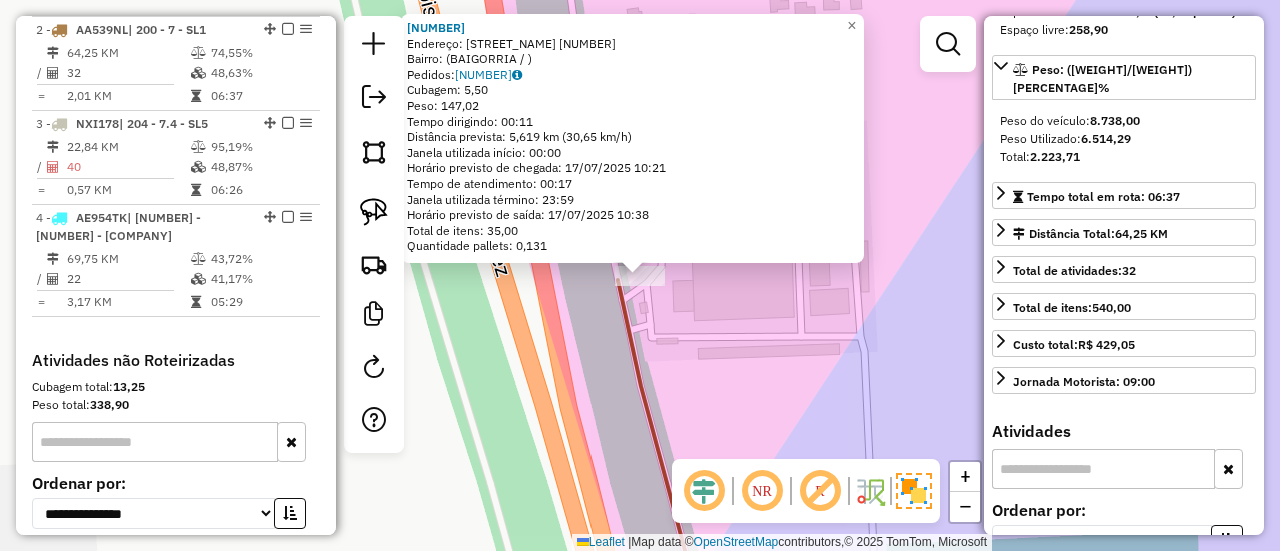 scroll, scrollTop: 300, scrollLeft: 0, axis: vertical 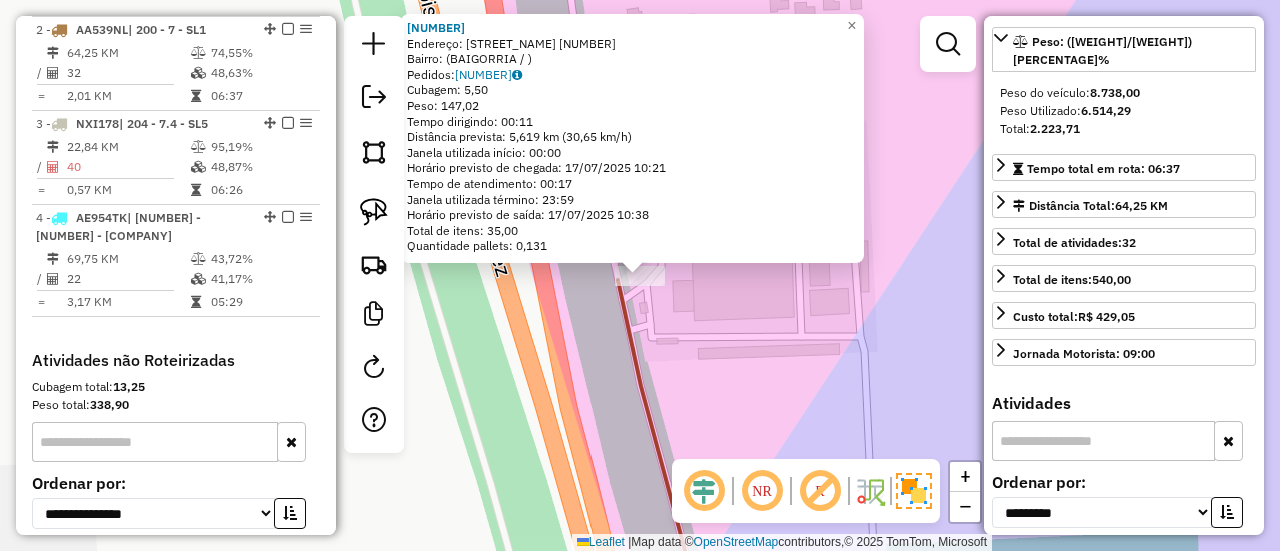 click on "0000461784 - [COMPANY]  Endereço: [STREET]  [NUMBER]   Bairro:  ([NEIGHBORHOOD] / [STATE])   Pedidos:  021364022   Cubagem: 5,50  Peso: 147,02  Tempo dirigindo: 00:11   Distância prevista: 5,619 km (30,65 km/h)   Janela utilizada início: 00:00   Horário previsto de chegada: 17/07/2025 10:21   Tempo de atendimento: 00:17   Janela utilizada término: 23:59   Horário previsto de saída: 17/07/2025 10:38   Total de itens: 35,00   Quantidade pallets: 0,131  × Janela de atendimento Grade de atendimento Capacidade Transportadoras Veículos Cliente Pedidos  Rotas Selecione os dias de semana para filtrar as janelas de atendimento  Seg   Ter   Qua   Qui   Sex   Sáb   Dom  Informe o período da janela de atendimento: De: Até:  Filtrar exatamente a janela do cliente  Considerar janela de atendimento padrão  Selecione os dias de semana para filtrar as grades de atendimento  Seg   Ter   Qua   Qui   Sex   Sáb   Dom   Considerar clientes sem dia de atendimento cadastrado  Peso mínimo:   Peso máximo:  De:" 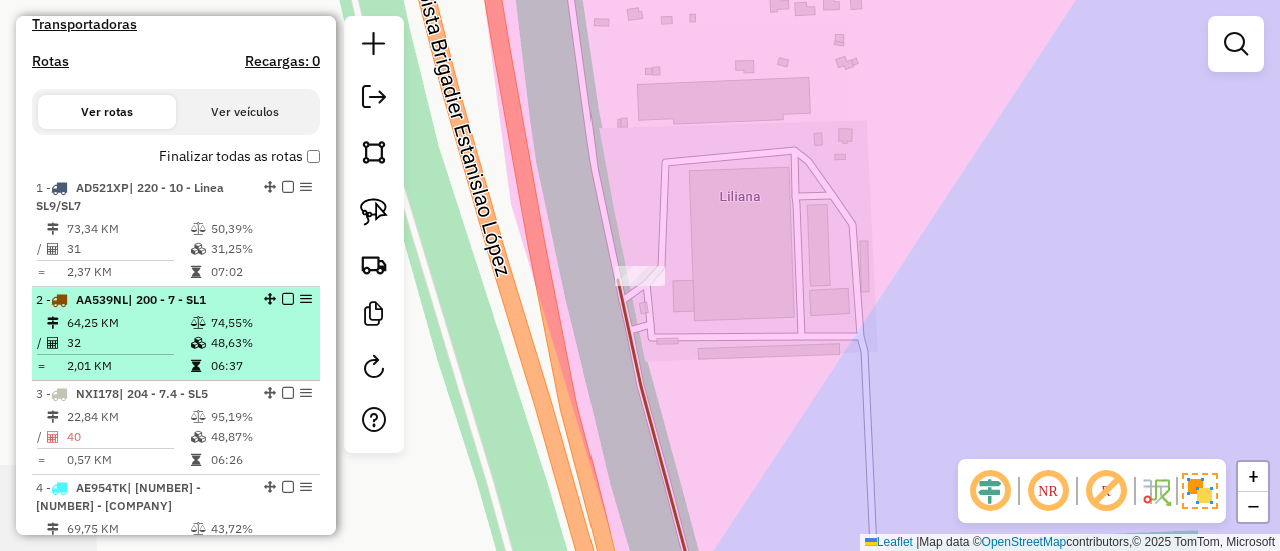 scroll, scrollTop: 574, scrollLeft: 0, axis: vertical 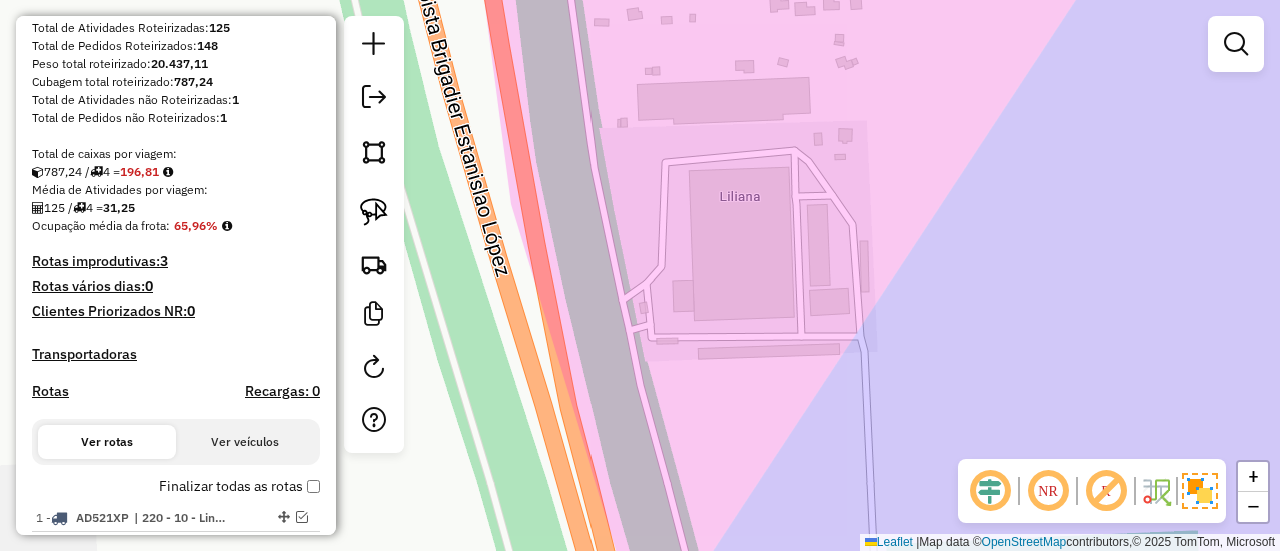 click on "Finalizar todas as rotas" at bounding box center (239, 486) 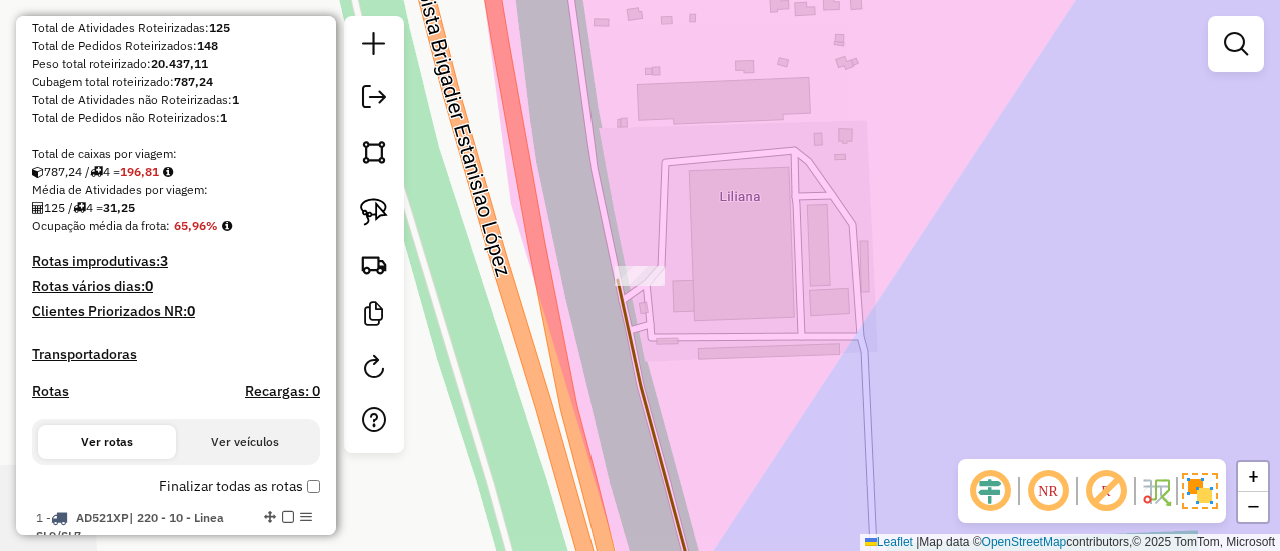 select on "**********" 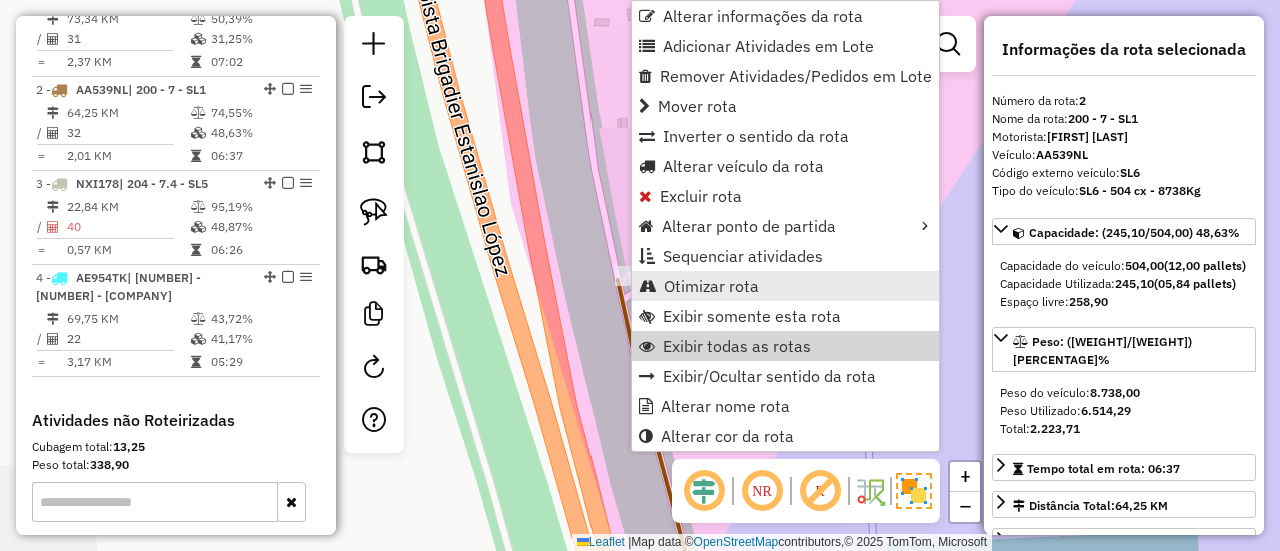 scroll, scrollTop: 874, scrollLeft: 0, axis: vertical 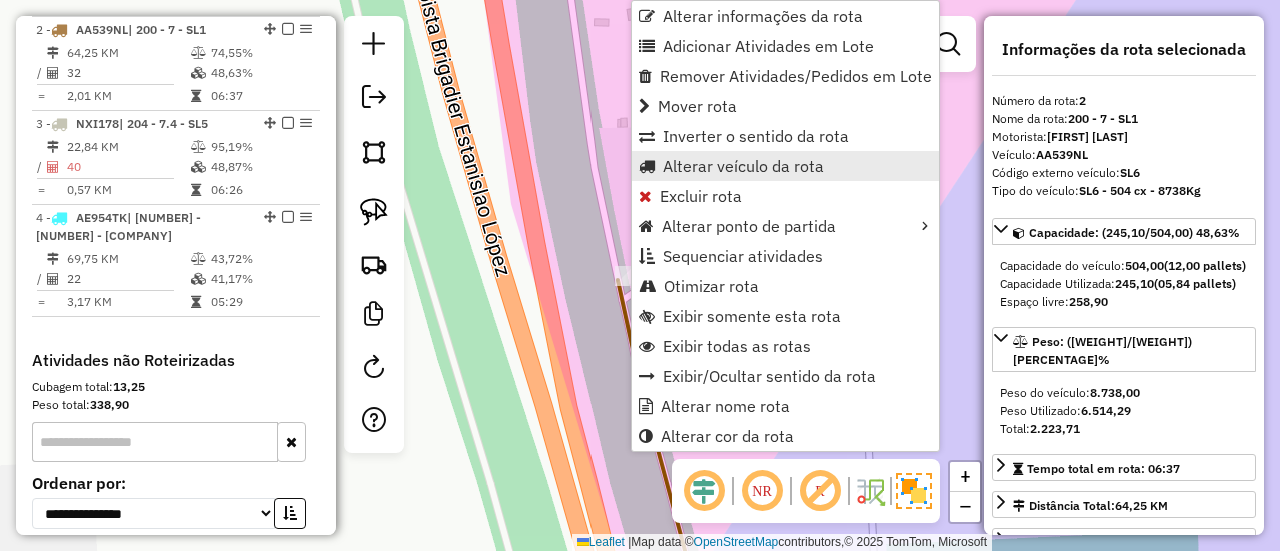 click at bounding box center (647, 166) 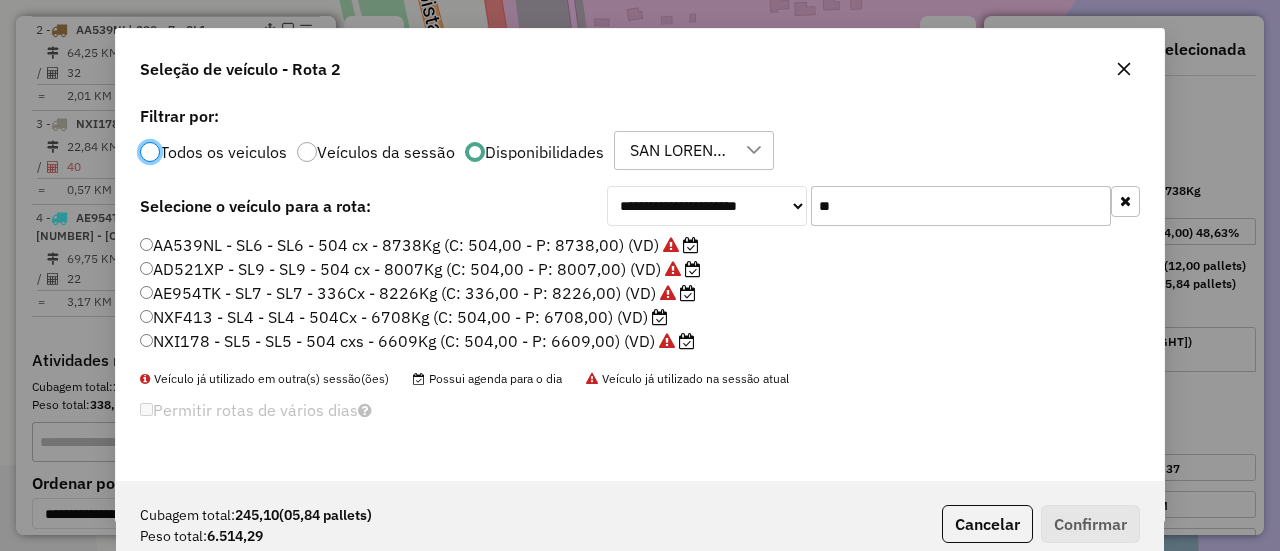 scroll, scrollTop: 11, scrollLeft: 6, axis: both 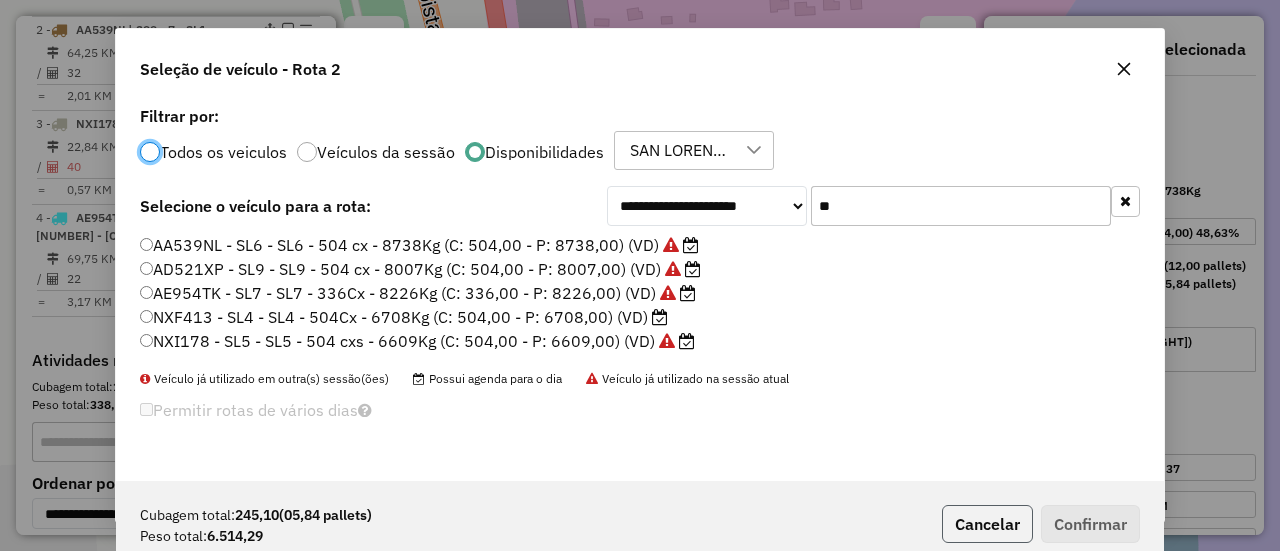 click on "Cancelar" 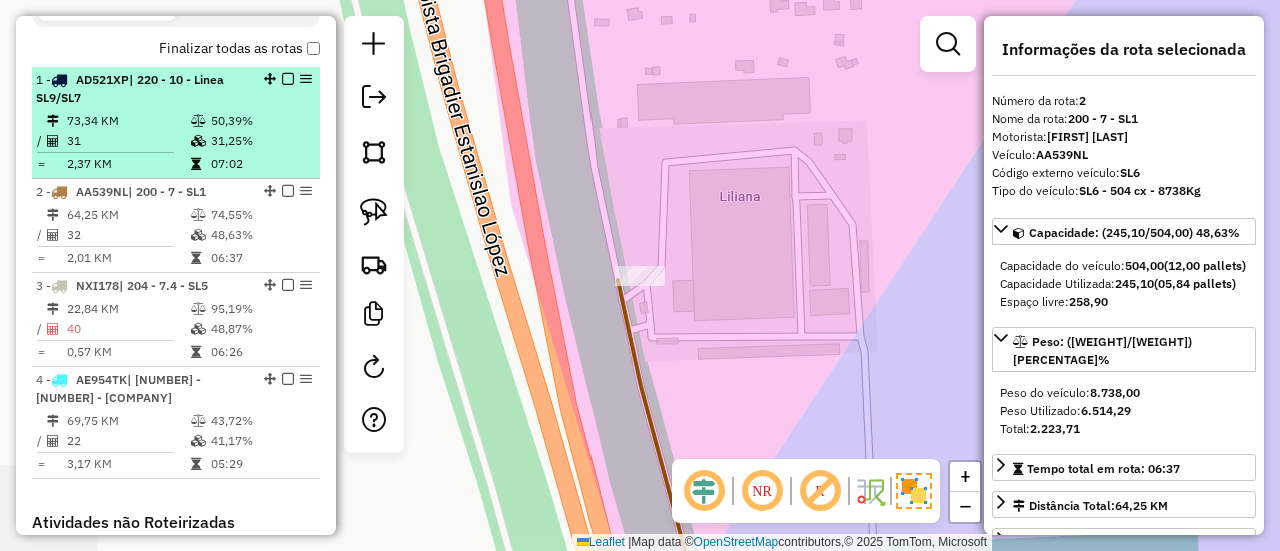 scroll, scrollTop: 574, scrollLeft: 0, axis: vertical 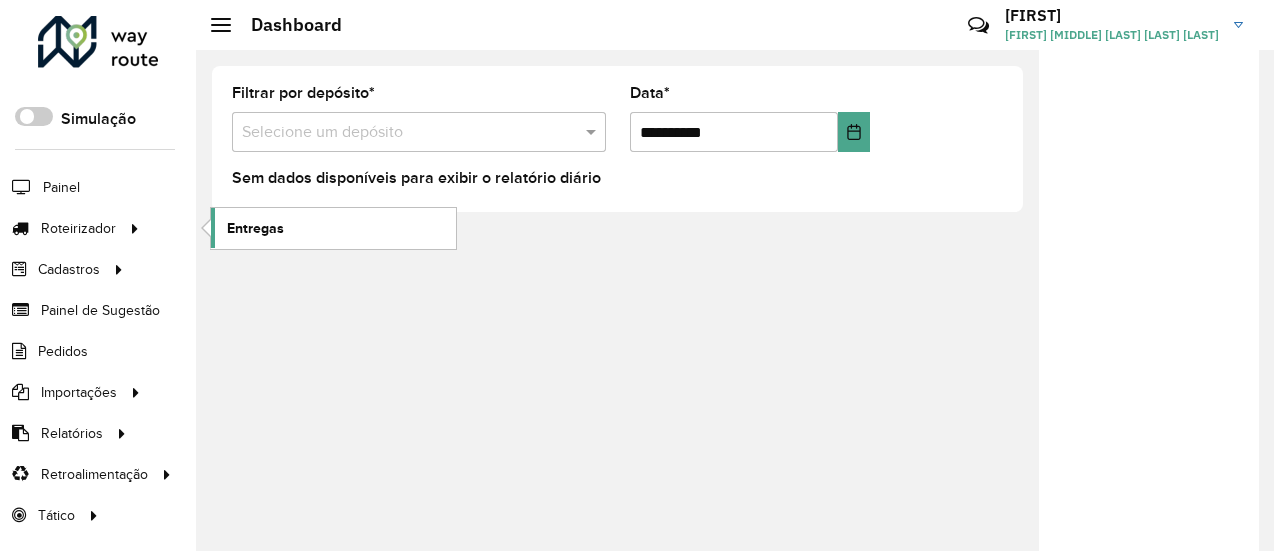 click on "Entregas" 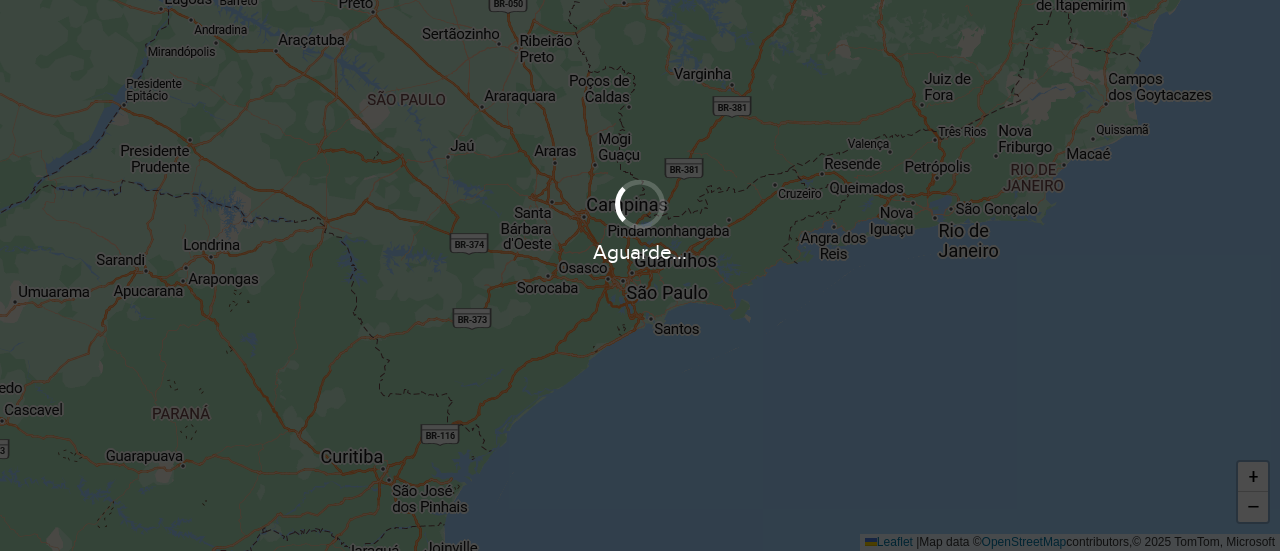 scroll, scrollTop: 0, scrollLeft: 0, axis: both 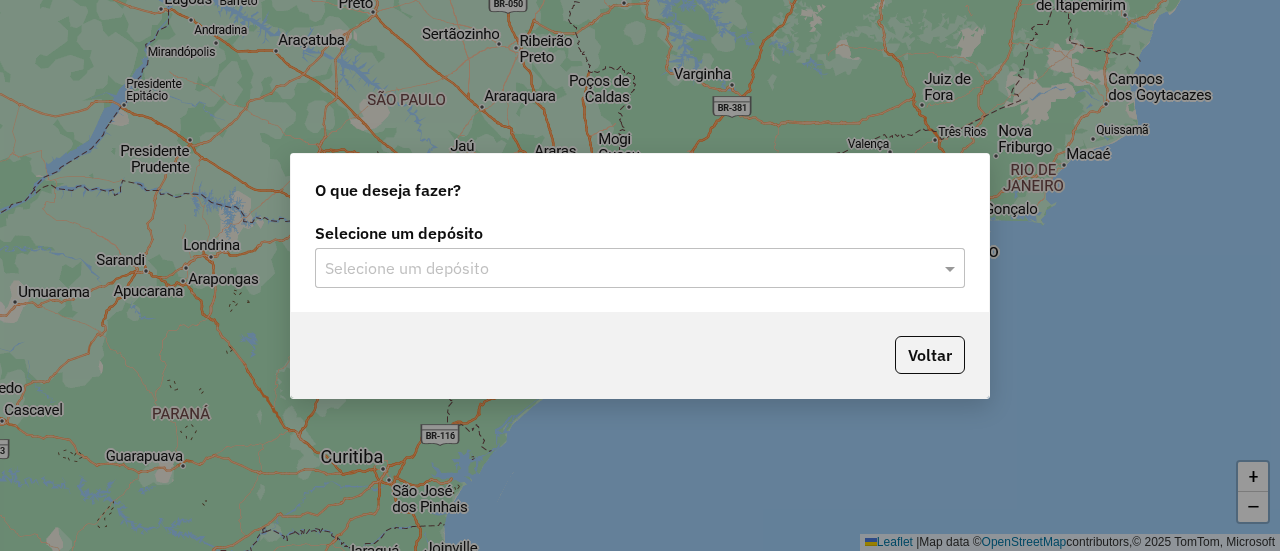 click 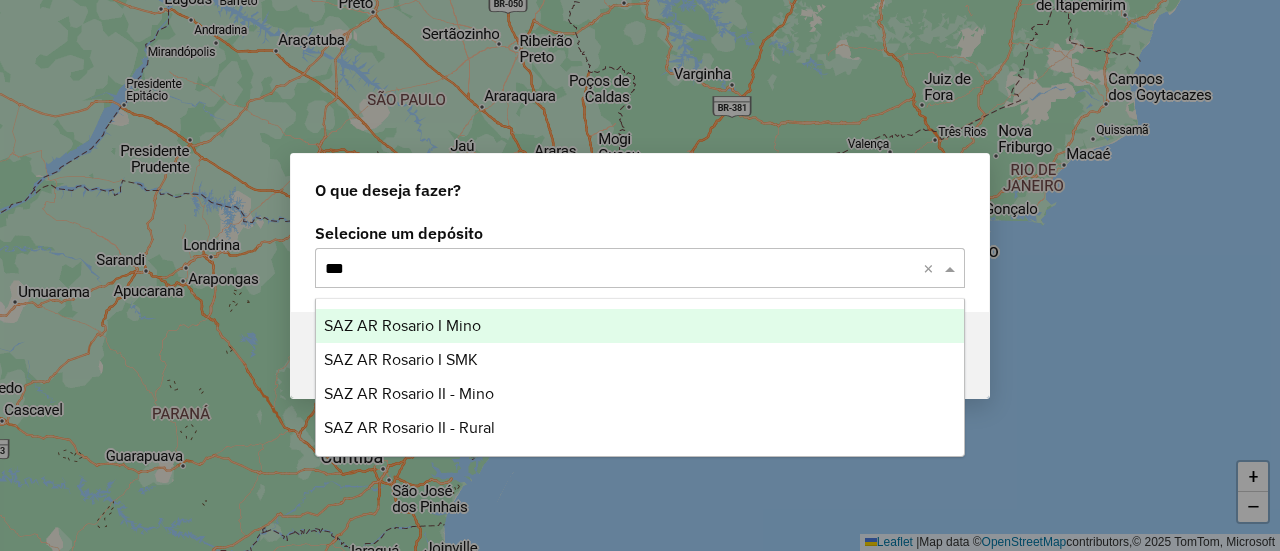 type on "****" 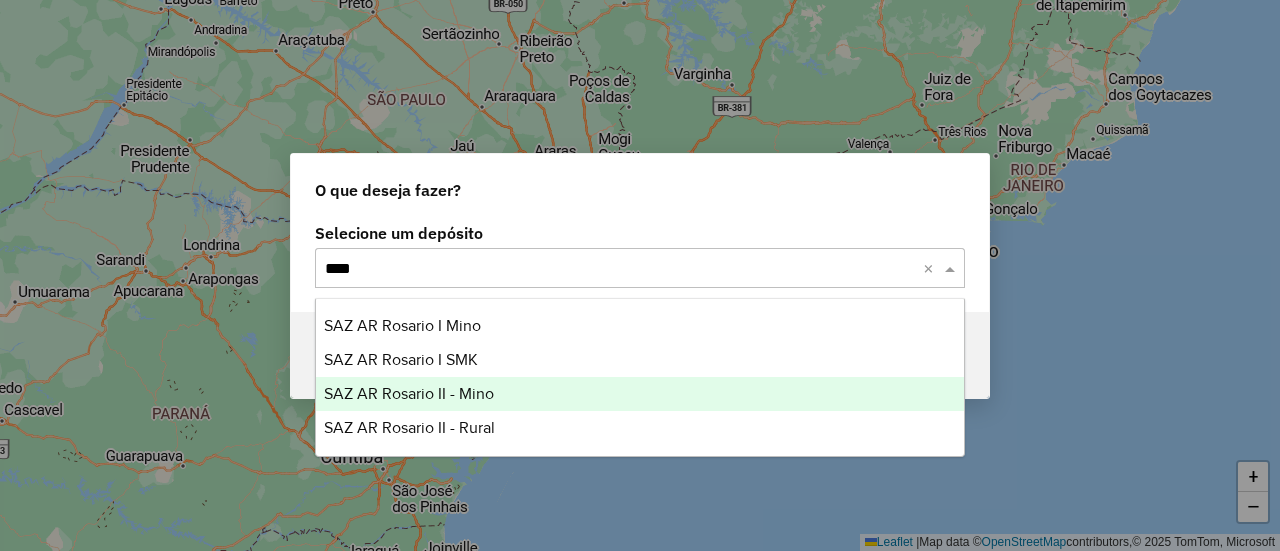 click on "SAZ AR Rosario II - Mino" at bounding box center (409, 393) 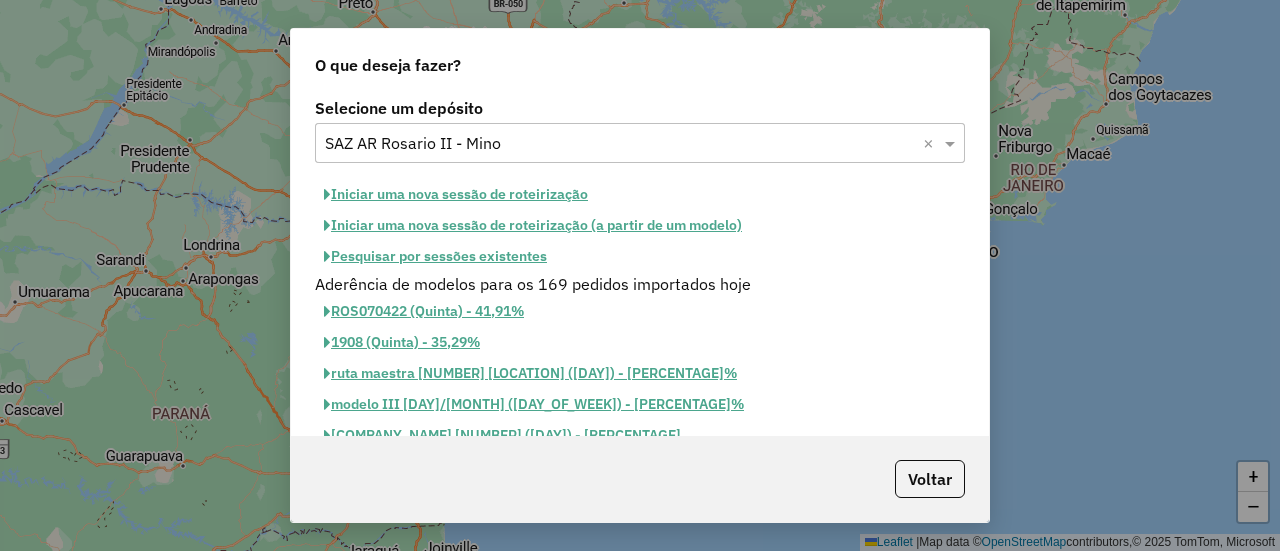 click on "Iniciar uma nova sessão de roteirização" 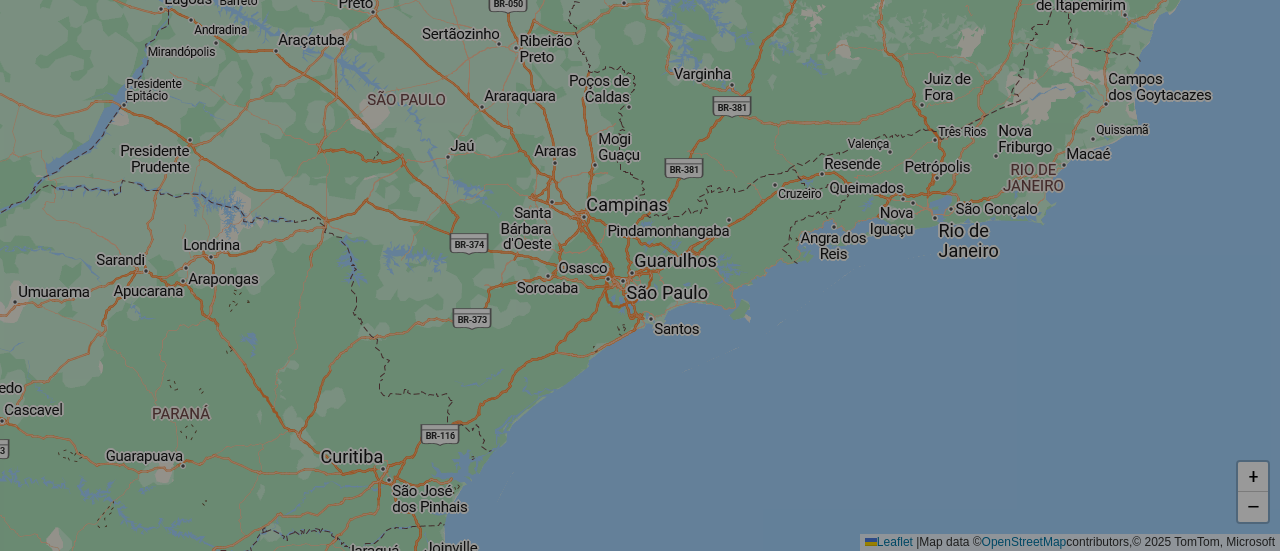 select on "*" 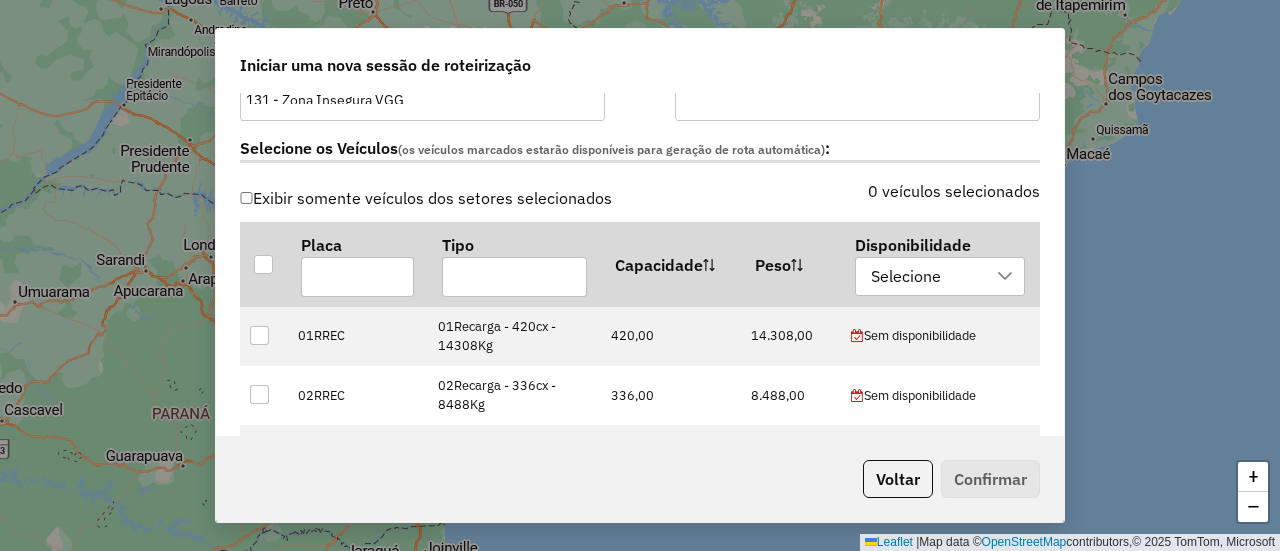 scroll, scrollTop: 600, scrollLeft: 0, axis: vertical 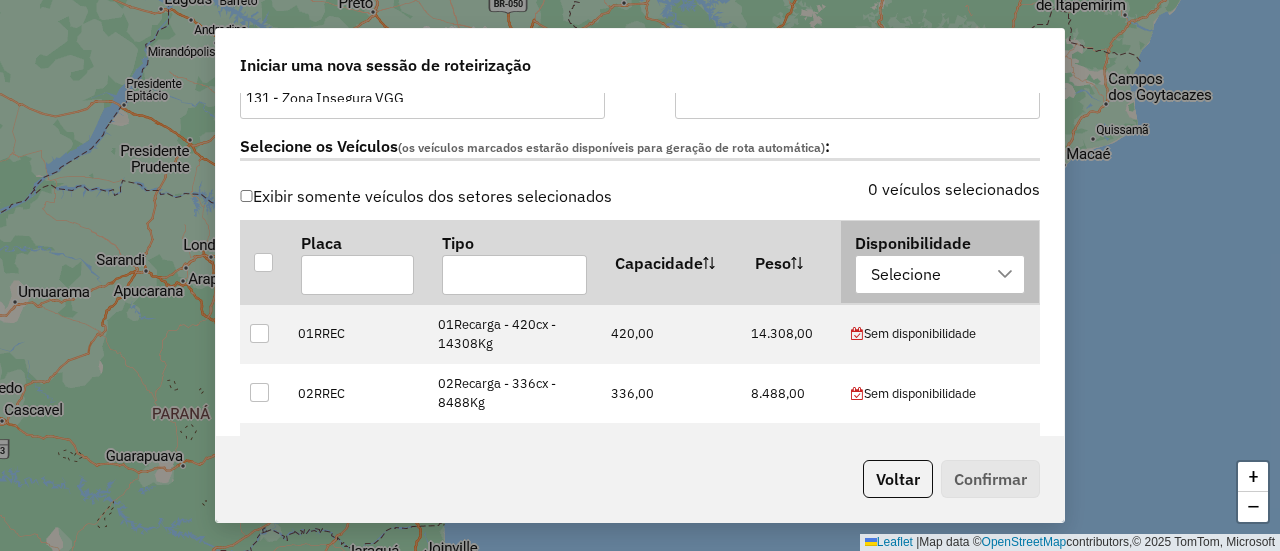 click on "Selecione" at bounding box center (925, 275) 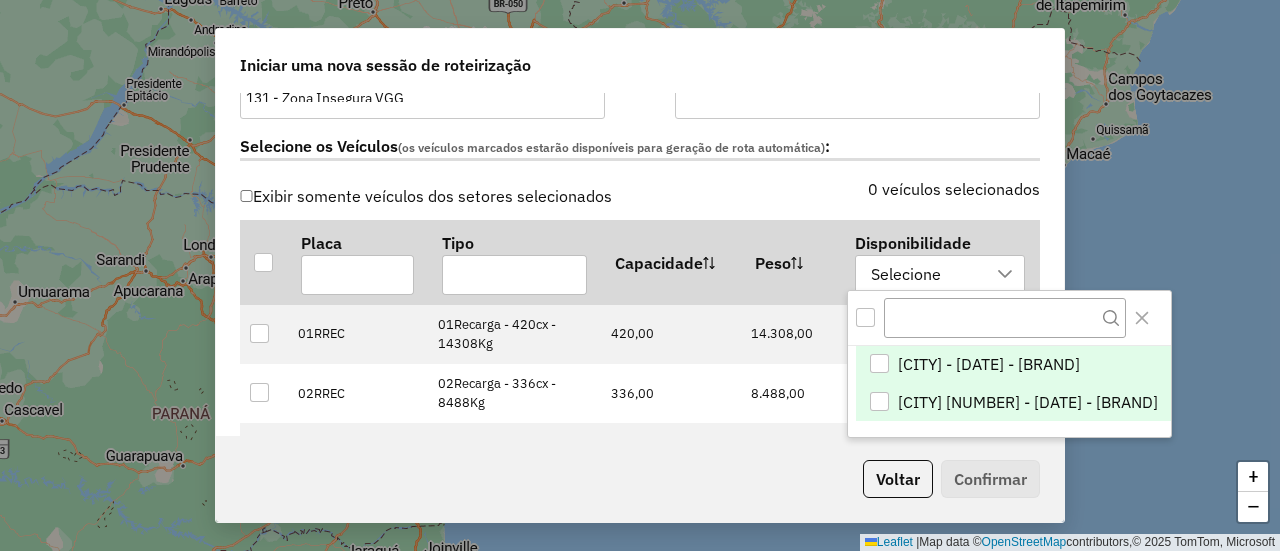 click on "ROSARIO II - 17/07 - PROMAX" at bounding box center [1028, 402] 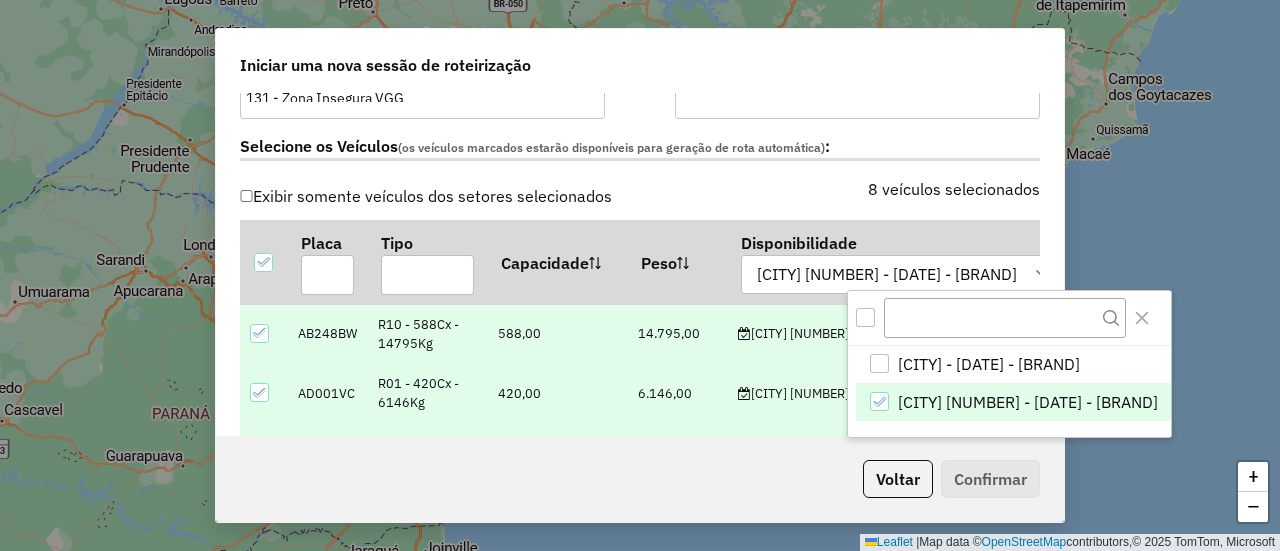 click on "8 veículos selecionados" 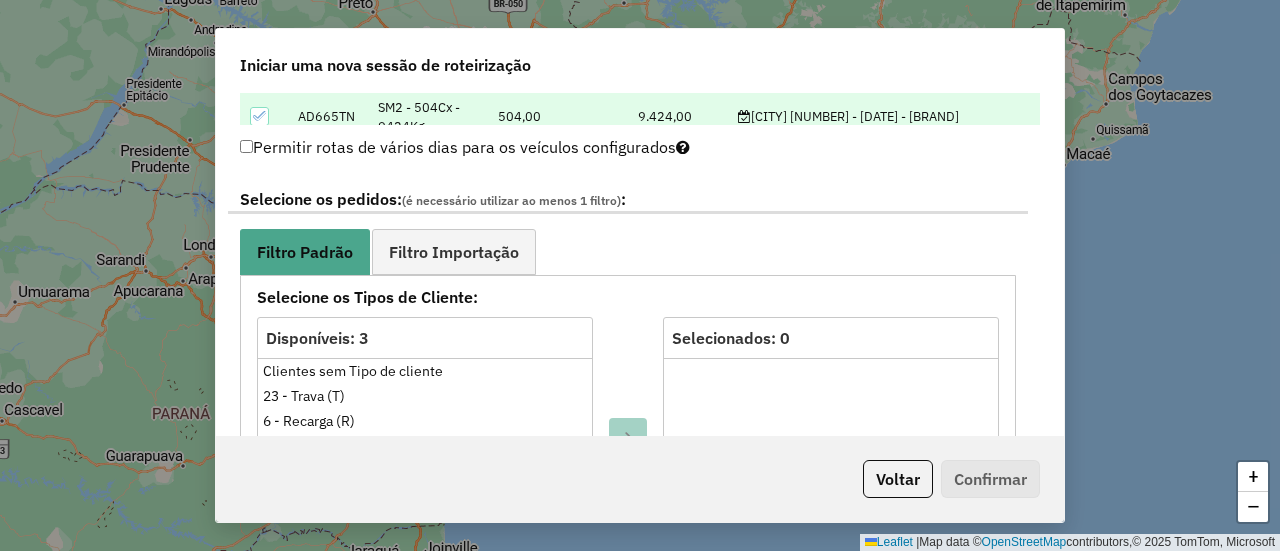 scroll, scrollTop: 1100, scrollLeft: 0, axis: vertical 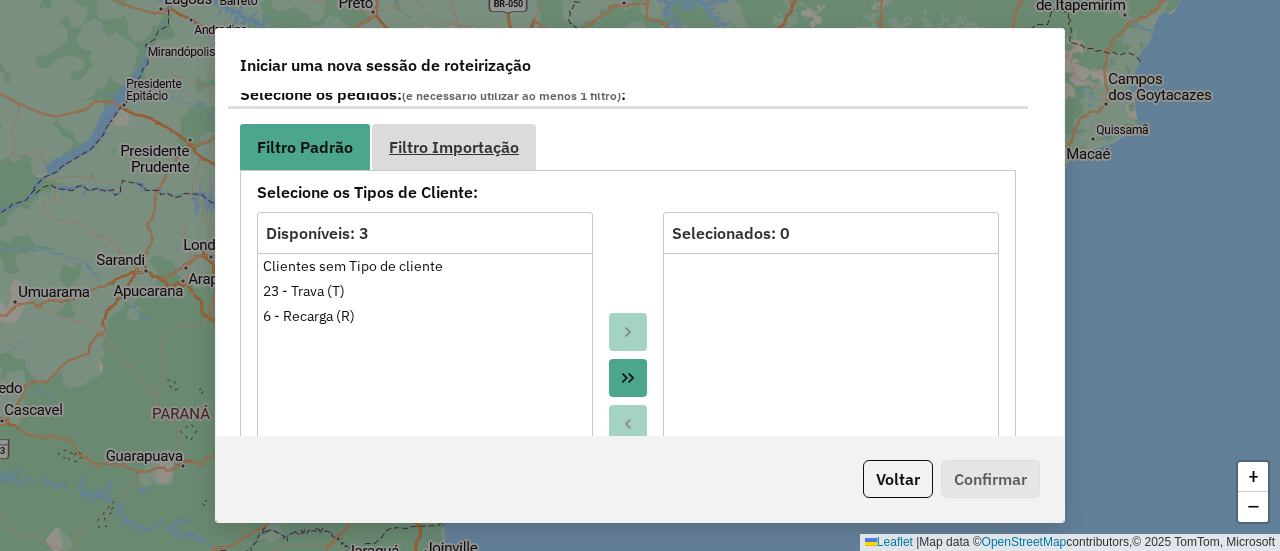 click on "Filtro Importação" at bounding box center [454, 147] 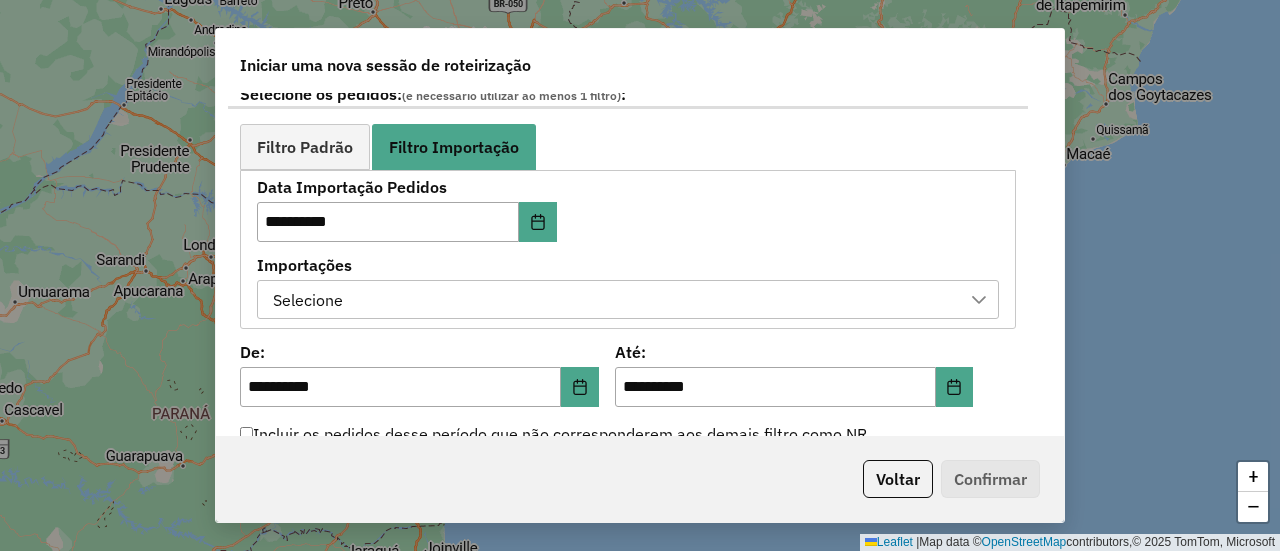 click on "Selecione" at bounding box center [613, 300] 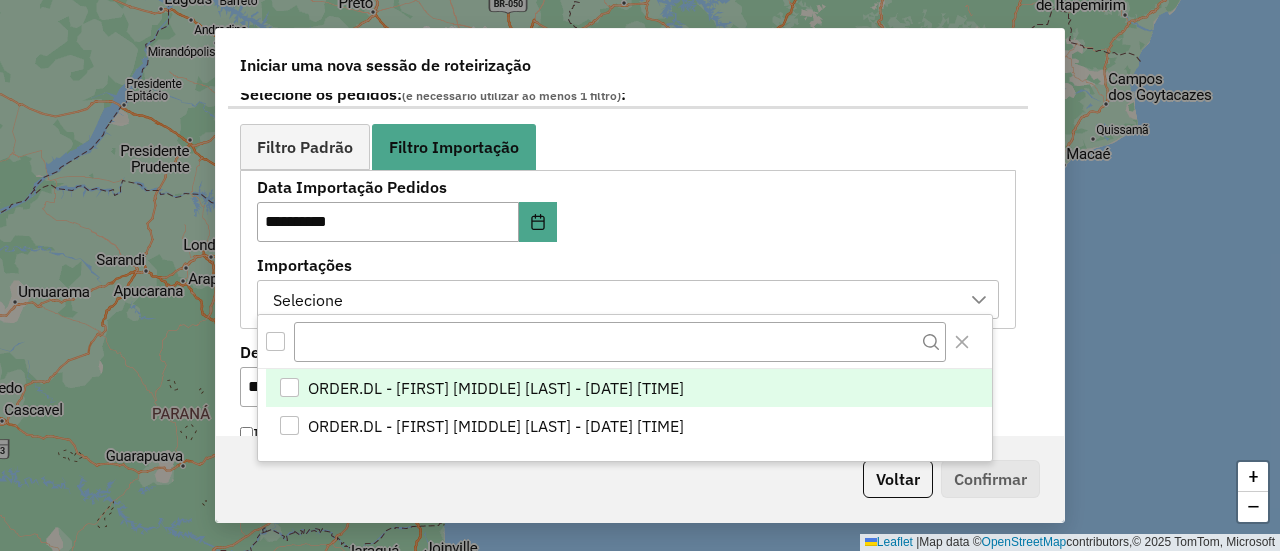 scroll, scrollTop: 14, scrollLeft: 90, axis: both 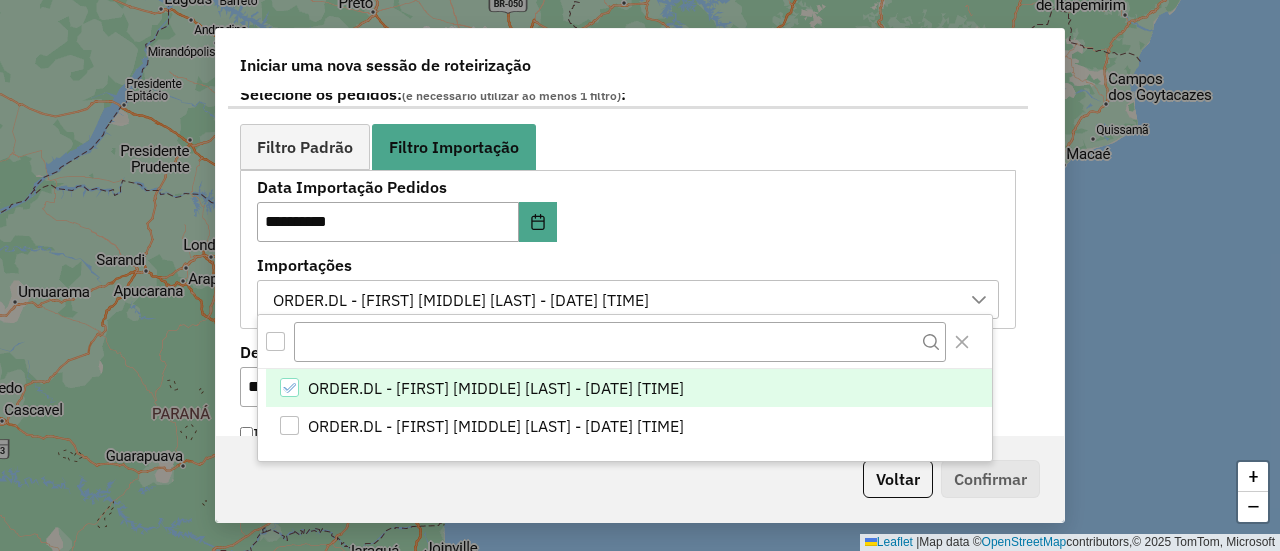 click on "**********" at bounding box center (628, 249) 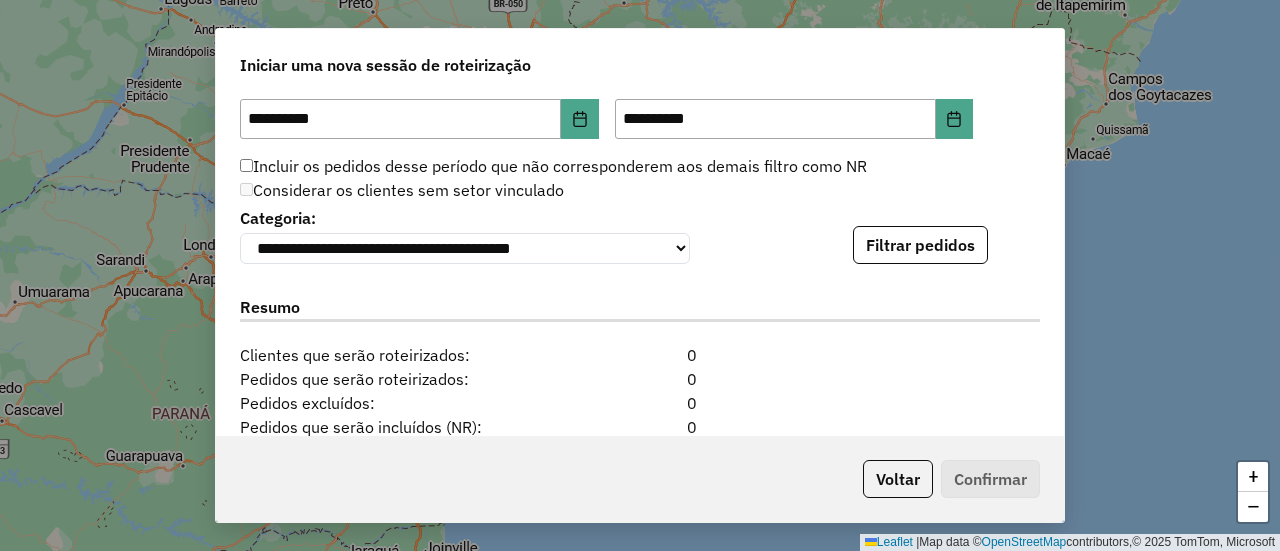 scroll, scrollTop: 1400, scrollLeft: 0, axis: vertical 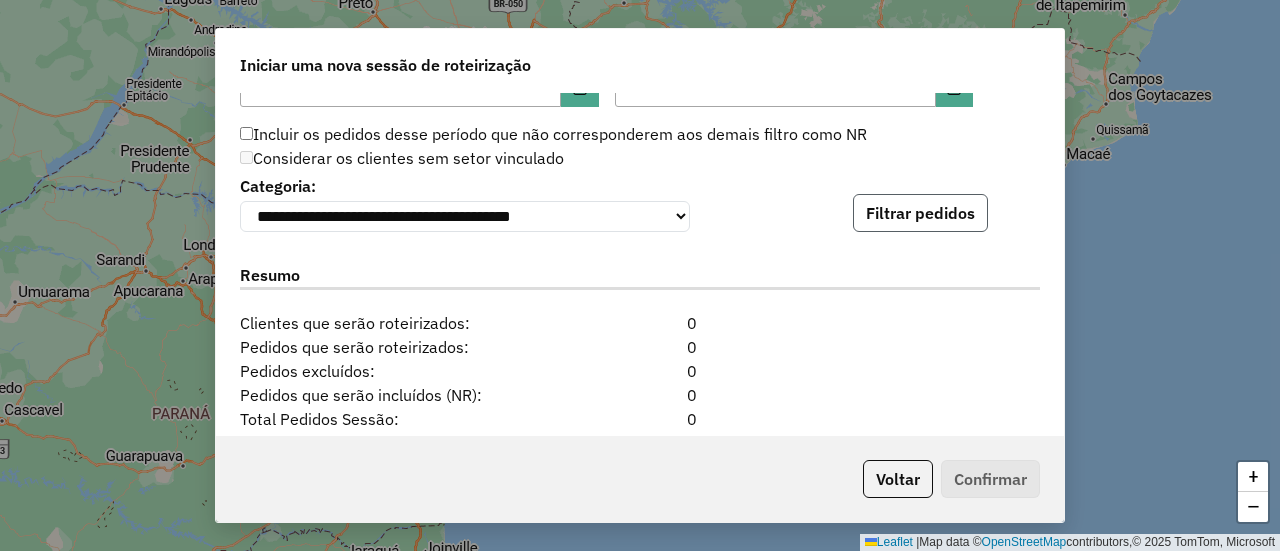 click on "Filtrar pedidos" 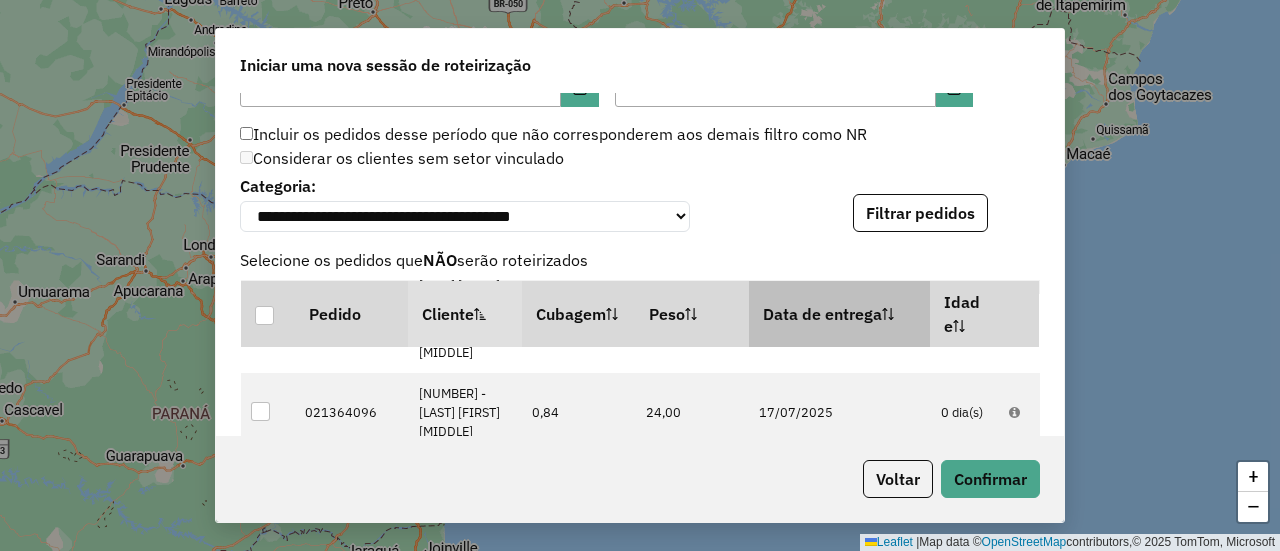 scroll, scrollTop: 300, scrollLeft: 0, axis: vertical 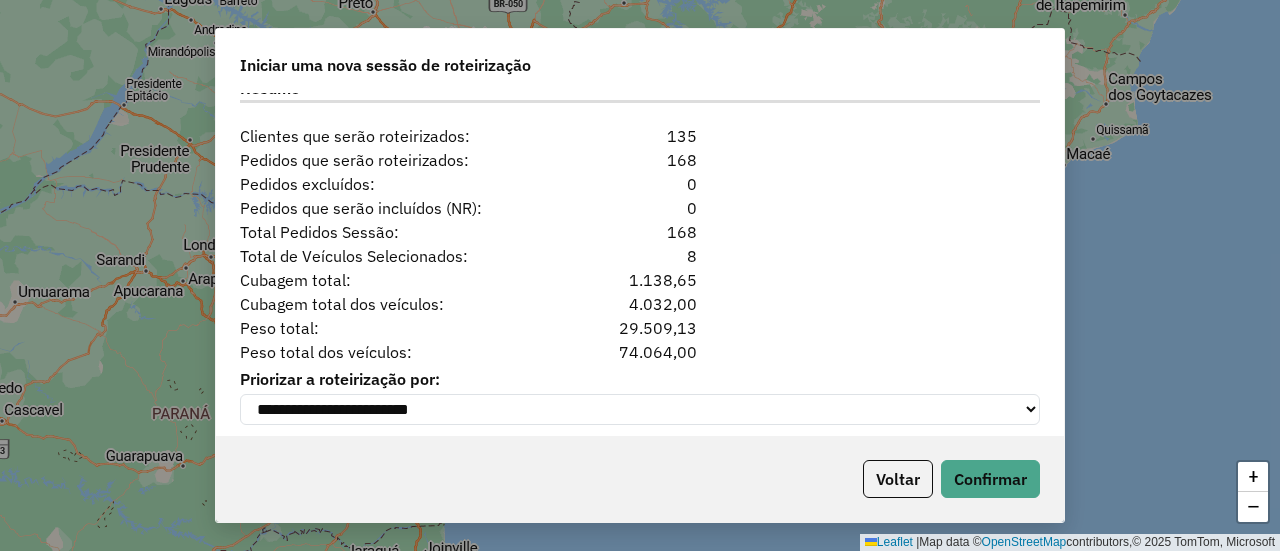 click on "Voltar   Confirmar" 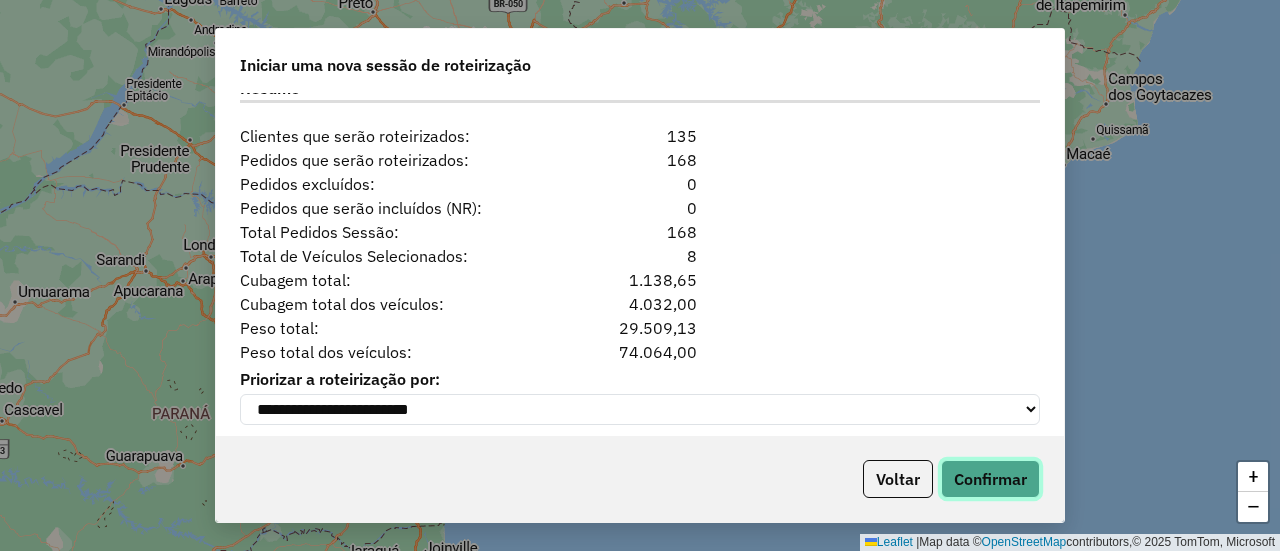 click on "Confirmar" 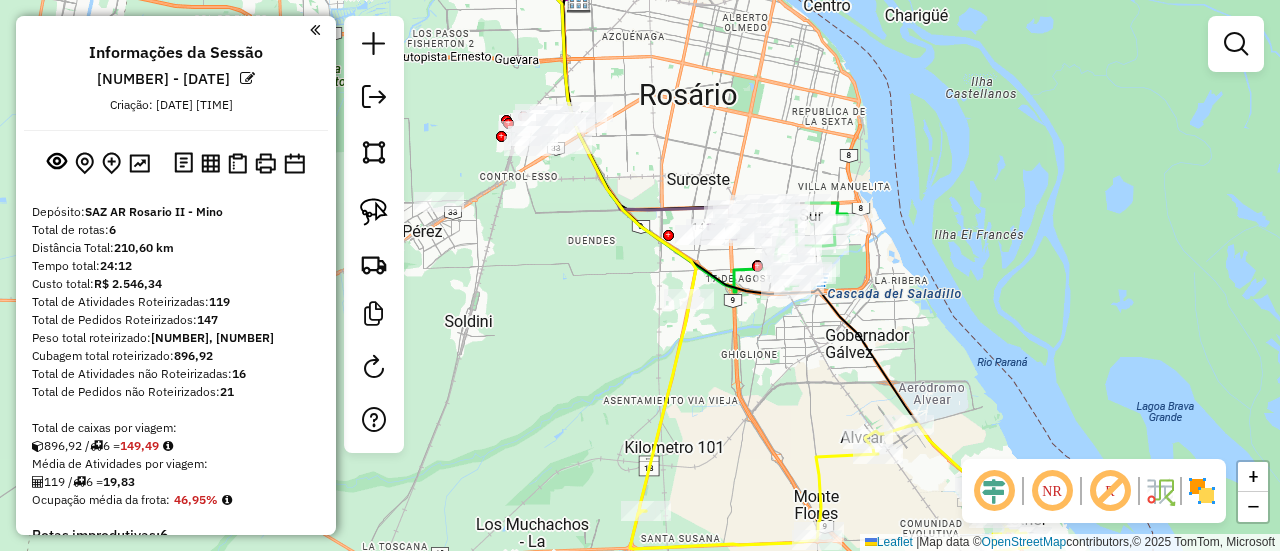 click 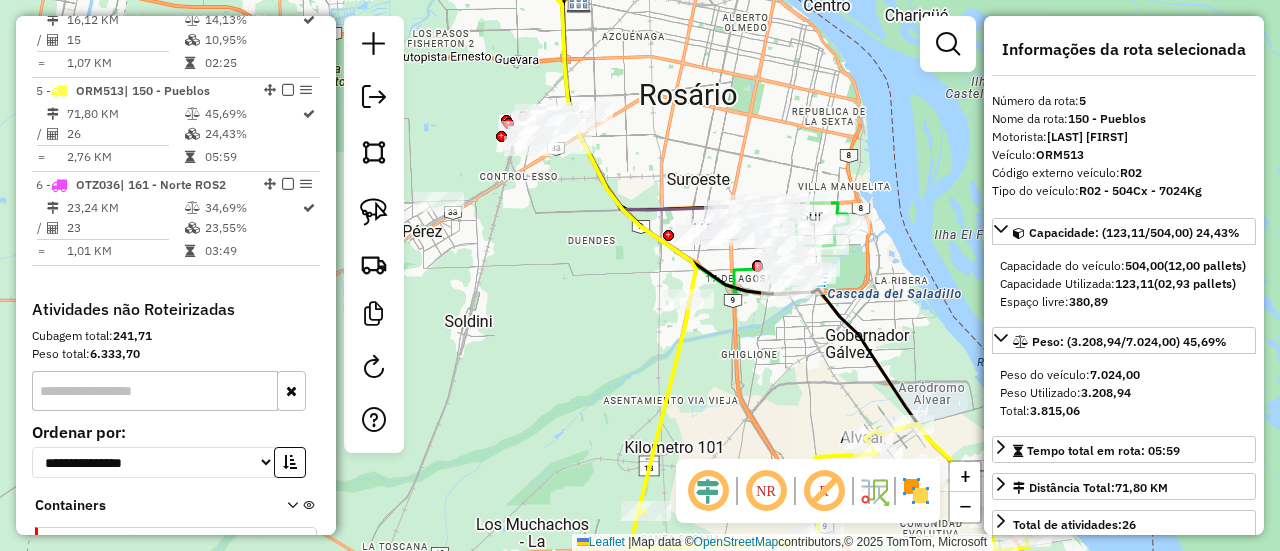 scroll, scrollTop: 1191, scrollLeft: 0, axis: vertical 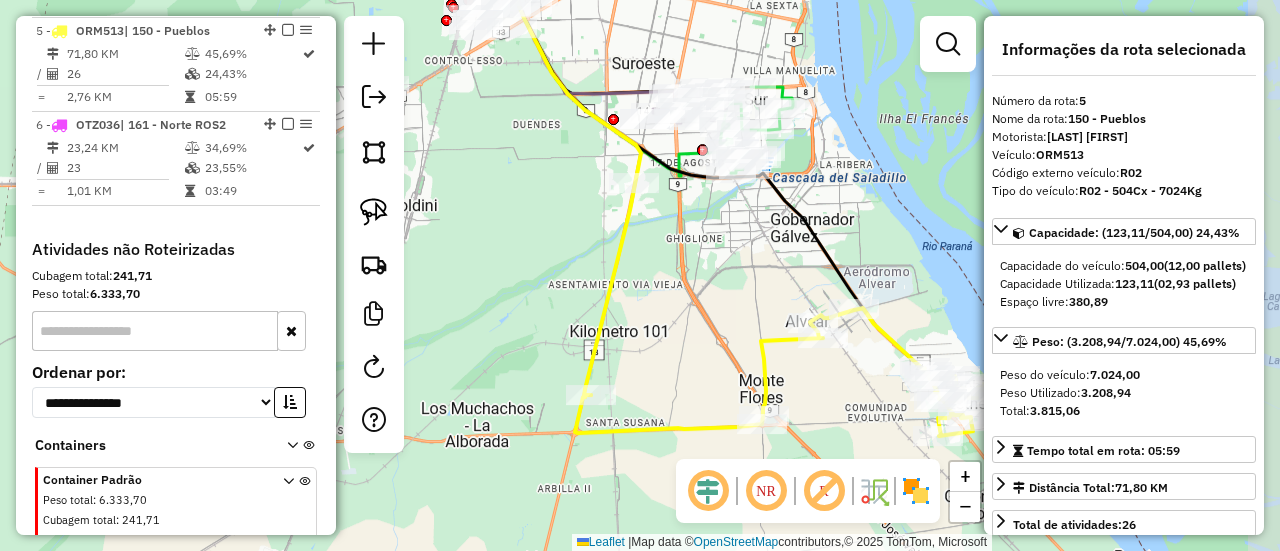 drag, startPoint x: 789, startPoint y: 396, endPoint x: 709, endPoint y: 237, distance: 177.99158 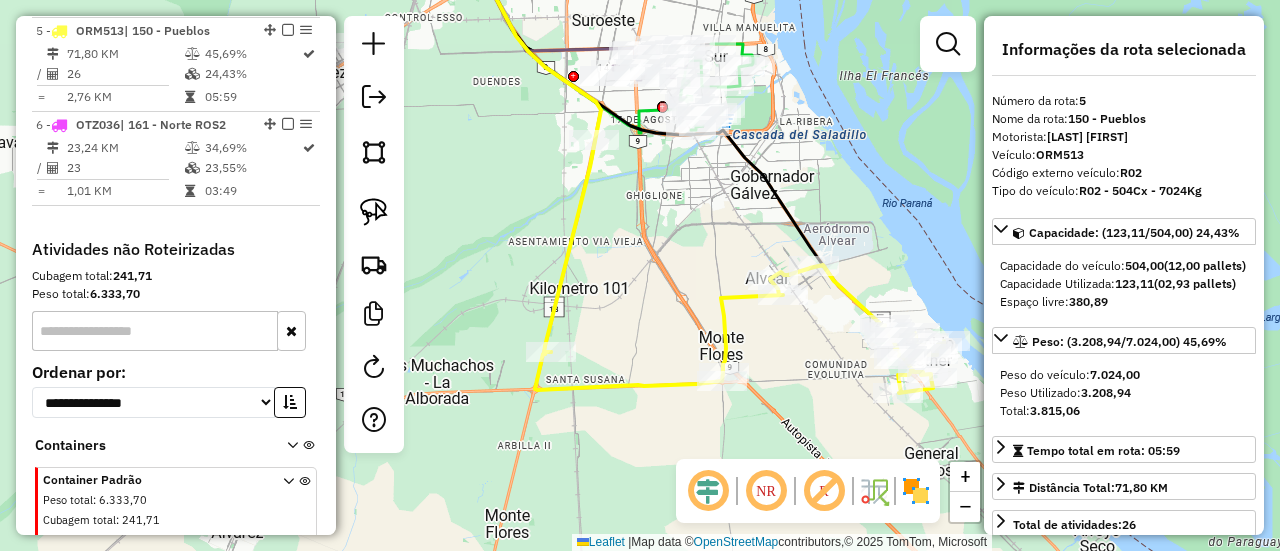 drag, startPoint x: 890, startPoint y: 408, endPoint x: 707, endPoint y: 376, distance: 185.77675 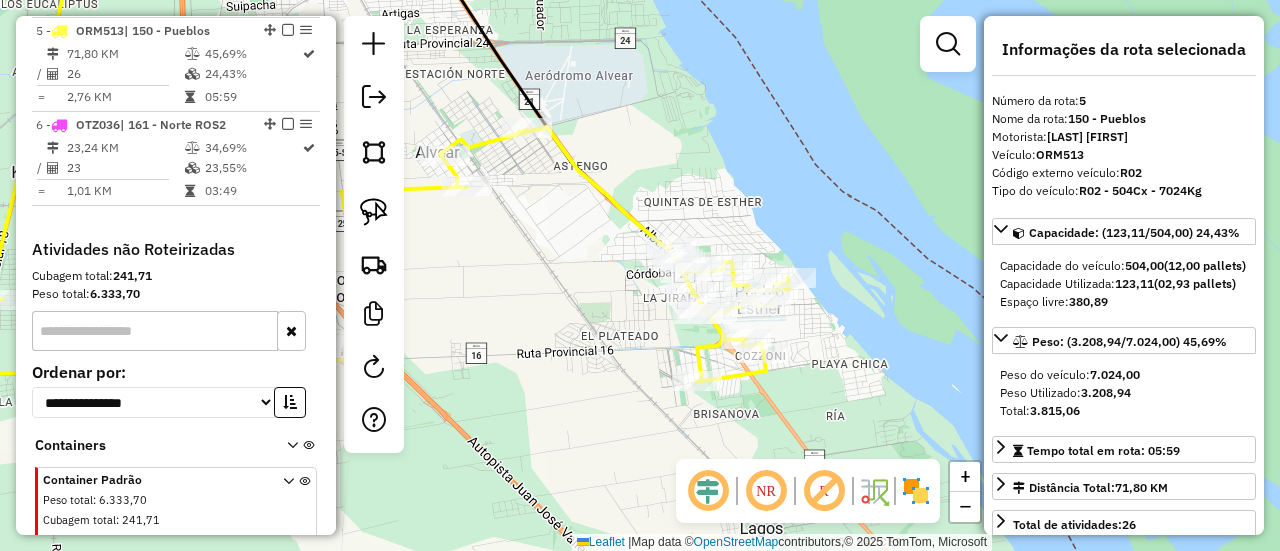 drag, startPoint x: 754, startPoint y: 341, endPoint x: 821, endPoint y: 381, distance: 78.03204 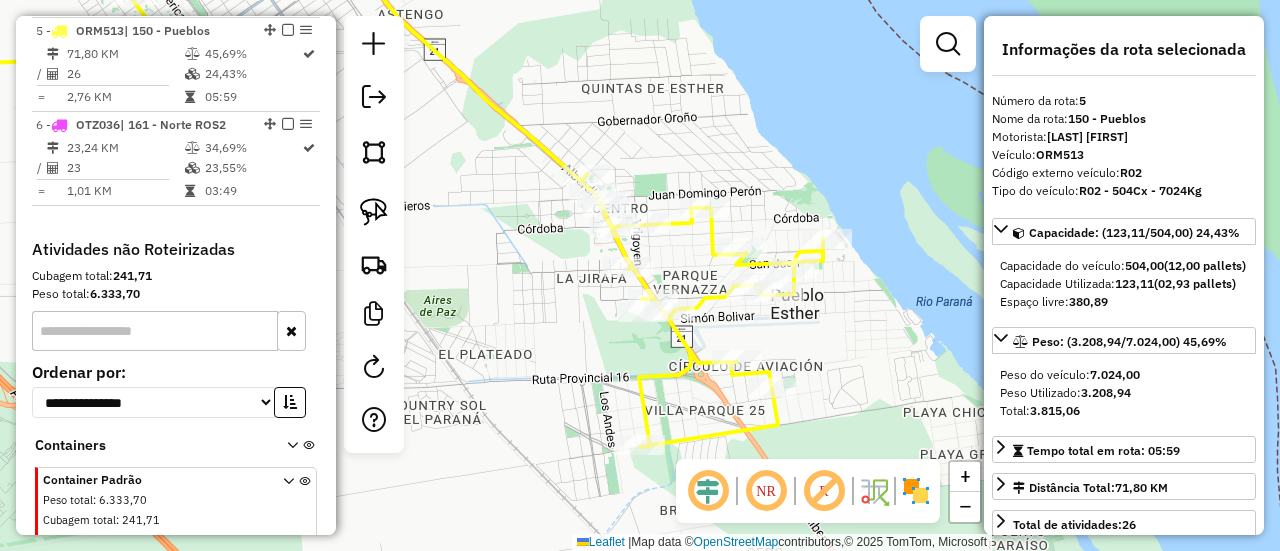 drag, startPoint x: 788, startPoint y: 333, endPoint x: 836, endPoint y: 402, distance: 84.05355 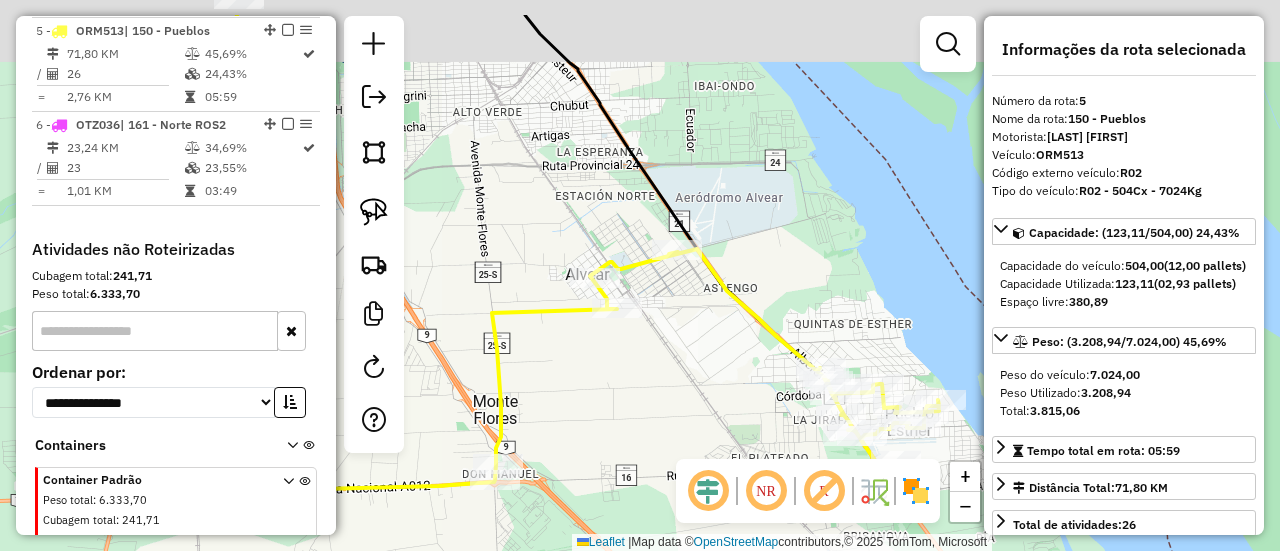 drag, startPoint x: 698, startPoint y: 391, endPoint x: 749, endPoint y: 435, distance: 67.357254 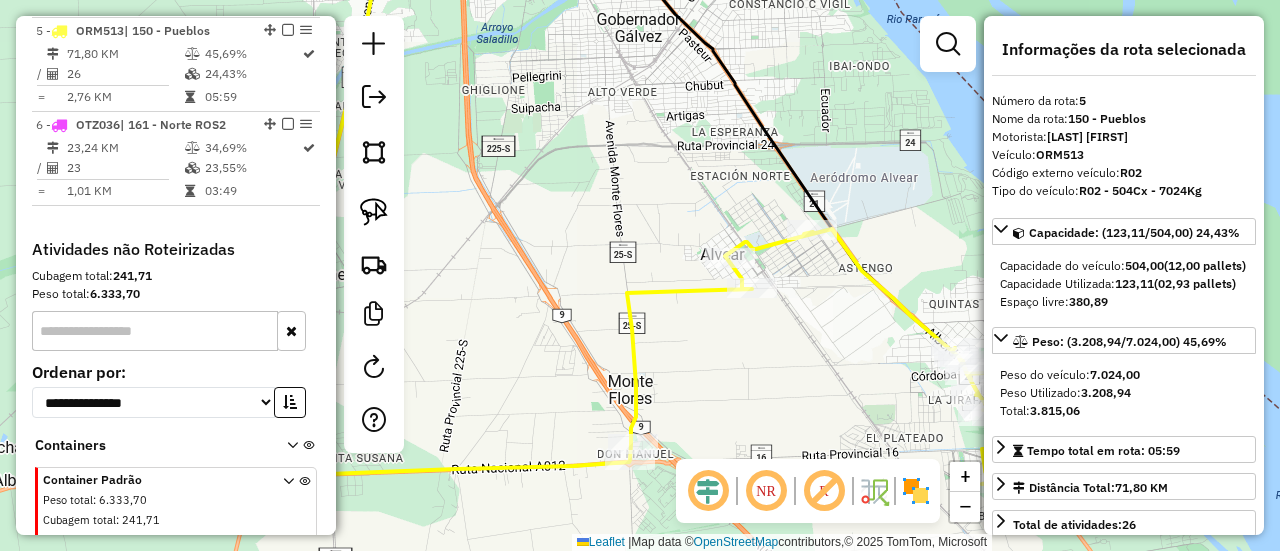 drag, startPoint x: 754, startPoint y: 409, endPoint x: 852, endPoint y: 355, distance: 111.89281 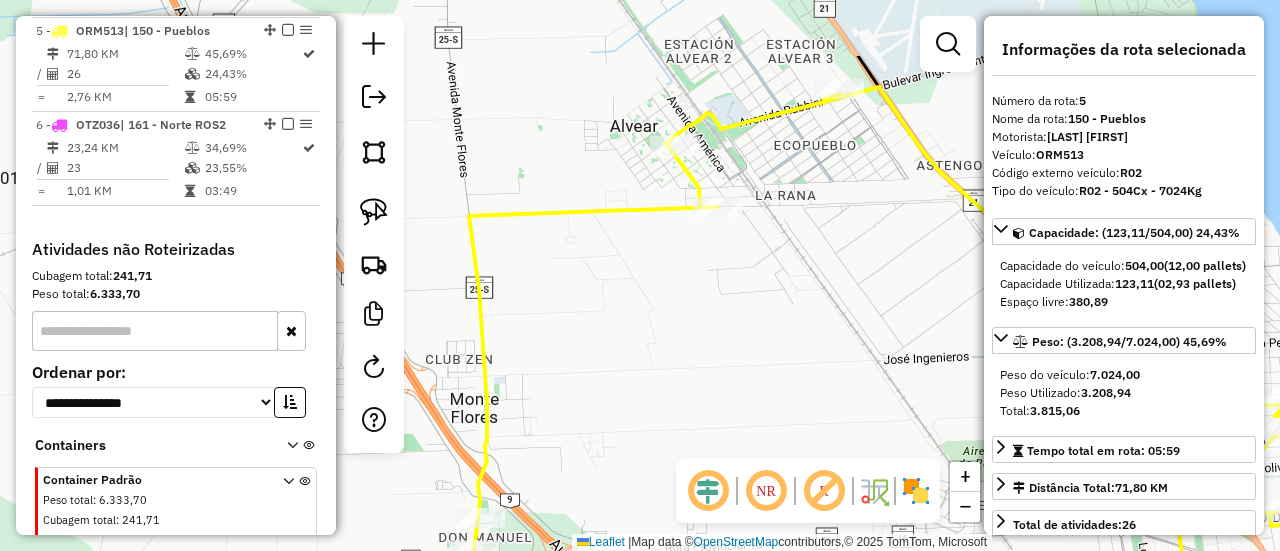 drag, startPoint x: 852, startPoint y: 210, endPoint x: 840, endPoint y: 373, distance: 163.44112 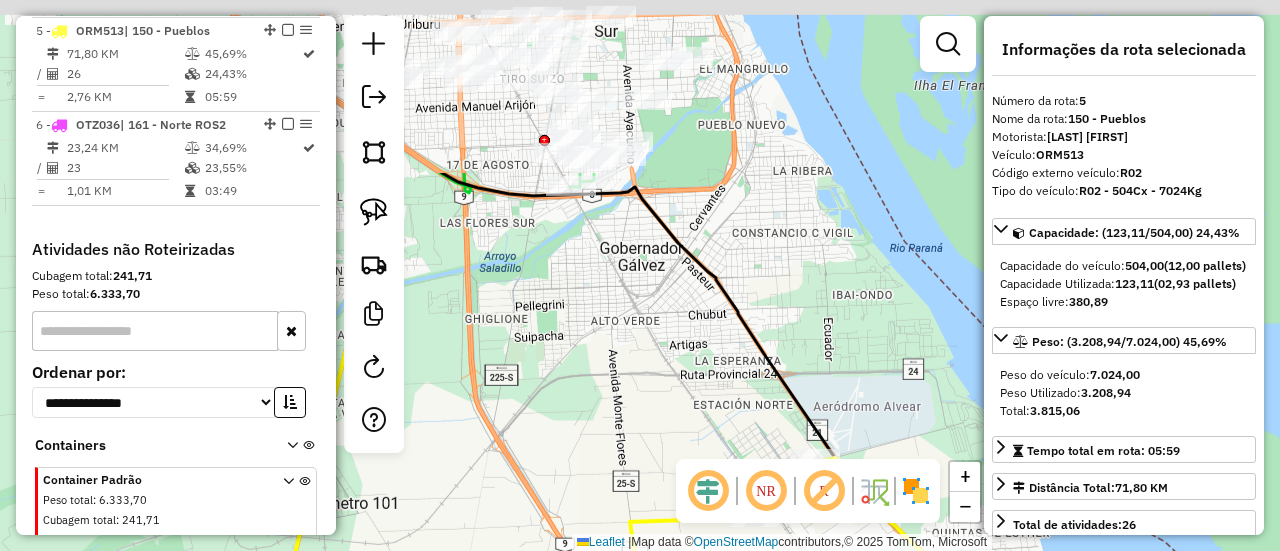 drag, startPoint x: 856, startPoint y: 167, endPoint x: 822, endPoint y: 415, distance: 250.3198 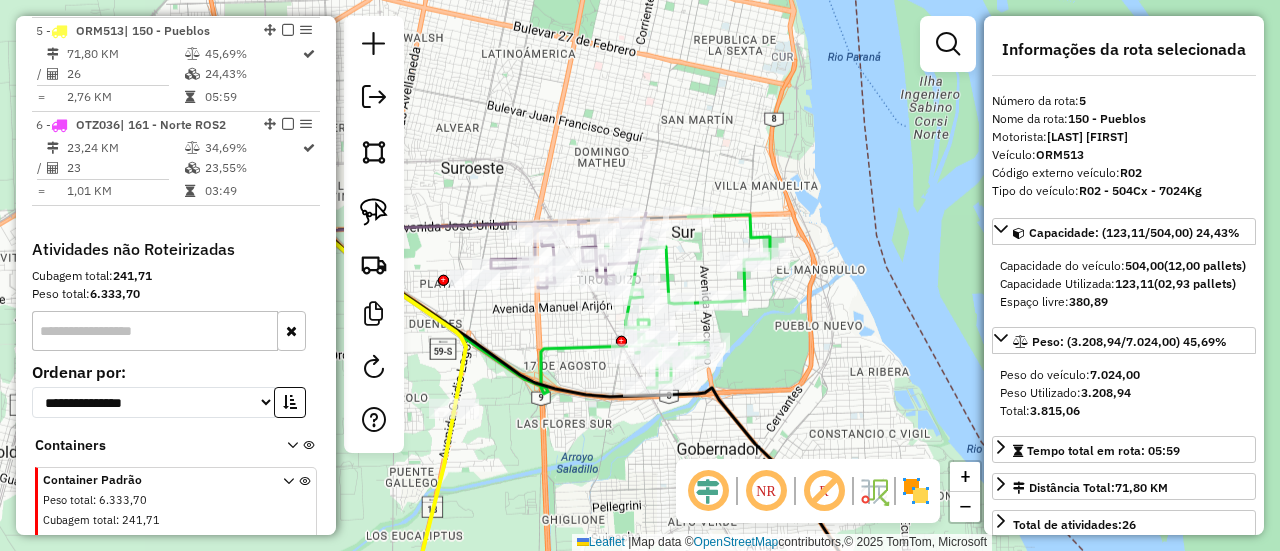 drag, startPoint x: 806, startPoint y: 249, endPoint x: 896, endPoint y: 431, distance: 203.03694 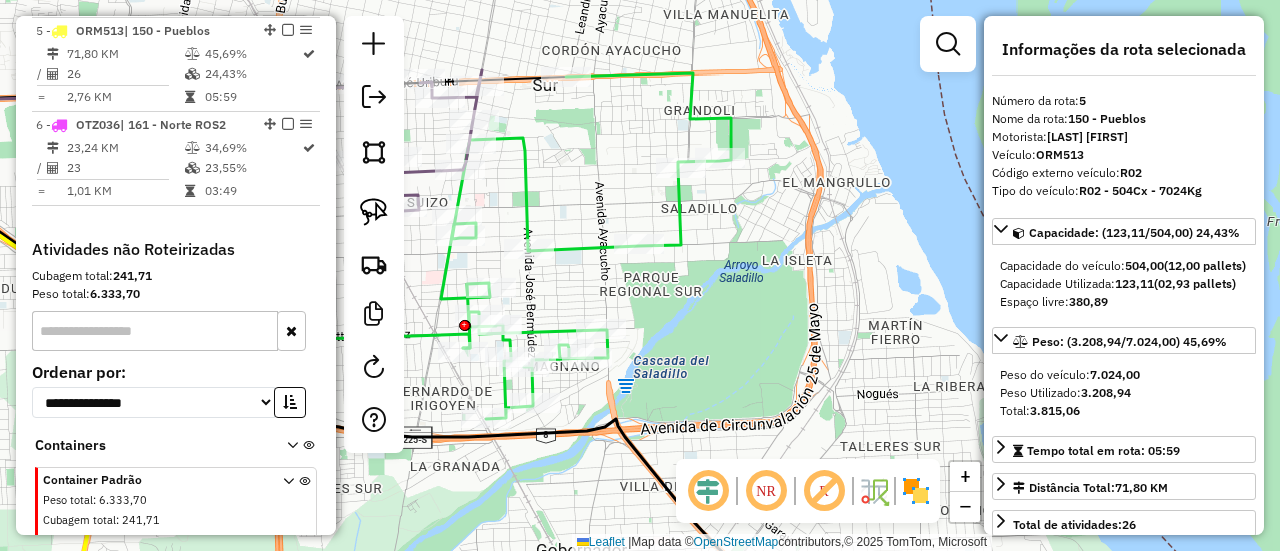 drag, startPoint x: 800, startPoint y: 357, endPoint x: 868, endPoint y: 420, distance: 92.69843 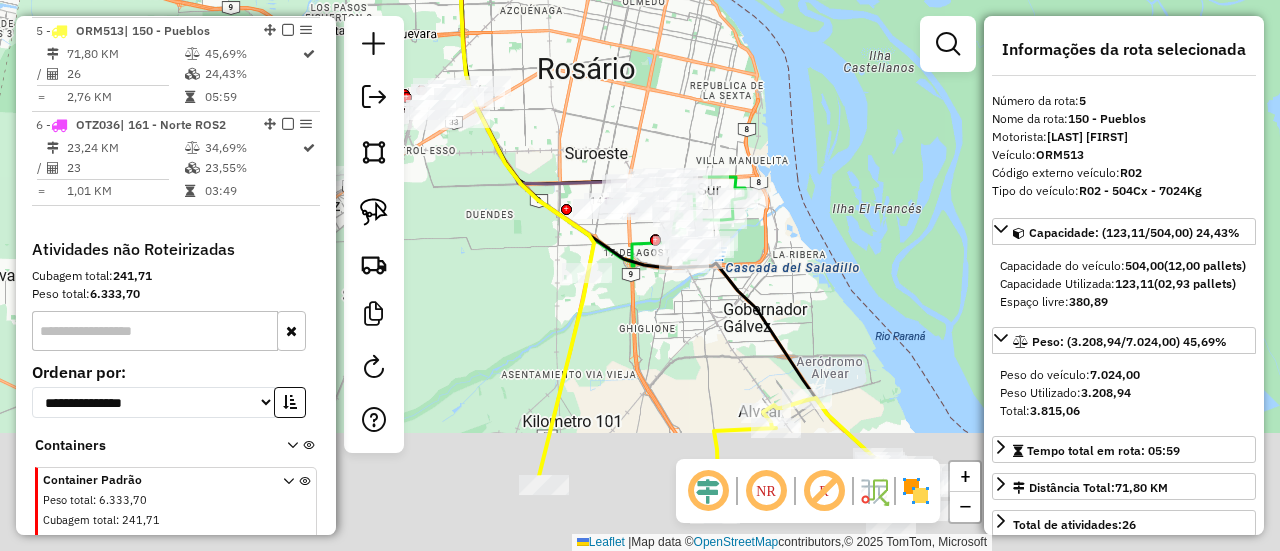 drag, startPoint x: 880, startPoint y: 401, endPoint x: 802, endPoint y: 139, distance: 273.36423 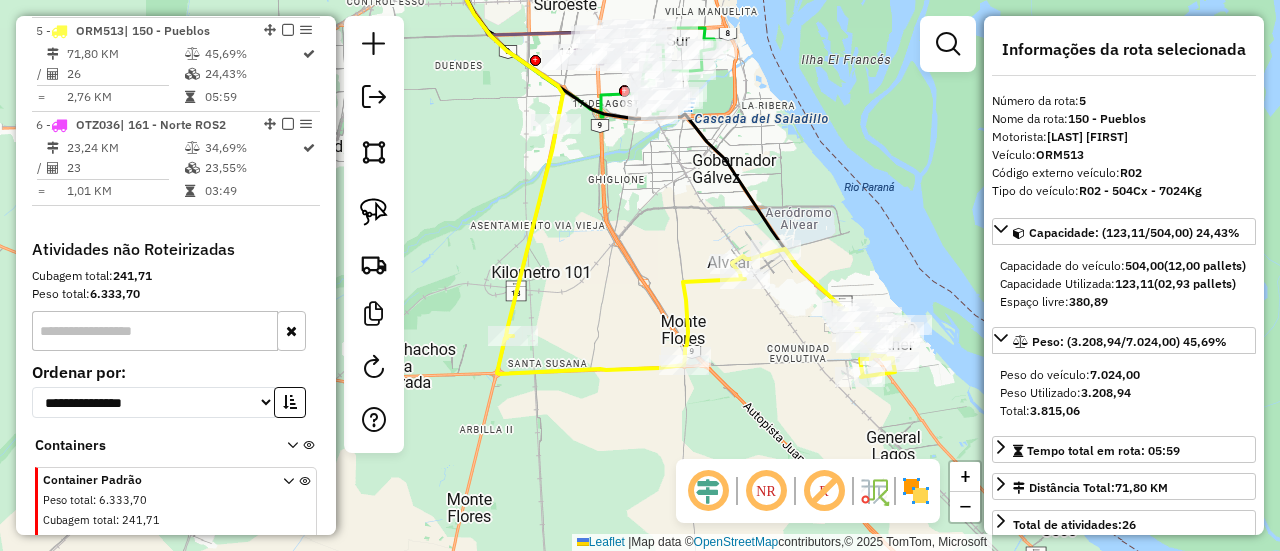 click 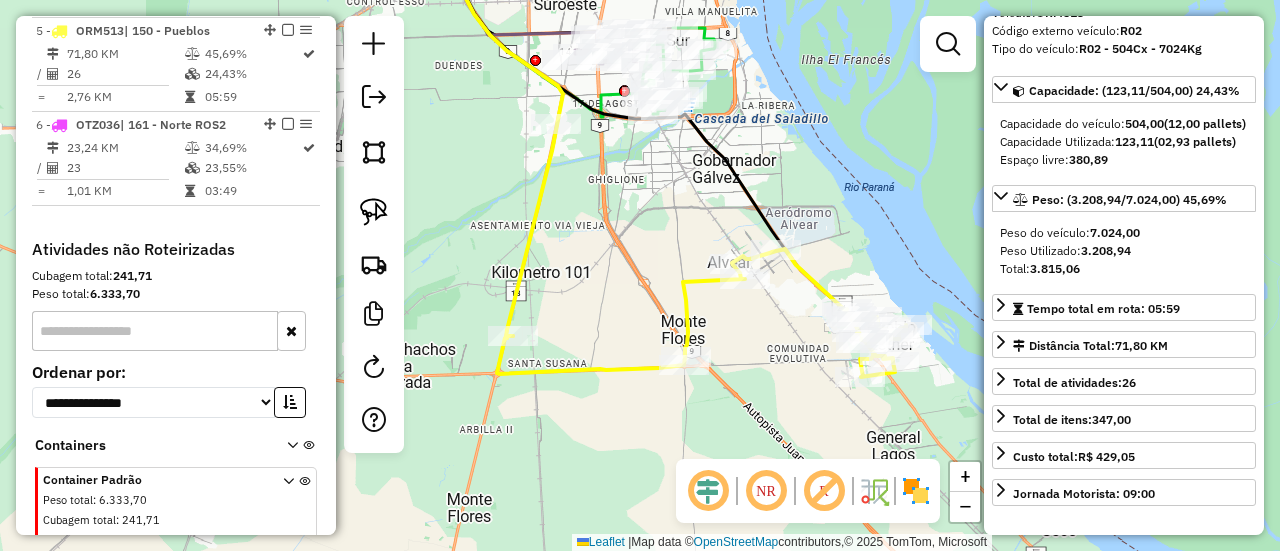 scroll, scrollTop: 200, scrollLeft: 0, axis: vertical 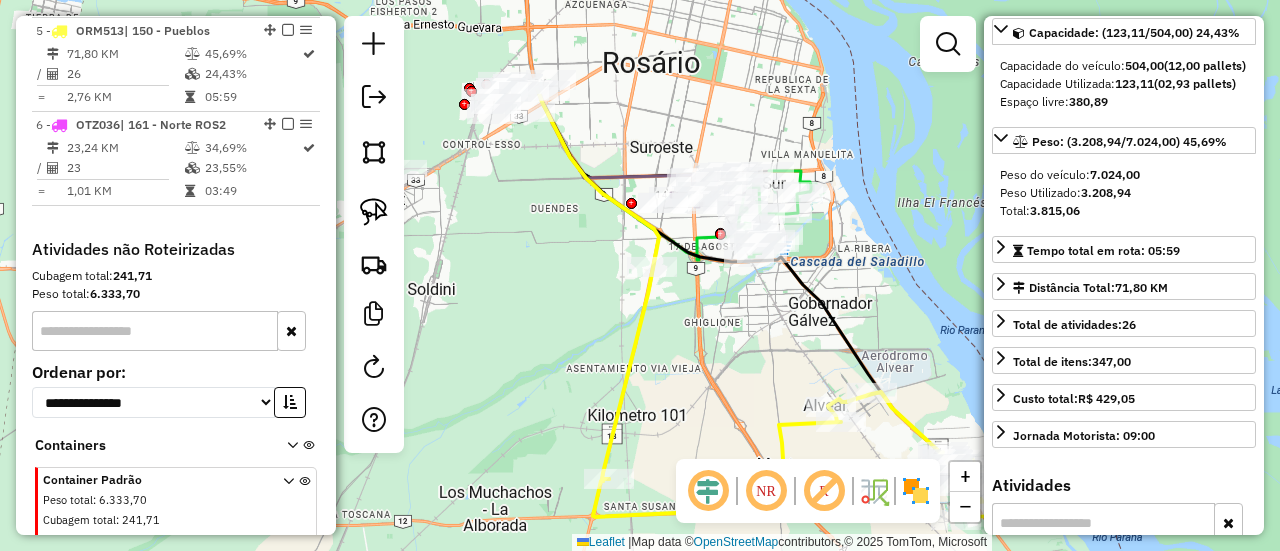 drag, startPoint x: 634, startPoint y: 169, endPoint x: 794, endPoint y: 419, distance: 296.81644 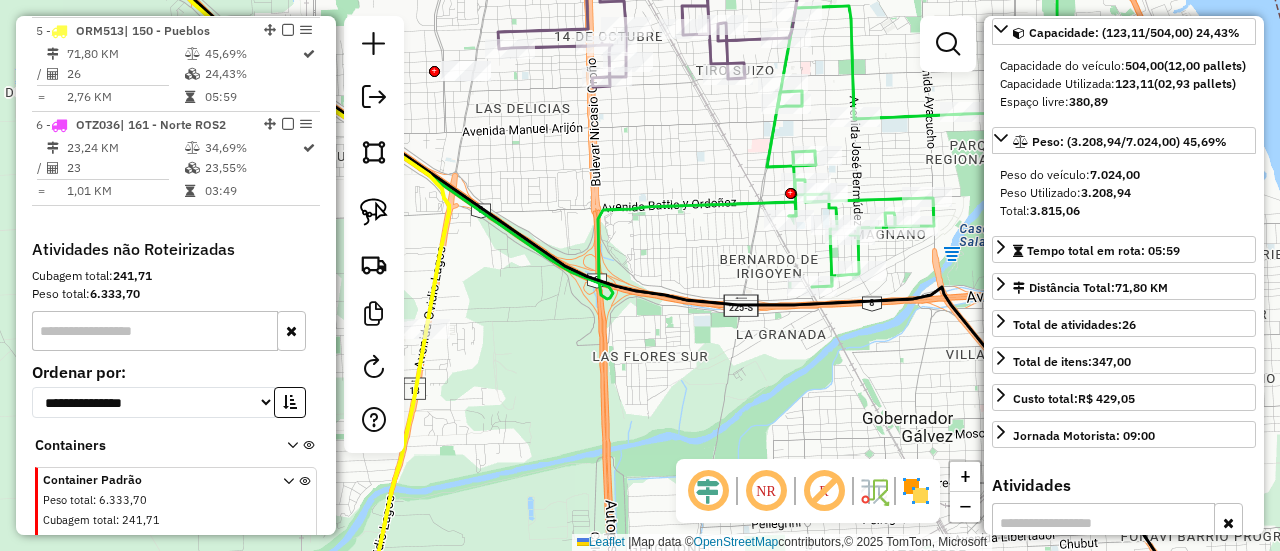 drag, startPoint x: 846, startPoint y: 389, endPoint x: 720, endPoint y: 418, distance: 129.29424 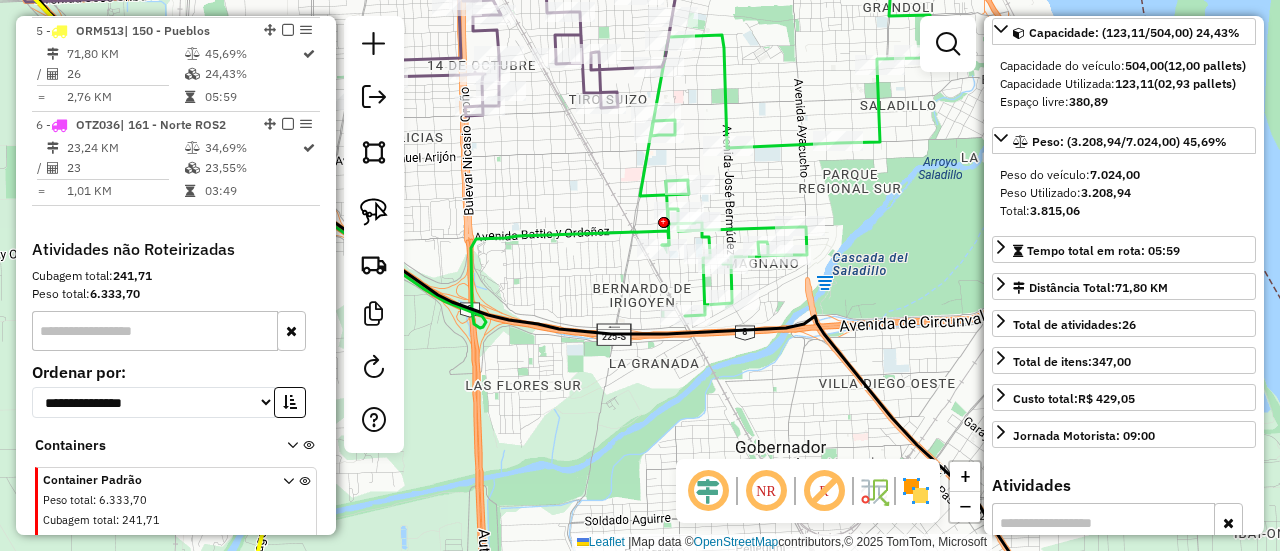 click 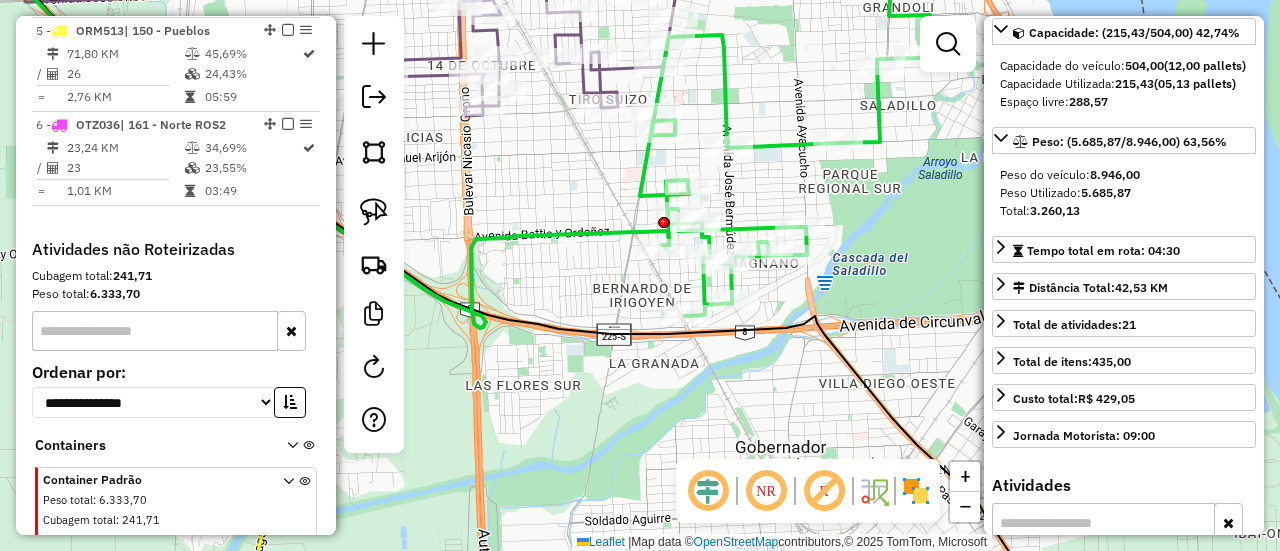 scroll, scrollTop: 874, scrollLeft: 0, axis: vertical 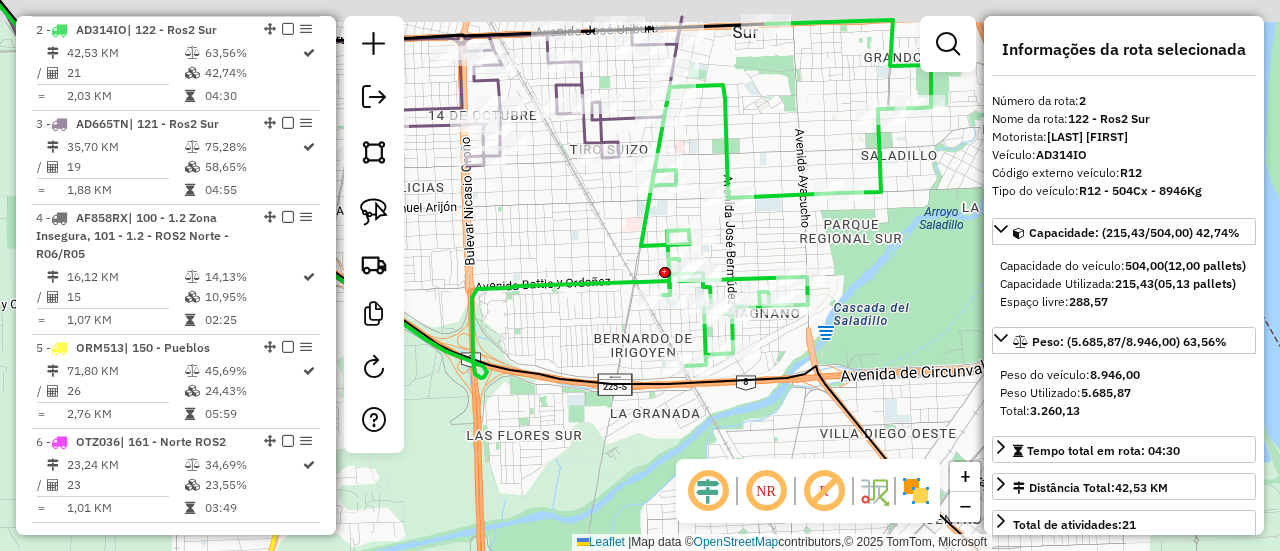 drag, startPoint x: 842, startPoint y: 309, endPoint x: 842, endPoint y: 369, distance: 60 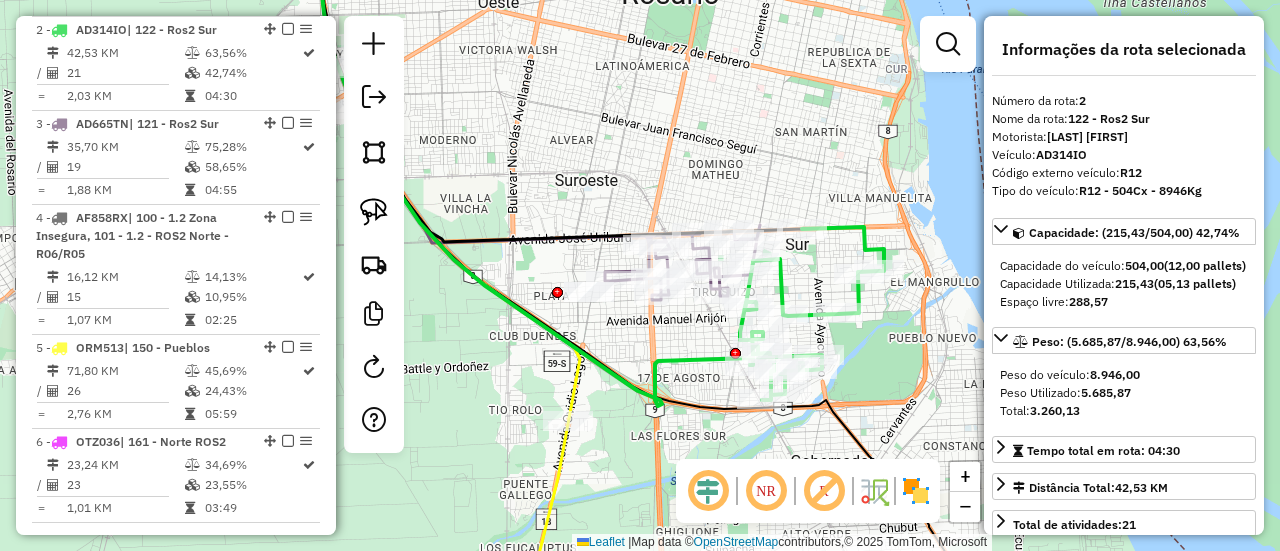 drag, startPoint x: 878, startPoint y: 303, endPoint x: 876, endPoint y: 335, distance: 32.06244 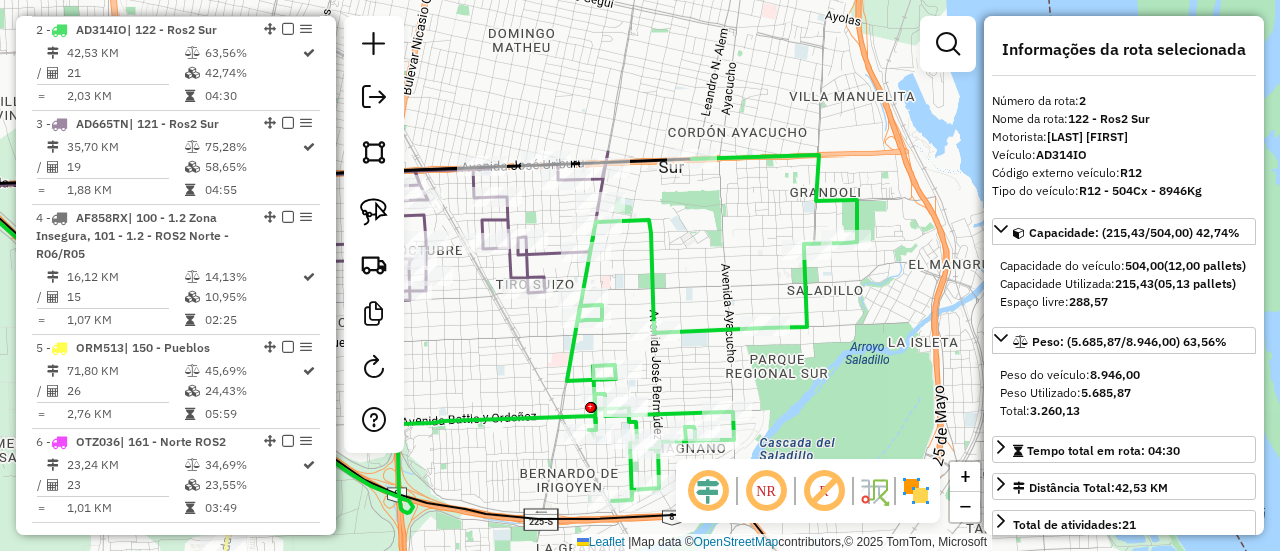 drag, startPoint x: 836, startPoint y: 335, endPoint x: 822, endPoint y: 353, distance: 22.803509 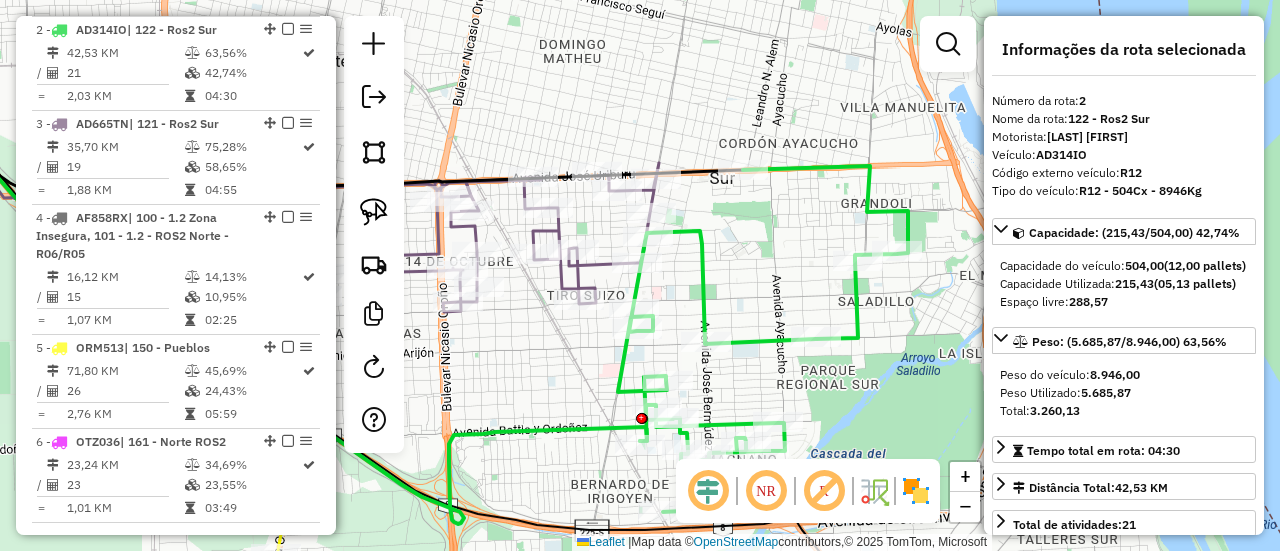 drag, startPoint x: 677, startPoint y: 296, endPoint x: 734, endPoint y: 297, distance: 57.00877 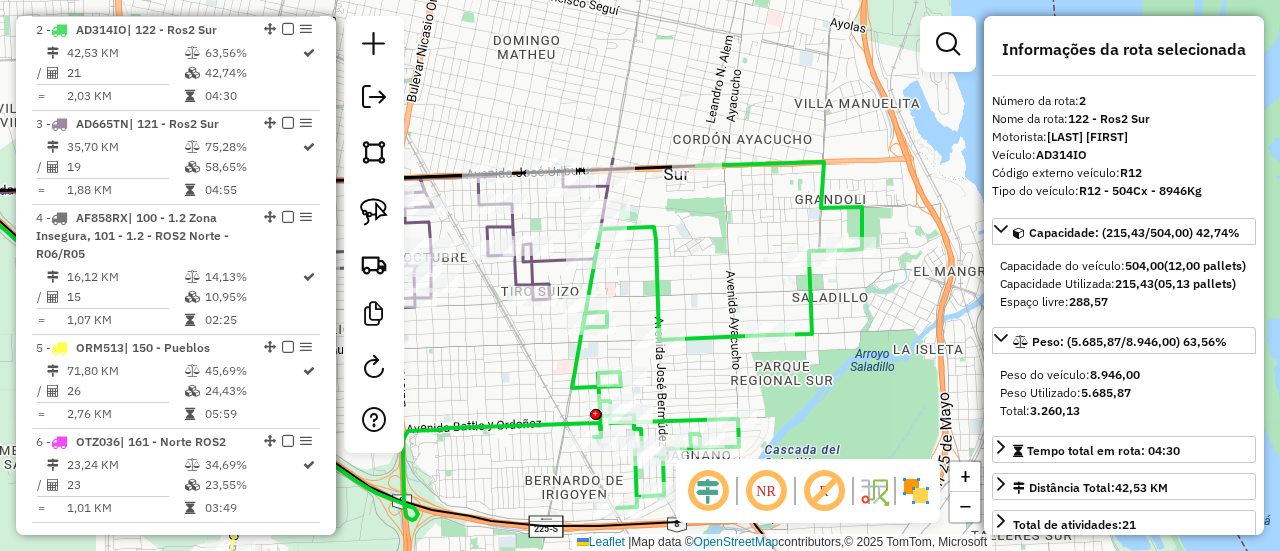 drag, startPoint x: 742, startPoint y: 295, endPoint x: 692, endPoint y: 298, distance: 50.08992 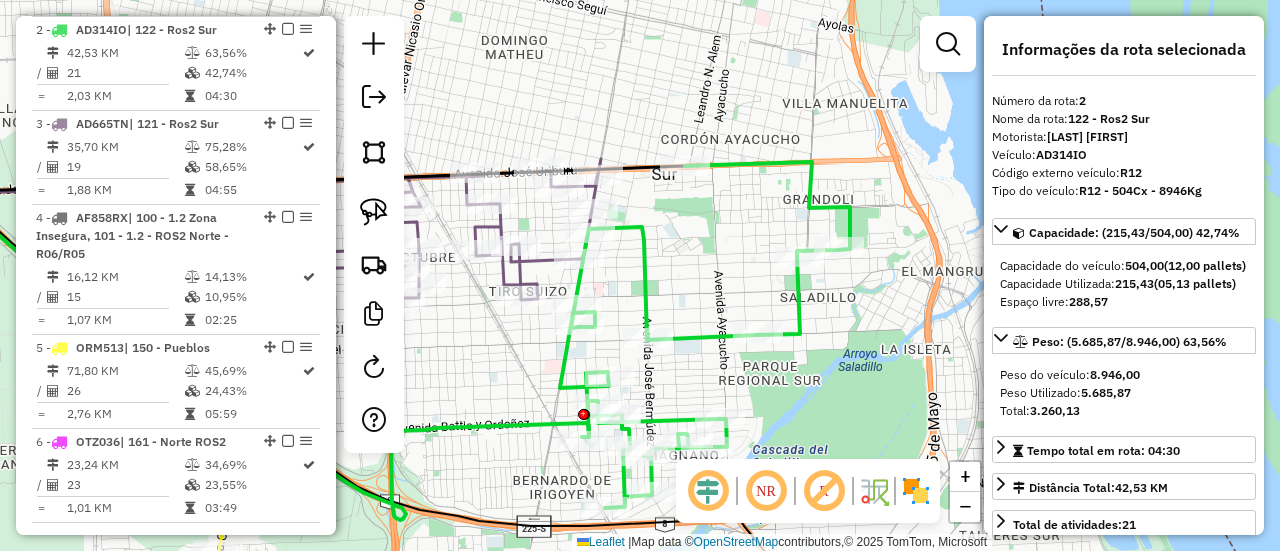 click on "Janela de atendimento Grade de atendimento Capacidade Transportadoras Veículos Cliente Pedidos  Rotas Selecione os dias de semana para filtrar as janelas de atendimento  Seg   Ter   Qua   Qui   Sex   Sáb   Dom  Informe o período da janela de atendimento: De: Até:  Filtrar exatamente a janela do cliente  Considerar janela de atendimento padrão  Selecione os dias de semana para filtrar as grades de atendimento  Seg   Ter   Qua   Qui   Sex   Sáb   Dom   Considerar clientes sem dia de atendimento cadastrado  Clientes fora do dia de atendimento selecionado Filtrar as atividades entre os valores definidos abaixo:  Peso mínimo:   Peso máximo:   Cubagem mínima:   Cubagem máxima:   De:   Até:  Filtrar as atividades entre o tempo de atendimento definido abaixo:  De:   Até:   Considerar capacidade total dos clientes não roteirizados Transportadora: Selecione um ou mais itens Tipo de veículo: Selecione um ou mais itens Veículo: Selecione um ou mais itens Motorista: Selecione um ou mais itens Nome: Rótulo:" 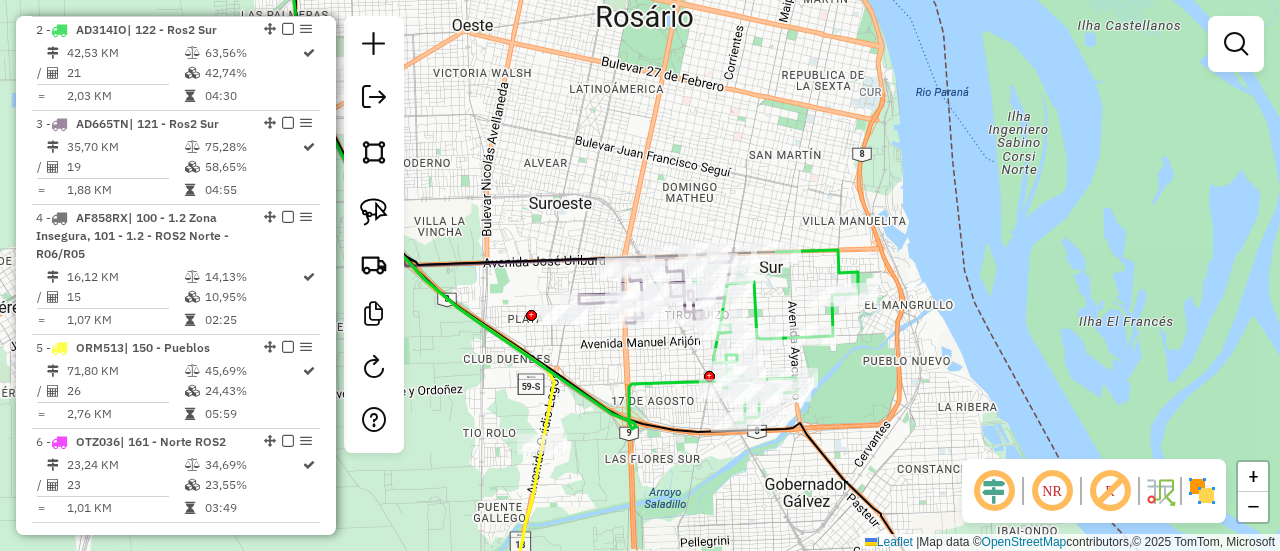 click on "Janela de atendimento Grade de atendimento Capacidade Transportadoras Veículos Cliente Pedidos  Rotas Selecione os dias de semana para filtrar as janelas de atendimento  Seg   Ter   Qua   Qui   Sex   Sáb   Dom  Informe o período da janela de atendimento: De: Até:  Filtrar exatamente a janela do cliente  Considerar janela de atendimento padrão  Selecione os dias de semana para filtrar as grades de atendimento  Seg   Ter   Qua   Qui   Sex   Sáb   Dom   Considerar clientes sem dia de atendimento cadastrado  Clientes fora do dia de atendimento selecionado Filtrar as atividades entre os valores definidos abaixo:  Peso mínimo:   Peso máximo:   Cubagem mínima:   Cubagem máxima:   De:   Até:  Filtrar as atividades entre o tempo de atendimento definido abaixo:  De:   Até:   Considerar capacidade total dos clientes não roteirizados Transportadora: Selecione um ou mais itens Tipo de veículo: Selecione um ou mais itens Veículo: Selecione um ou mais itens Motorista: Selecione um ou mais itens Nome: Rótulo:" 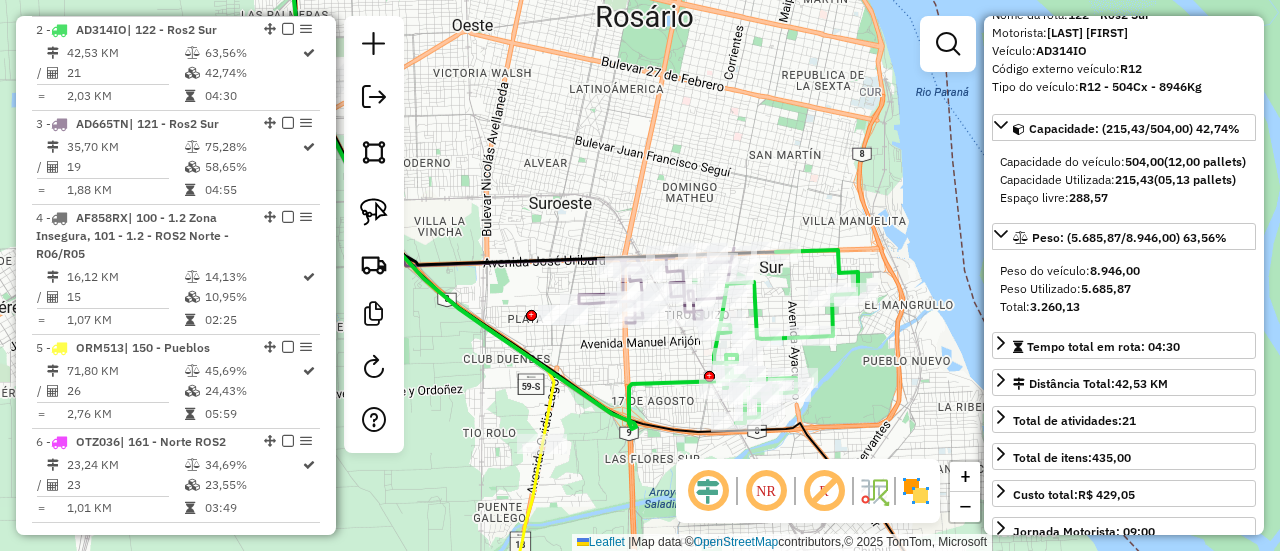 scroll, scrollTop: 200, scrollLeft: 0, axis: vertical 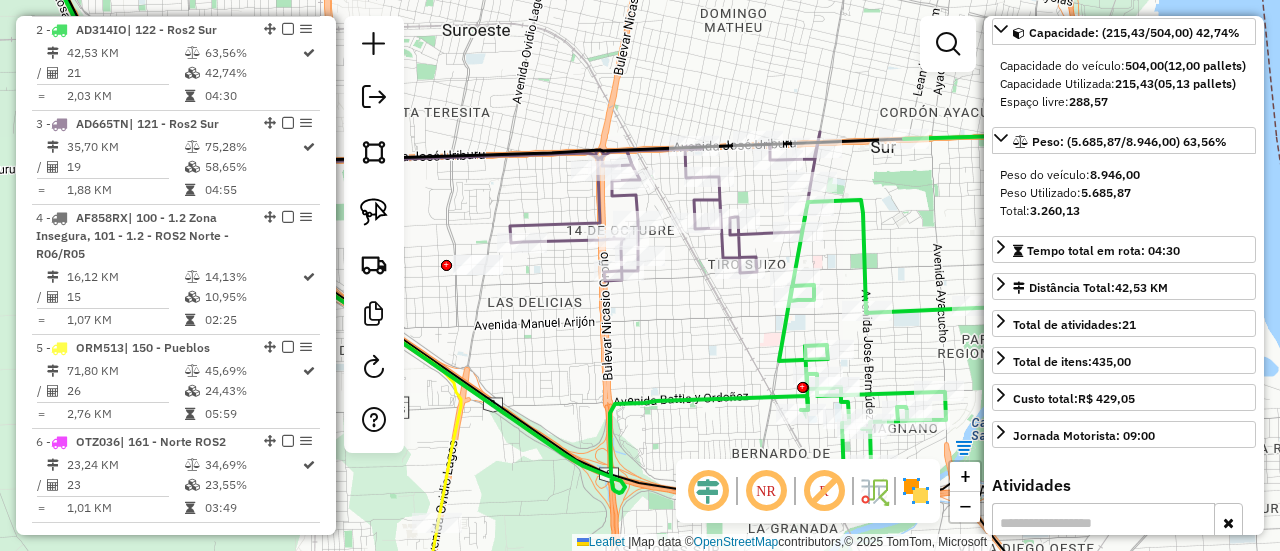 click 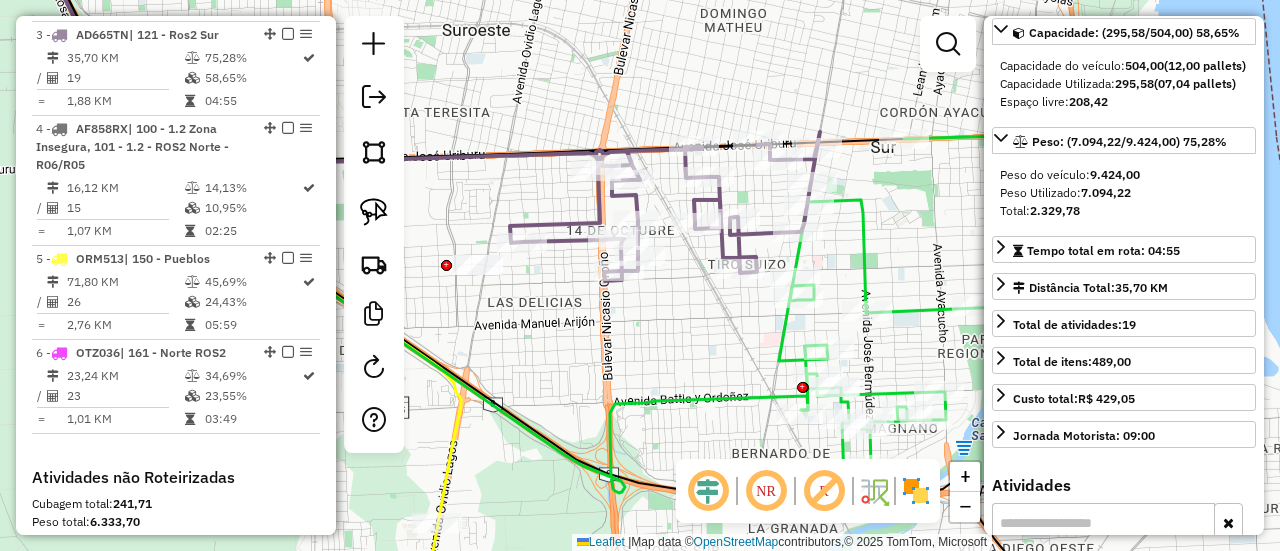 scroll, scrollTop: 968, scrollLeft: 0, axis: vertical 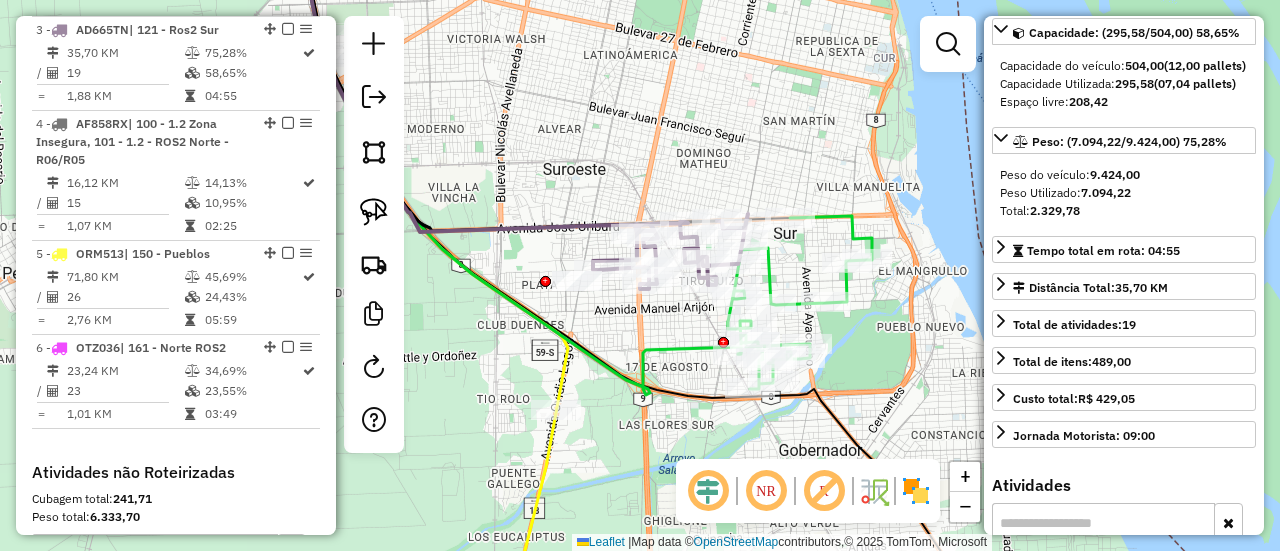 drag, startPoint x: 606, startPoint y: 349, endPoint x: 641, endPoint y: 329, distance: 40.311287 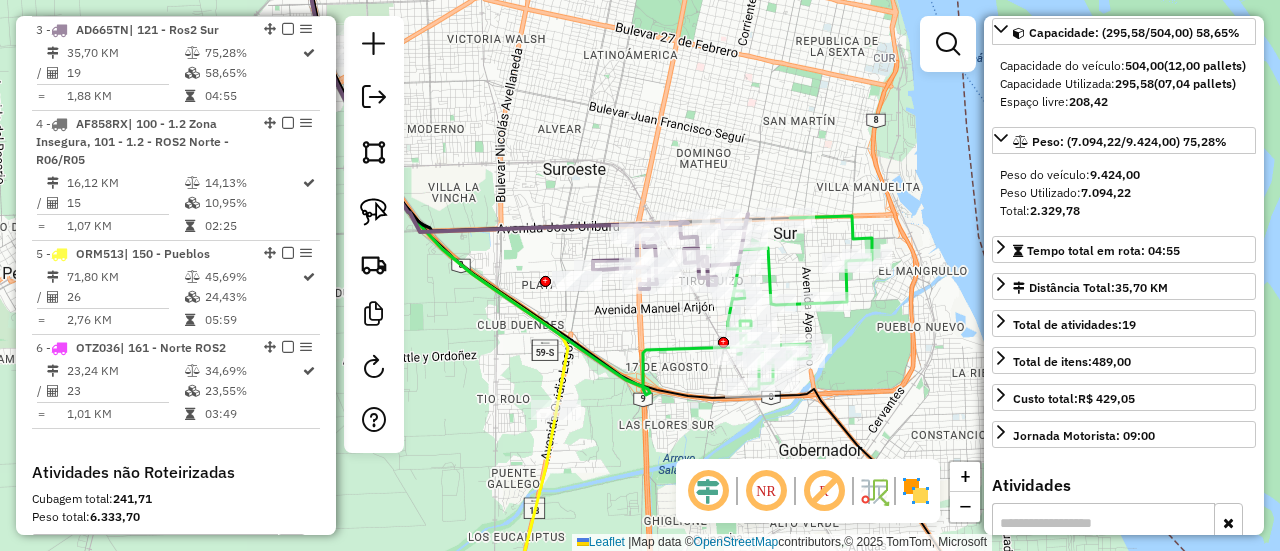 scroll, scrollTop: 124, scrollLeft: 0, axis: vertical 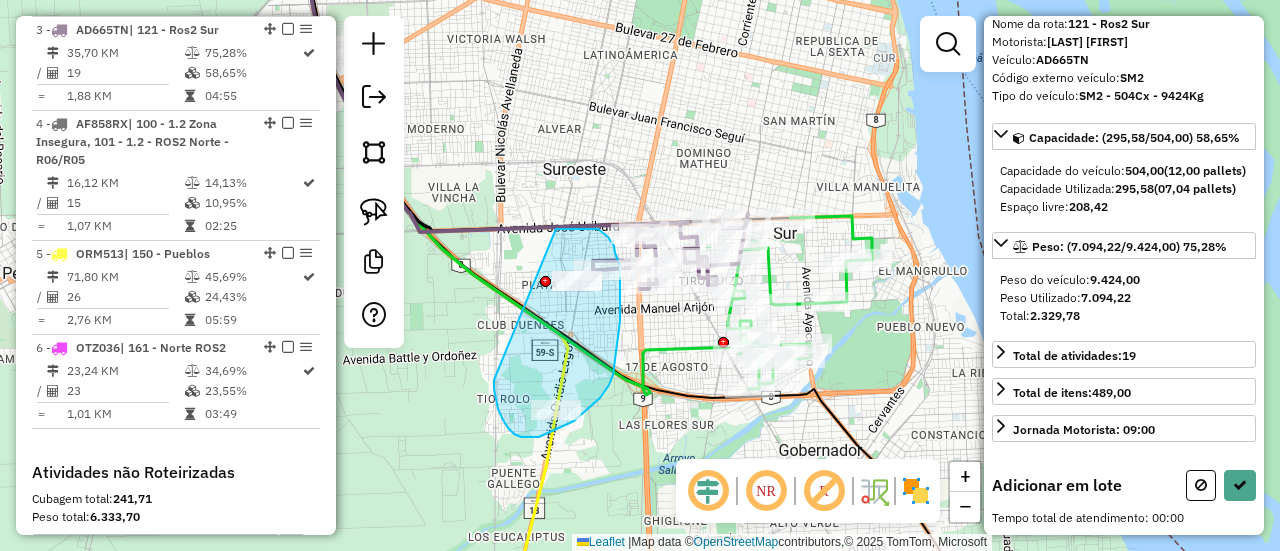 drag, startPoint x: 494, startPoint y: 383, endPoint x: 553, endPoint y: 229, distance: 164.91513 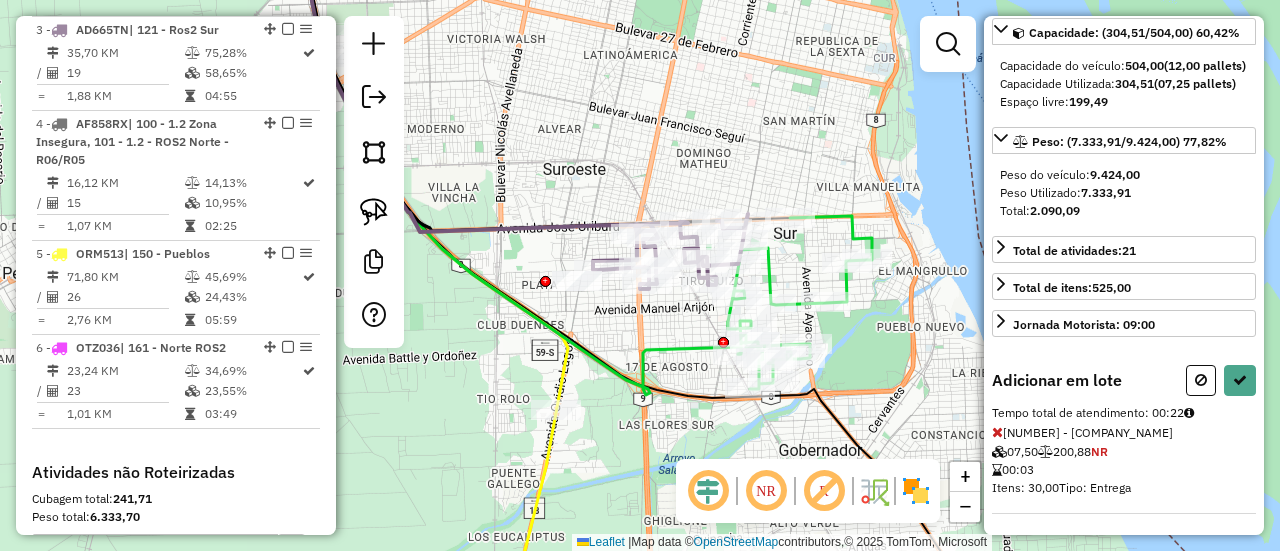 select on "**********" 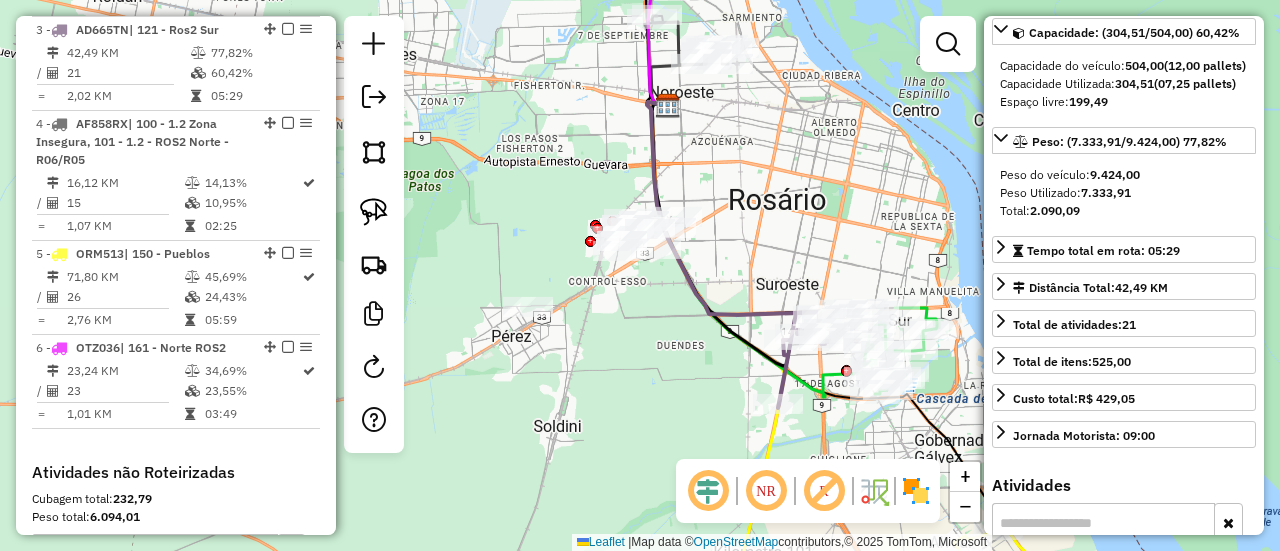 drag, startPoint x: 711, startPoint y: 248, endPoint x: 788, endPoint y: 356, distance: 132.63861 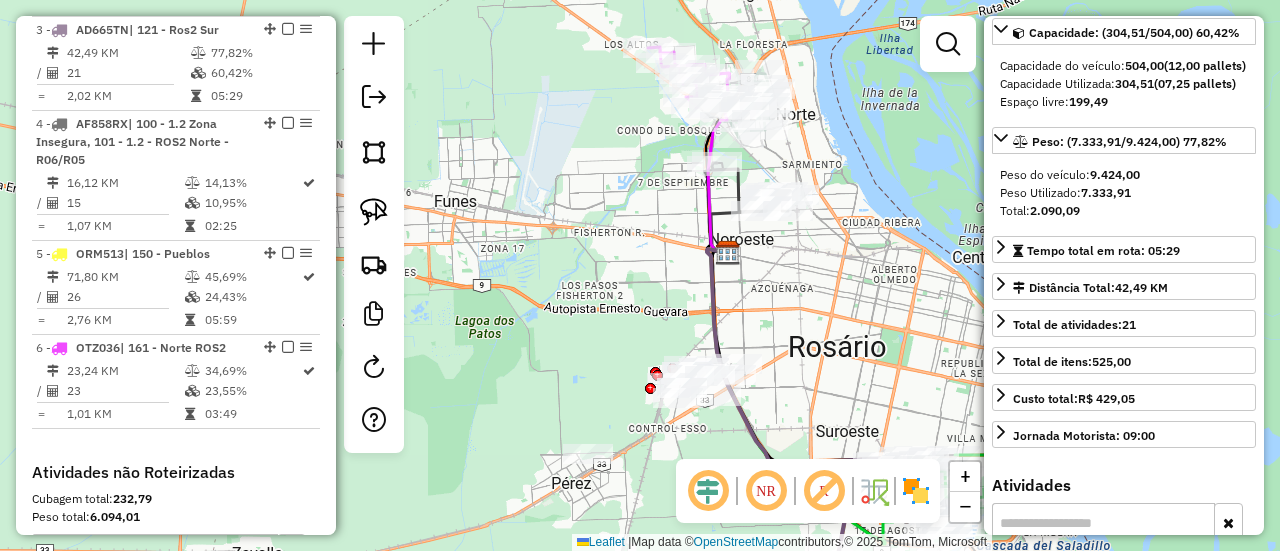 drag, startPoint x: 796, startPoint y: 301, endPoint x: 802, endPoint y: 412, distance: 111.16204 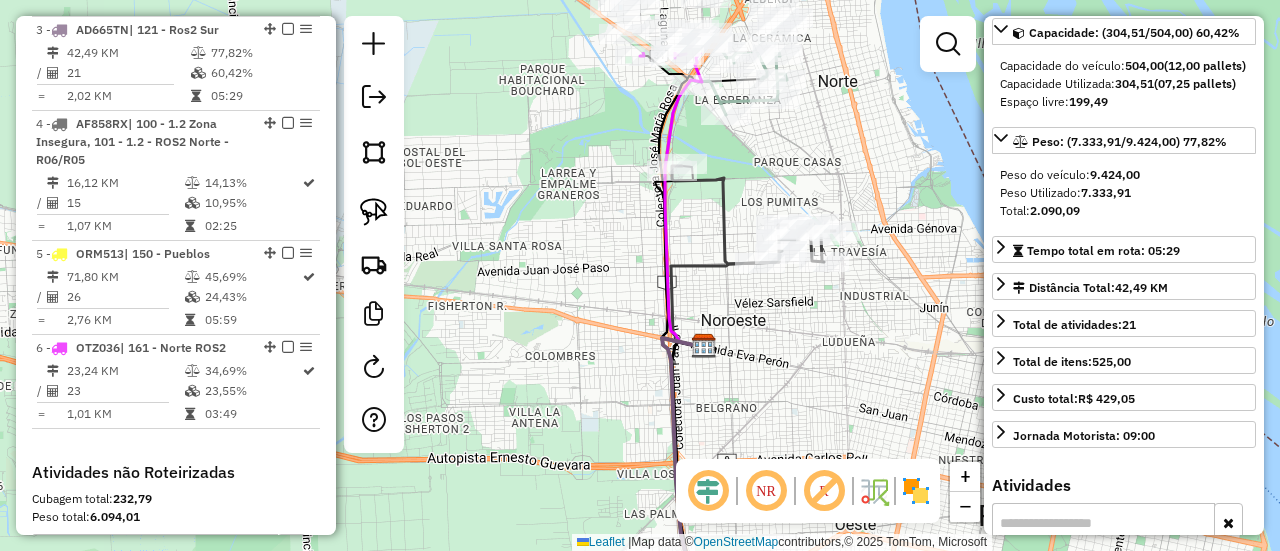drag, startPoint x: 772, startPoint y: 258, endPoint x: 838, endPoint y: 407, distance: 162.96318 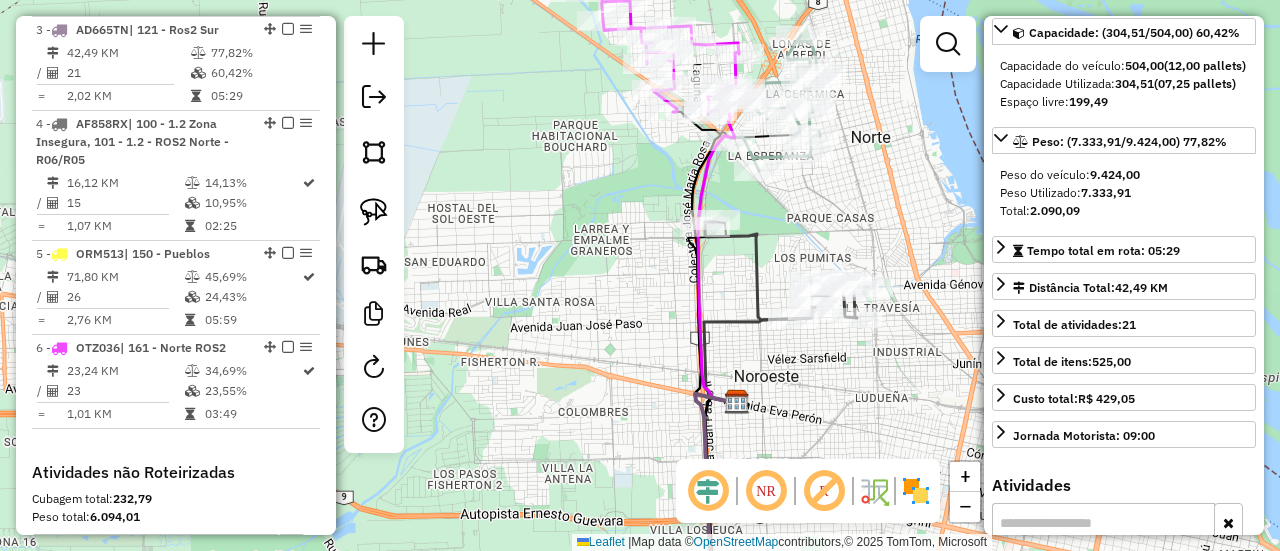 click 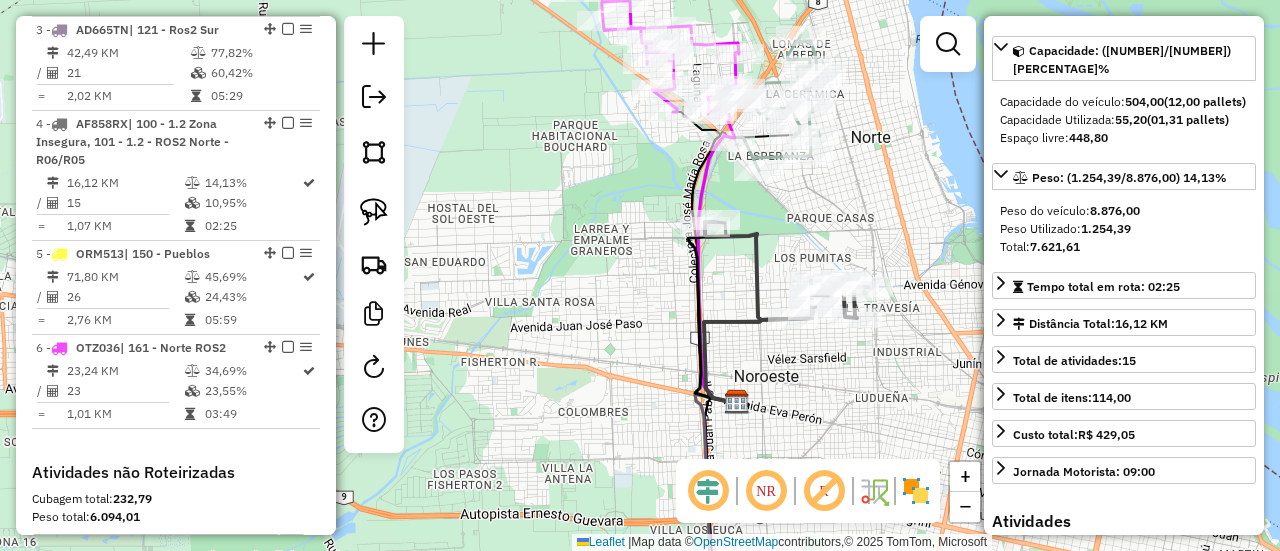 scroll, scrollTop: 218, scrollLeft: 0, axis: vertical 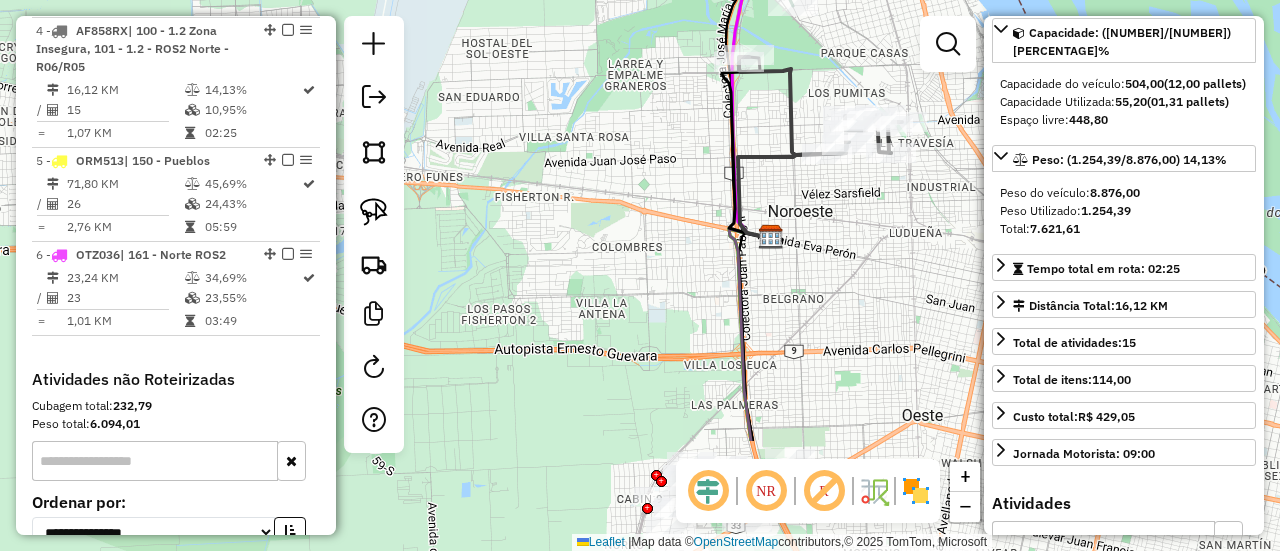 drag, startPoint x: 796, startPoint y: 405, endPoint x: 830, endPoint y: 240, distance: 168.46661 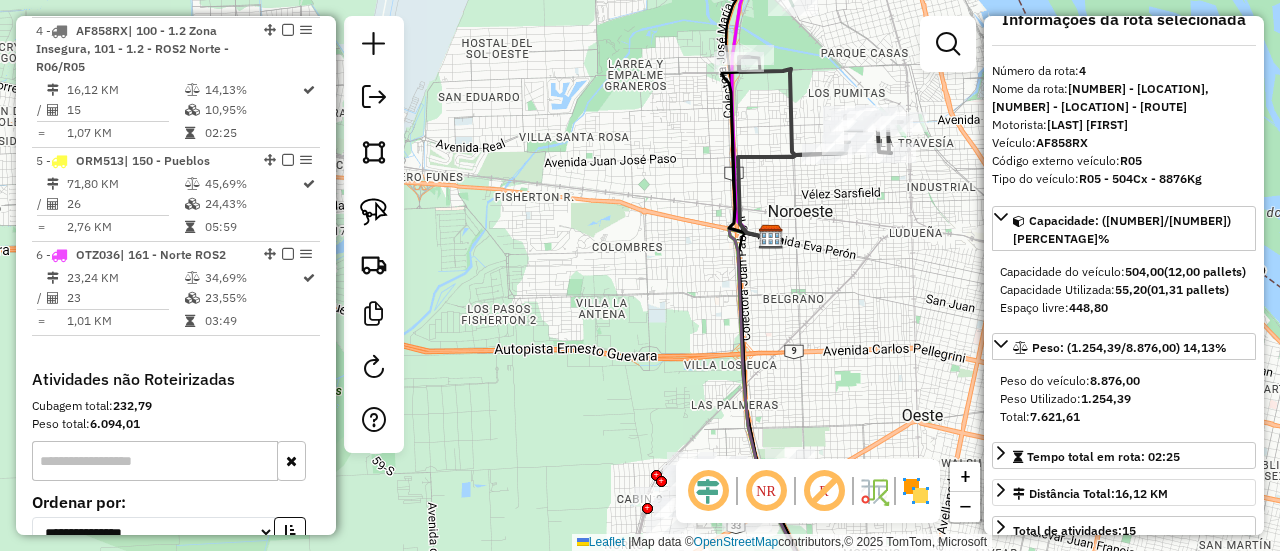 scroll, scrollTop: 18, scrollLeft: 0, axis: vertical 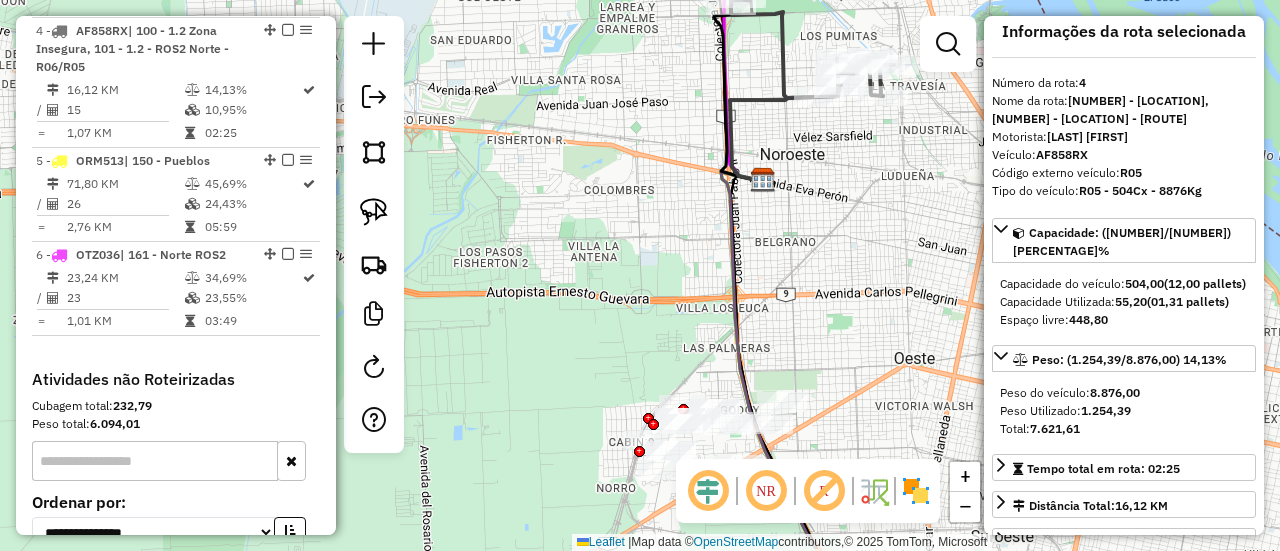 drag, startPoint x: 811, startPoint y: 267, endPoint x: 804, endPoint y: 228, distance: 39.623226 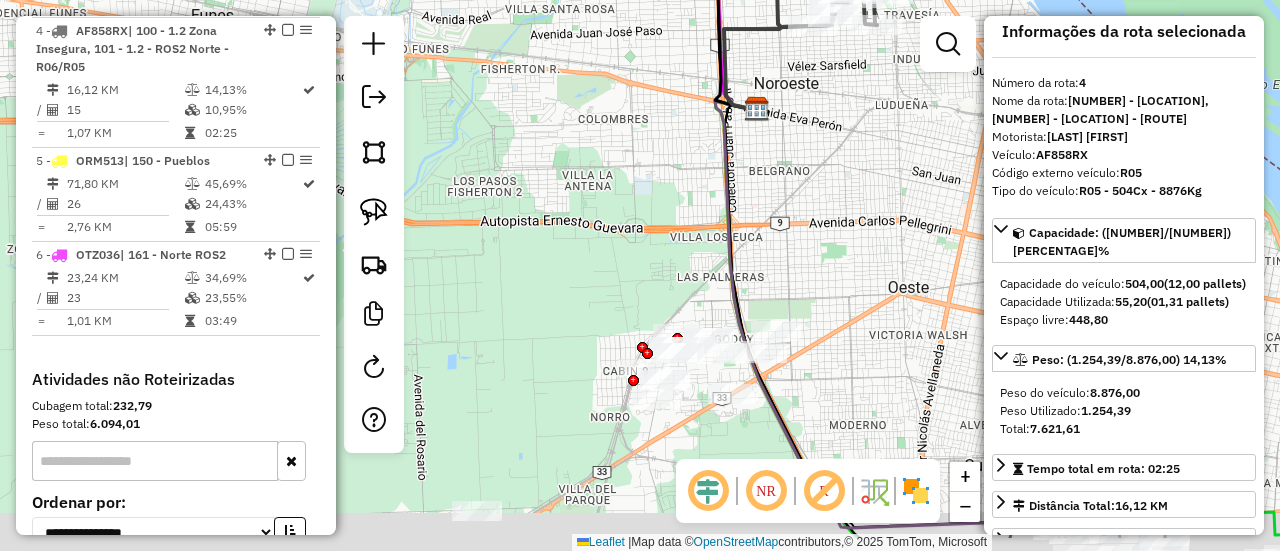 drag, startPoint x: 803, startPoint y: 252, endPoint x: 802, endPoint y: 222, distance: 30.016663 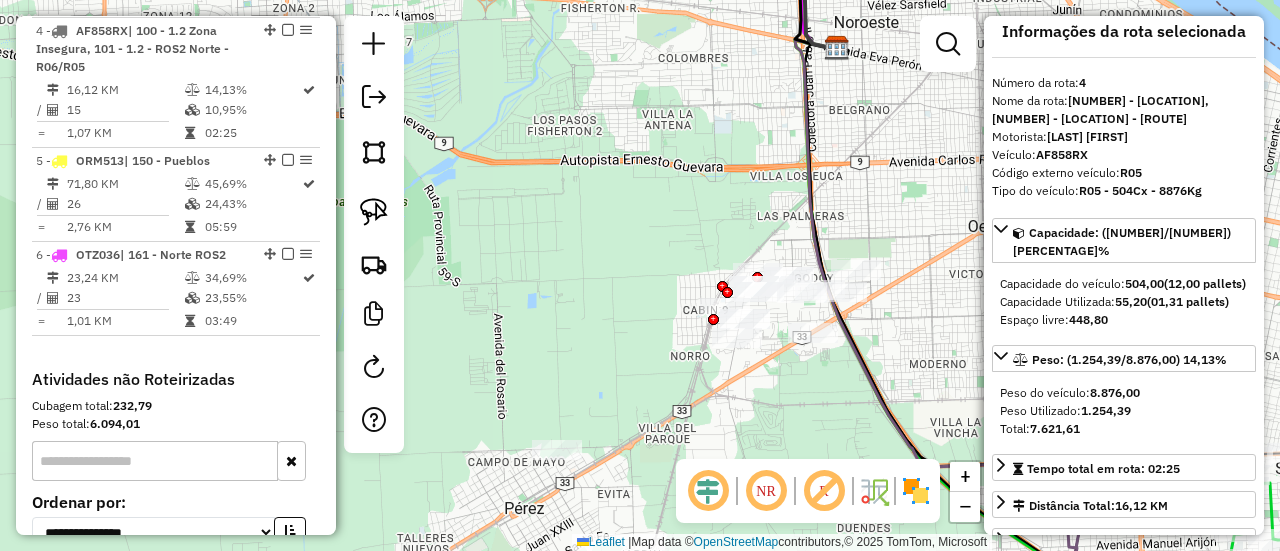 drag, startPoint x: 667, startPoint y: 405, endPoint x: 738, endPoint y: 355, distance: 86.83893 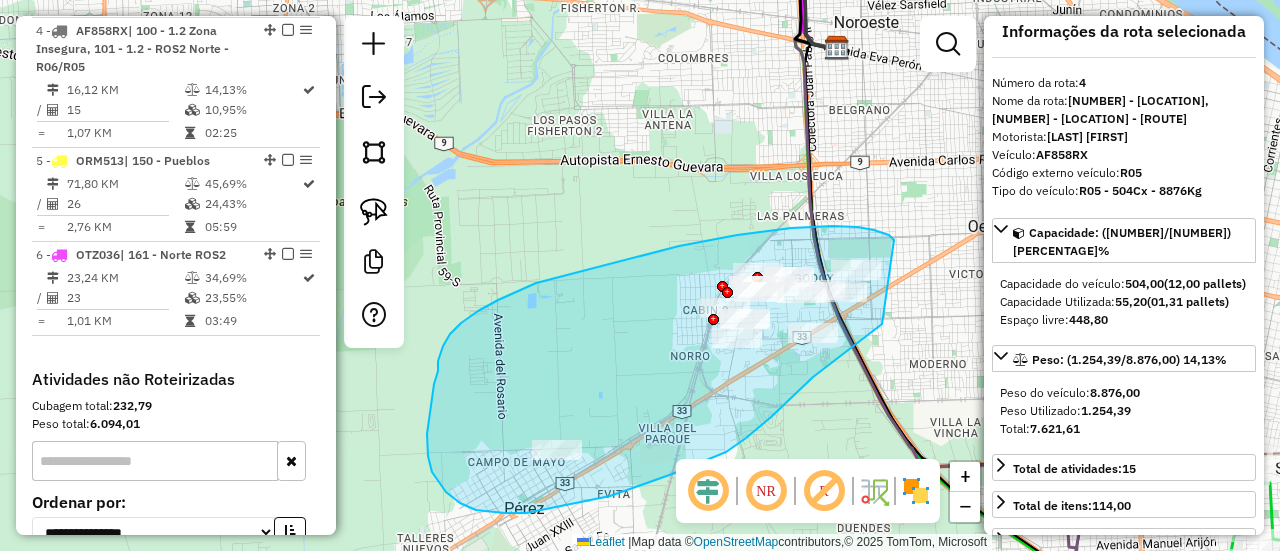 drag, startPoint x: 894, startPoint y: 240, endPoint x: 883, endPoint y: 323, distance: 83.725746 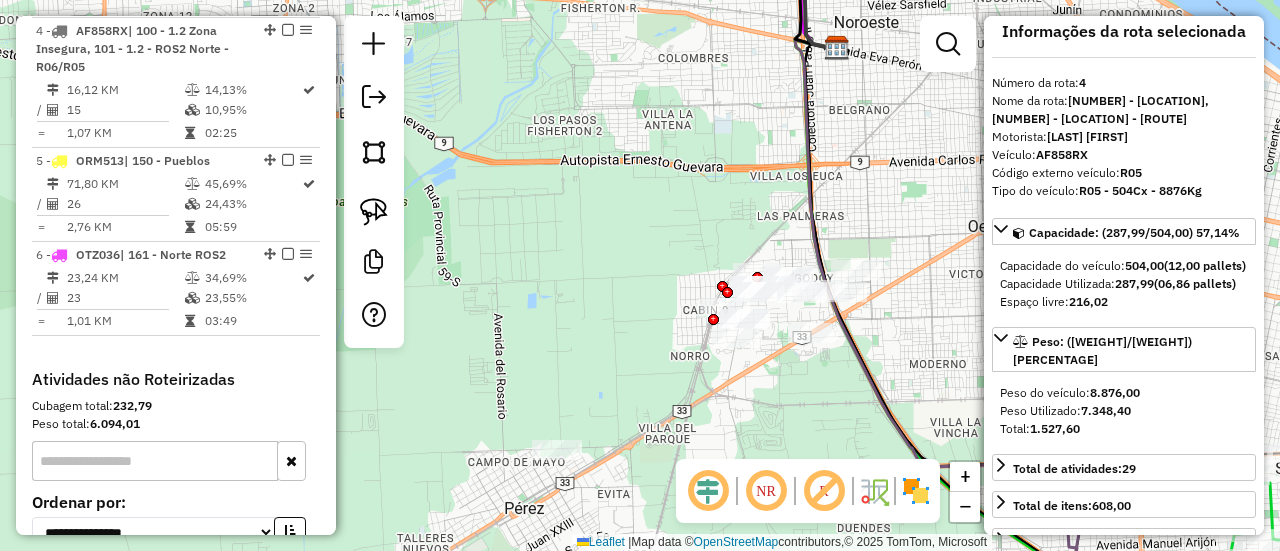 select on "**********" 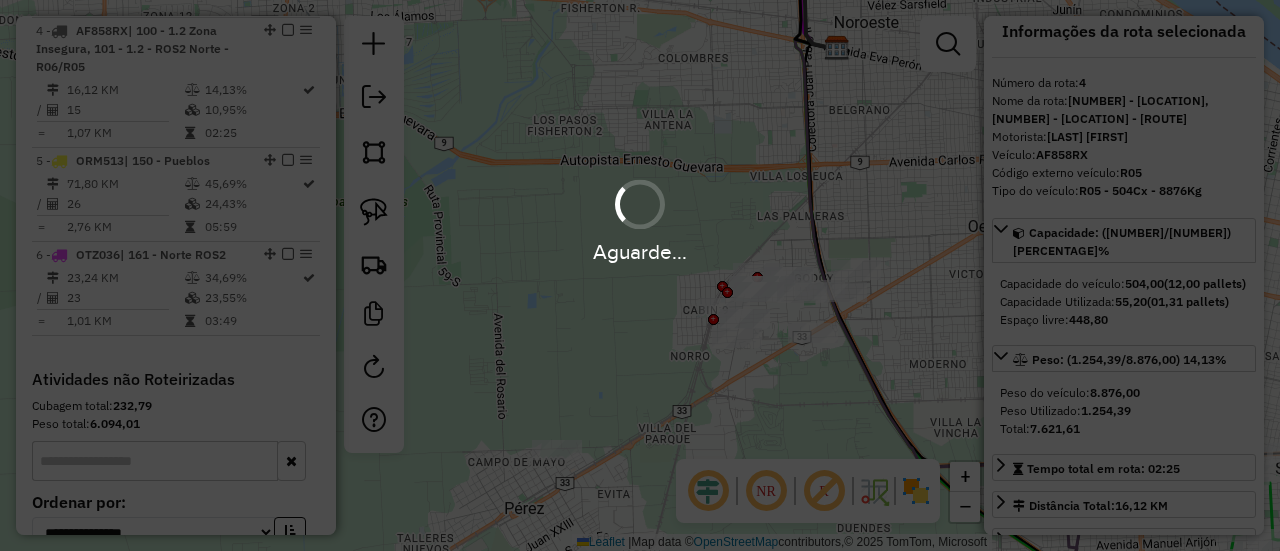 scroll, scrollTop: 992, scrollLeft: 0, axis: vertical 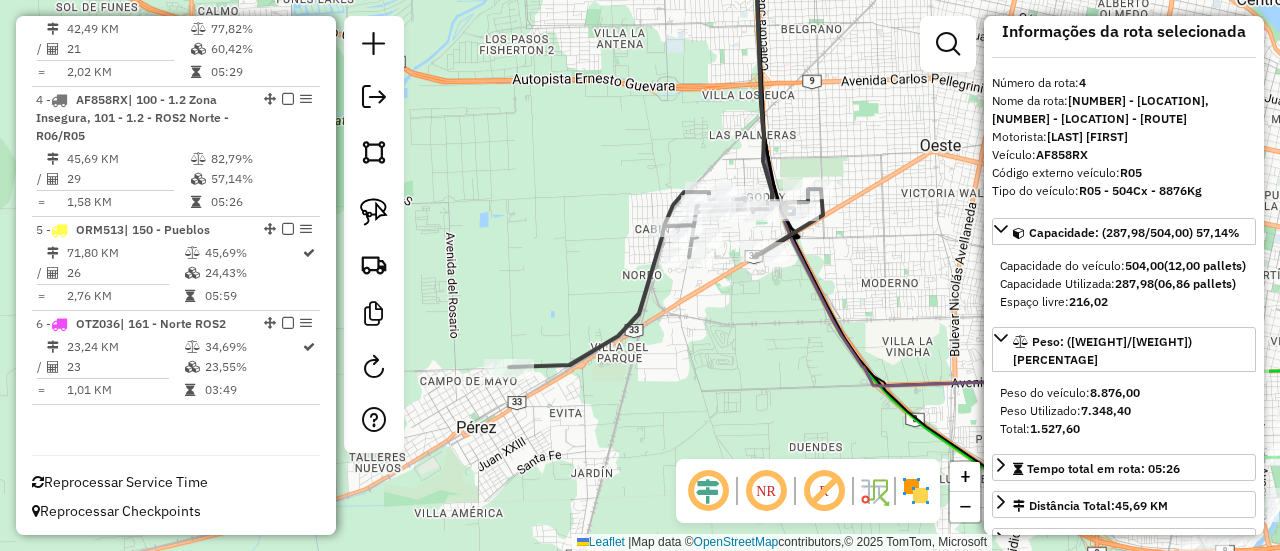 drag, startPoint x: 782, startPoint y: 346, endPoint x: 773, endPoint y: 333, distance: 15.811388 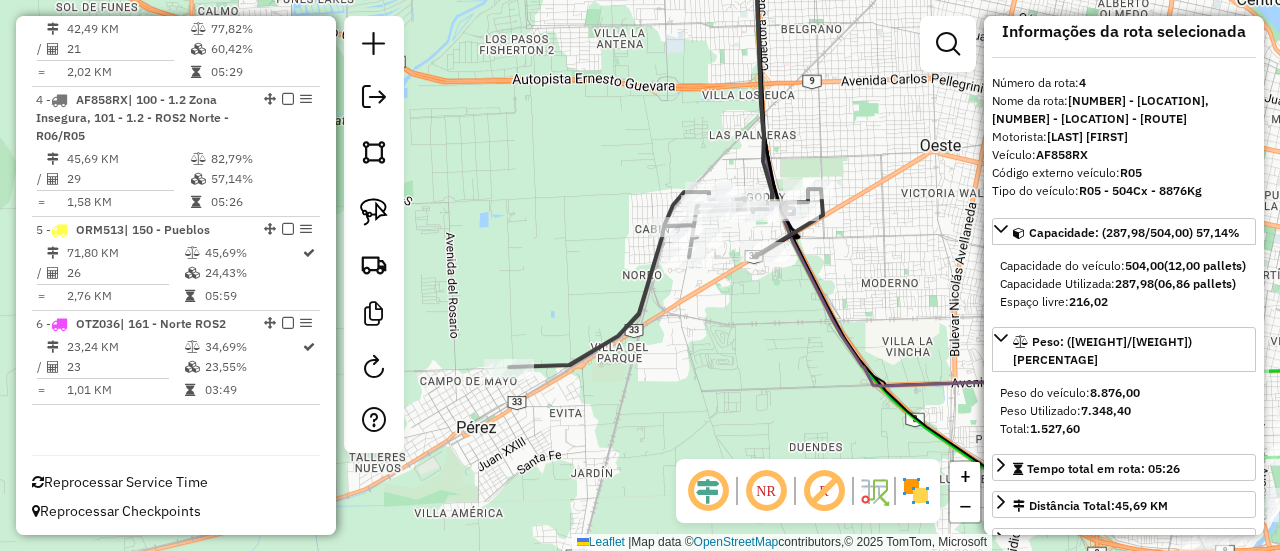 click on "Janela de atendimento Grade de atendimento Capacidade Transportadoras Veículos Cliente Pedidos  Rotas Selecione os dias de semana para filtrar as janelas de atendimento  Seg   Ter   Qua   Qui   Sex   Sáb   Dom  Informe o período da janela de atendimento: De: Até:  Filtrar exatamente a janela do cliente  Considerar janela de atendimento padrão  Selecione os dias de semana para filtrar as grades de atendimento  Seg   Ter   Qua   Qui   Sex   Sáb   Dom   Considerar clientes sem dia de atendimento cadastrado  Clientes fora do dia de atendimento selecionado Filtrar as atividades entre os valores definidos abaixo:  Peso mínimo:   Peso máximo:   Cubagem mínima:   Cubagem máxima:   De:   Até:  Filtrar as atividades entre o tempo de atendimento definido abaixo:  De:   Até:   Considerar capacidade total dos clientes não roteirizados Transportadora: Selecione um ou mais itens Tipo de veículo: Selecione um ou mais itens Veículo: Selecione um ou mais itens Motorista: Selecione um ou mais itens Nome: Rótulo:" 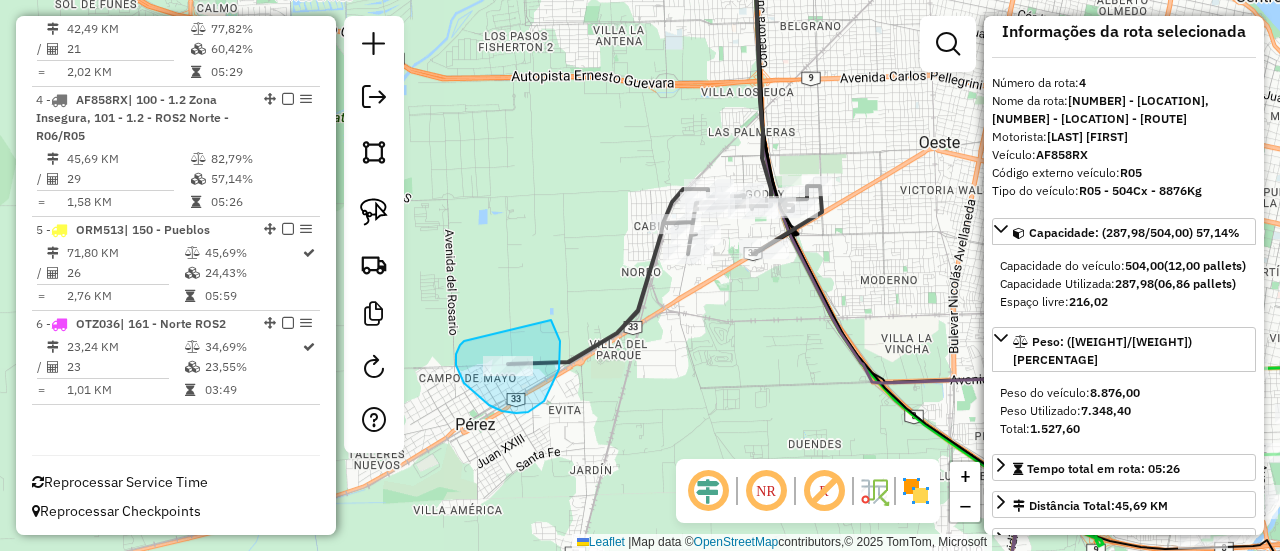 drag, startPoint x: 456, startPoint y: 365, endPoint x: 530, endPoint y: 311, distance: 91.60786 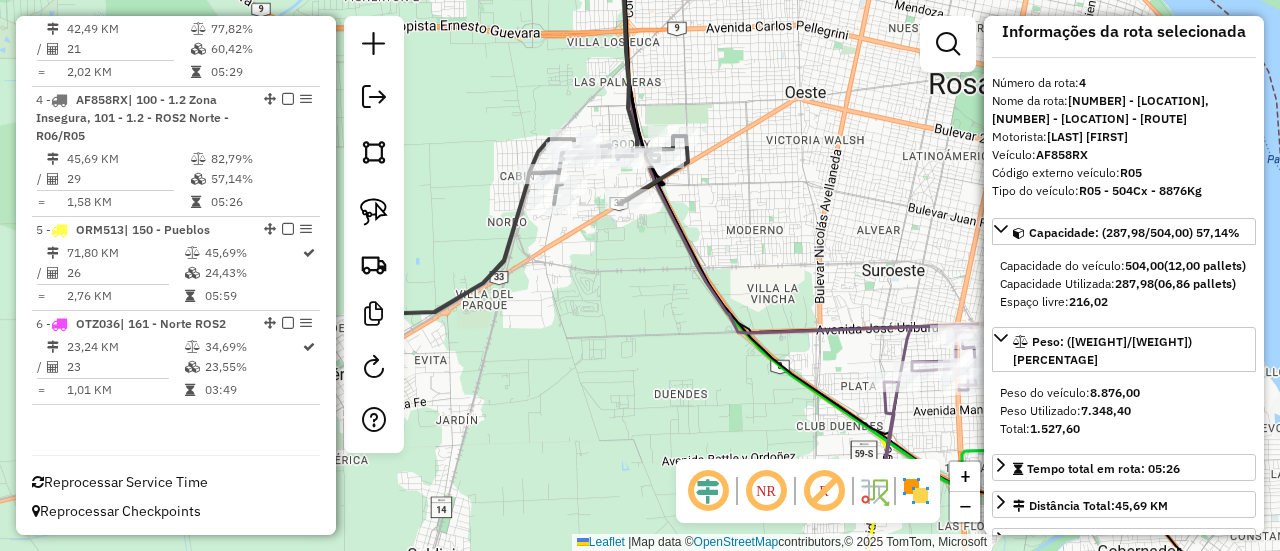 drag, startPoint x: 853, startPoint y: 348, endPoint x: 630, endPoint y: 247, distance: 244.80605 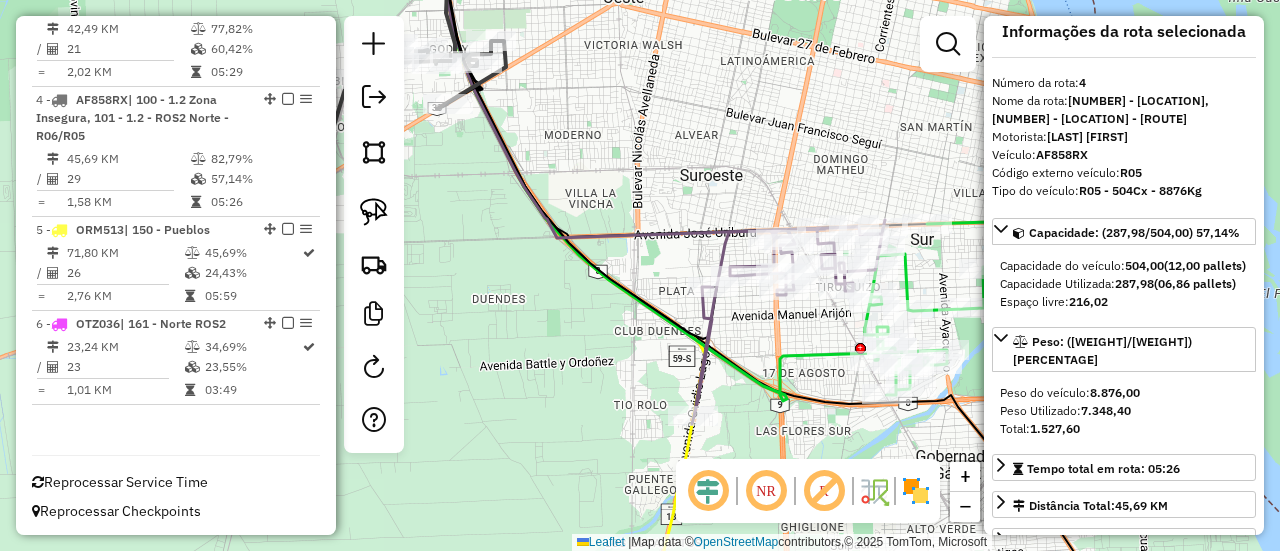 click 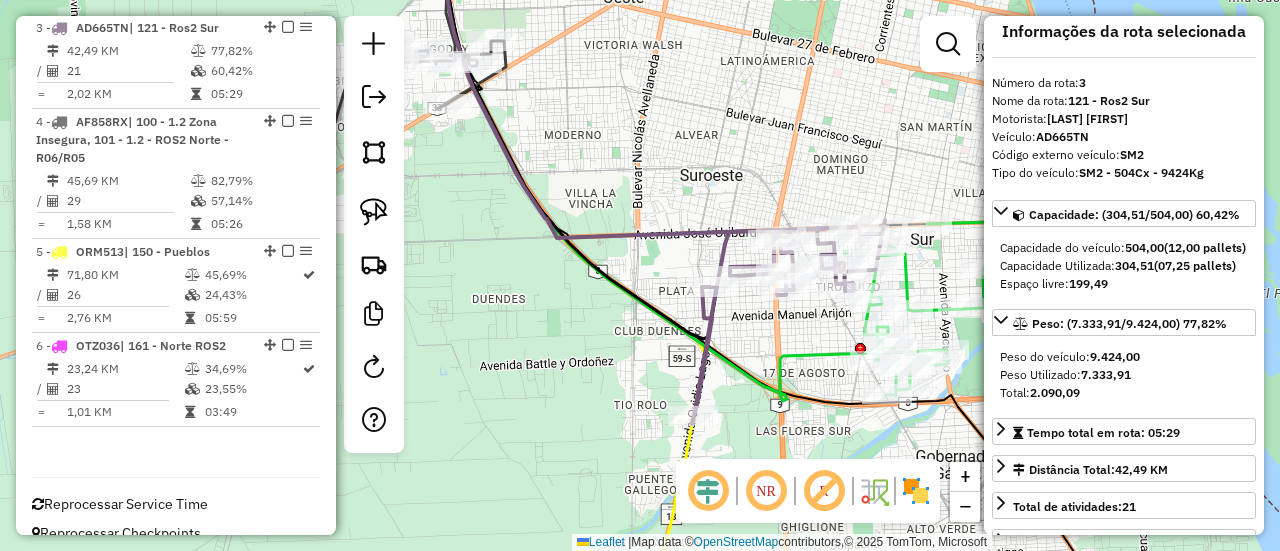 scroll, scrollTop: 968, scrollLeft: 0, axis: vertical 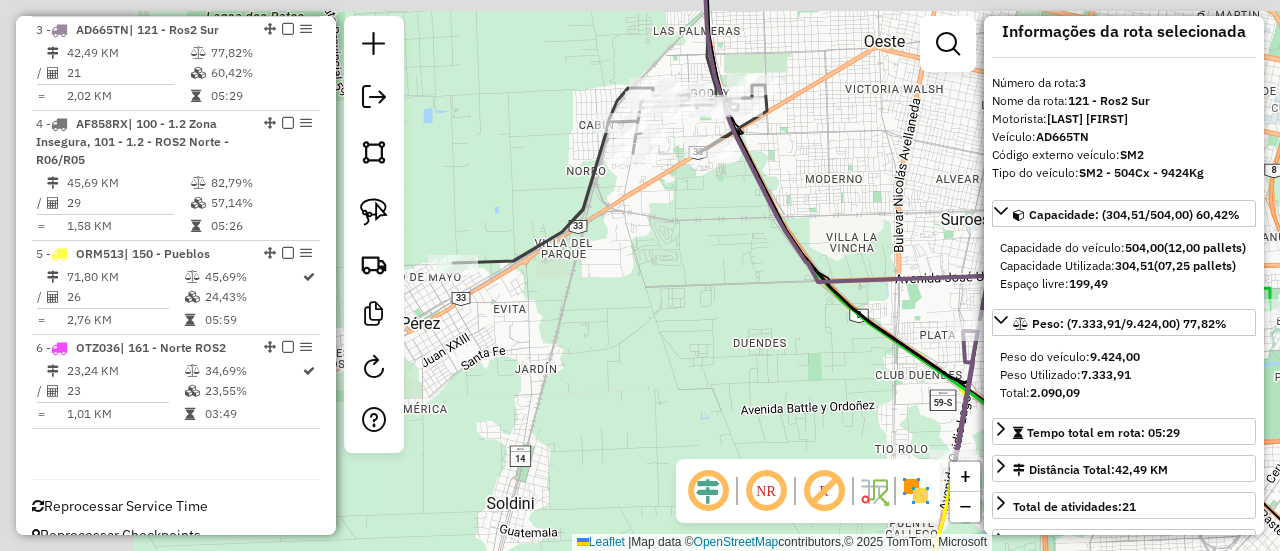 drag, startPoint x: 657, startPoint y: 321, endPoint x: 766, endPoint y: 319, distance: 109.01835 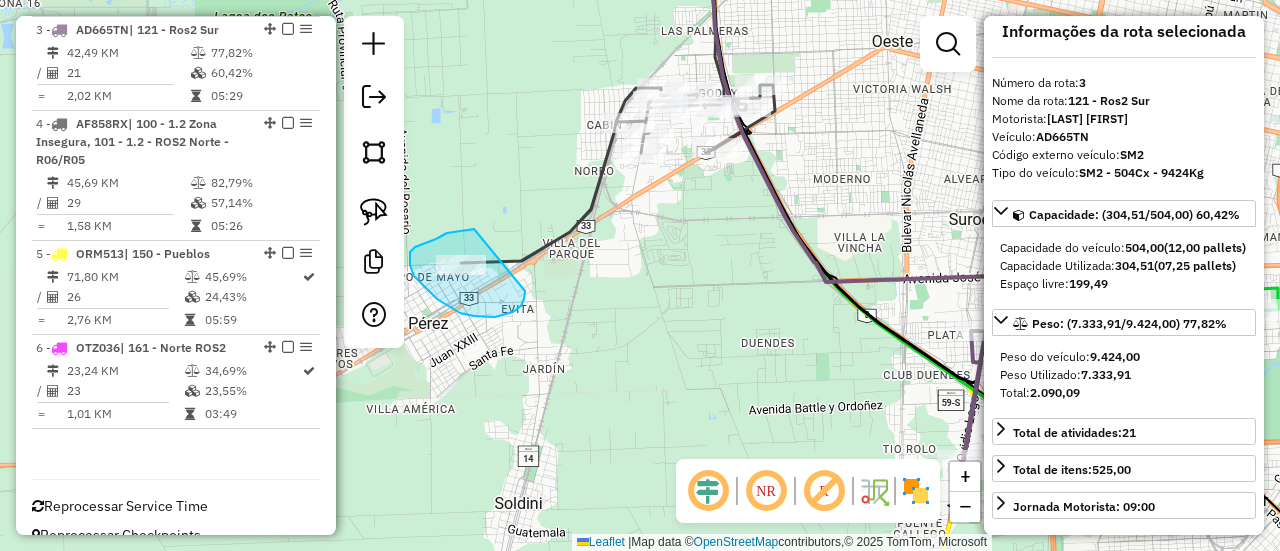 drag, startPoint x: 410, startPoint y: 252, endPoint x: 525, endPoint y: 288, distance: 120.50311 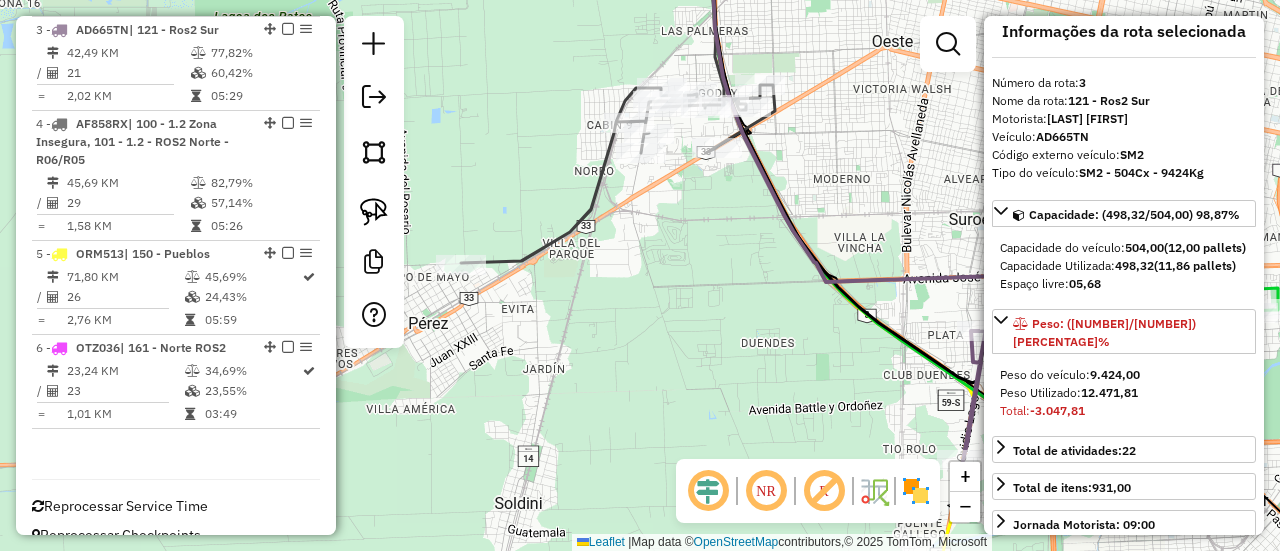 select on "**********" 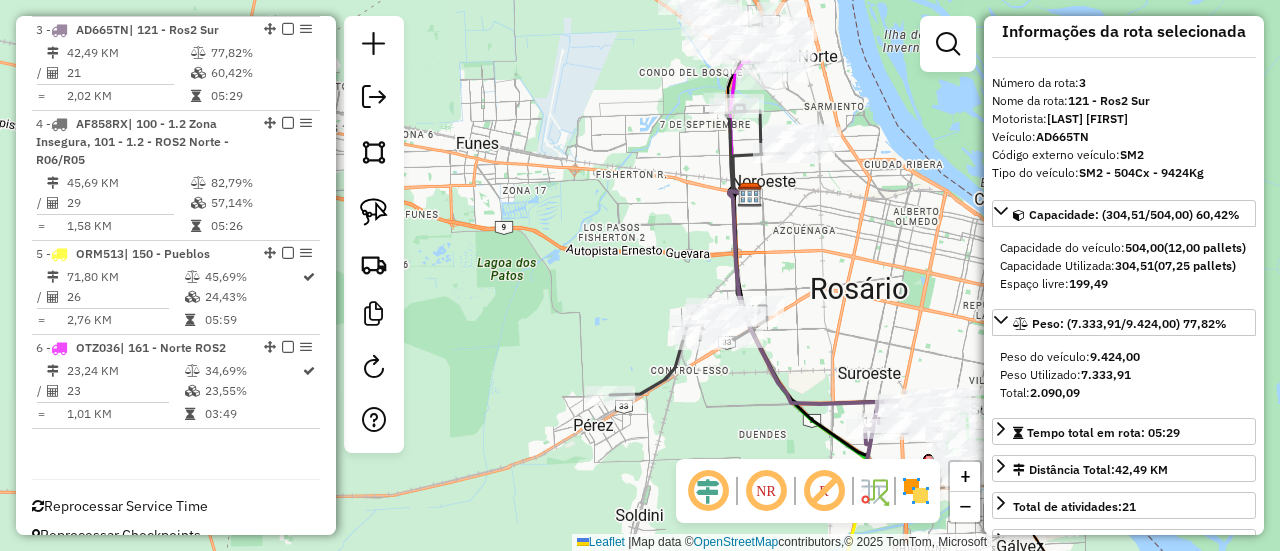 drag, startPoint x: 781, startPoint y: 229, endPoint x: 794, endPoint y: 365, distance: 136.6199 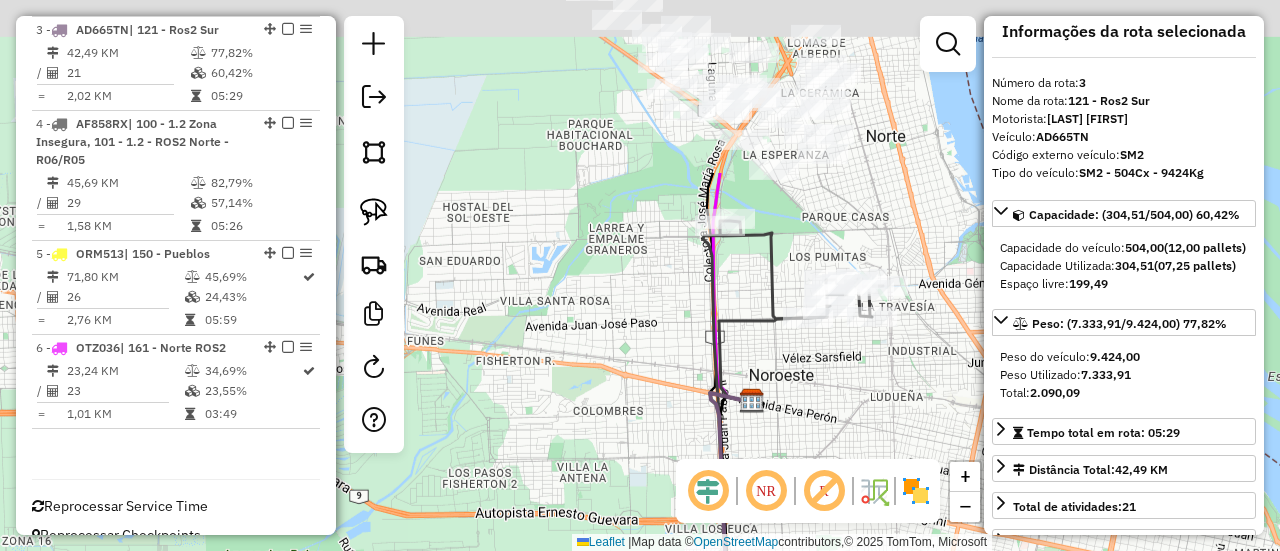 drag, startPoint x: 807, startPoint y: 206, endPoint x: 848, endPoint y: 426, distance: 223.78784 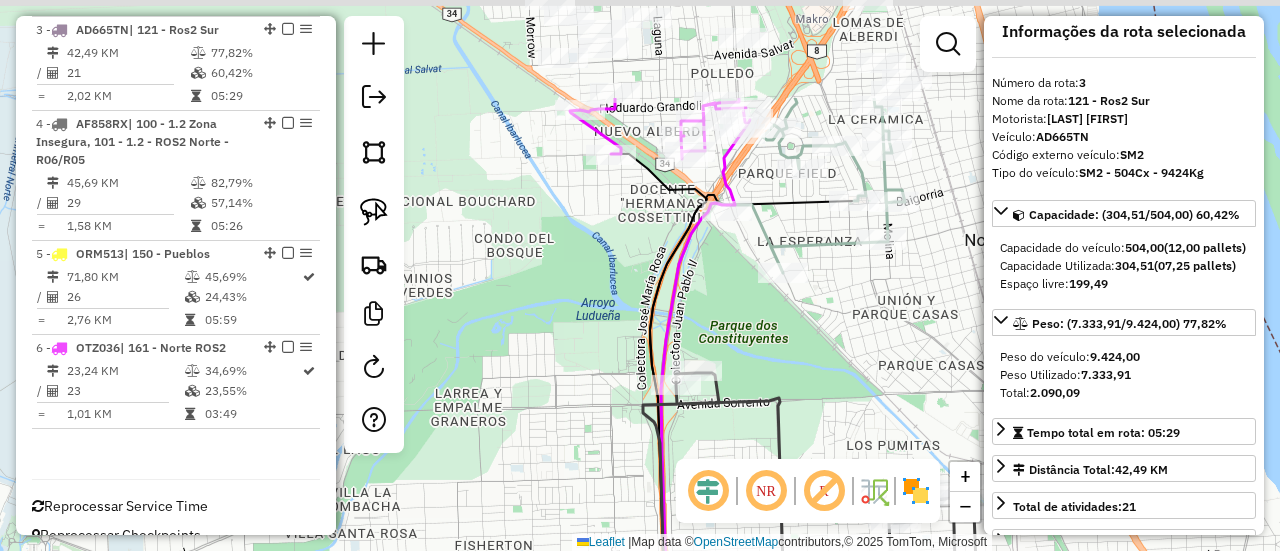 drag, startPoint x: 818, startPoint y: 364, endPoint x: 836, endPoint y: 481, distance: 118.37652 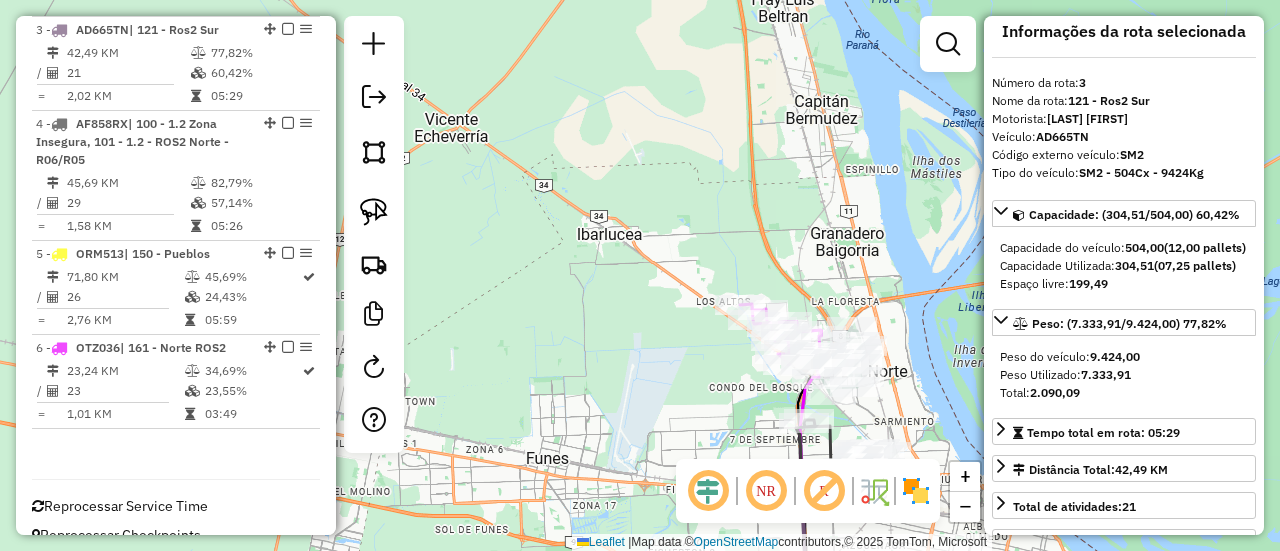 click 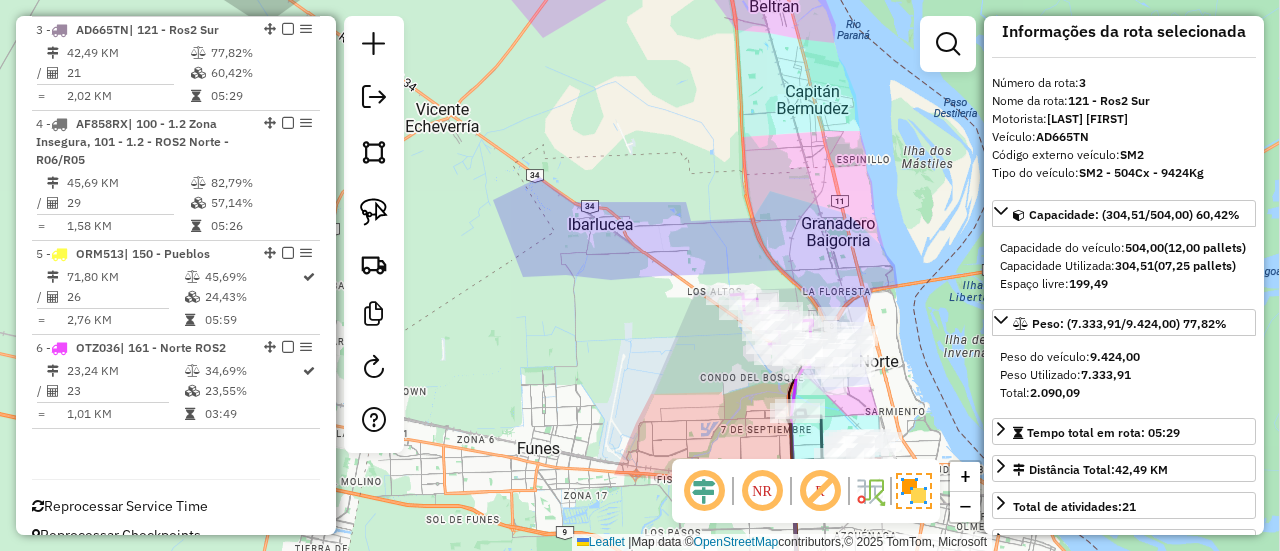 drag, startPoint x: 927, startPoint y: 351, endPoint x: 878, endPoint y: 258, distance: 105.11898 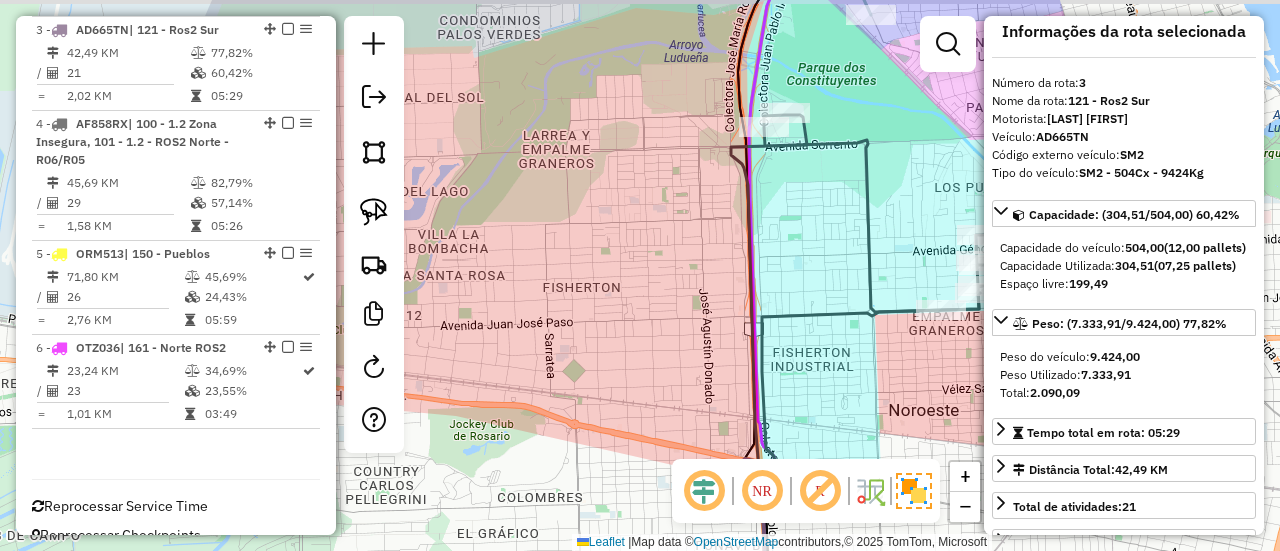 drag, startPoint x: 702, startPoint y: 81, endPoint x: 674, endPoint y: 442, distance: 362.08426 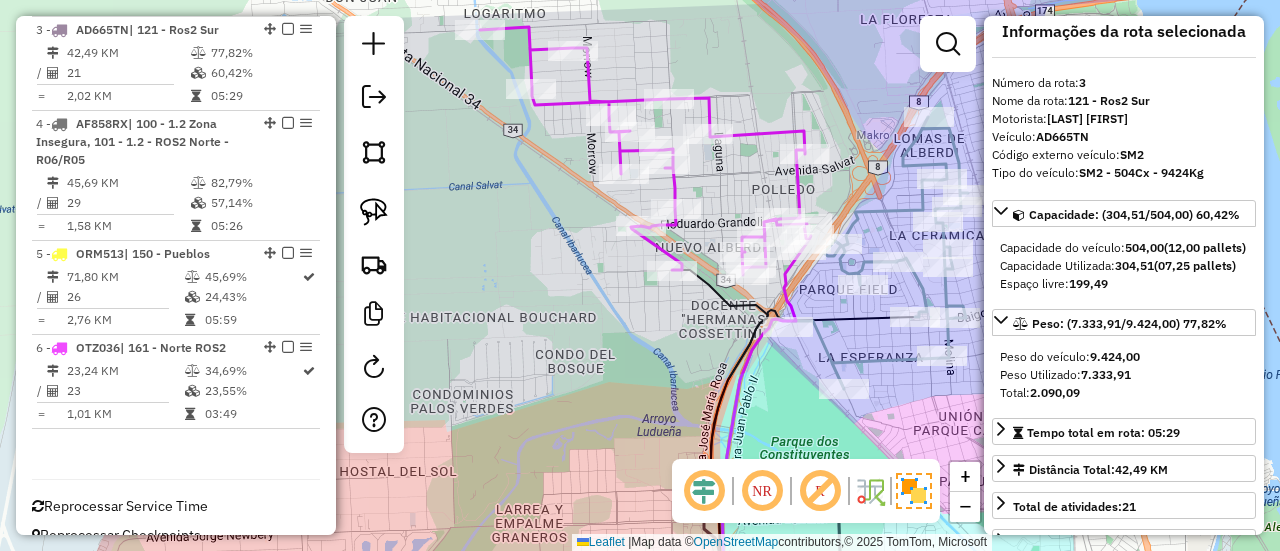 click 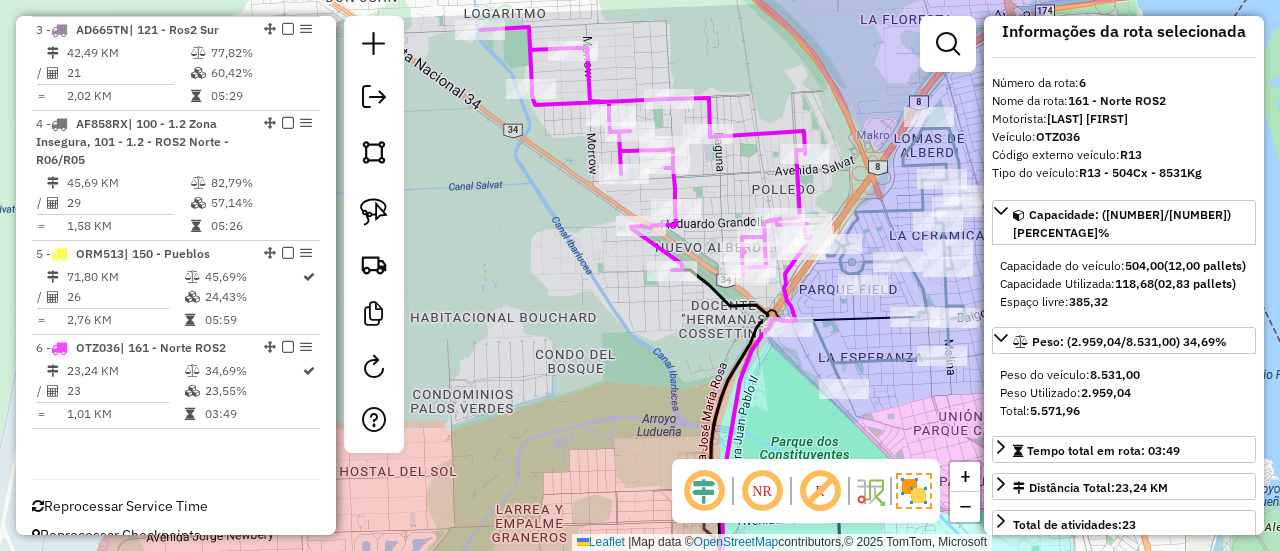 scroll, scrollTop: 992, scrollLeft: 0, axis: vertical 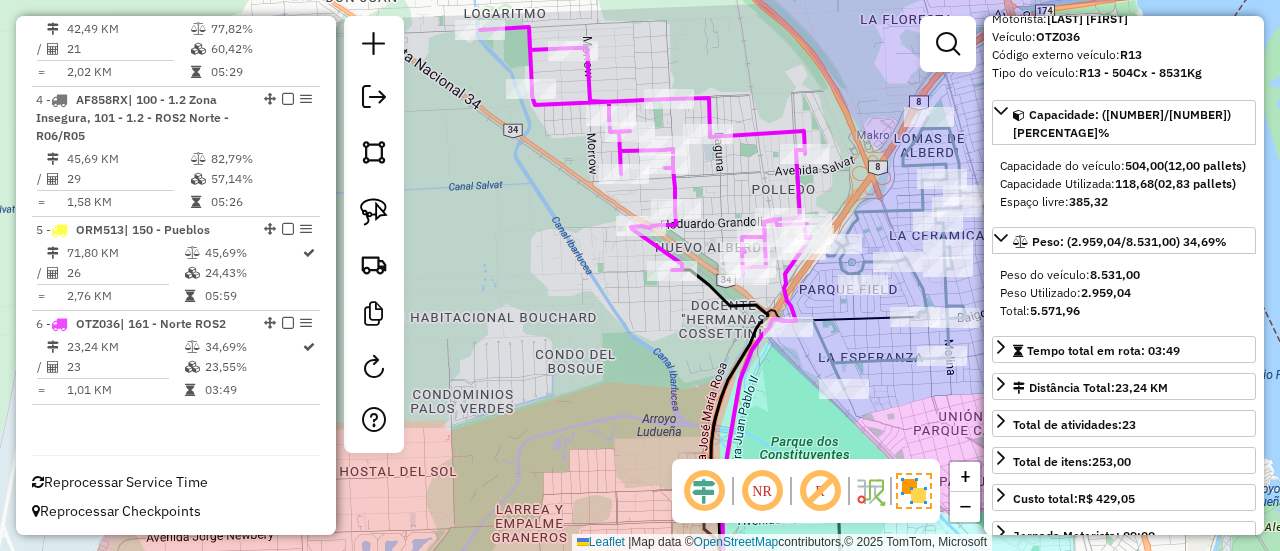click 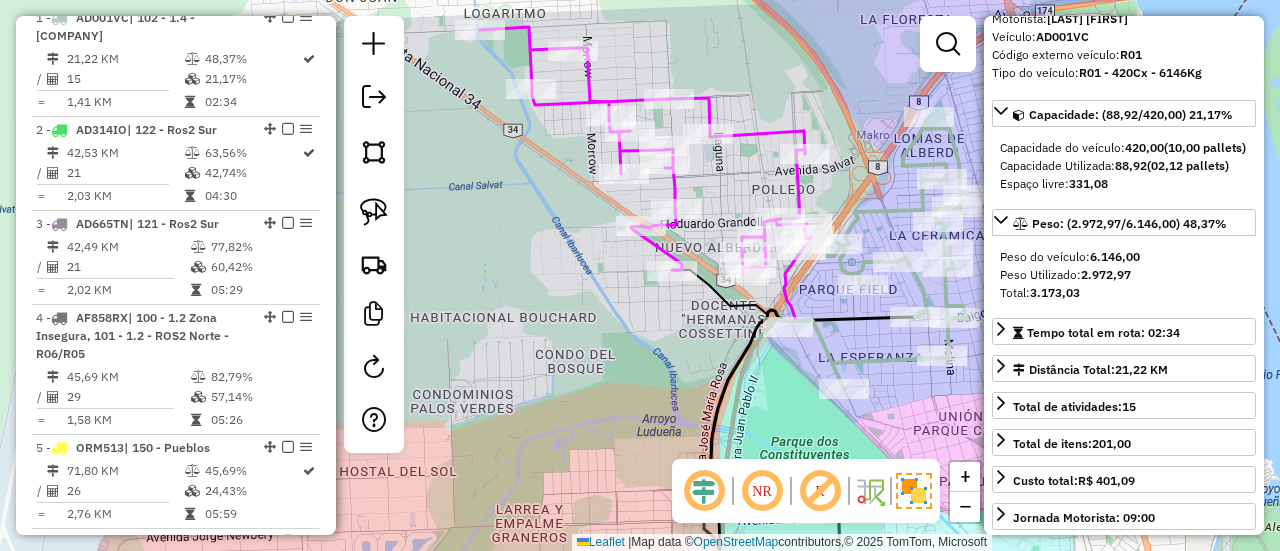 scroll, scrollTop: 762, scrollLeft: 0, axis: vertical 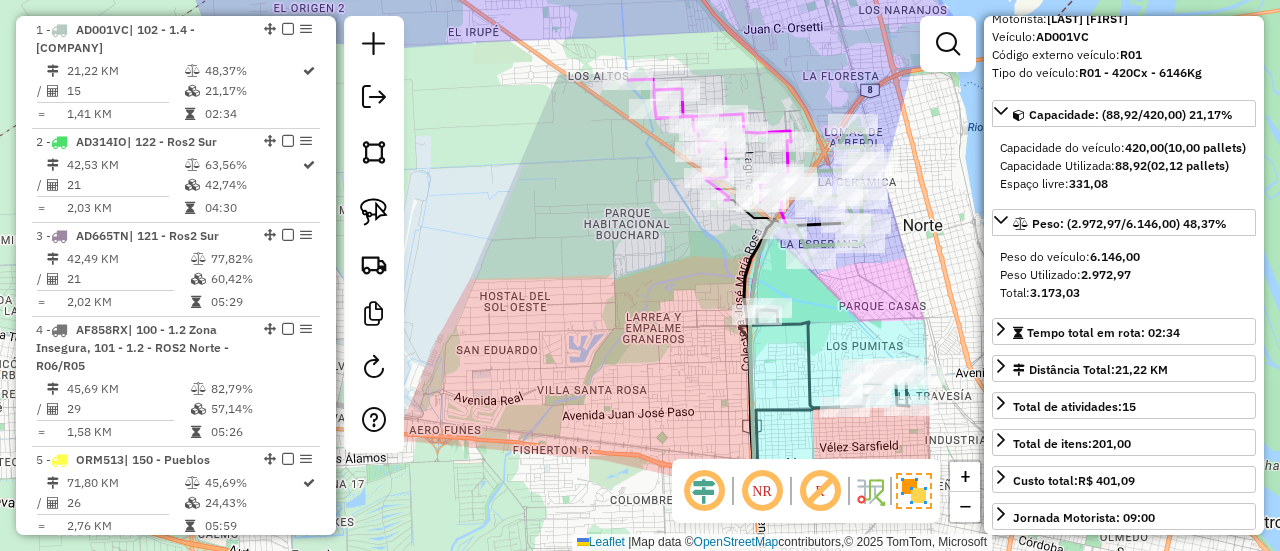 drag, startPoint x: 822, startPoint y: 405, endPoint x: 792, endPoint y: 277, distance: 131.46863 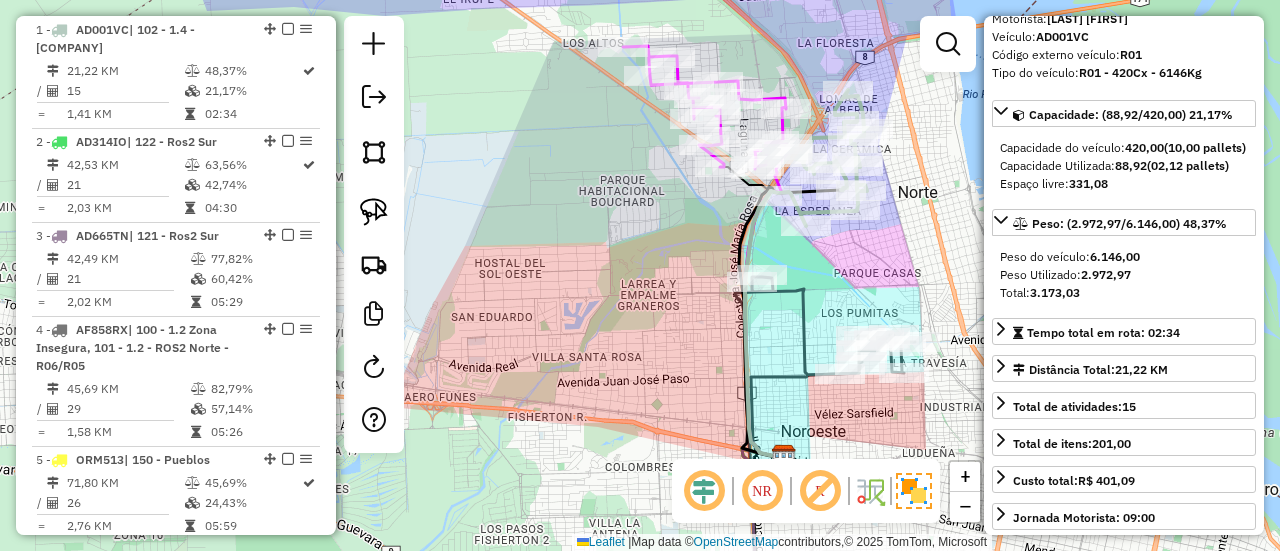 click 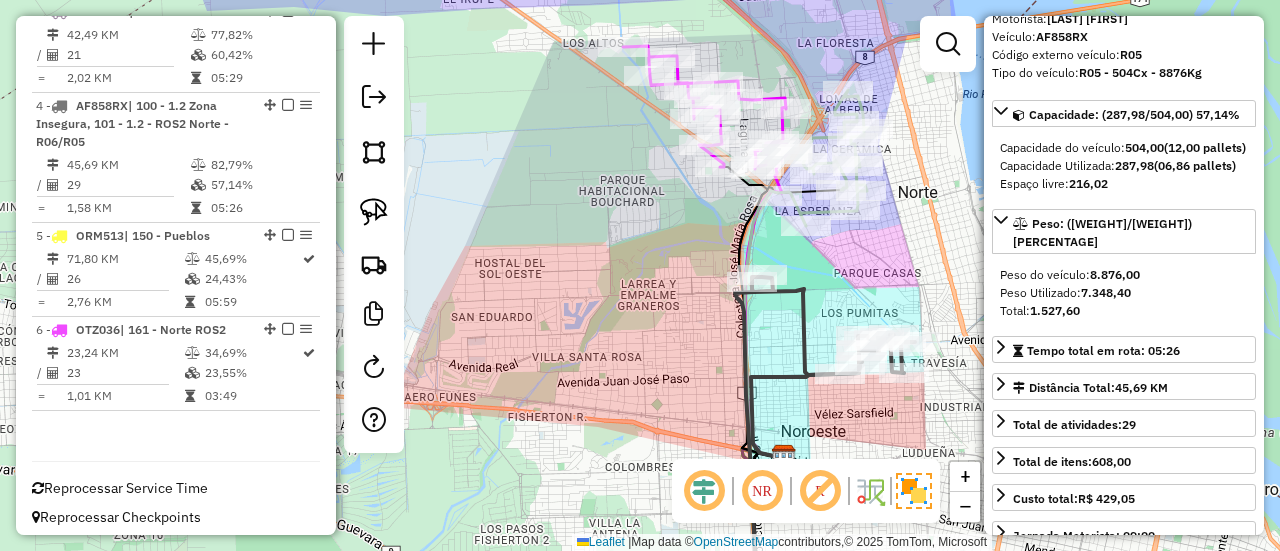 scroll, scrollTop: 992, scrollLeft: 0, axis: vertical 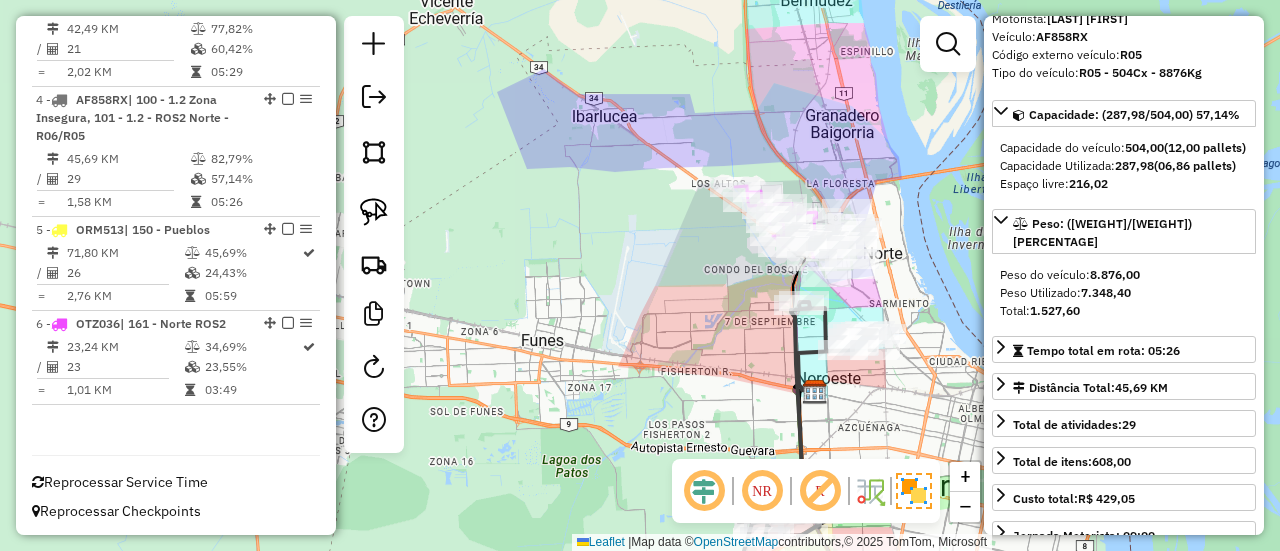 drag, startPoint x: 888, startPoint y: 402, endPoint x: 773, endPoint y: 228, distance: 208.56894 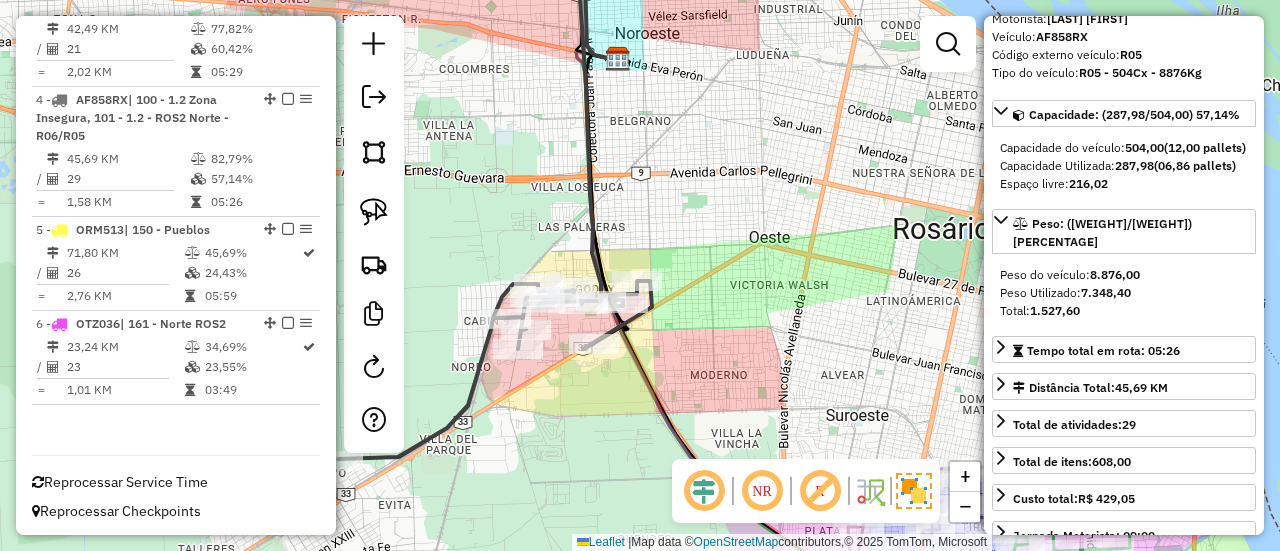 drag, startPoint x: 726, startPoint y: 361, endPoint x: 811, endPoint y: 232, distance: 154.48625 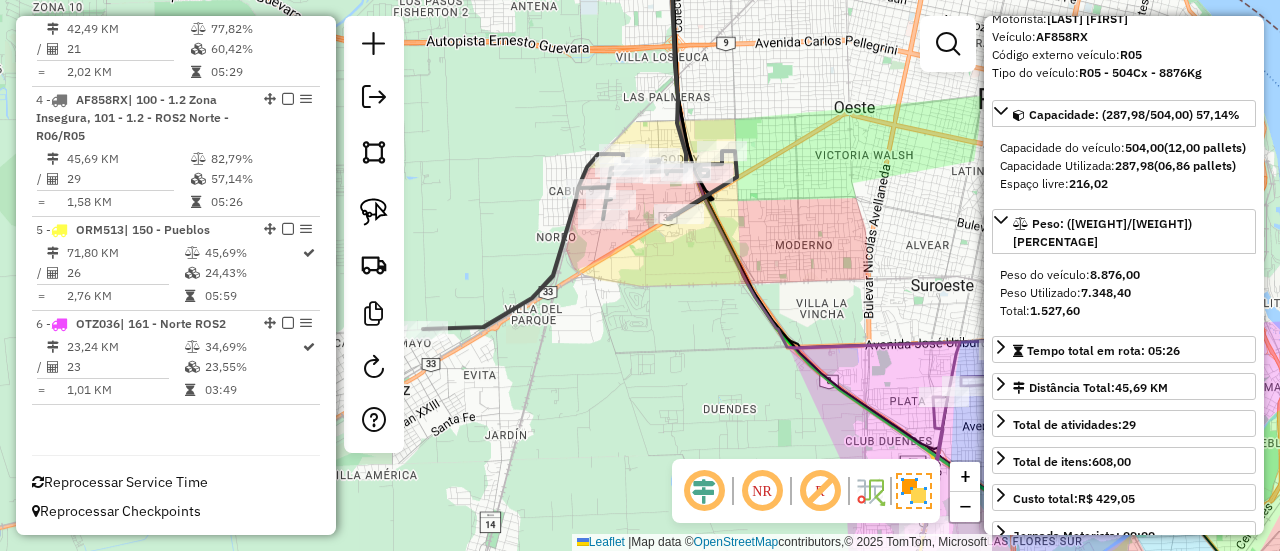 click 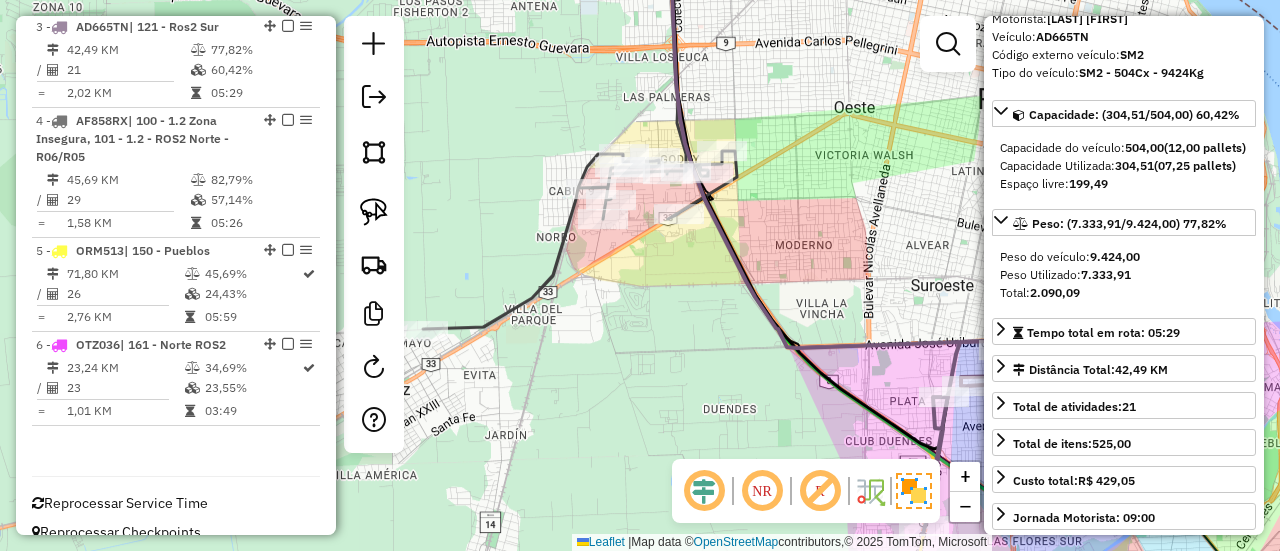 scroll, scrollTop: 968, scrollLeft: 0, axis: vertical 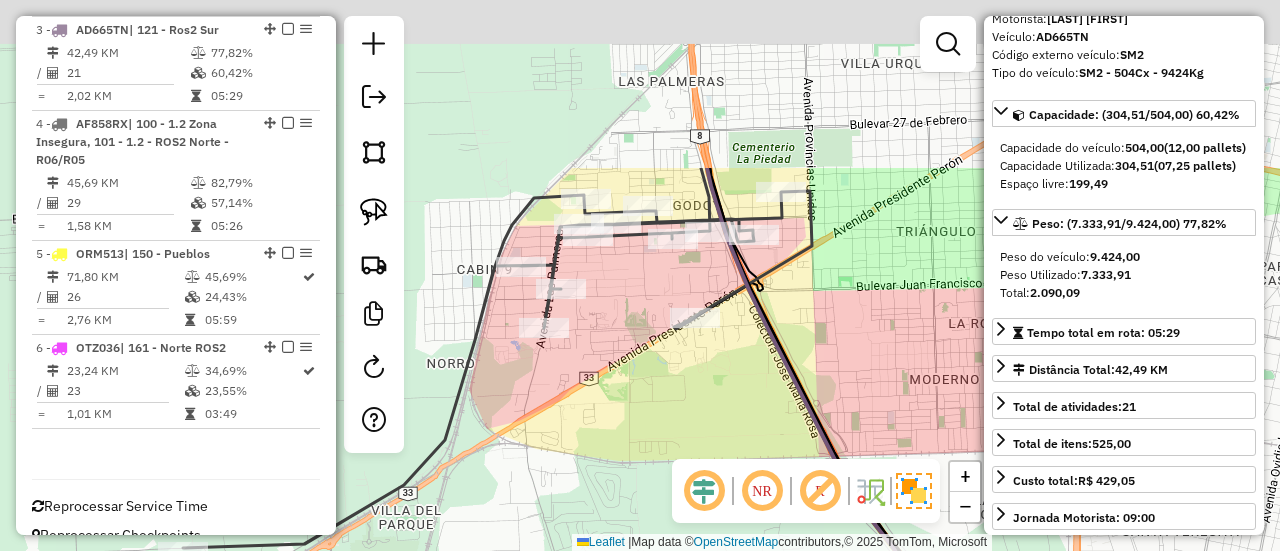 drag, startPoint x: 735, startPoint y: 215, endPoint x: 761, endPoint y: 451, distance: 237.42789 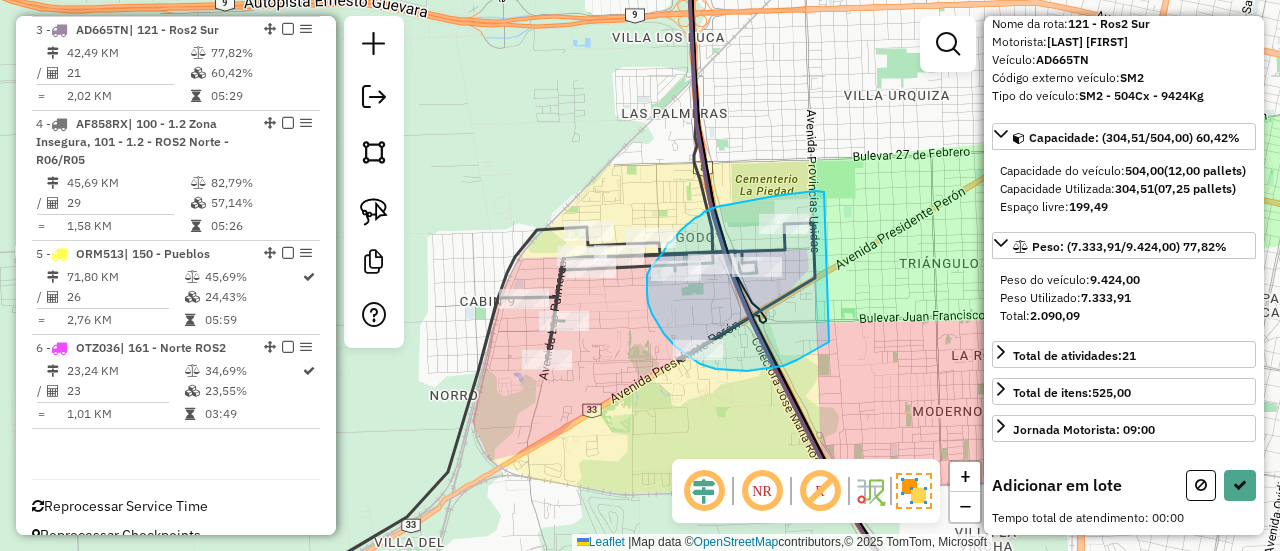 drag, startPoint x: 806, startPoint y: 193, endPoint x: 854, endPoint y: 323, distance: 138.57849 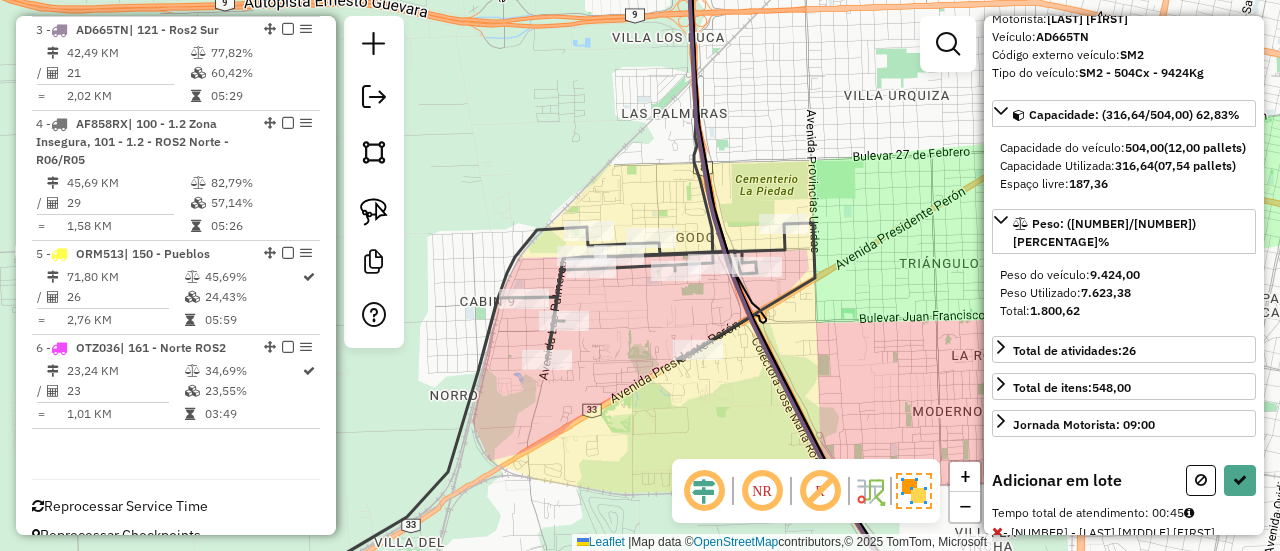 select on "**********" 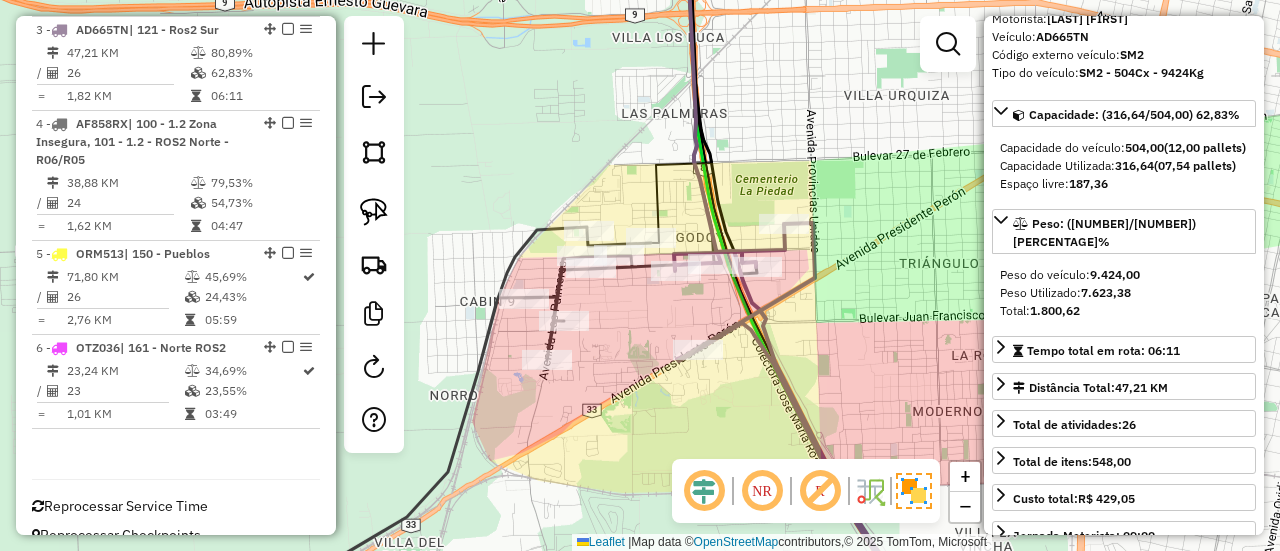 click 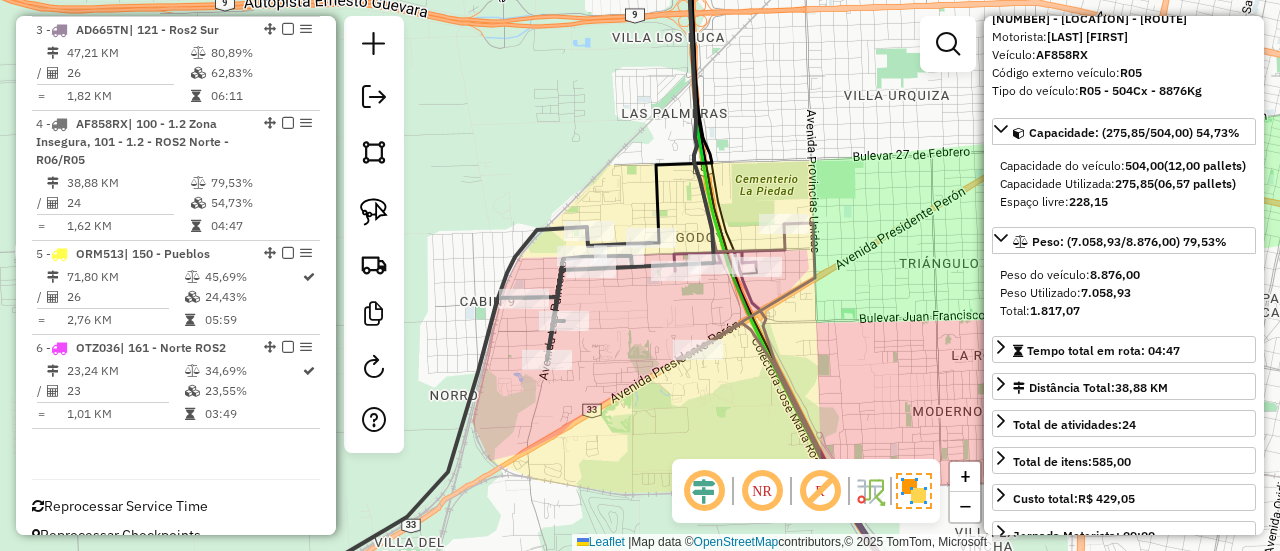 scroll, scrollTop: 136, scrollLeft: 0, axis: vertical 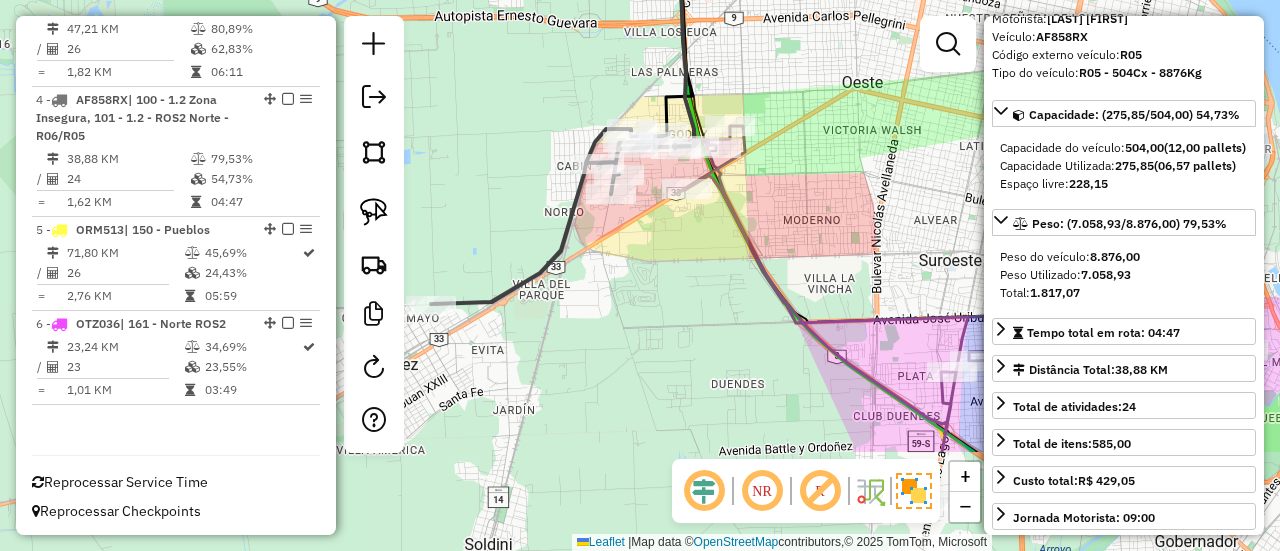 drag, startPoint x: 848, startPoint y: 350, endPoint x: 759, endPoint y: 171, distance: 199.90498 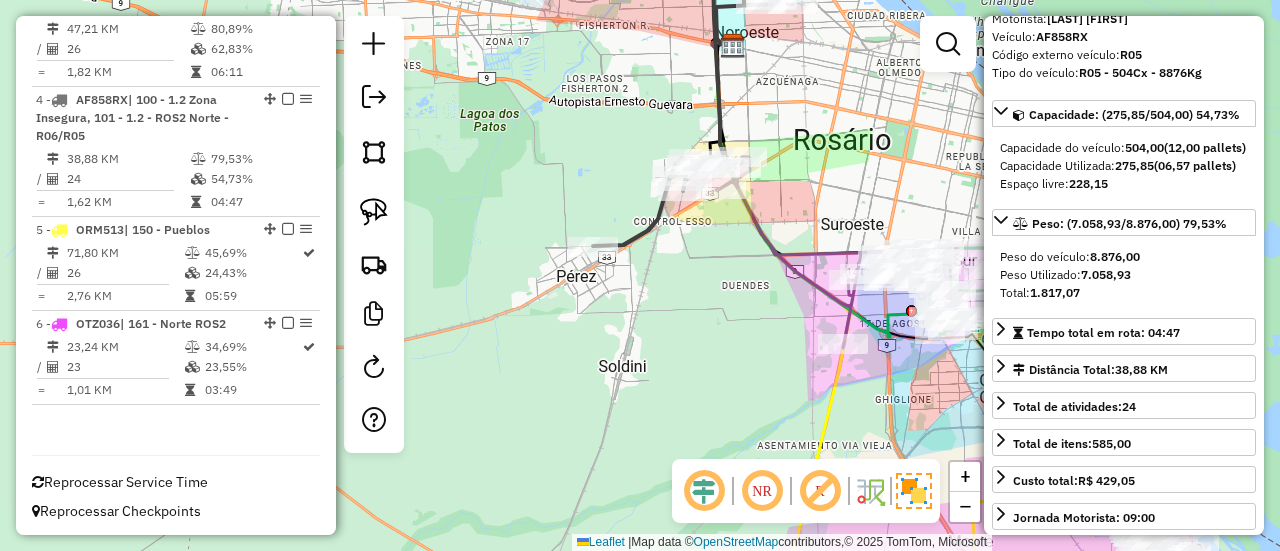 drag, startPoint x: 746, startPoint y: 329, endPoint x: 621, endPoint y: 248, distance: 148.94966 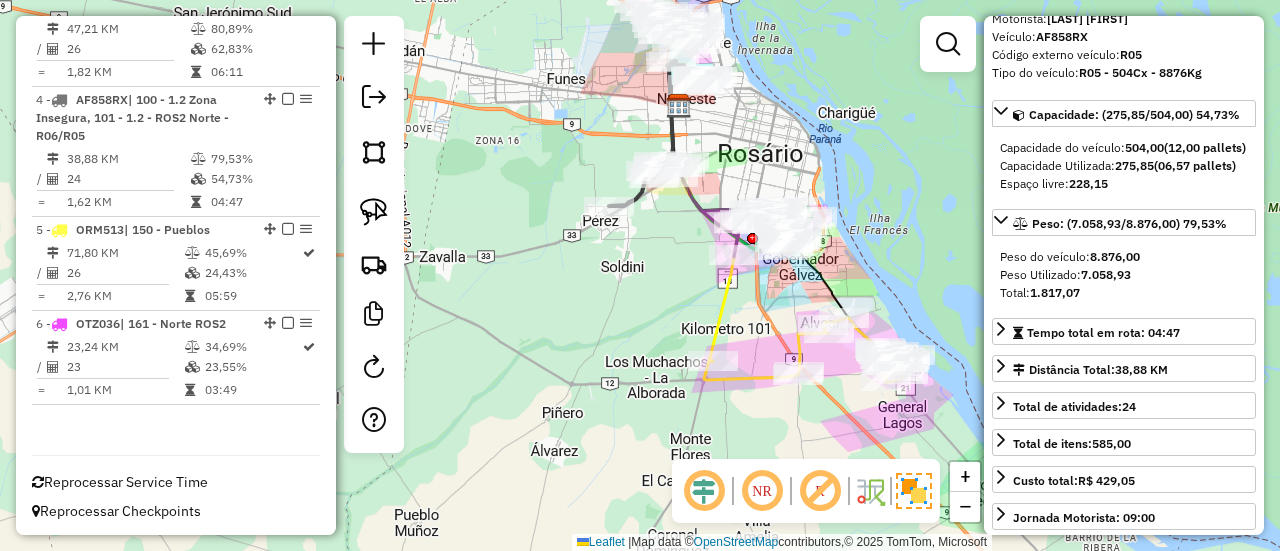 drag, startPoint x: 784, startPoint y: 343, endPoint x: 781, endPoint y: 293, distance: 50.08992 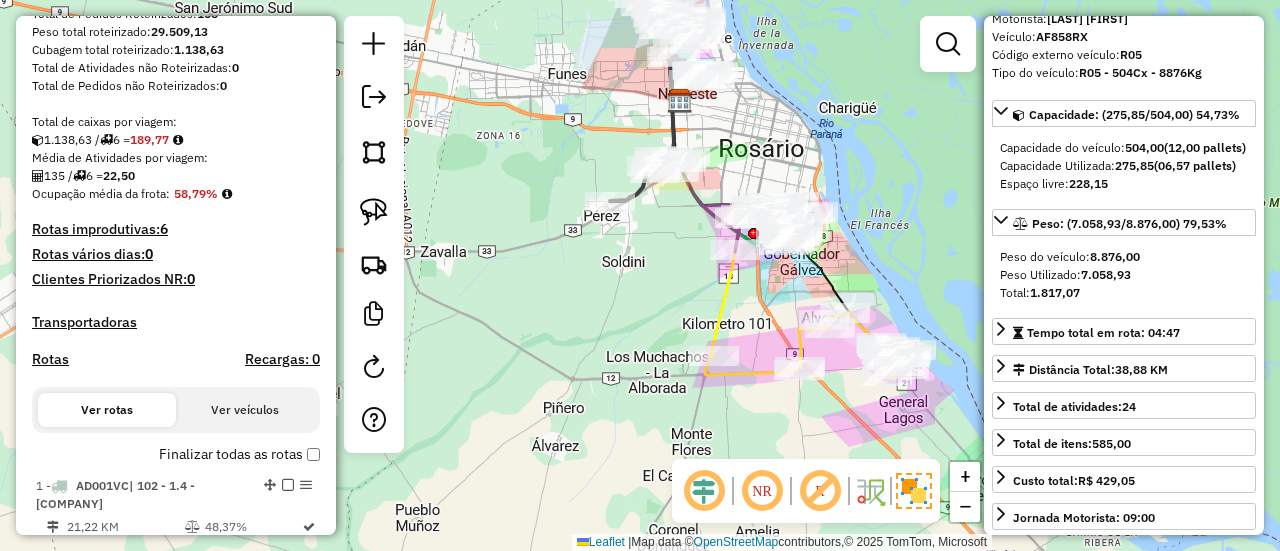 scroll, scrollTop: 292, scrollLeft: 0, axis: vertical 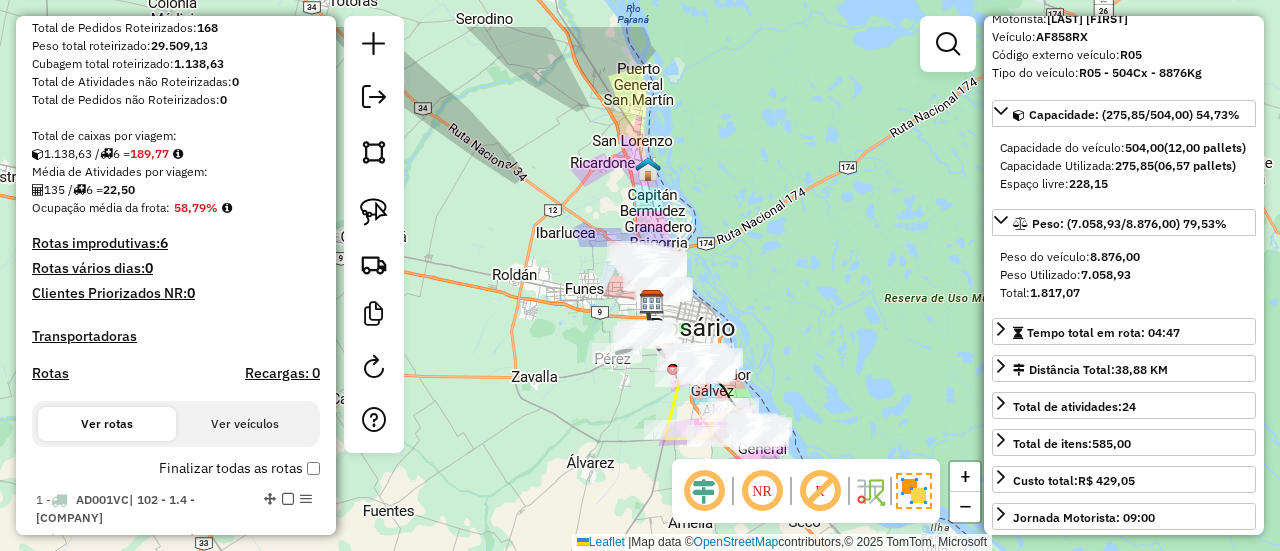 drag, startPoint x: 572, startPoint y: 347, endPoint x: 600, endPoint y: 434, distance: 91.394745 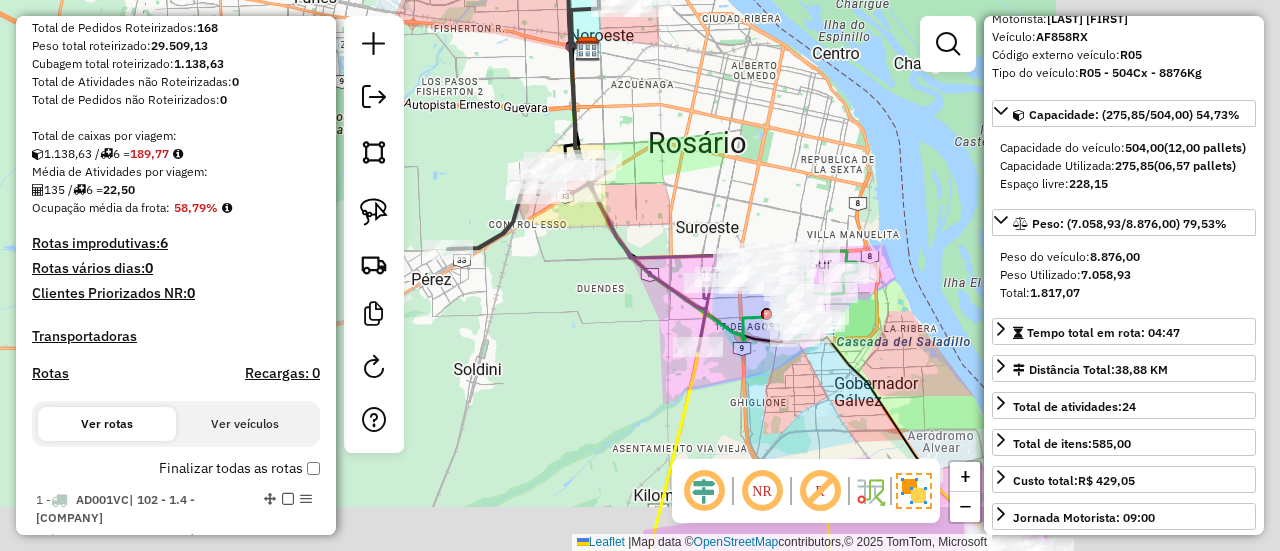 drag, startPoint x: 610, startPoint y: 387, endPoint x: 461, endPoint y: 349, distance: 153.7693 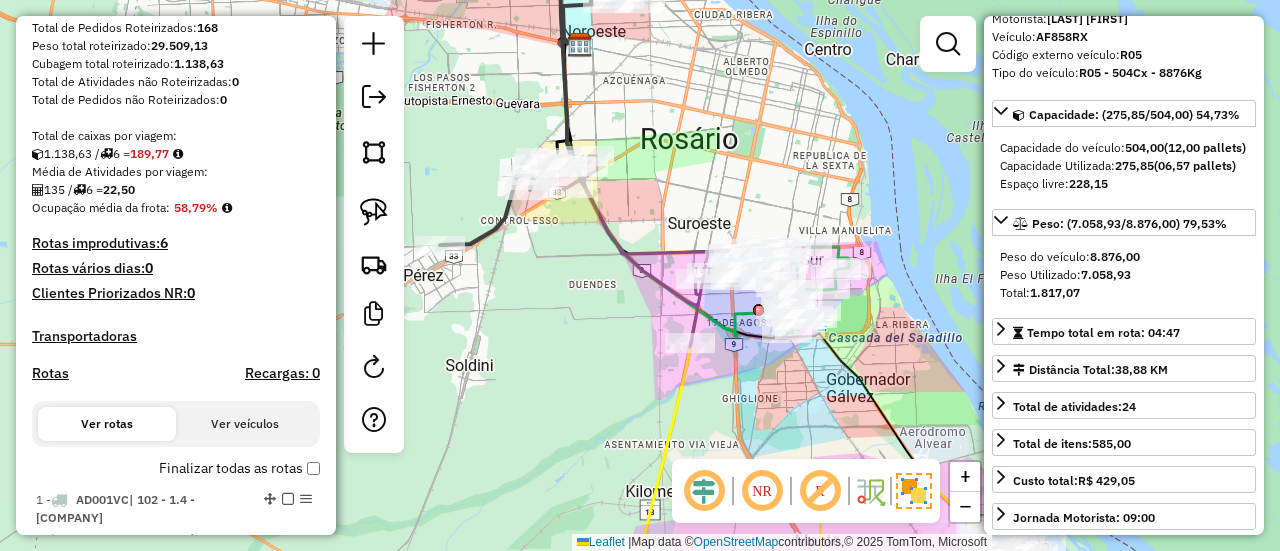 drag, startPoint x: 746, startPoint y: 431, endPoint x: 619, endPoint y: 234, distance: 234.38857 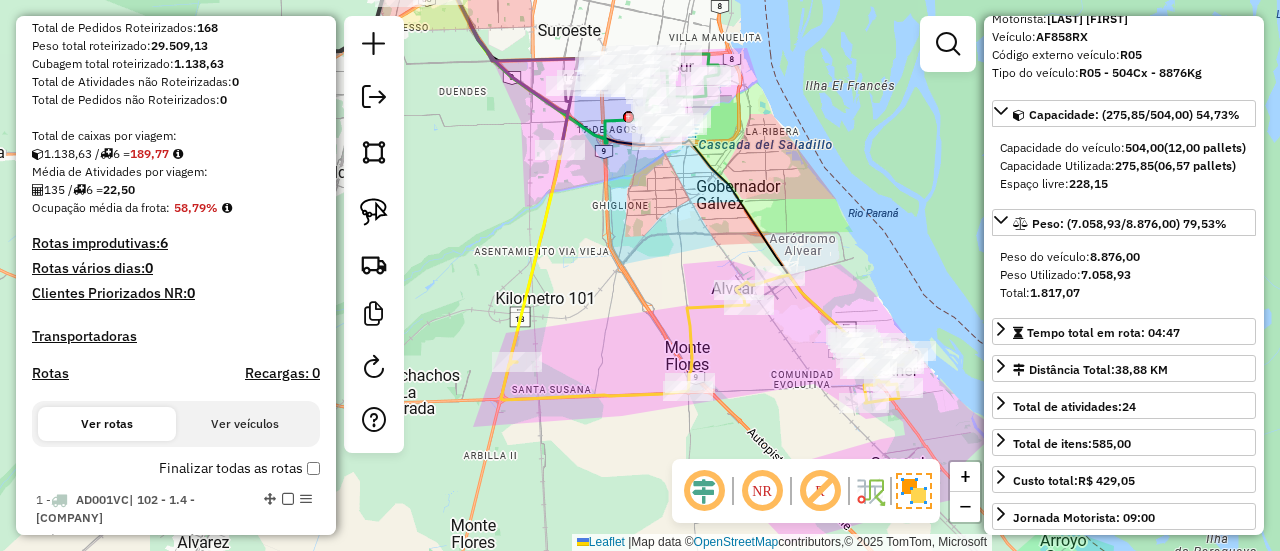 click 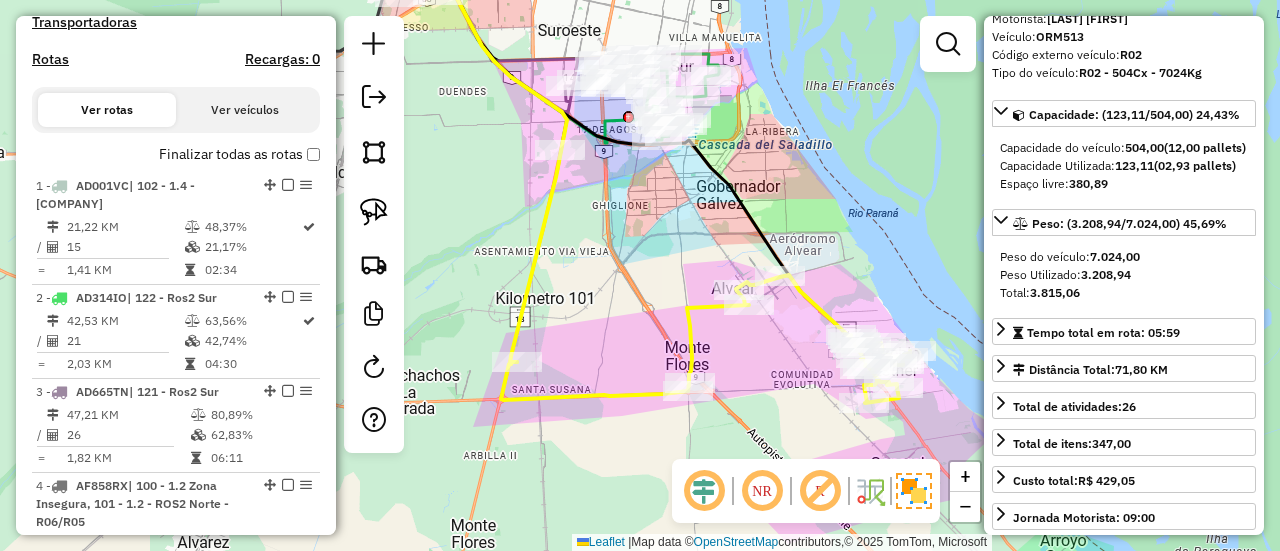 scroll, scrollTop: 992, scrollLeft: 0, axis: vertical 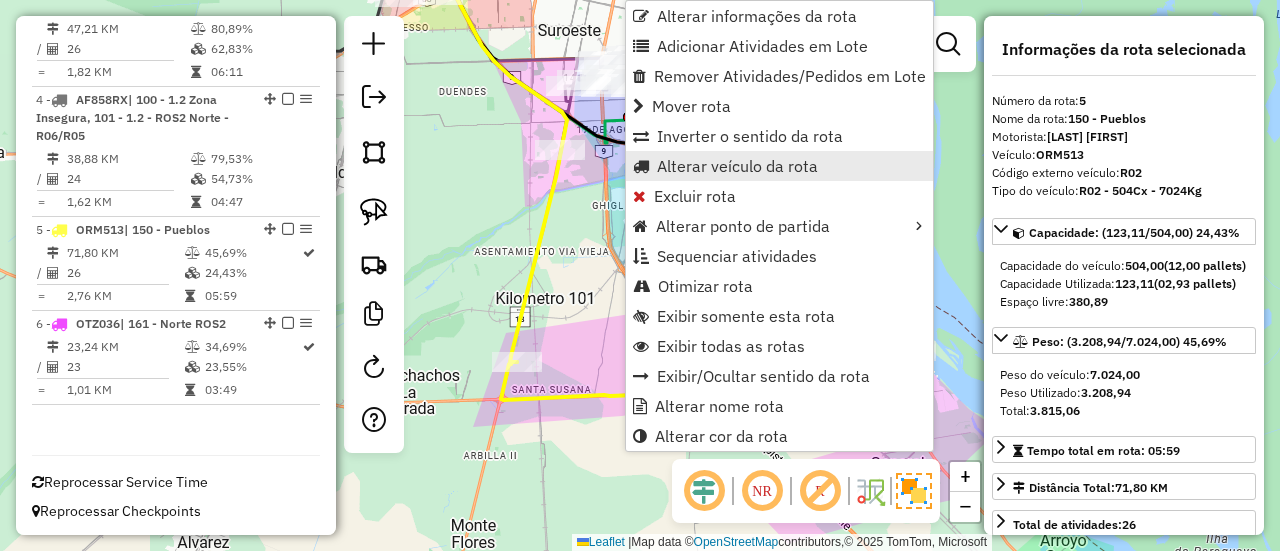 click on "Alterar veículo da rota" at bounding box center (737, 166) 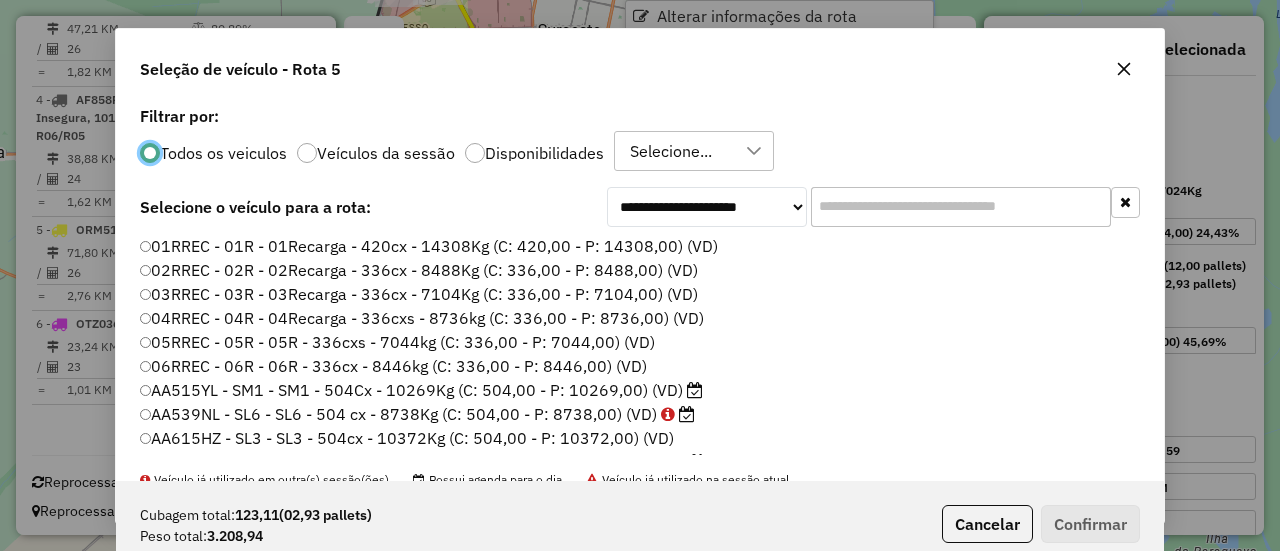 scroll, scrollTop: 11, scrollLeft: 6, axis: both 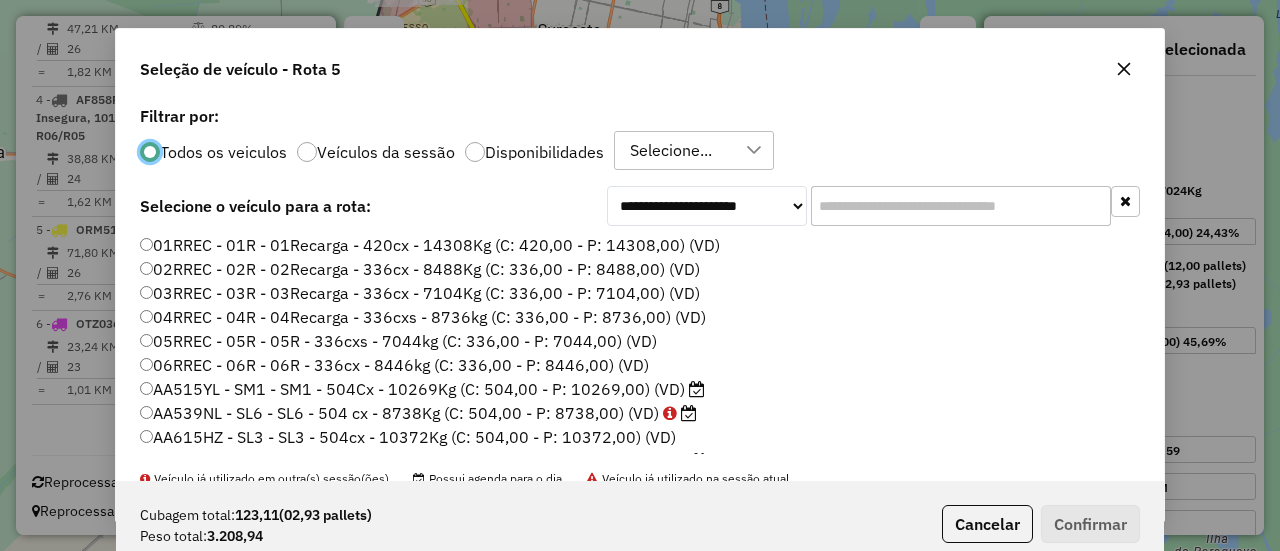 click on "Disponibilidades" 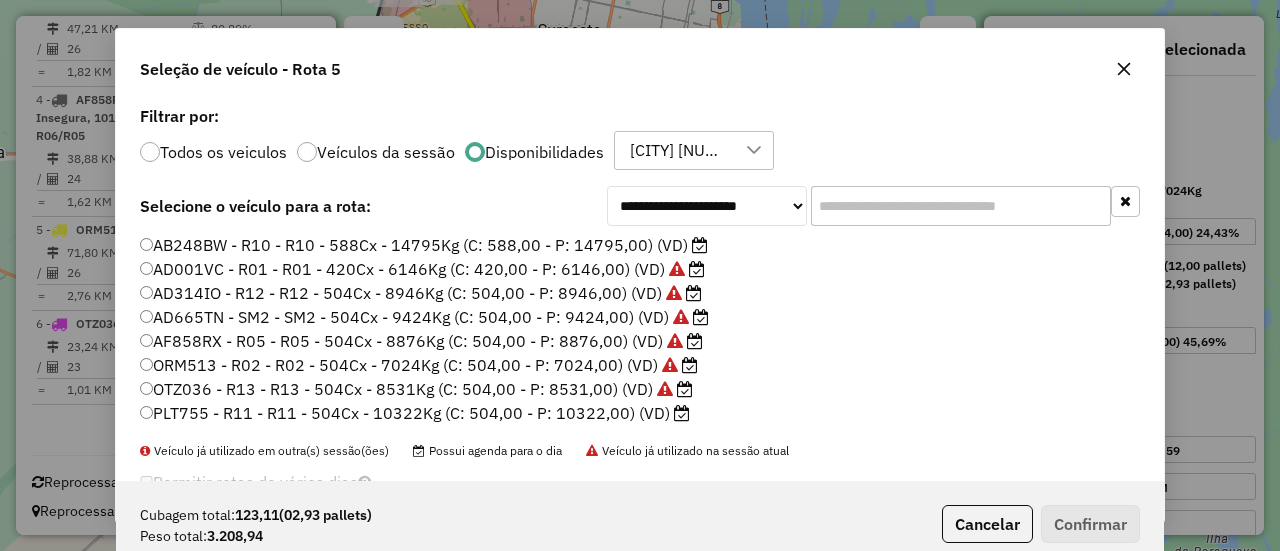 click on "AD665TN - SM2 - SM2 - 504Cx - 9424Kg (C: 504,00 - P: 9424,00) (VD)" 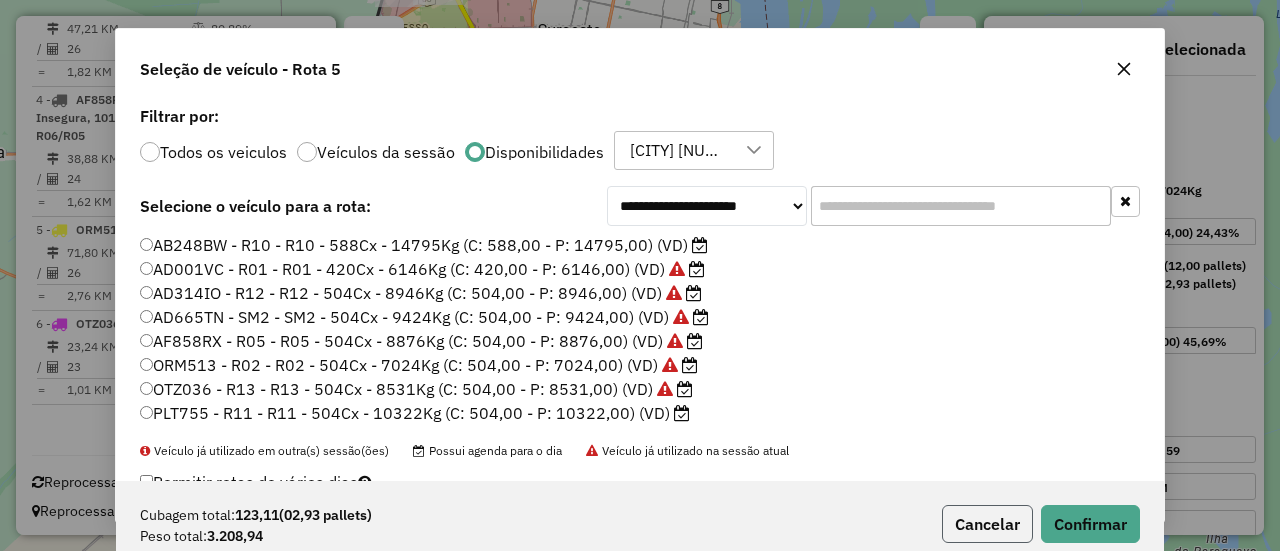 click on "Cancelar" 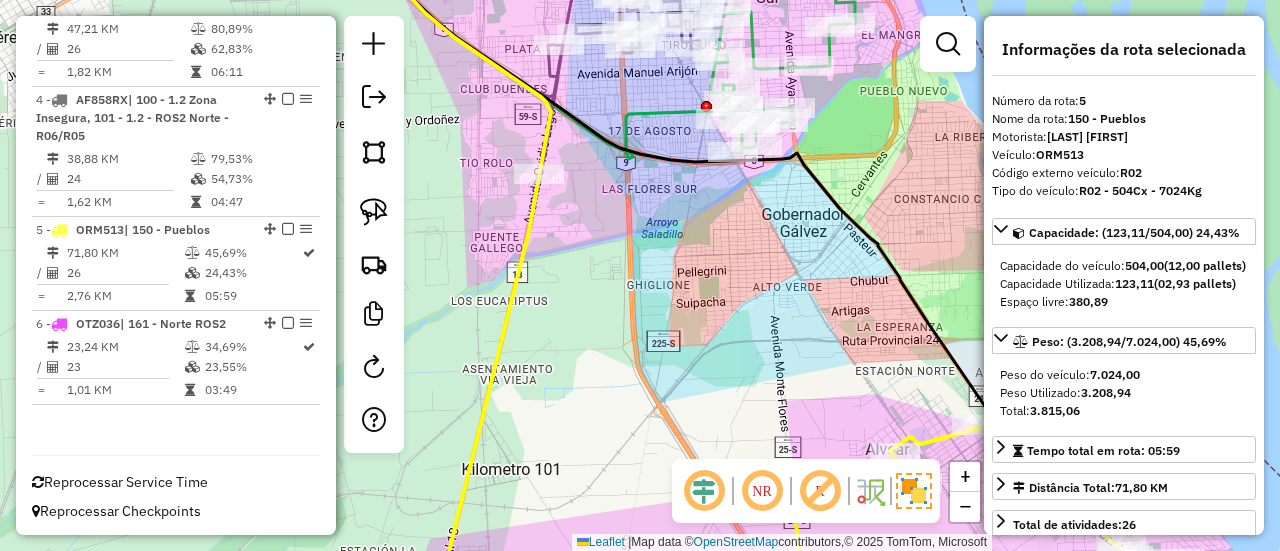 click 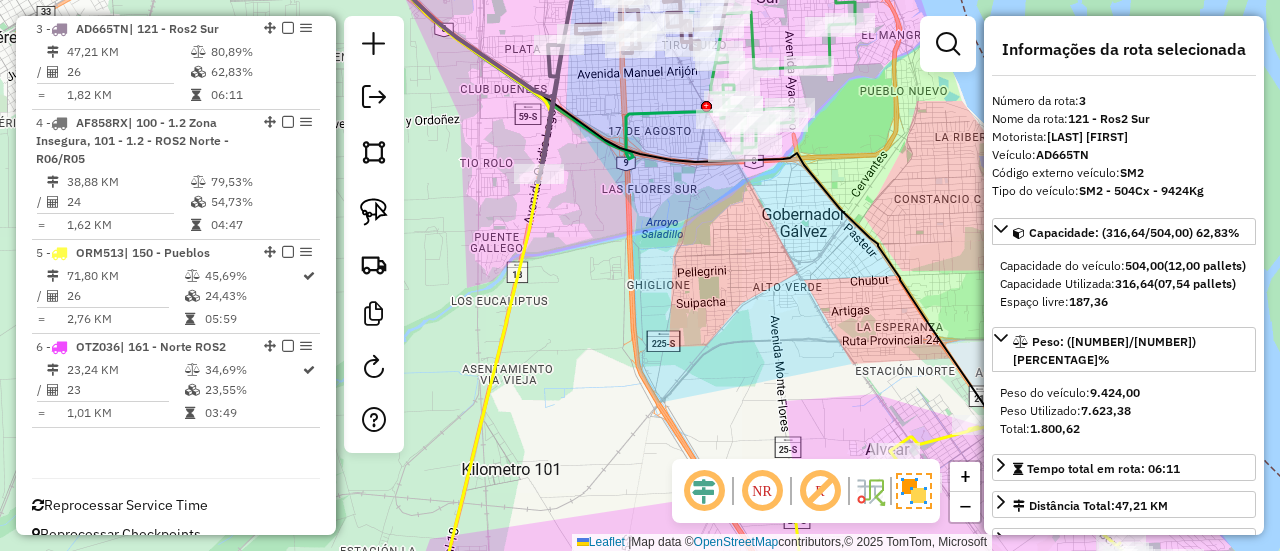 scroll, scrollTop: 968, scrollLeft: 0, axis: vertical 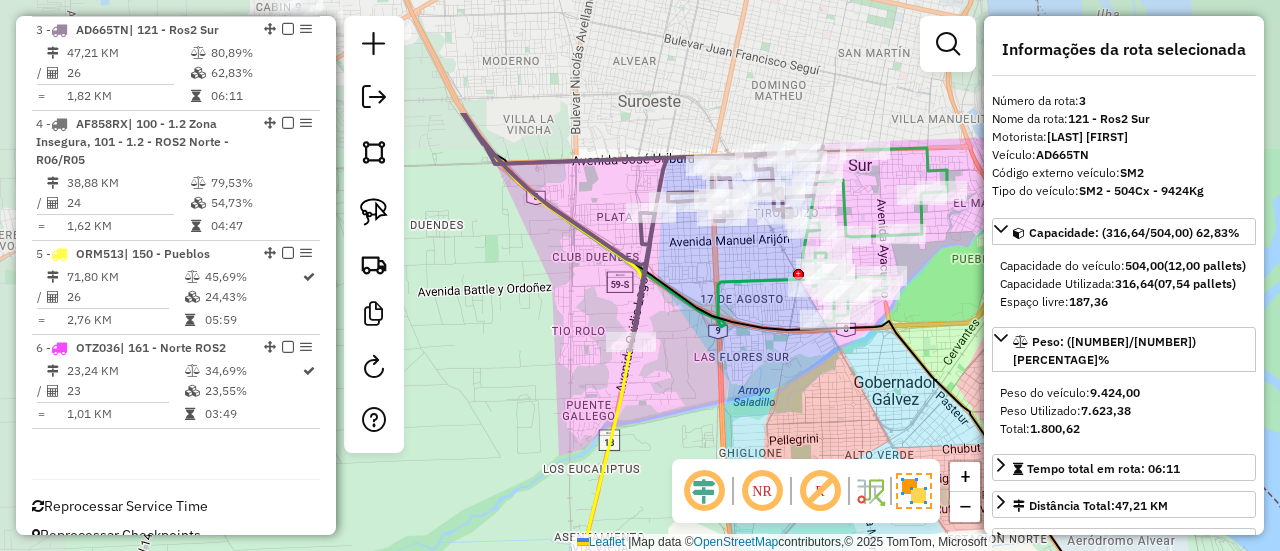 drag, startPoint x: 590, startPoint y: 163, endPoint x: 702, endPoint y: 363, distance: 229.22478 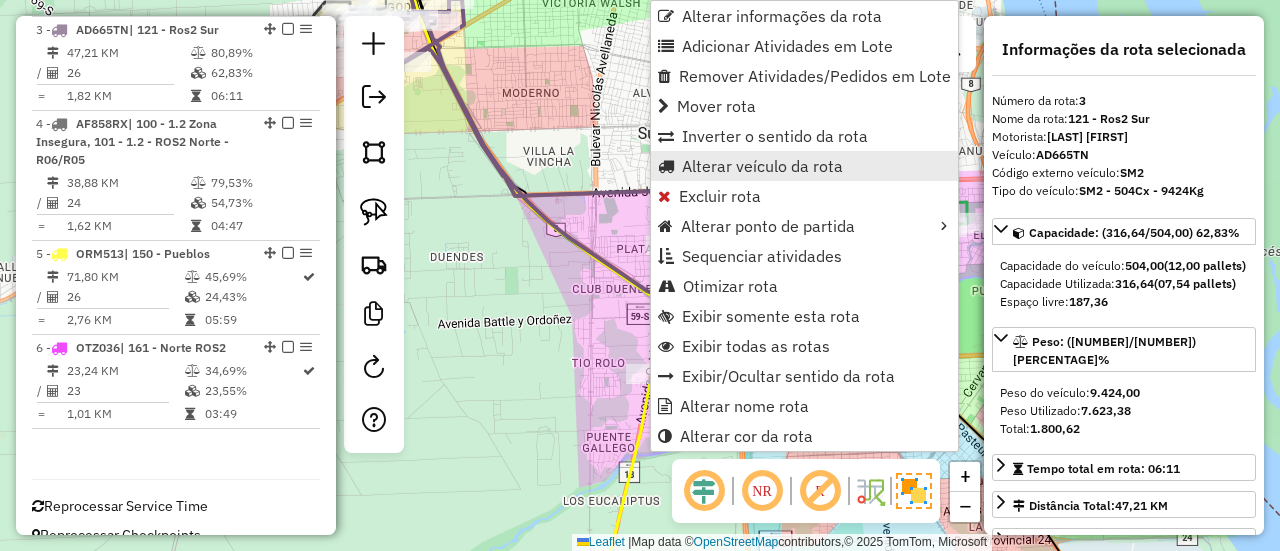 click on "Alterar veículo da rota" at bounding box center [762, 166] 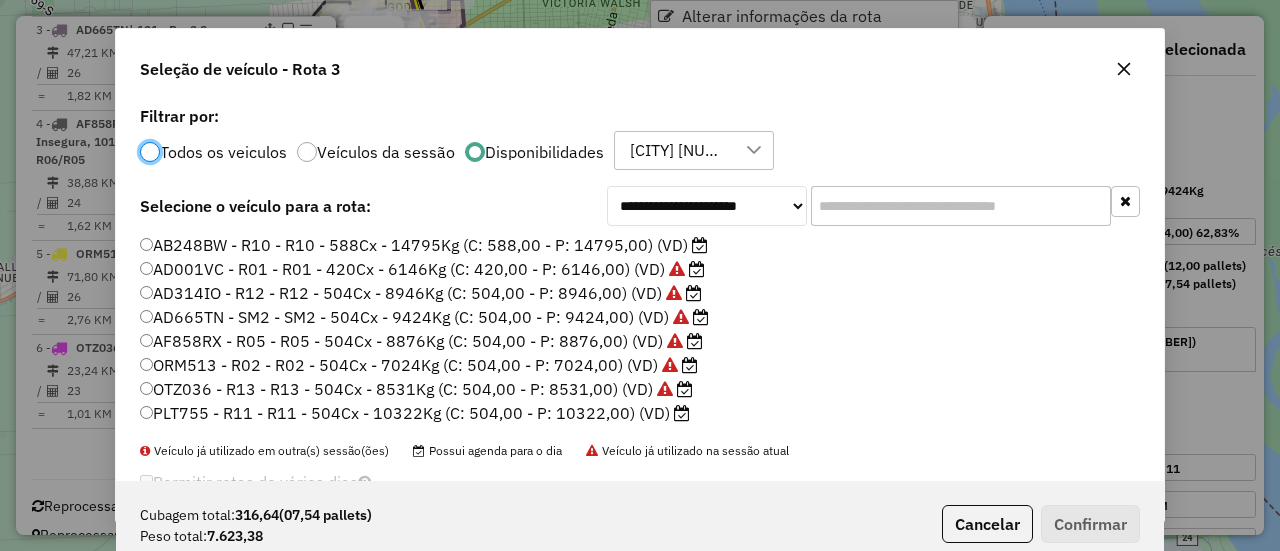 scroll, scrollTop: 11, scrollLeft: 6, axis: both 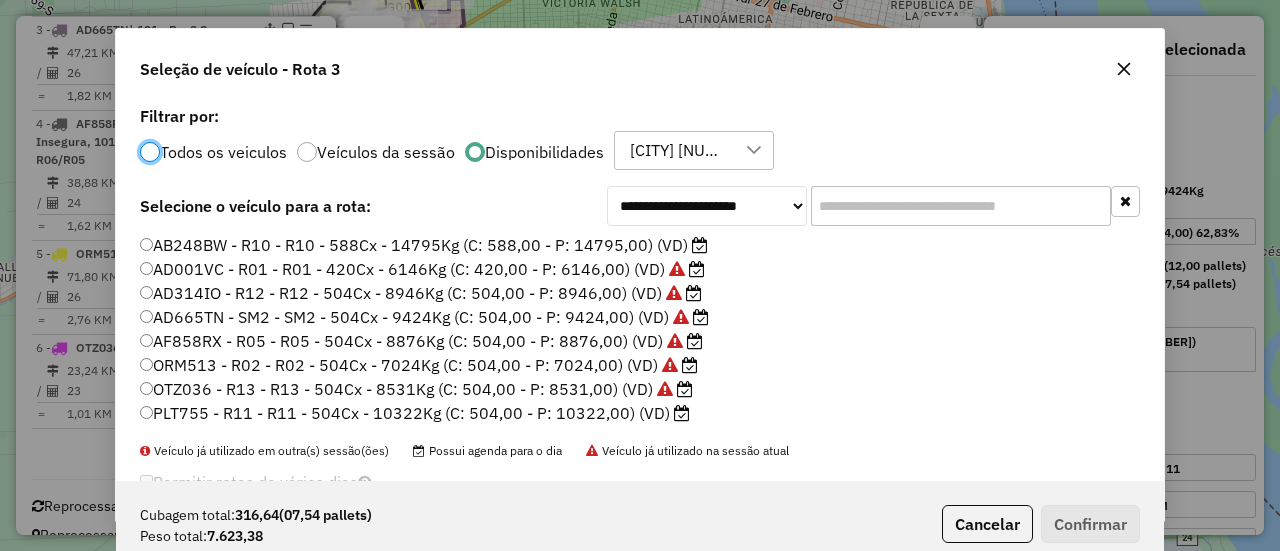 click on "AB248BW - R10 - R10 - 588Cx - 14795Kg (C: 588,00 - P: 14795,00) (VD)" 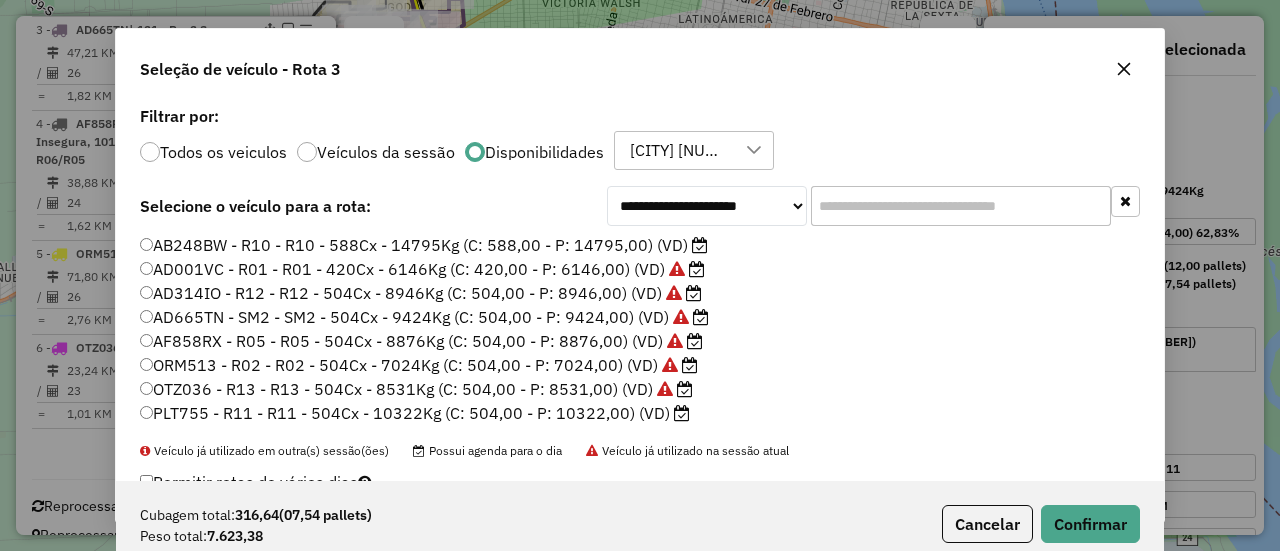 click on "AB248BW - R10 - R10 - 588Cx - 14795Kg (C: 588,00 - P: 14795,00) (VD)" 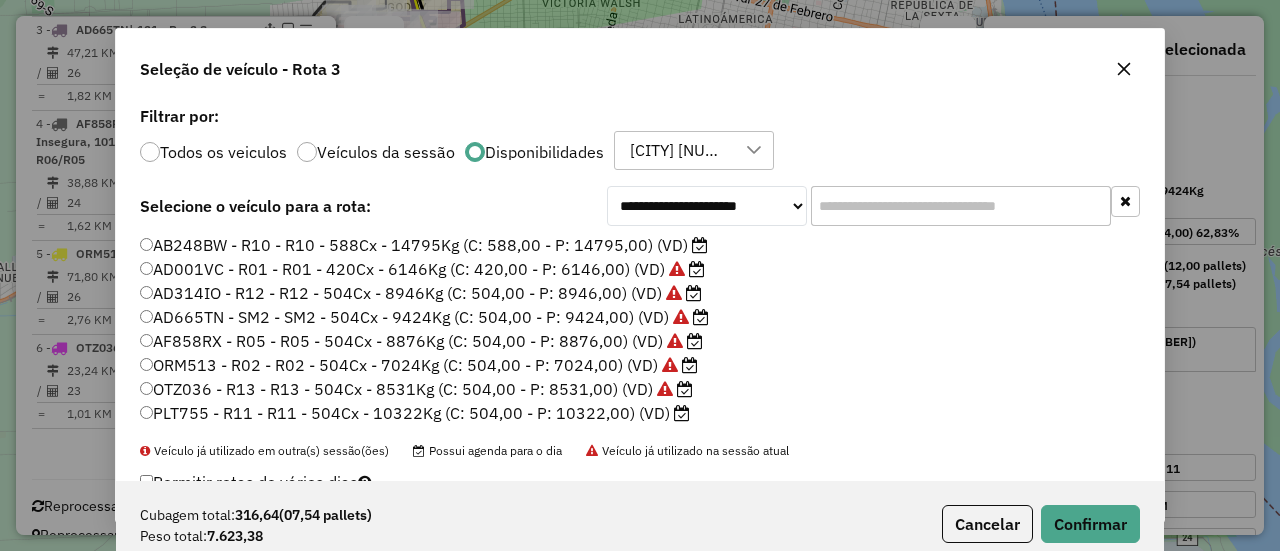 click on "Cancelar" 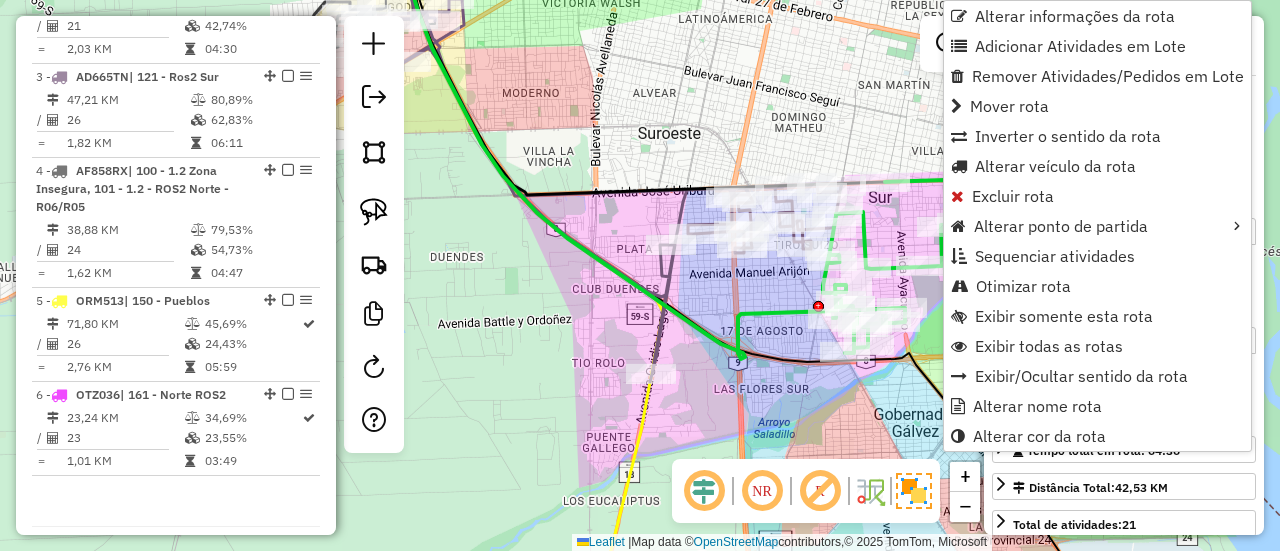 scroll, scrollTop: 874, scrollLeft: 0, axis: vertical 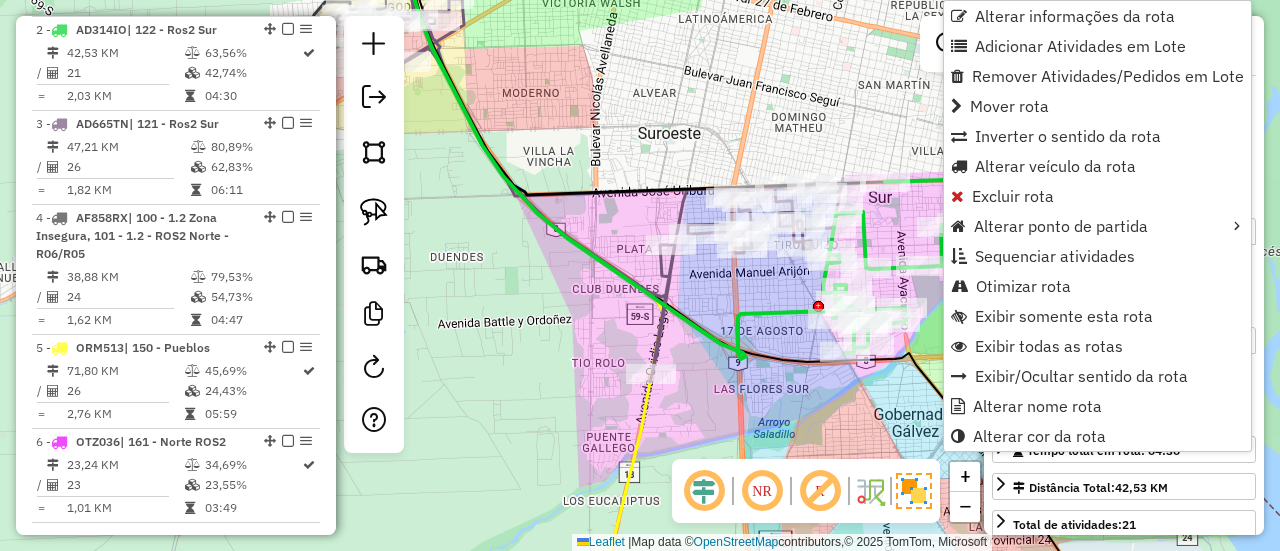 click on "Janela de atendimento Grade de atendimento Capacidade Transportadoras Veículos Cliente Pedidos  Rotas Selecione os dias de semana para filtrar as janelas de atendimento  Seg   Ter   Qua   Qui   Sex   Sáb   Dom  Informe o período da janela de atendimento: De: Até:  Filtrar exatamente a janela do cliente  Considerar janela de atendimento padrão  Selecione os dias de semana para filtrar as grades de atendimento  Seg   Ter   Qua   Qui   Sex   Sáb   Dom   Considerar clientes sem dia de atendimento cadastrado  Clientes fora do dia de atendimento selecionado Filtrar as atividades entre os valores definidos abaixo:  Peso mínimo:   Peso máximo:   Cubagem mínima:   Cubagem máxima:   De:   Até:  Filtrar as atividades entre o tempo de atendimento definido abaixo:  De:   Até:   Considerar capacidade total dos clientes não roteirizados Transportadora: Selecione um ou mais itens Tipo de veículo: Selecione um ou mais itens Veículo: Selecione um ou mais itens Motorista: Selecione um ou mais itens Nome: Rótulo:" 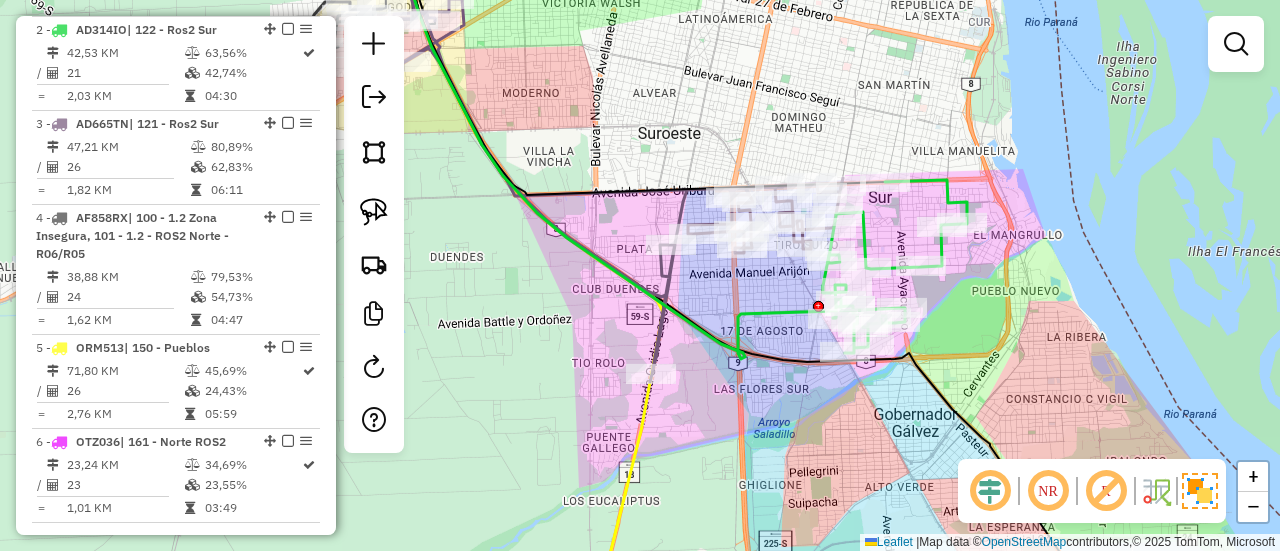 click 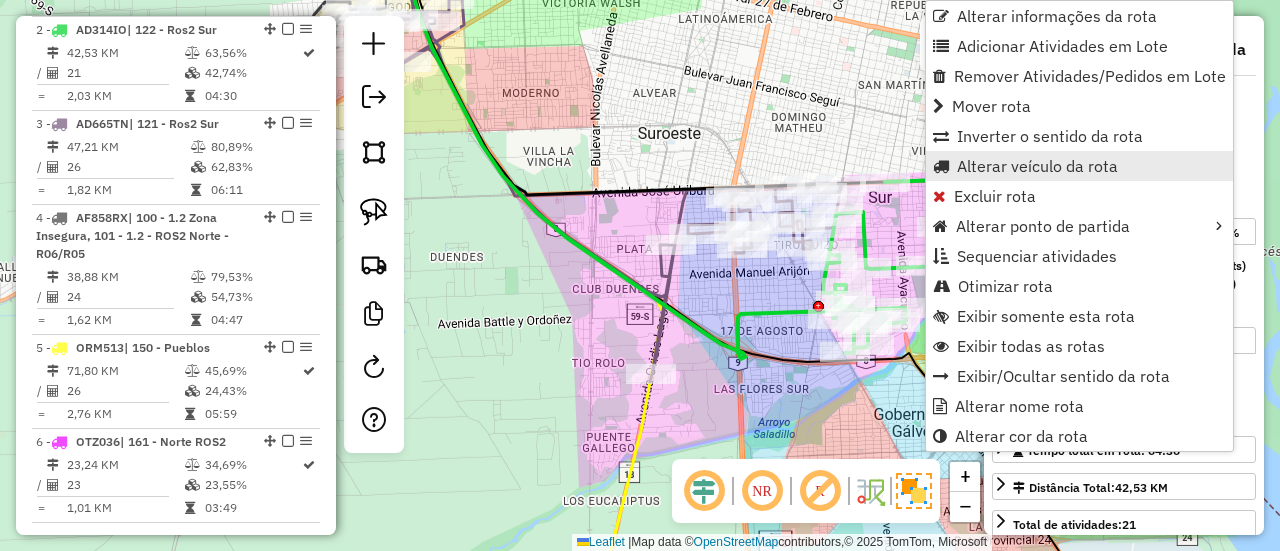 click on "Alterar veículo da rota" at bounding box center [1037, 166] 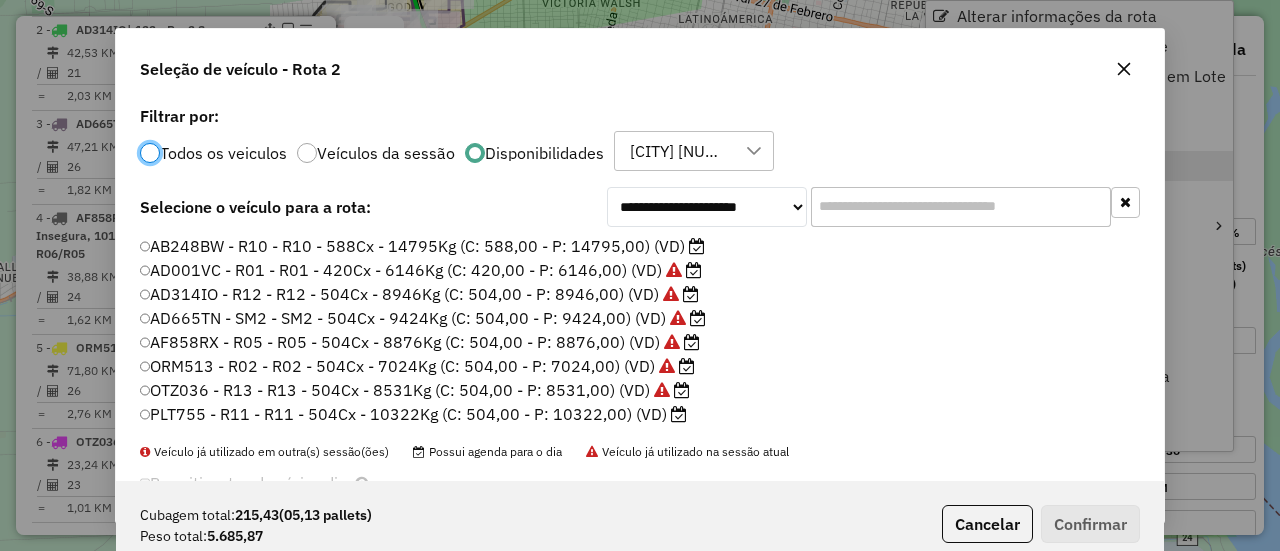 scroll, scrollTop: 11, scrollLeft: 6, axis: both 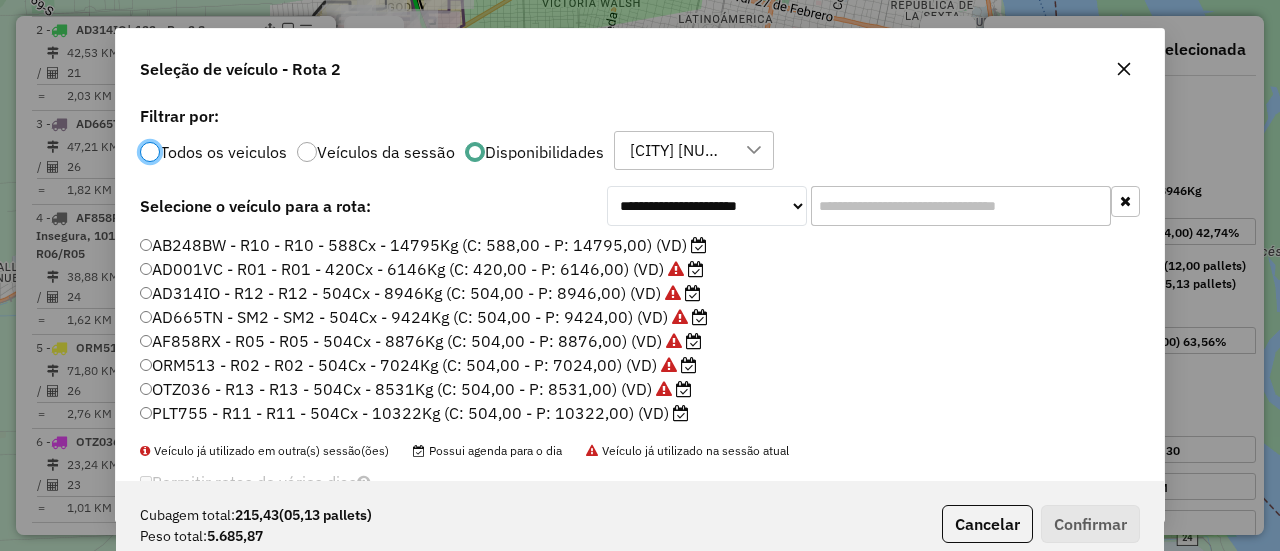 click on "PLT755 - R11 - R11 - 504Cx - 10322Kg (C: 504,00 - P: 10322,00) (VD)" 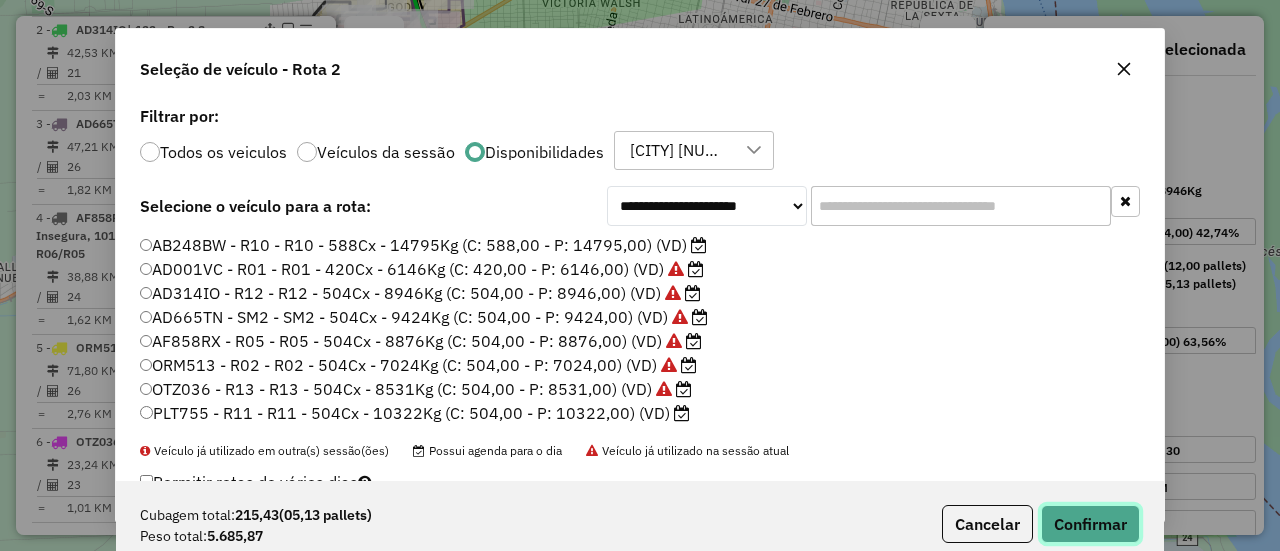 click on "Confirmar" 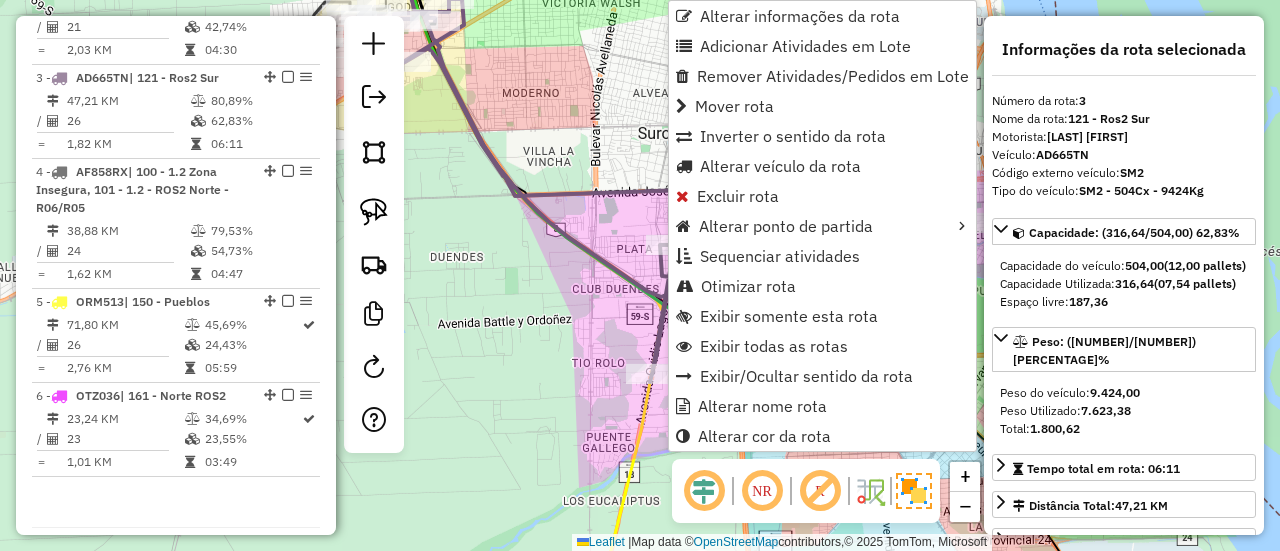 scroll, scrollTop: 968, scrollLeft: 0, axis: vertical 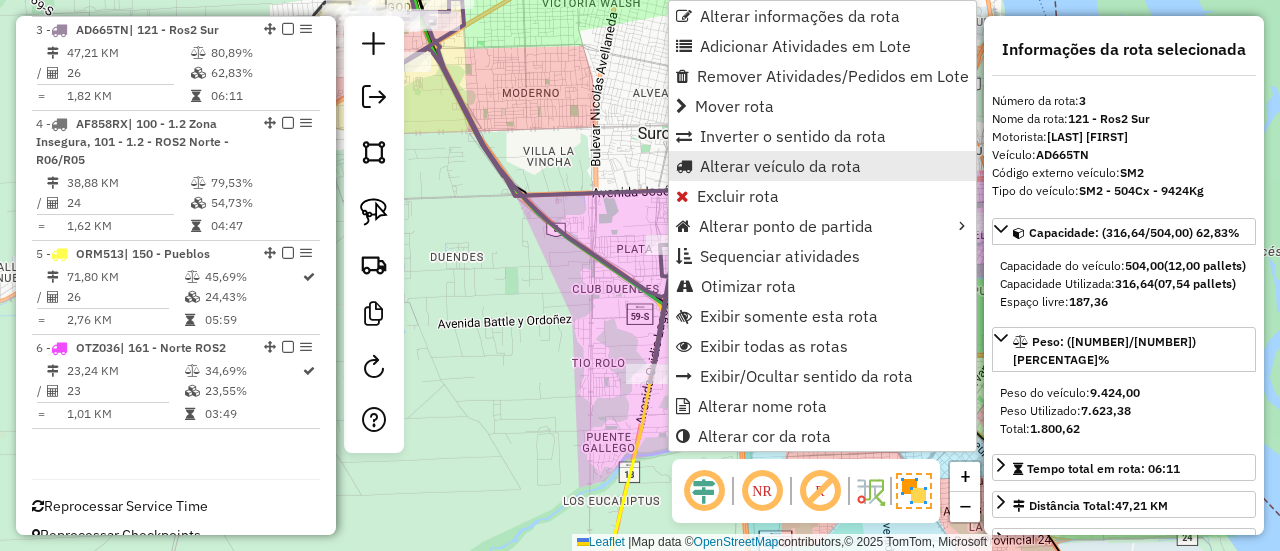 click on "Alterar veículo da rota" at bounding box center (780, 166) 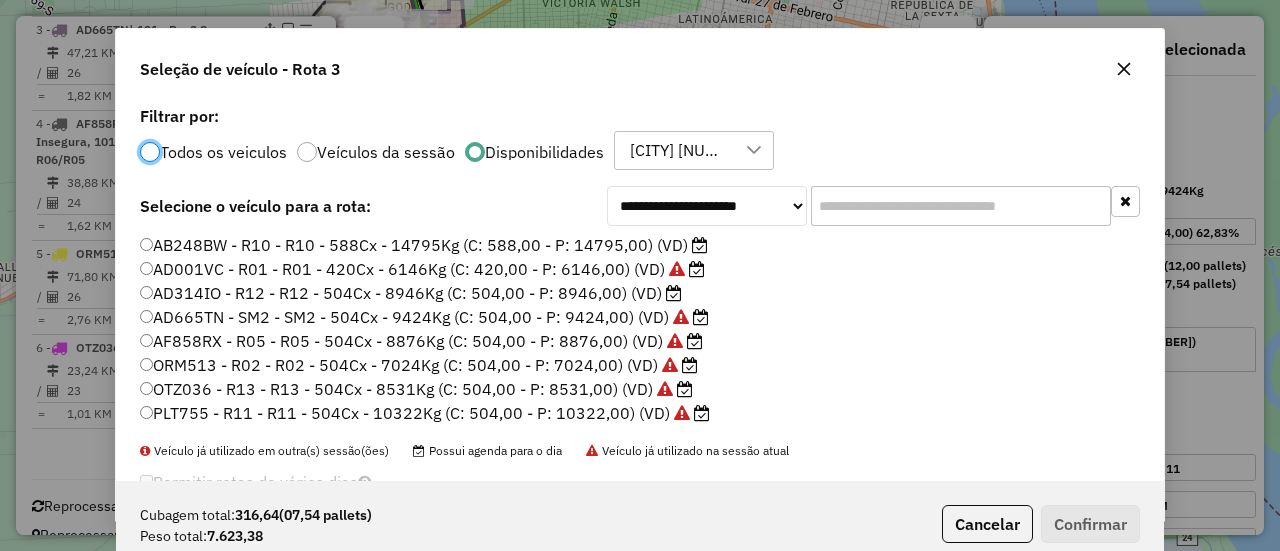 scroll, scrollTop: 11, scrollLeft: 6, axis: both 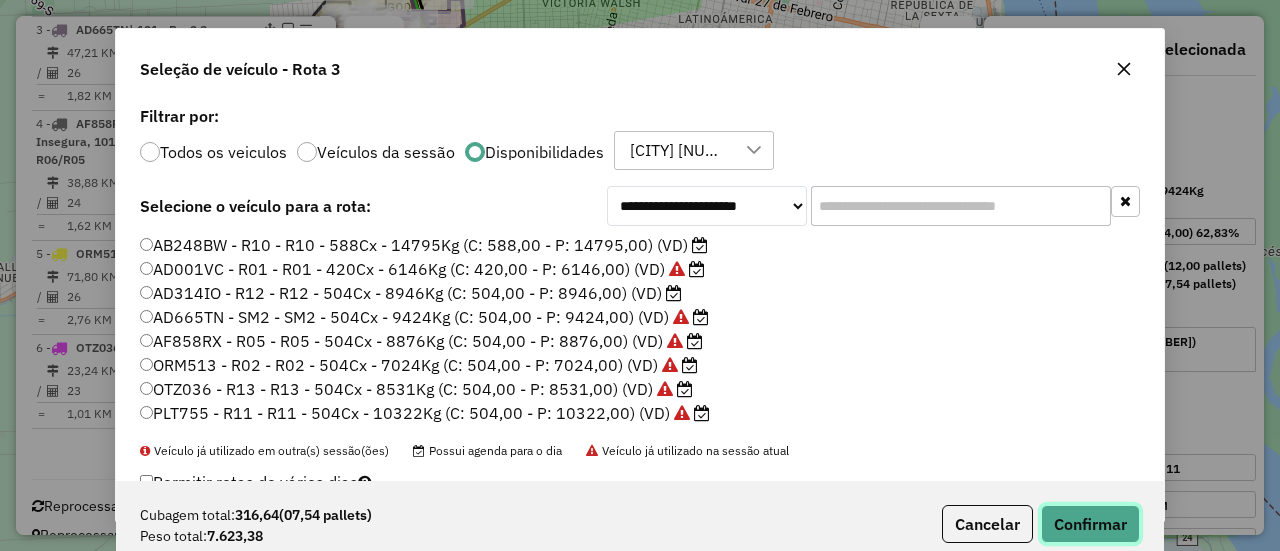 click on "Confirmar" 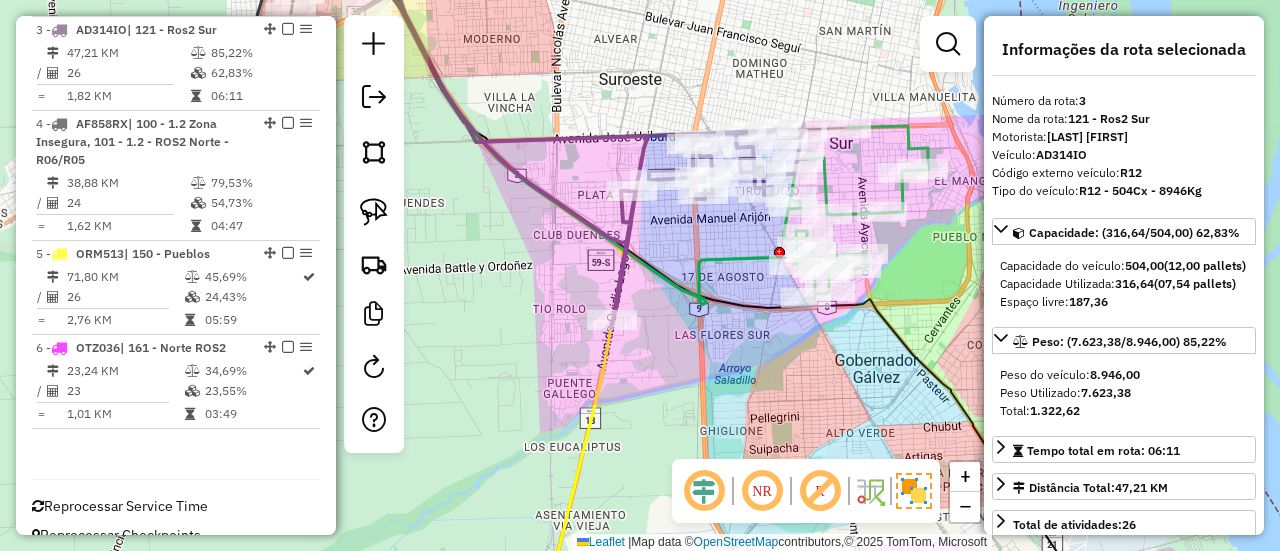 drag, startPoint x: 784, startPoint y: 351, endPoint x: 721, endPoint y: 245, distance: 123.308556 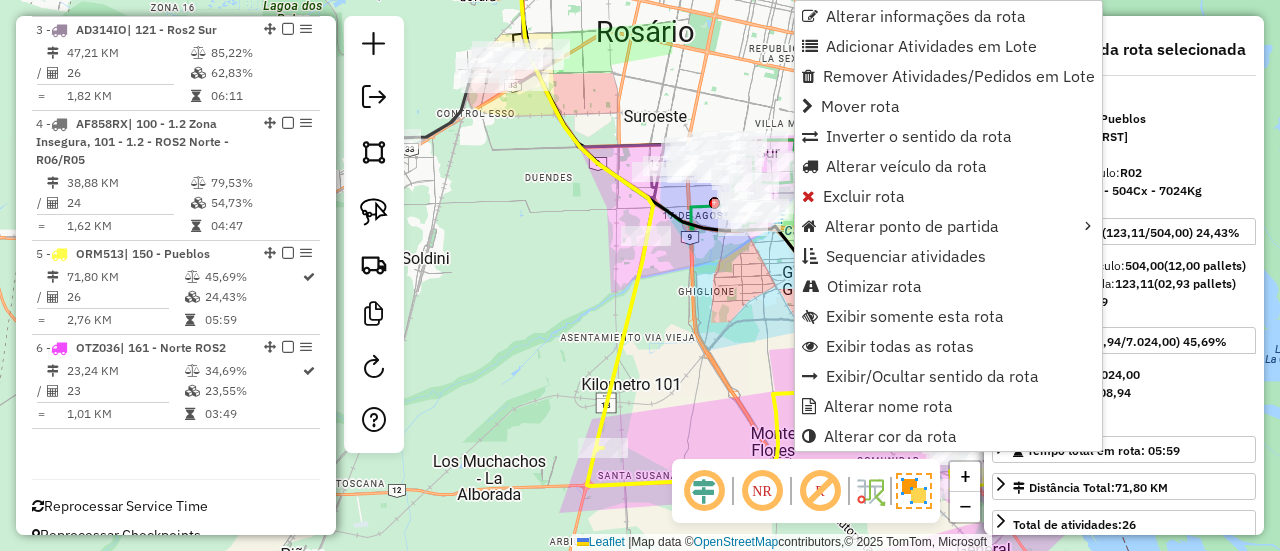 scroll, scrollTop: 992, scrollLeft: 0, axis: vertical 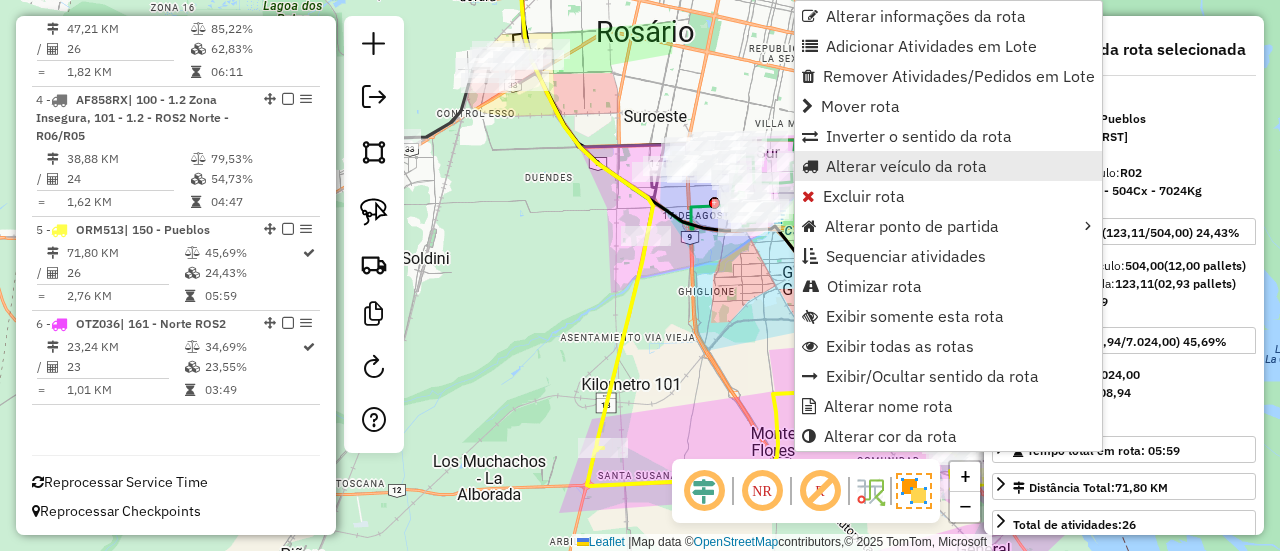 click on "Alterar veículo da rota" at bounding box center (948, 166) 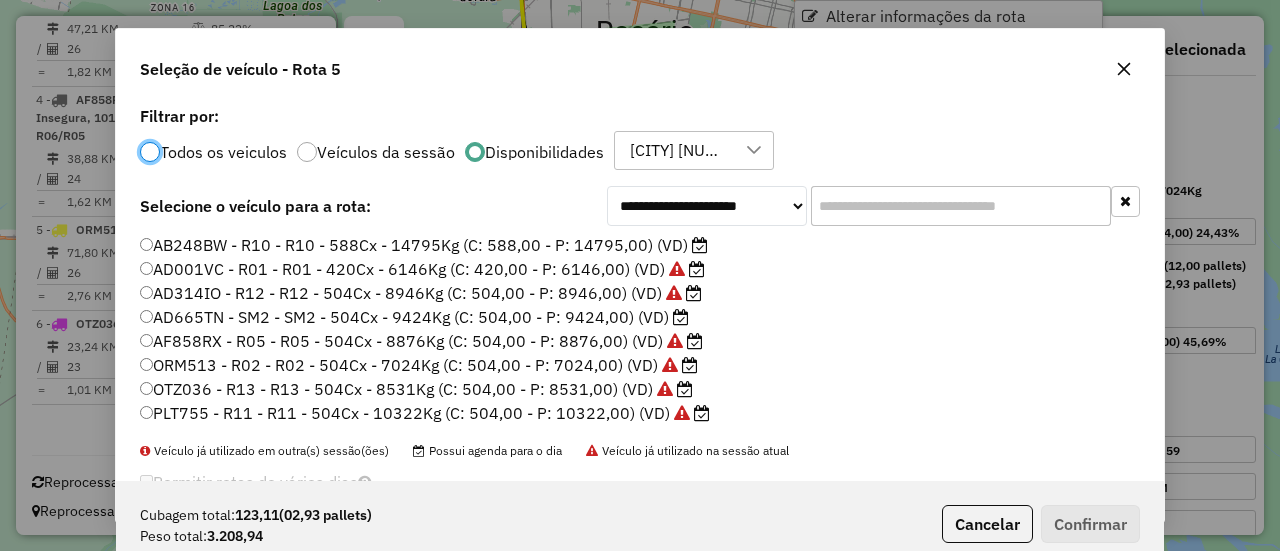 scroll, scrollTop: 11, scrollLeft: 6, axis: both 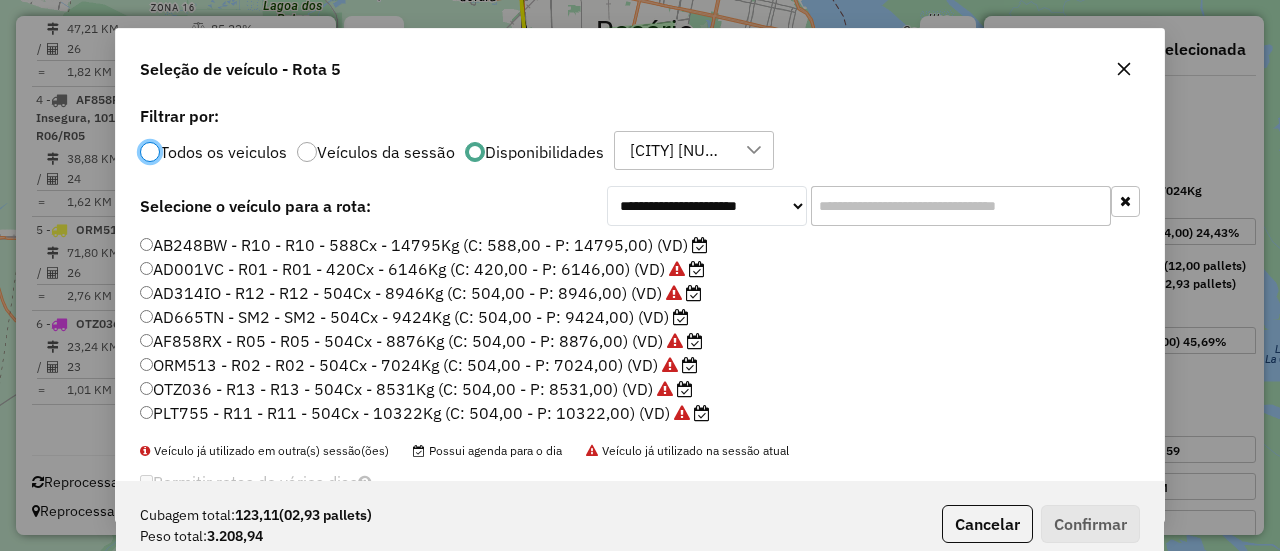 click on "AB248BW - R10 - R10 - 588Cx - 14795Kg (C: 588,00 - P: 14795,00) (VD)" 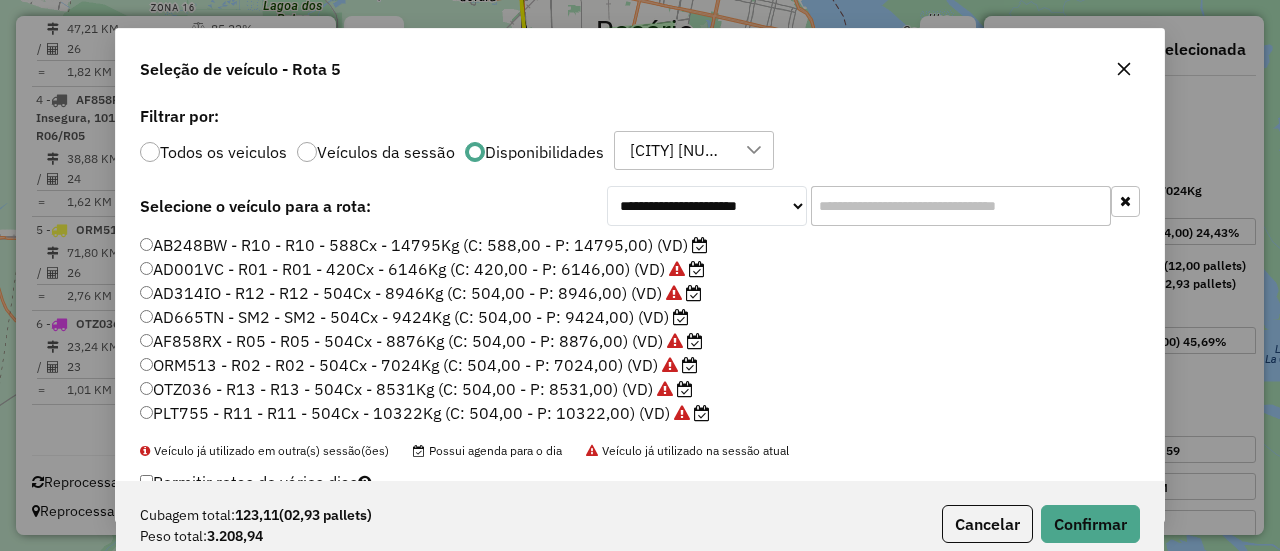 click on "AD665TN - SM2 - SM2 - 504Cx - 9424Kg (C: 504,00 - P: 9424,00) (VD)" 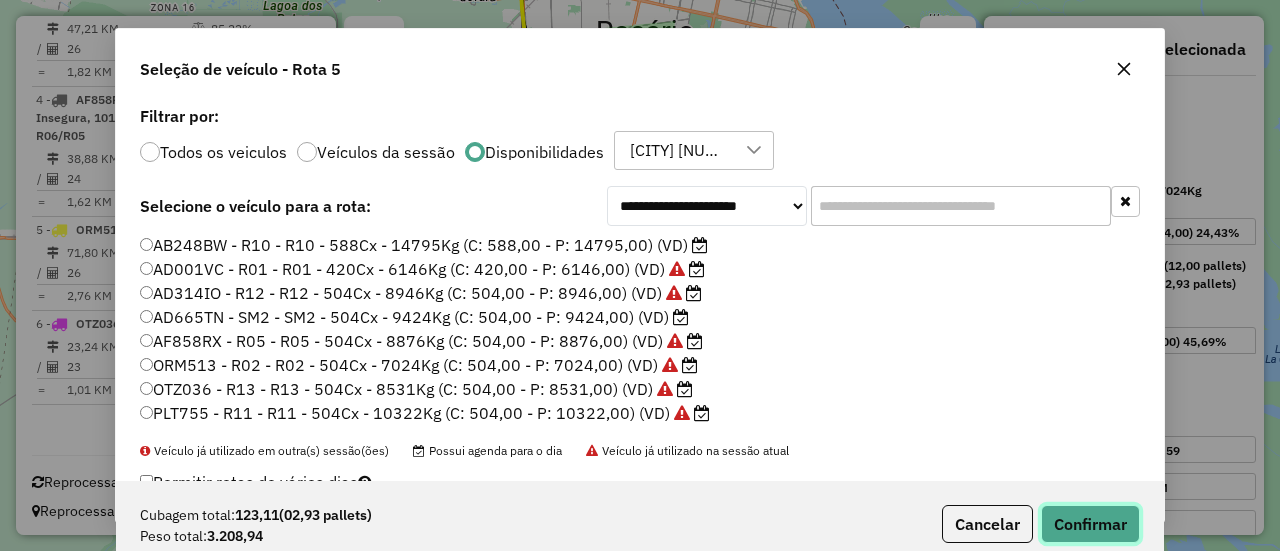 click on "Confirmar" 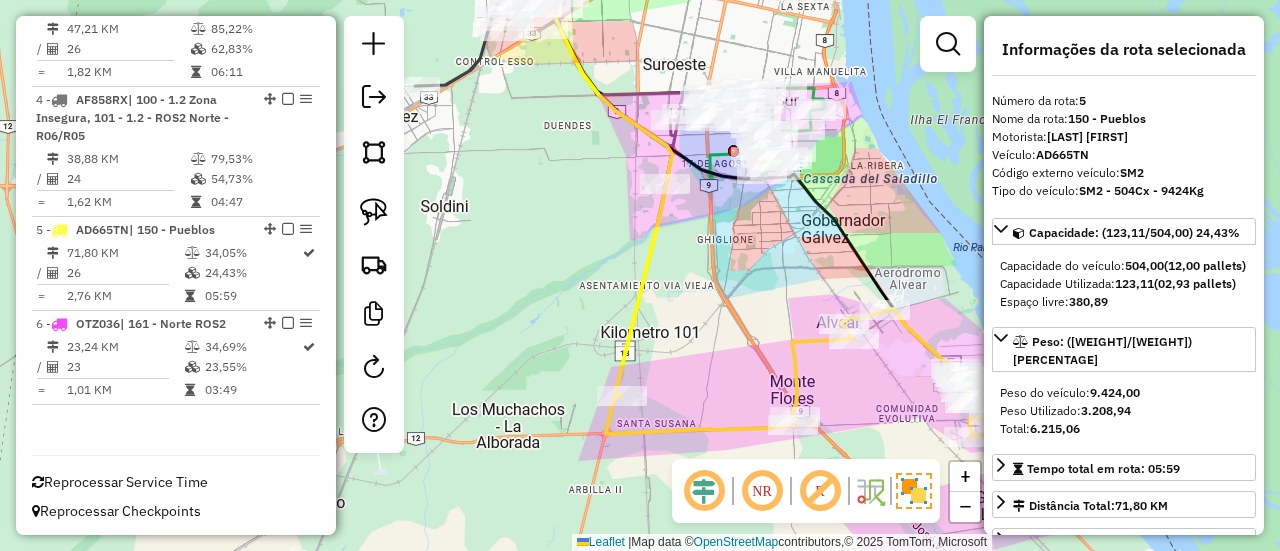 drag, startPoint x: 769, startPoint y: 337, endPoint x: 787, endPoint y: 285, distance: 55.027267 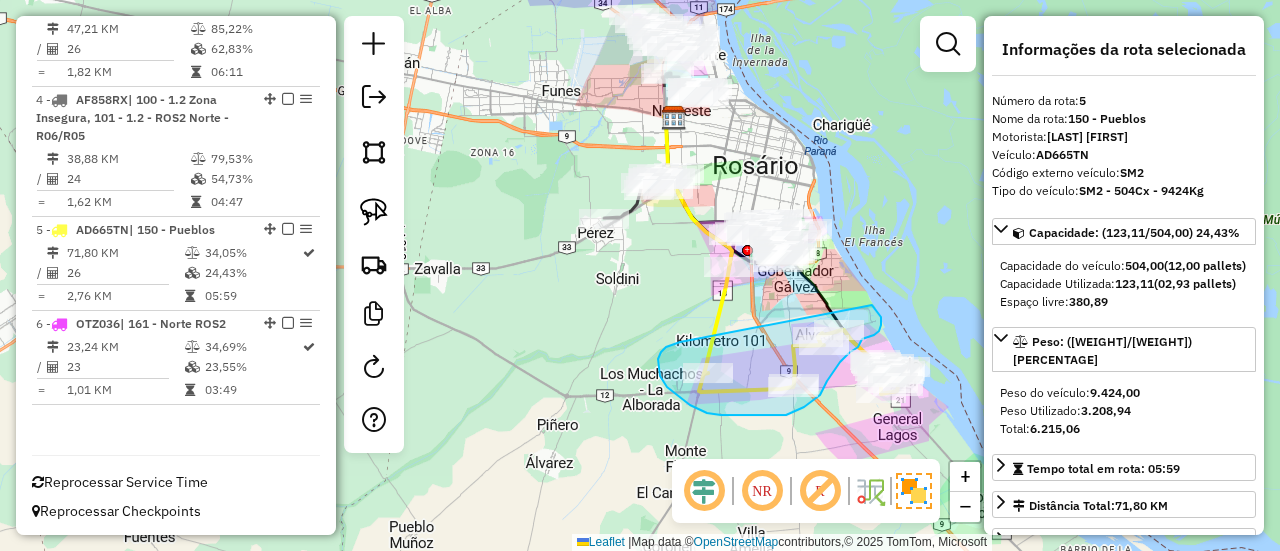 drag, startPoint x: 670, startPoint y: 345, endPoint x: 821, endPoint y: 292, distance: 160.03125 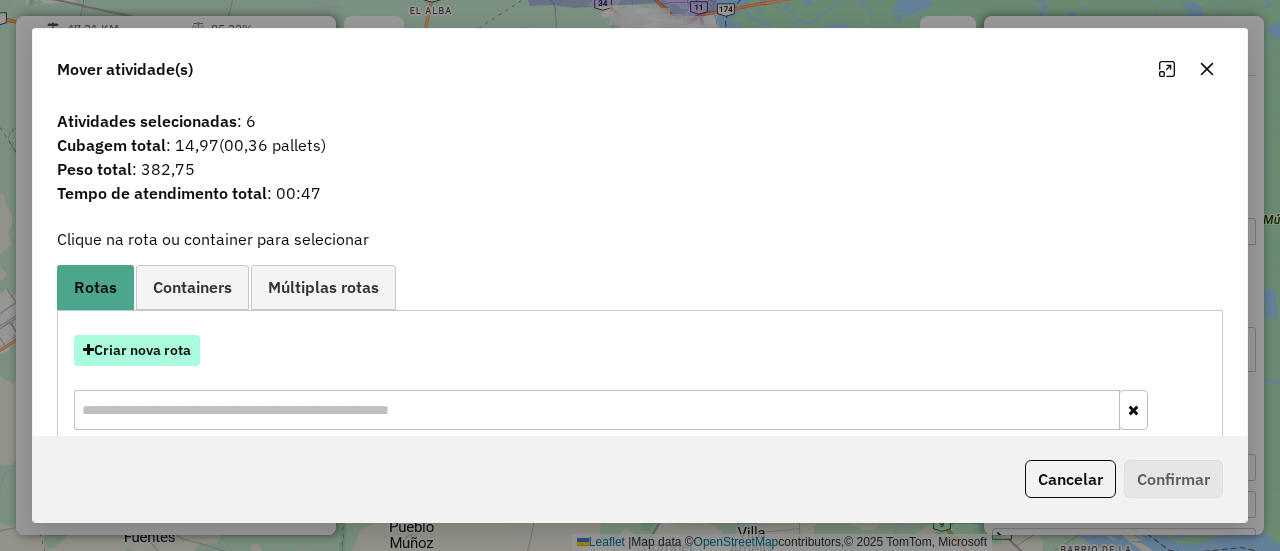 click on "Criar nova rota" at bounding box center (137, 350) 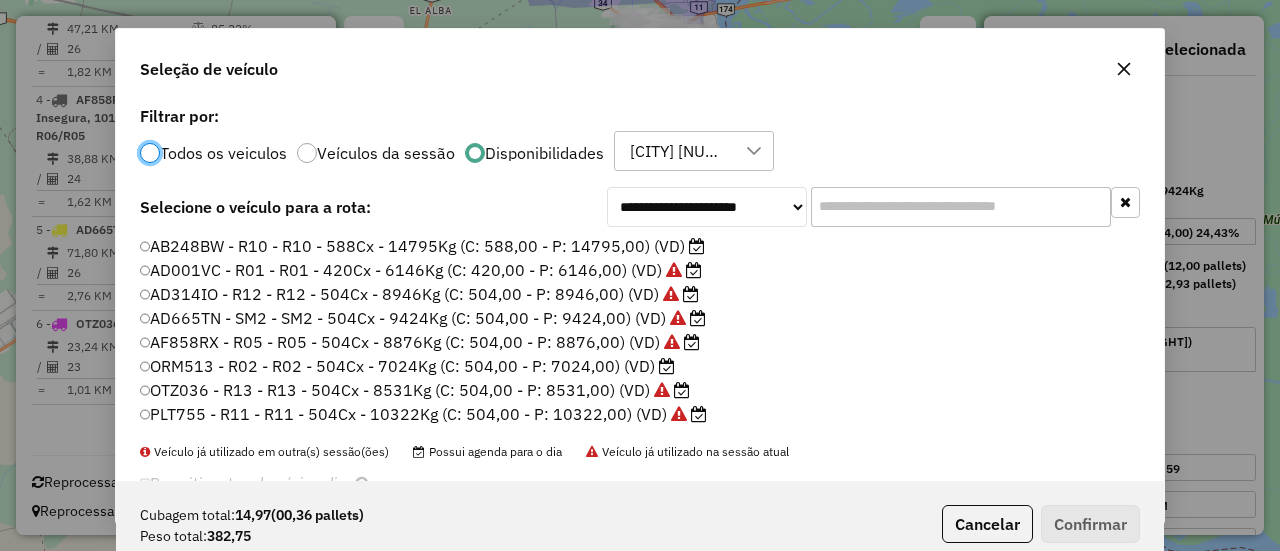 scroll, scrollTop: 11, scrollLeft: 6, axis: both 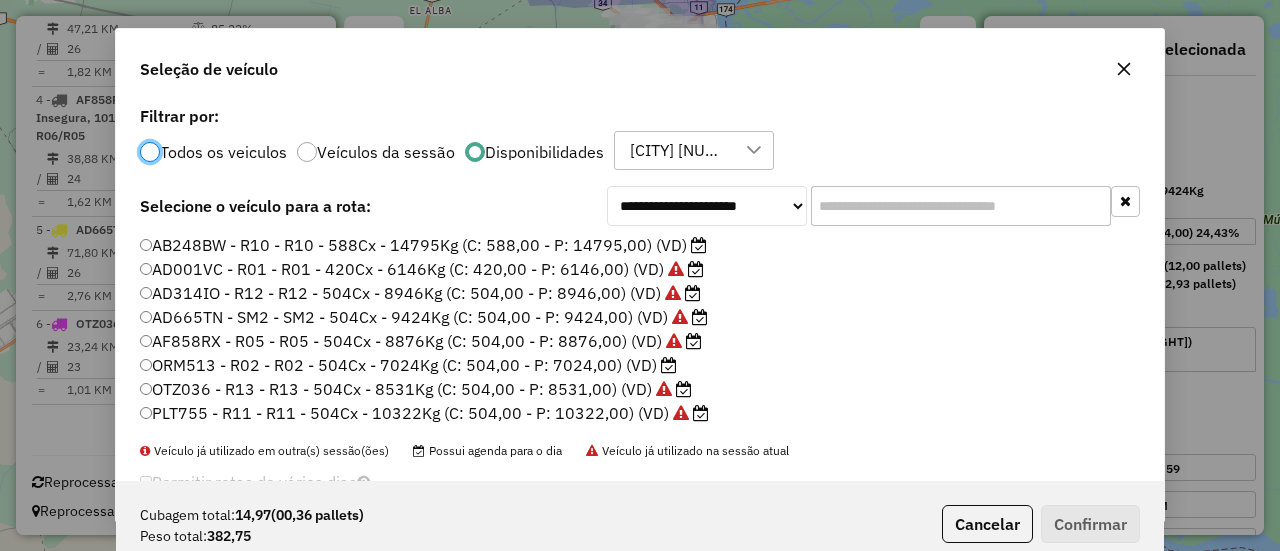 click on "AB248BW - R10 - R10 - 588Cx - 14795Kg (C: 588,00 - P: 14795,00) (VD)" 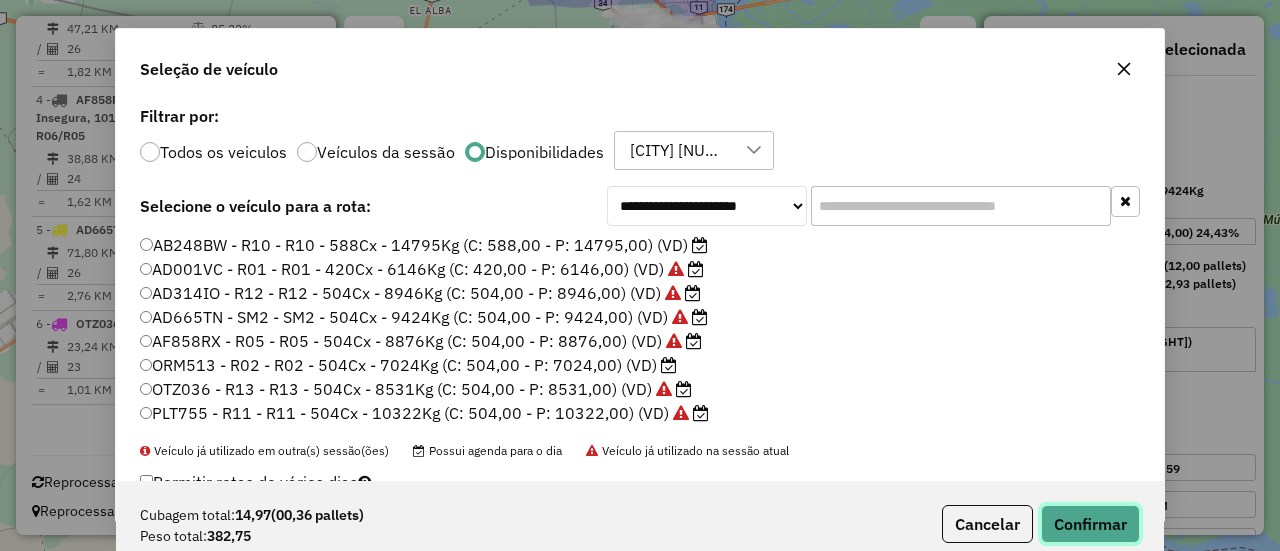 click on "Confirmar" 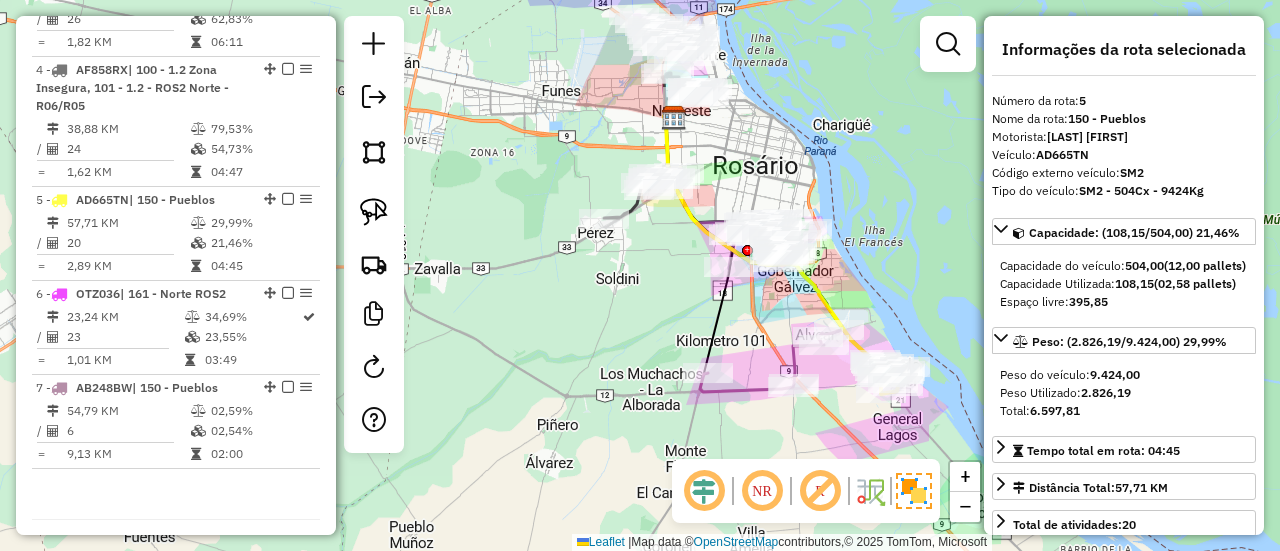 scroll, scrollTop: 1086, scrollLeft: 0, axis: vertical 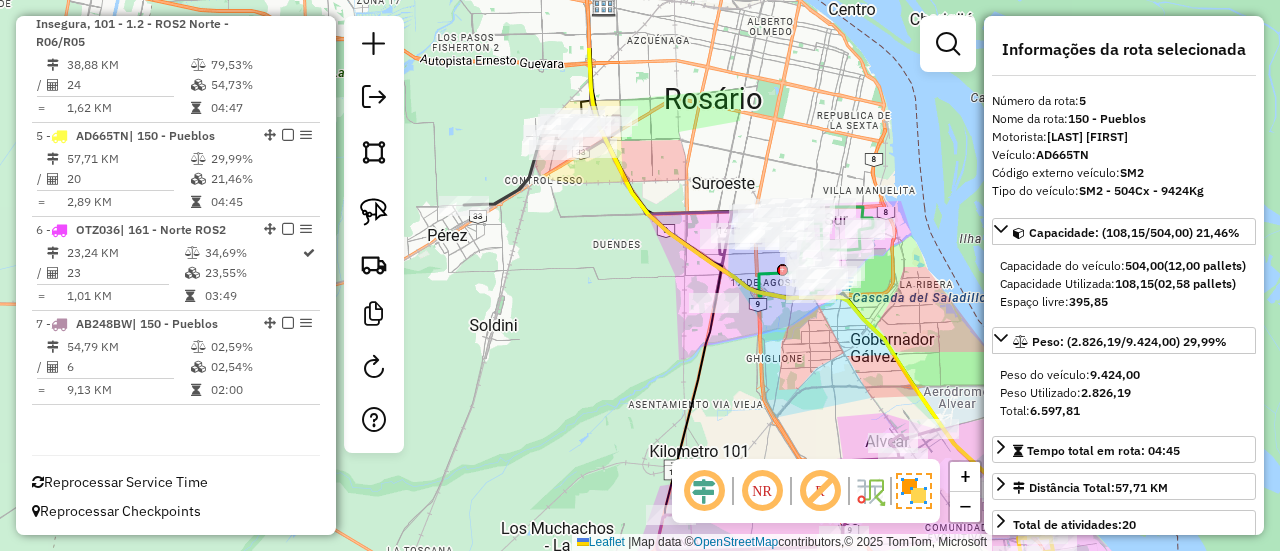 drag, startPoint x: 818, startPoint y: 381, endPoint x: 836, endPoint y: 404, distance: 29.206163 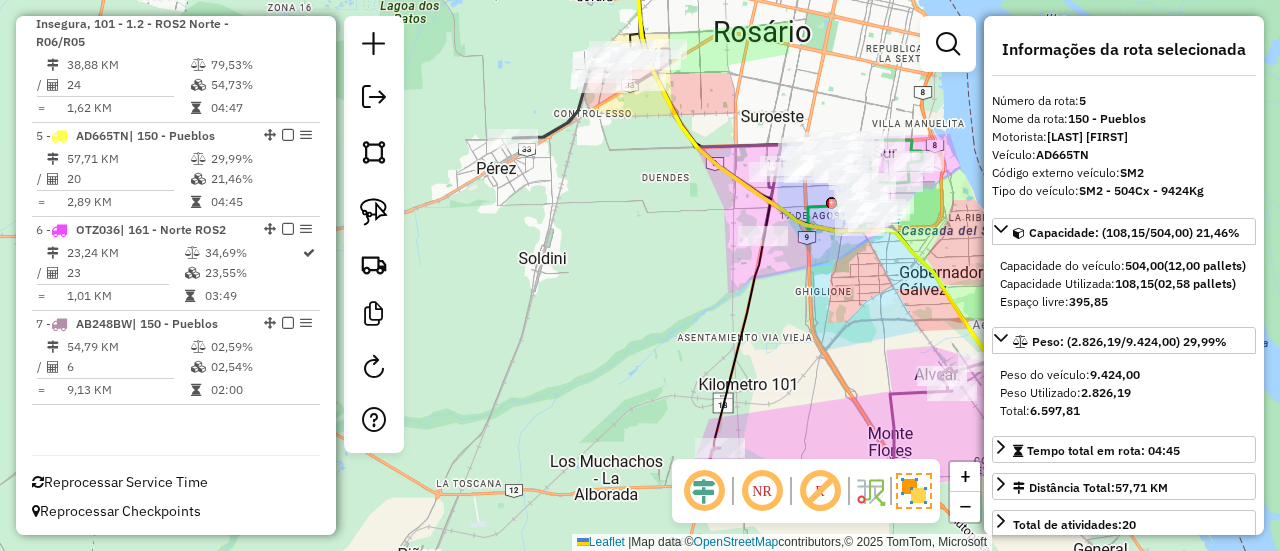 drag, startPoint x: 873, startPoint y: 305, endPoint x: 881, endPoint y: 248, distance: 57.558666 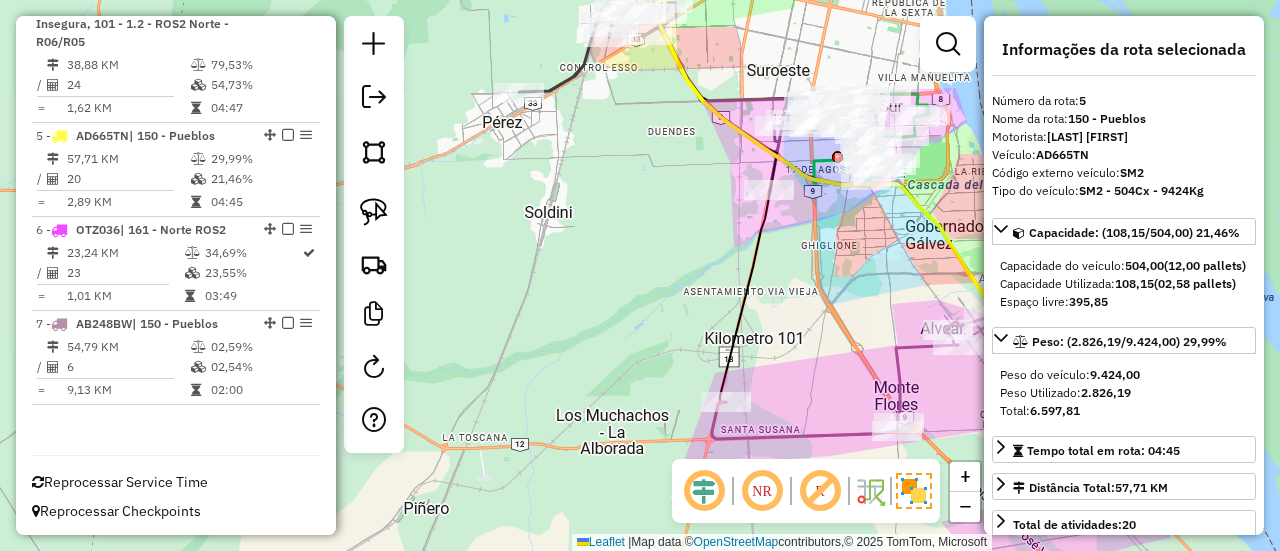 click 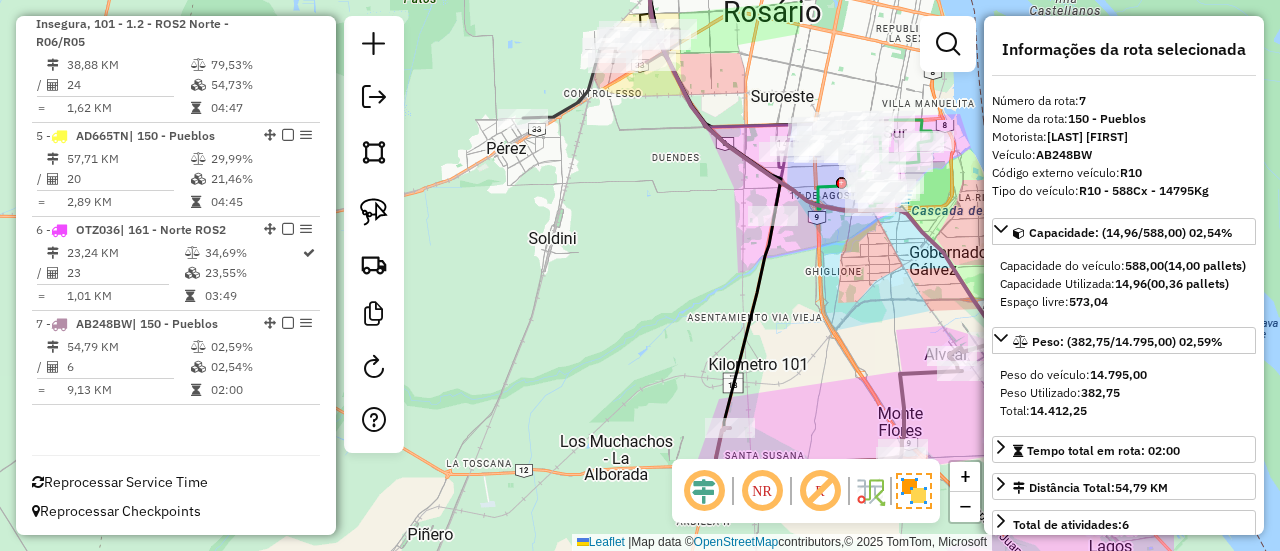 drag, startPoint x: 812, startPoint y: 319, endPoint x: 834, endPoint y: 412, distance: 95.566734 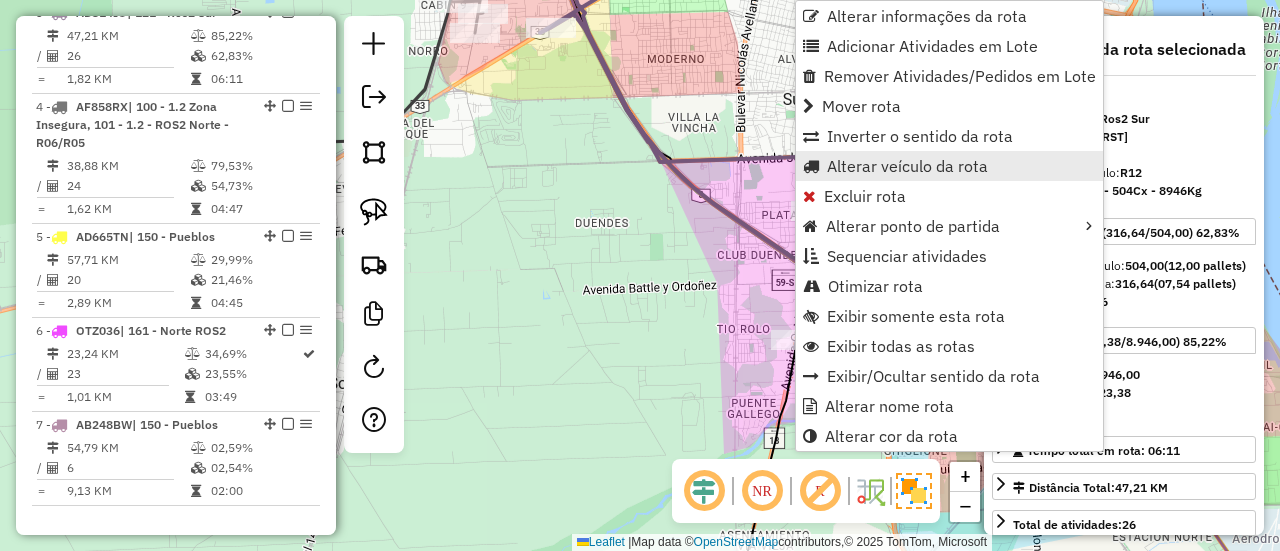 scroll, scrollTop: 968, scrollLeft: 0, axis: vertical 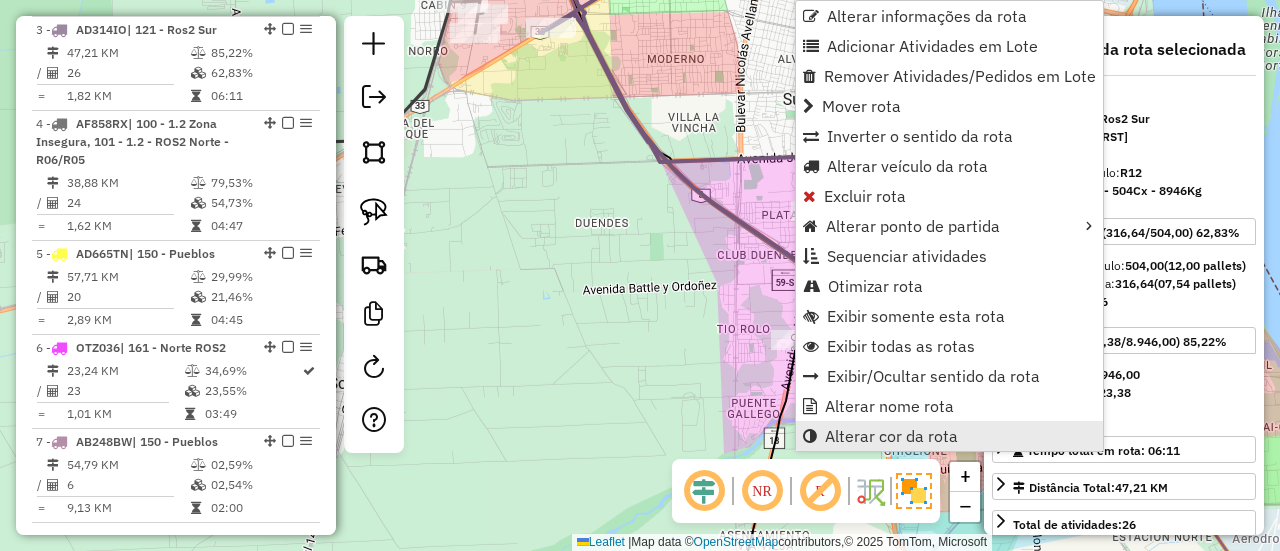 click on "Alterar cor da rota" at bounding box center [891, 436] 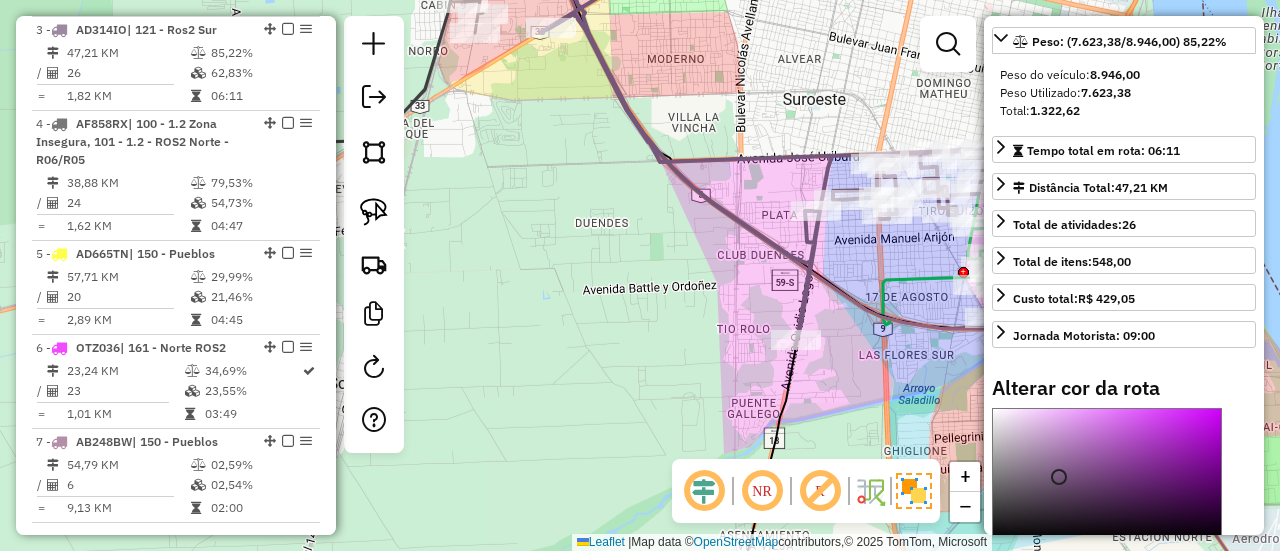 scroll, scrollTop: 576, scrollLeft: 0, axis: vertical 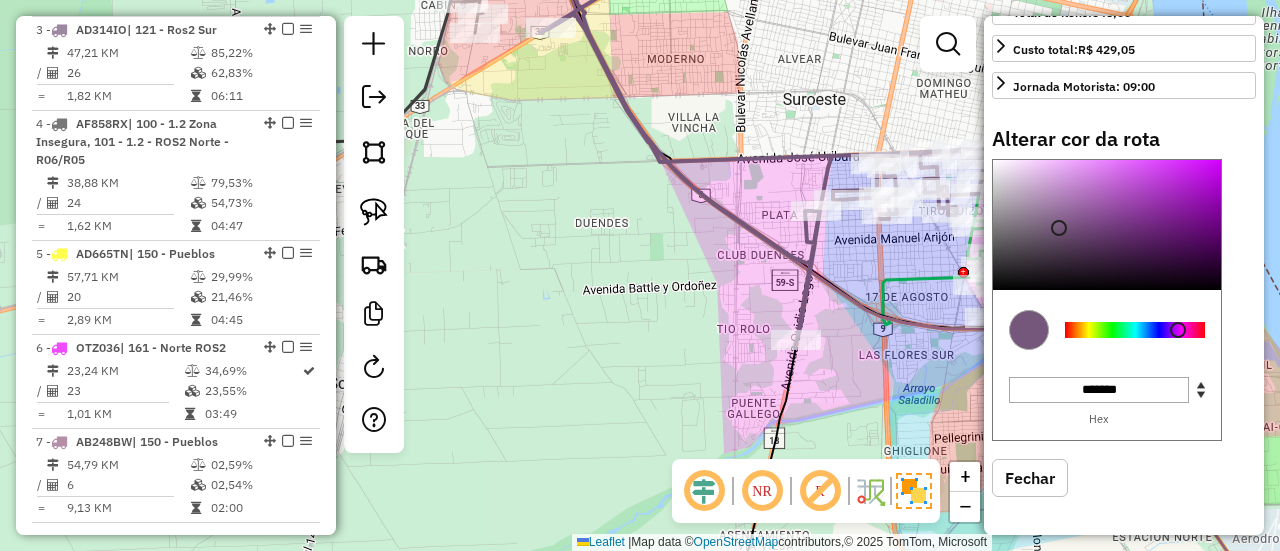 click at bounding box center (1135, 330) 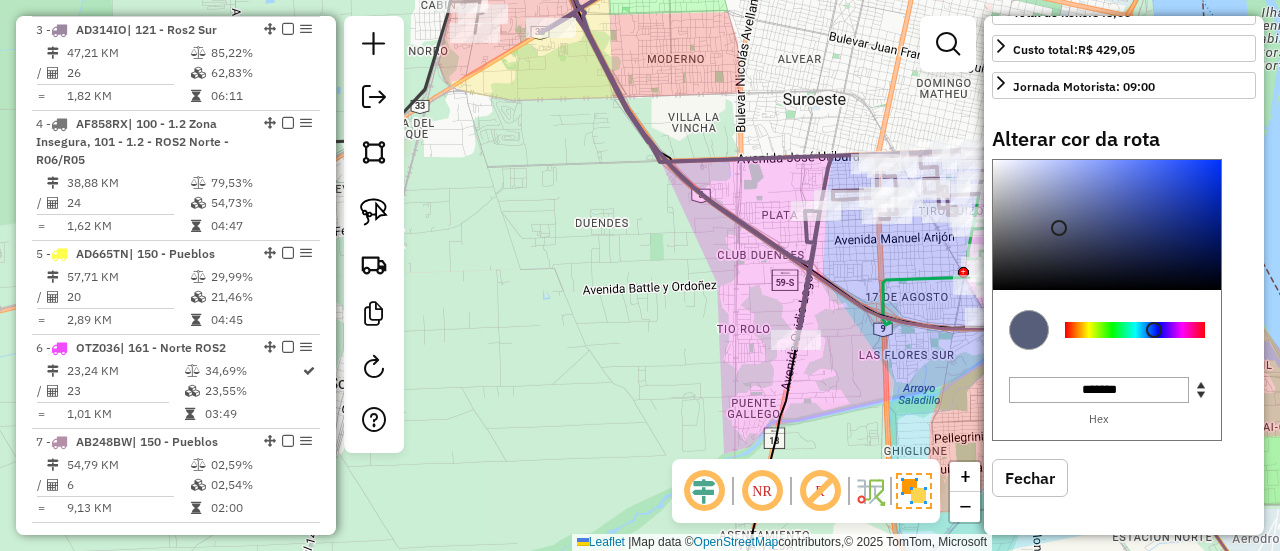 type on "*******" 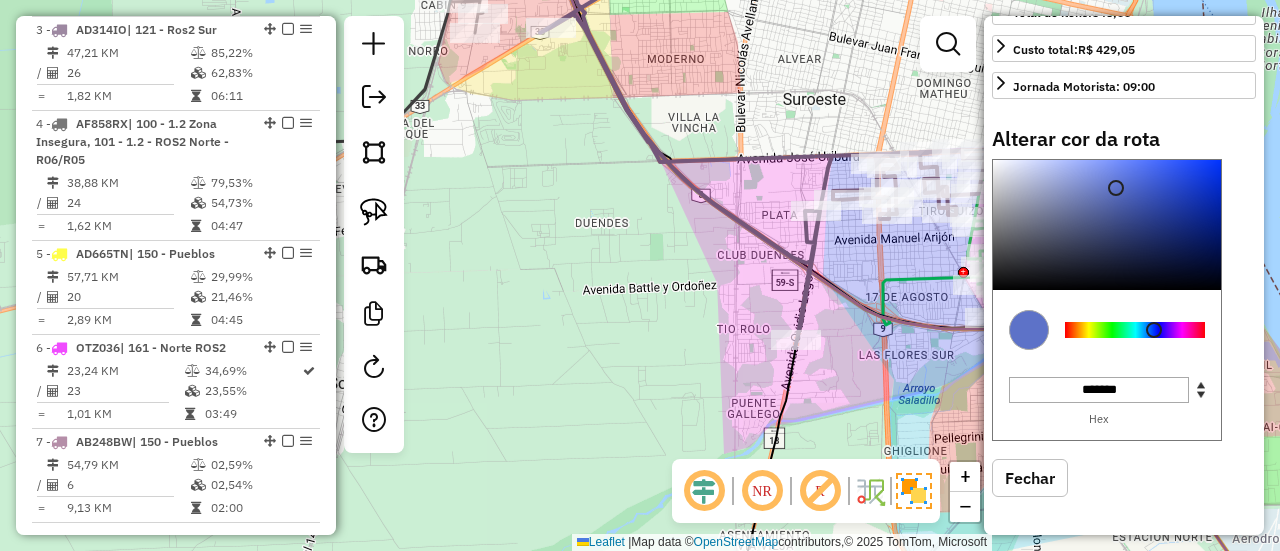click on "Janela de atendimento Grade de atendimento Capacidade Transportadoras Veículos Cliente Pedidos  Rotas Selecione os dias de semana para filtrar as janelas de atendimento  Seg   Ter   Qua   Qui   Sex   Sáb   Dom  Informe o período da janela de atendimento: De: Até:  Filtrar exatamente a janela do cliente  Considerar janela de atendimento padrão  Selecione os dias de semana para filtrar as grades de atendimento  Seg   Ter   Qua   Qui   Sex   Sáb   Dom   Considerar clientes sem dia de atendimento cadastrado  Clientes fora do dia de atendimento selecionado Filtrar as atividades entre os valores definidos abaixo:  Peso mínimo:   Peso máximo:   Cubagem mínima:   Cubagem máxima:   De:   Até:  Filtrar as atividades entre o tempo de atendimento definido abaixo:  De:   Até:   Considerar capacidade total dos clientes não roteirizados Transportadora: Selecione um ou mais itens Tipo de veículo: Selecione um ou mais itens Veículo: Selecione um ou mais itens Motorista: Selecione um ou mais itens Nome: Rótulo:" 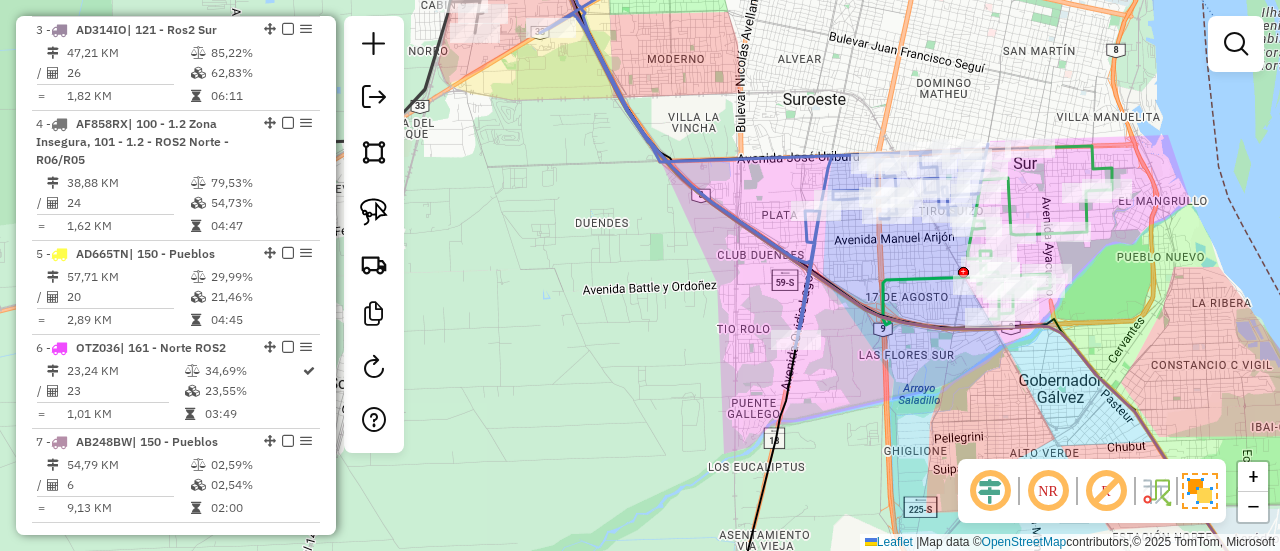 click on "Janela de atendimento Grade de atendimento Capacidade Transportadoras Veículos Cliente Pedidos  Rotas Selecione os dias de semana para filtrar as janelas de atendimento  Seg   Ter   Qua   Qui   Sex   Sáb   Dom  Informe o período da janela de atendimento: De: Até:  Filtrar exatamente a janela do cliente  Considerar janela de atendimento padrão  Selecione os dias de semana para filtrar as grades de atendimento  Seg   Ter   Qua   Qui   Sex   Sáb   Dom   Considerar clientes sem dia de atendimento cadastrado  Clientes fora do dia de atendimento selecionado Filtrar as atividades entre os valores definidos abaixo:  Peso mínimo:   Peso máximo:   Cubagem mínima:   Cubagem máxima:   De:   Até:  Filtrar as atividades entre o tempo de atendimento definido abaixo:  De:   Até:   Considerar capacidade total dos clientes não roteirizados Transportadora: Selecione um ou mais itens Tipo de veículo: Selecione um ou mais itens Veículo: Selecione um ou mais itens Motorista: Selecione um ou mais itens Nome: Rótulo:" 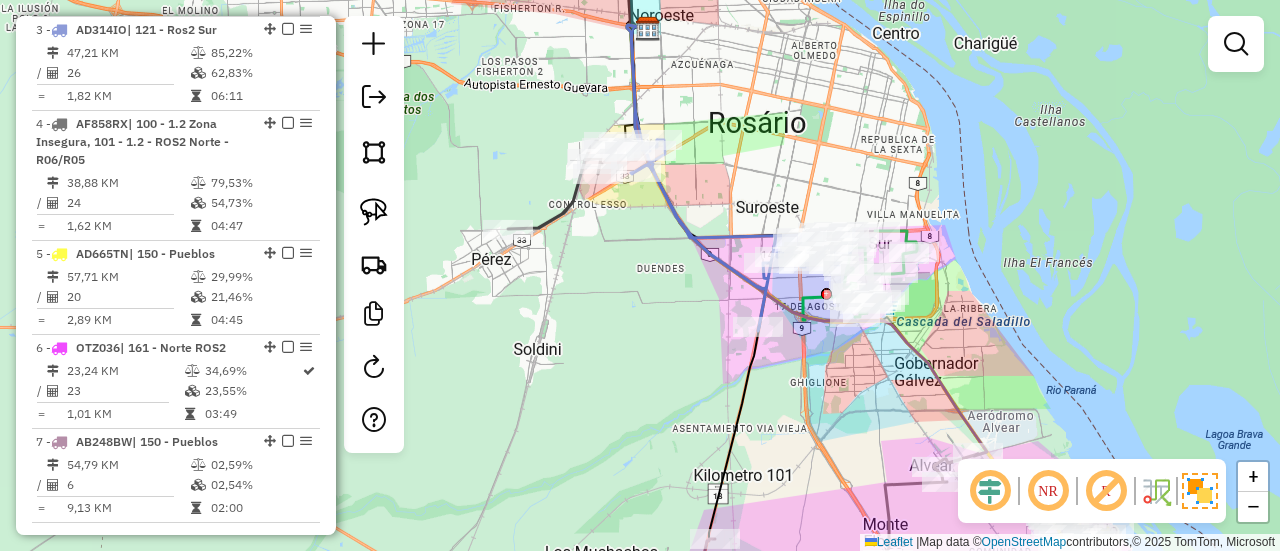 drag, startPoint x: 671, startPoint y: 325, endPoint x: 684, endPoint y: 369, distance: 45.88028 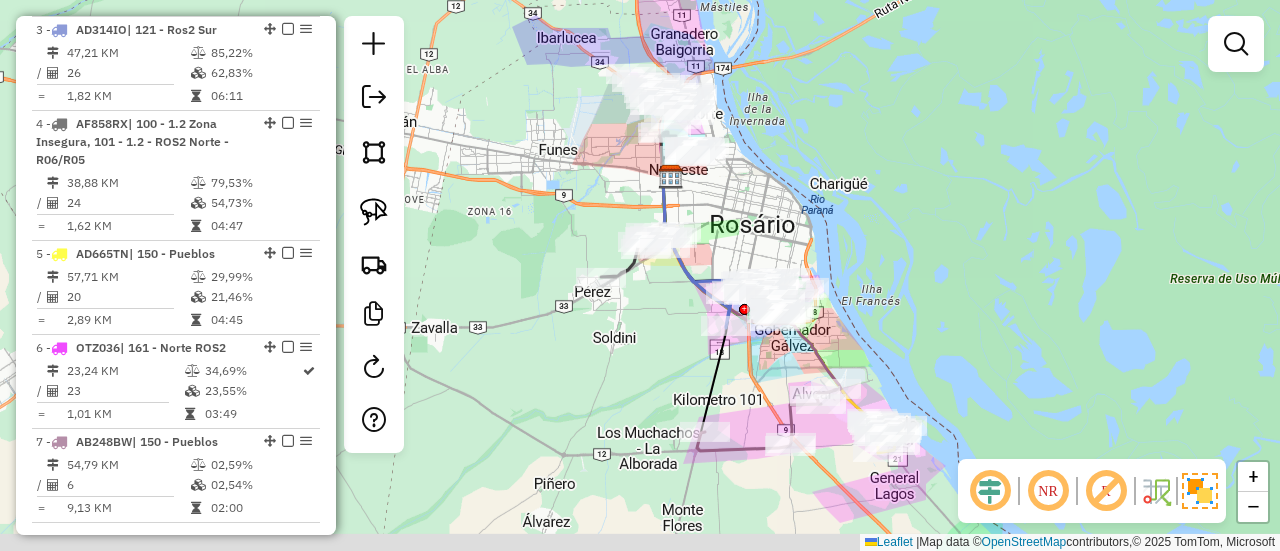 drag, startPoint x: 886, startPoint y: 323, endPoint x: 877, endPoint y: 287, distance: 37.107952 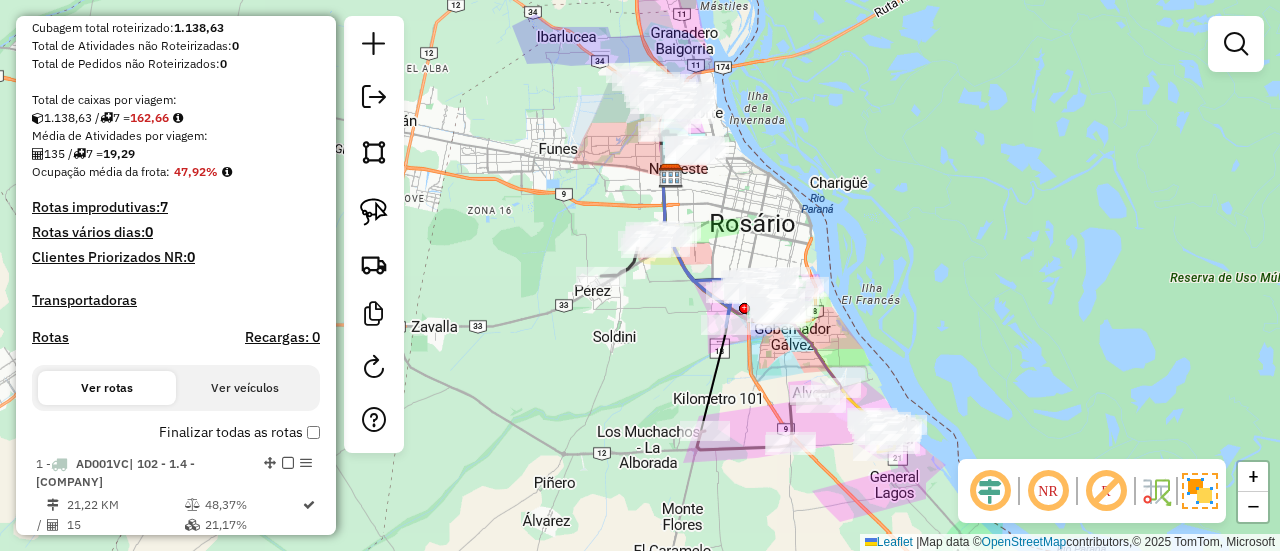 scroll, scrollTop: 368, scrollLeft: 0, axis: vertical 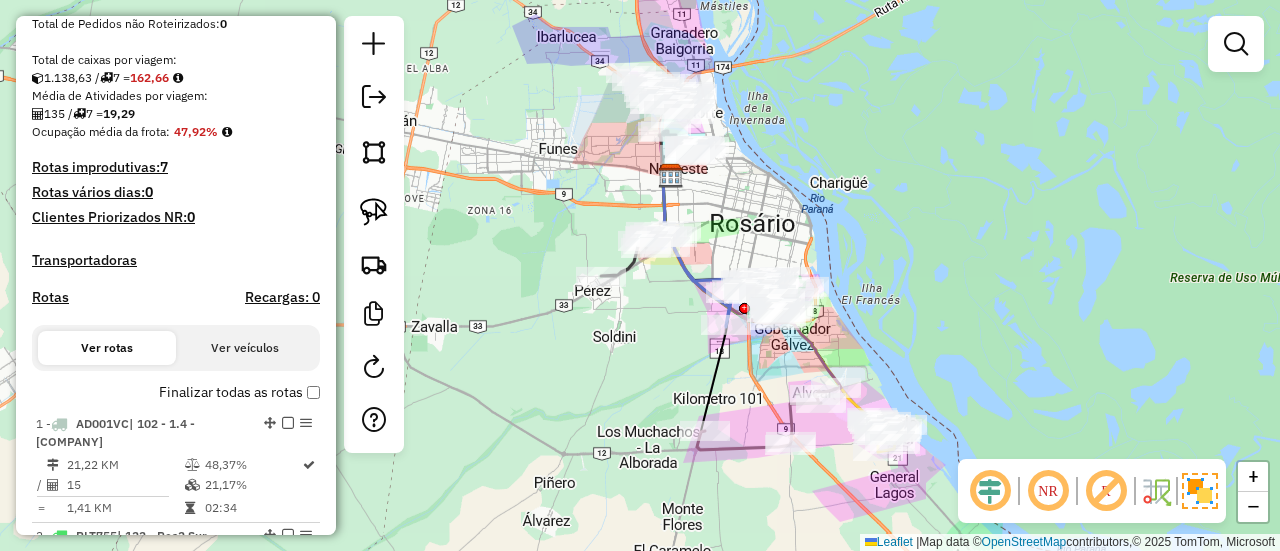 click on "Finalizar todas as rotas" at bounding box center (239, 392) 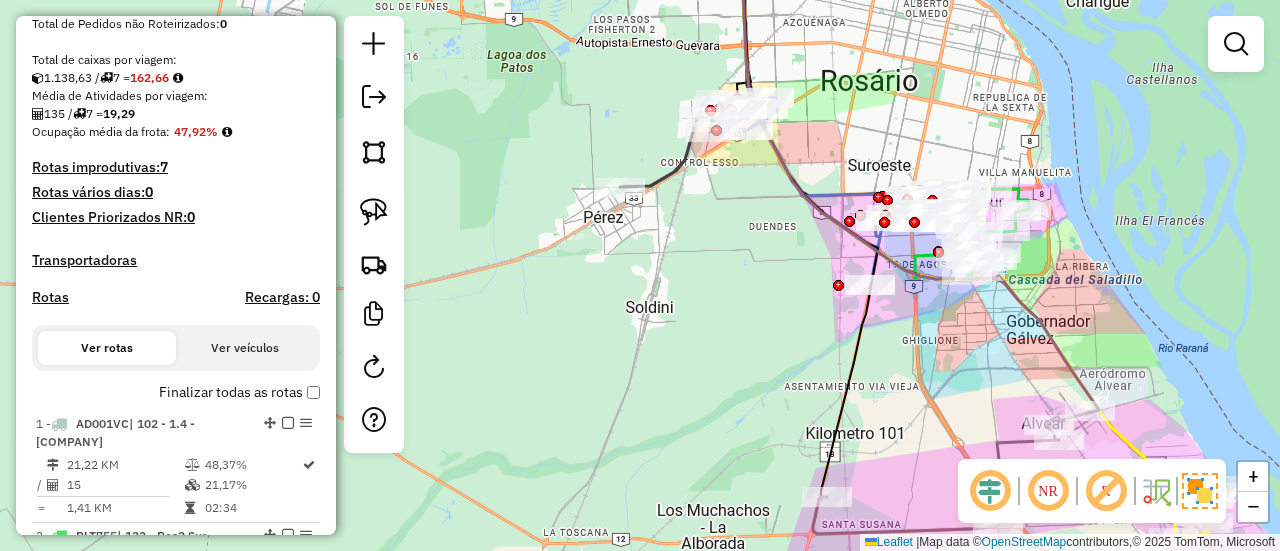 drag, startPoint x: 690, startPoint y: 263, endPoint x: 676, endPoint y: 323, distance: 61.611687 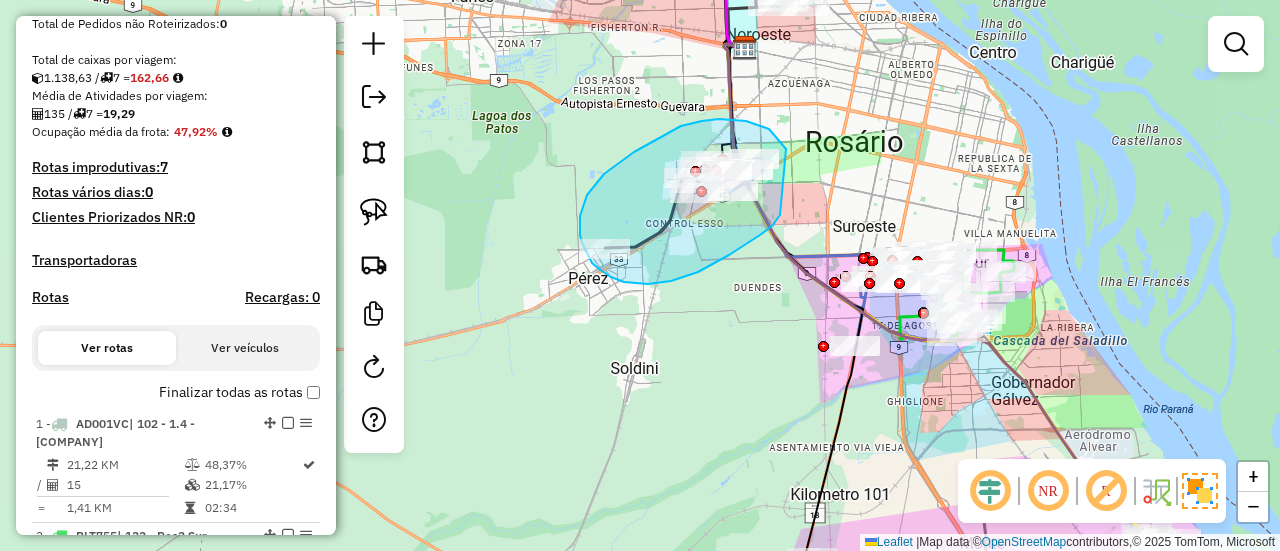 drag, startPoint x: 763, startPoint y: 127, endPoint x: 793, endPoint y: 196, distance: 75.23962 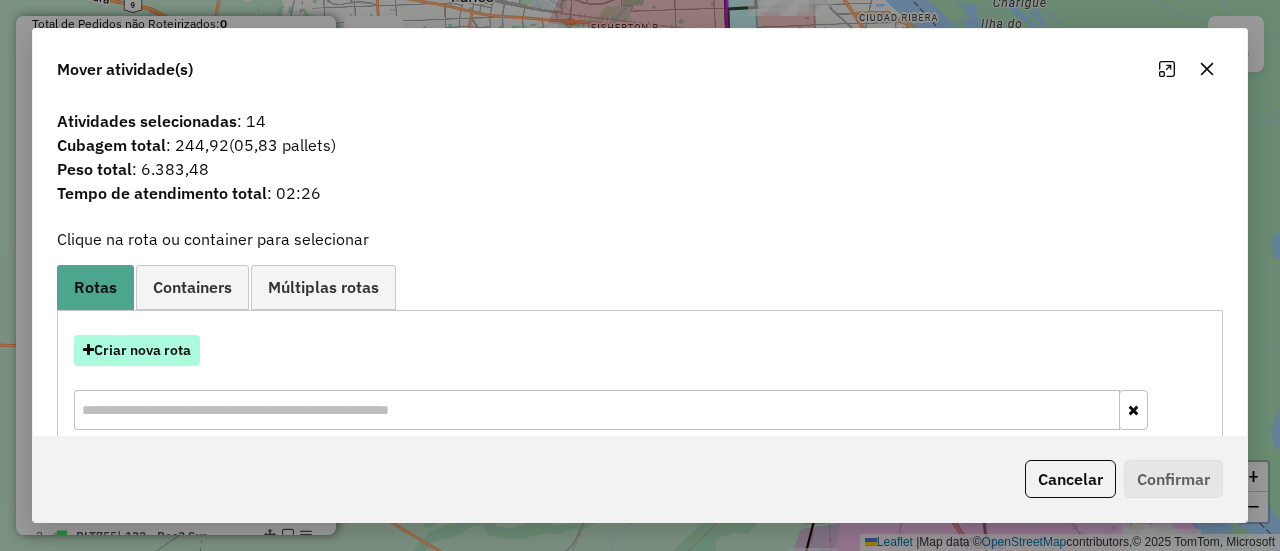 click on "Criar nova rota" at bounding box center [137, 350] 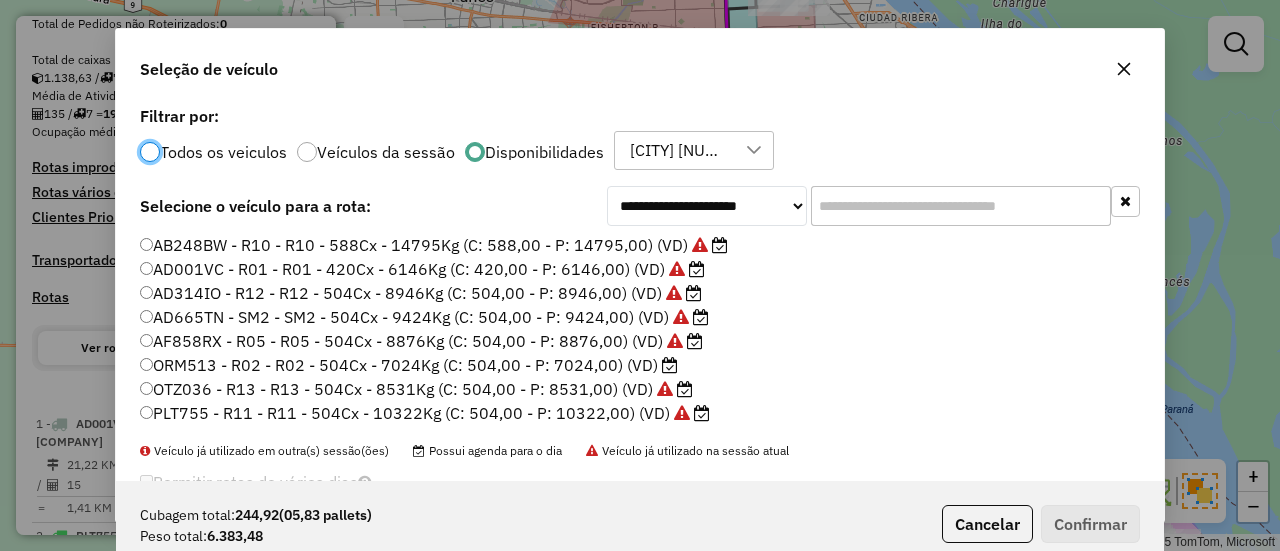 scroll, scrollTop: 11, scrollLeft: 6, axis: both 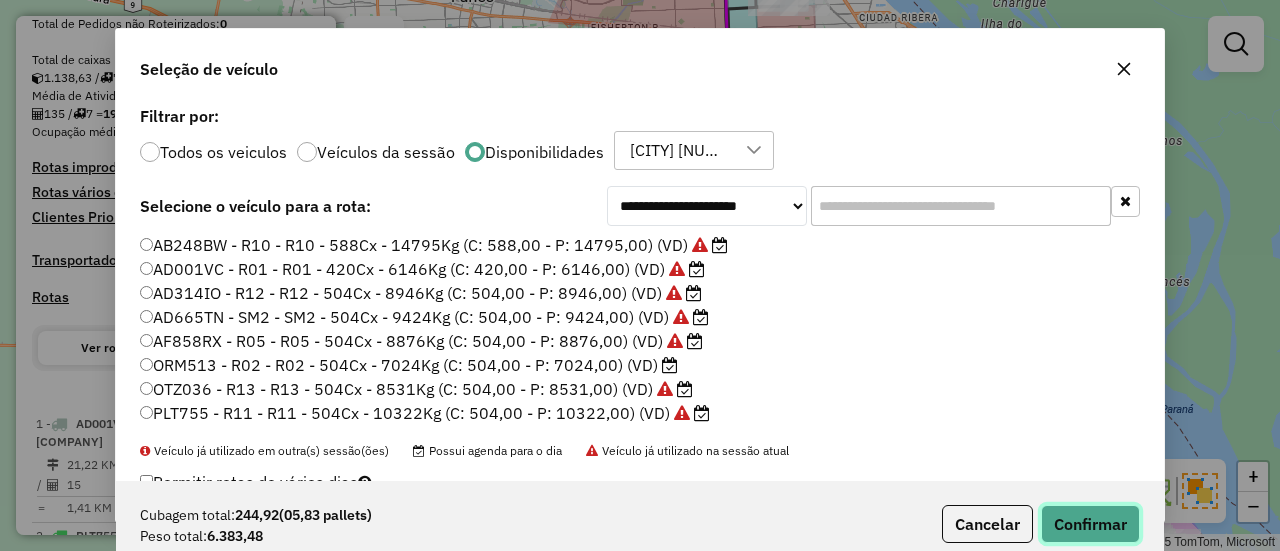 click on "Confirmar" 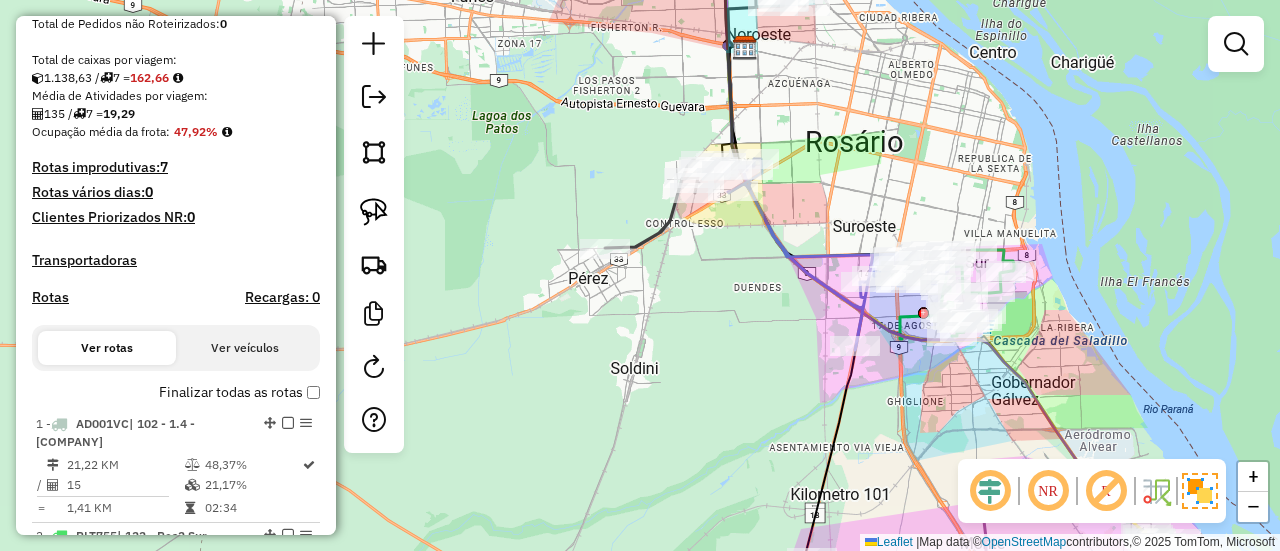 click 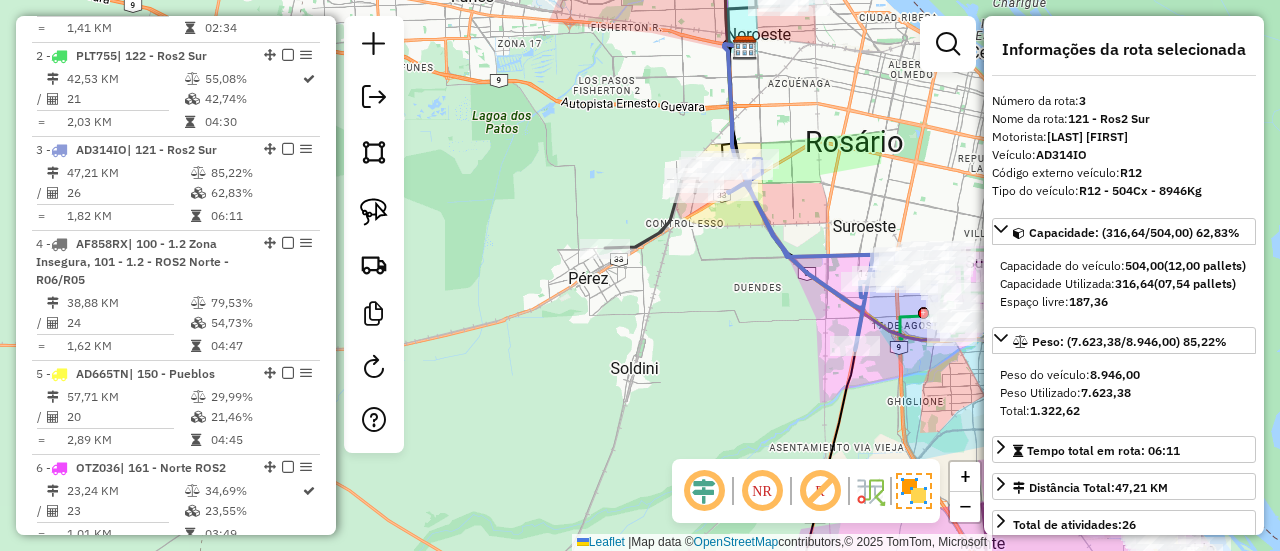 scroll, scrollTop: 968, scrollLeft: 0, axis: vertical 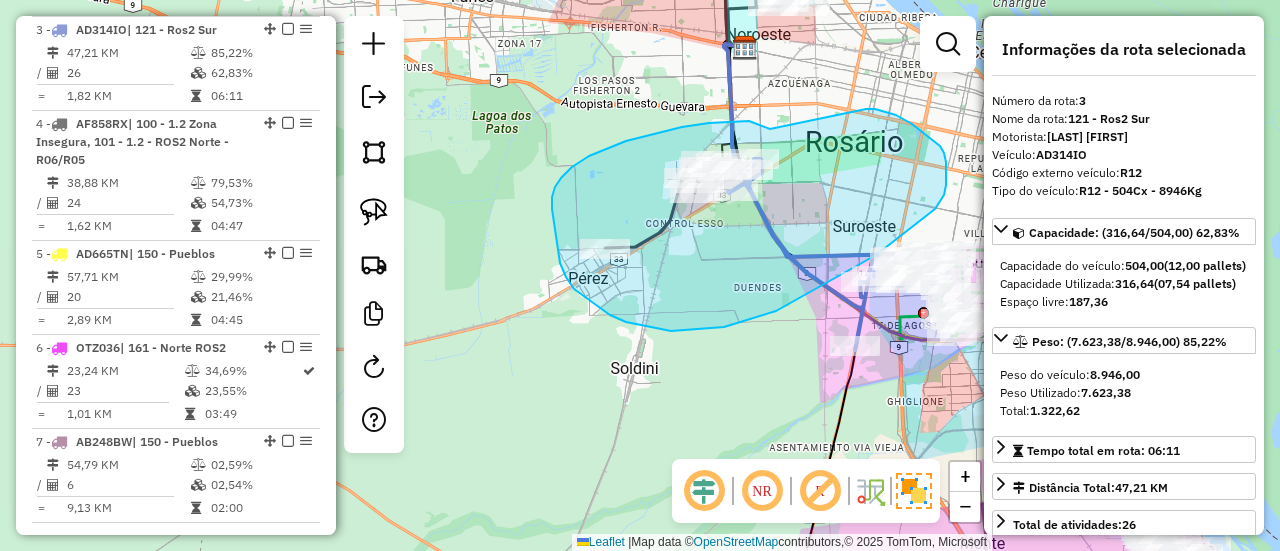 drag, startPoint x: 759, startPoint y: 124, endPoint x: 858, endPoint y: 109, distance: 100.12991 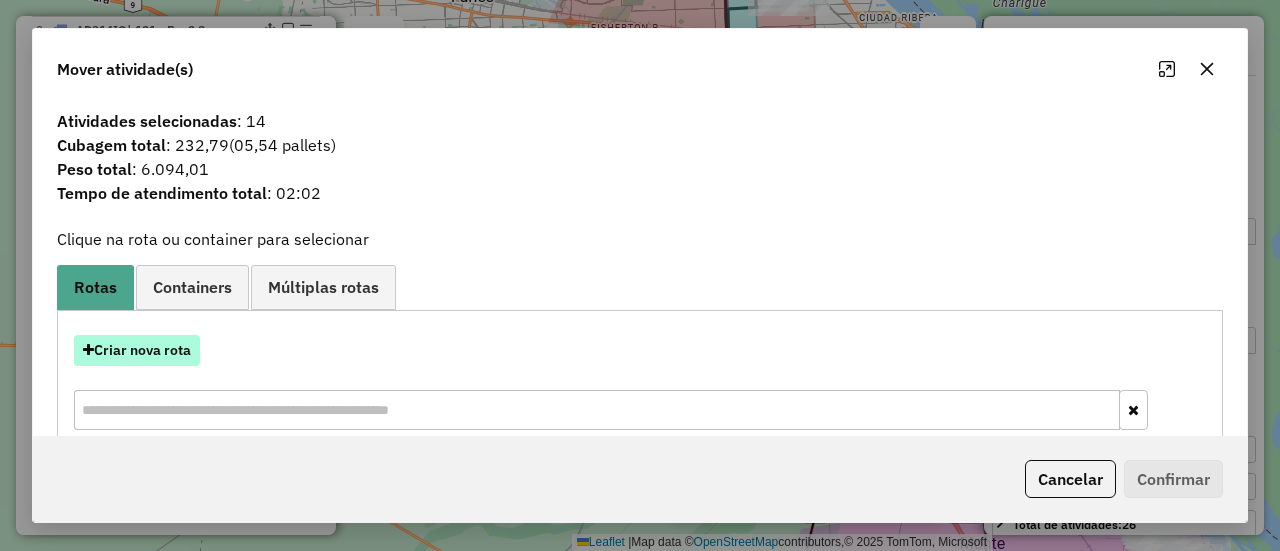 click on "Criar nova rota" at bounding box center [137, 350] 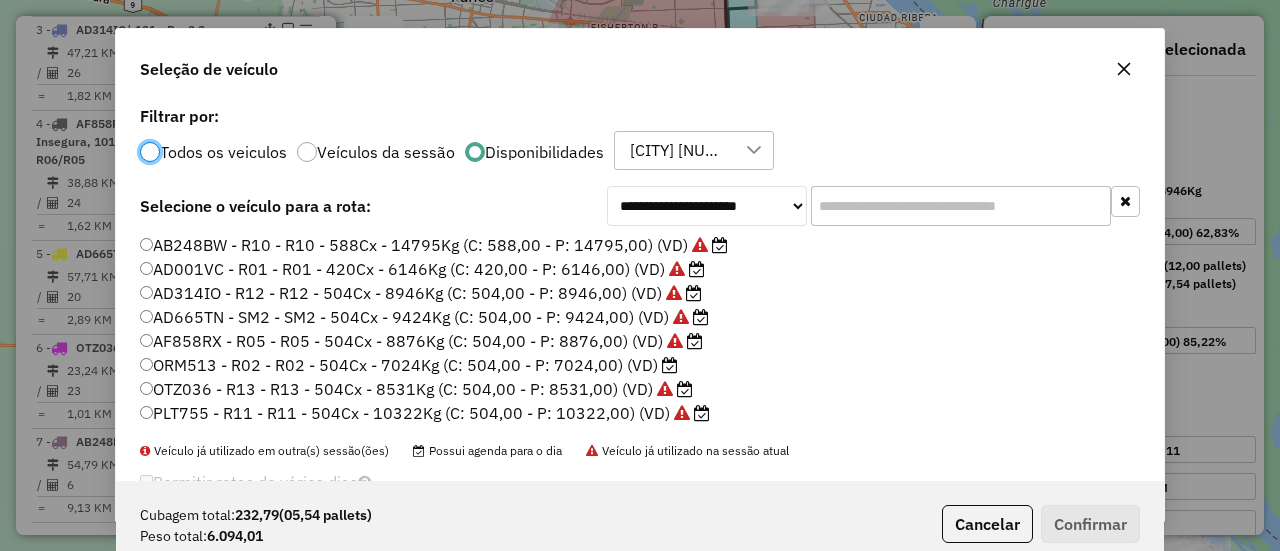 scroll, scrollTop: 11, scrollLeft: 6, axis: both 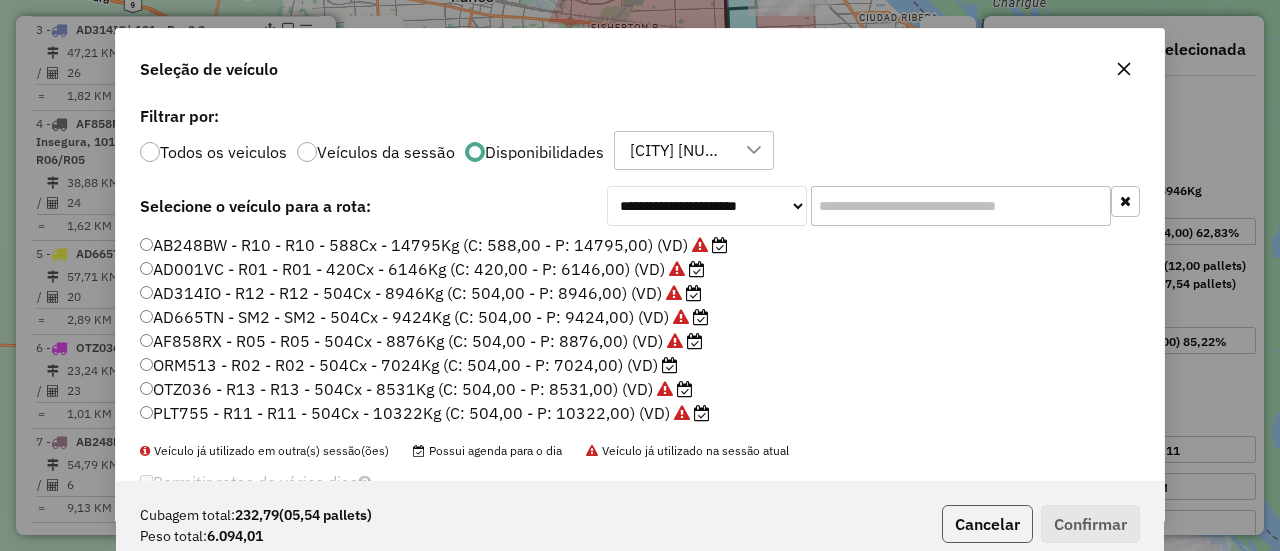 click on "Cancelar" 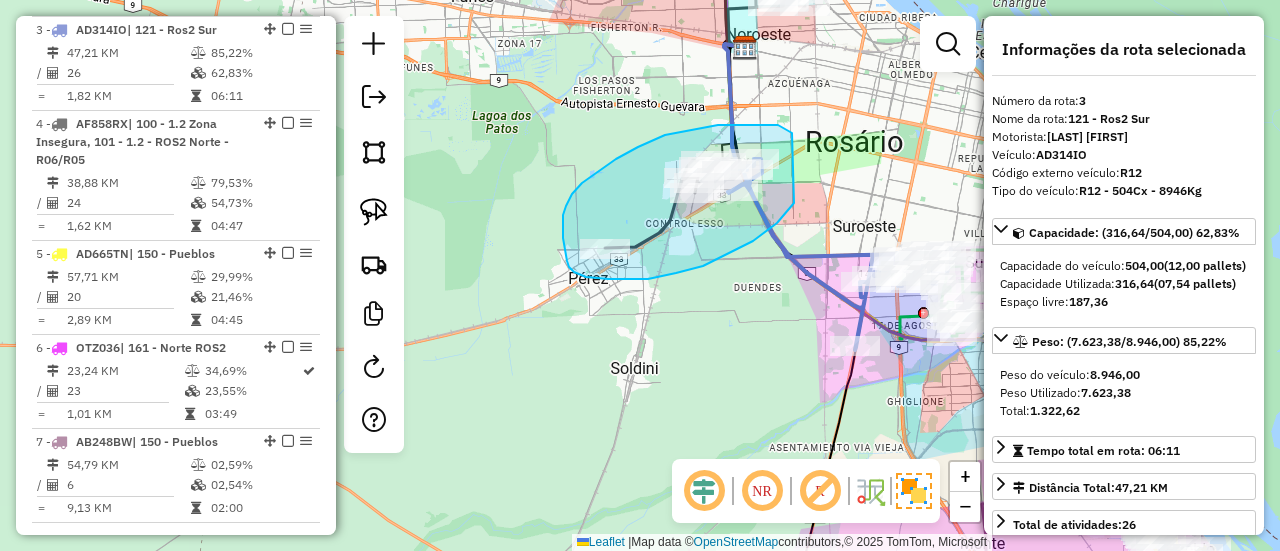 drag, startPoint x: 786, startPoint y: 129, endPoint x: 806, endPoint y: 169, distance: 44.72136 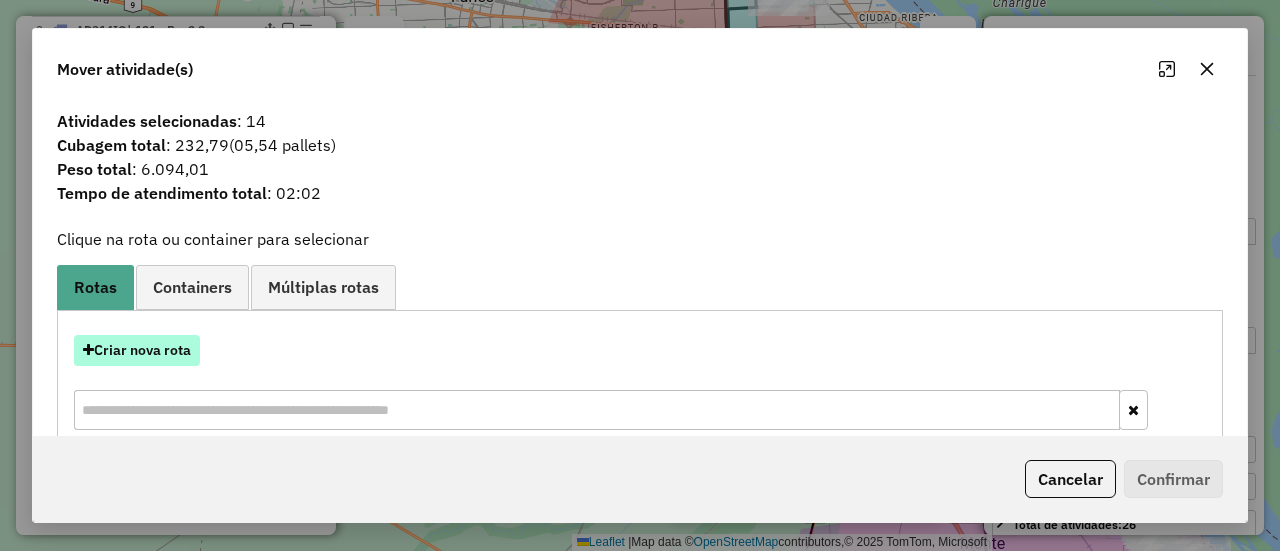 click on "Criar nova rota" at bounding box center [137, 350] 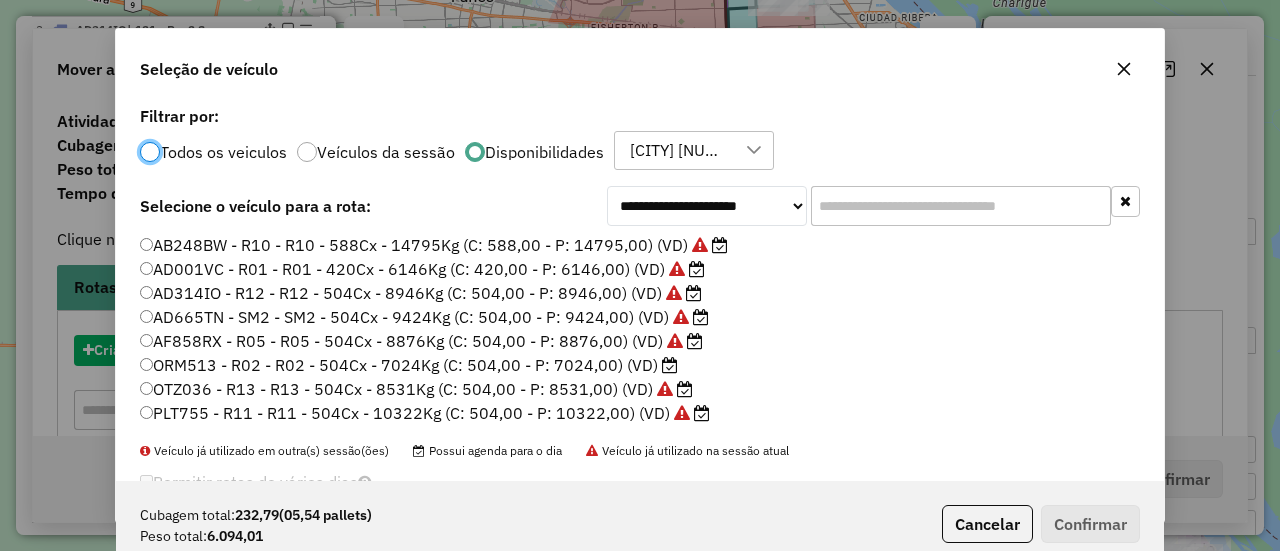 scroll, scrollTop: 11, scrollLeft: 6, axis: both 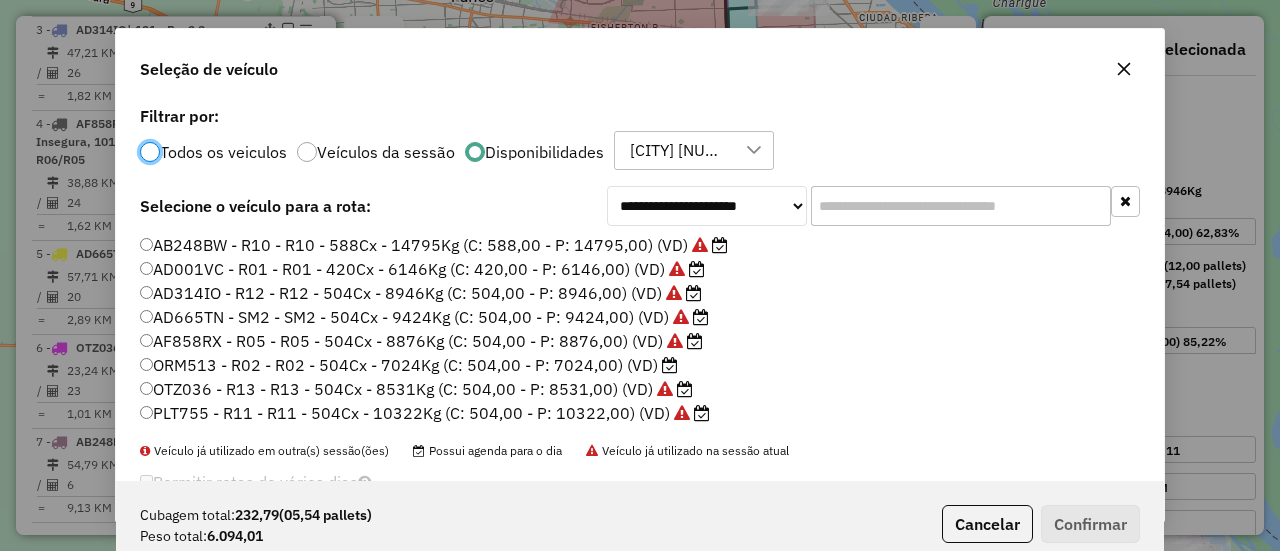 click on "ORM513 - R02 - R02 - 504Cx - 7024Kg (C: 504,00 - P: 7024,00) (VD)" 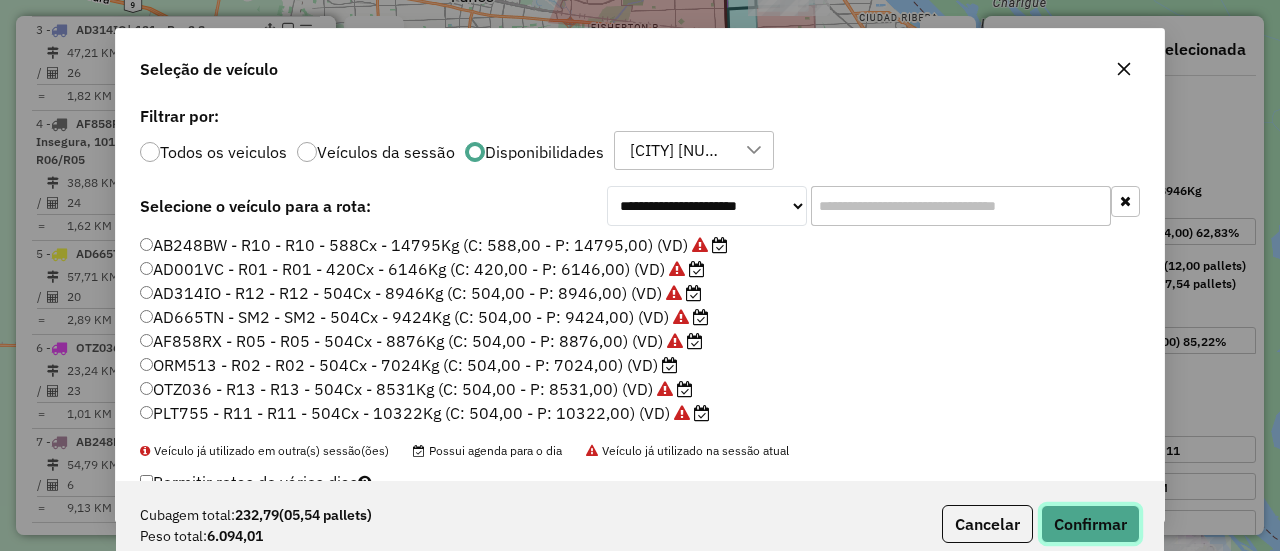 click on "Confirmar" 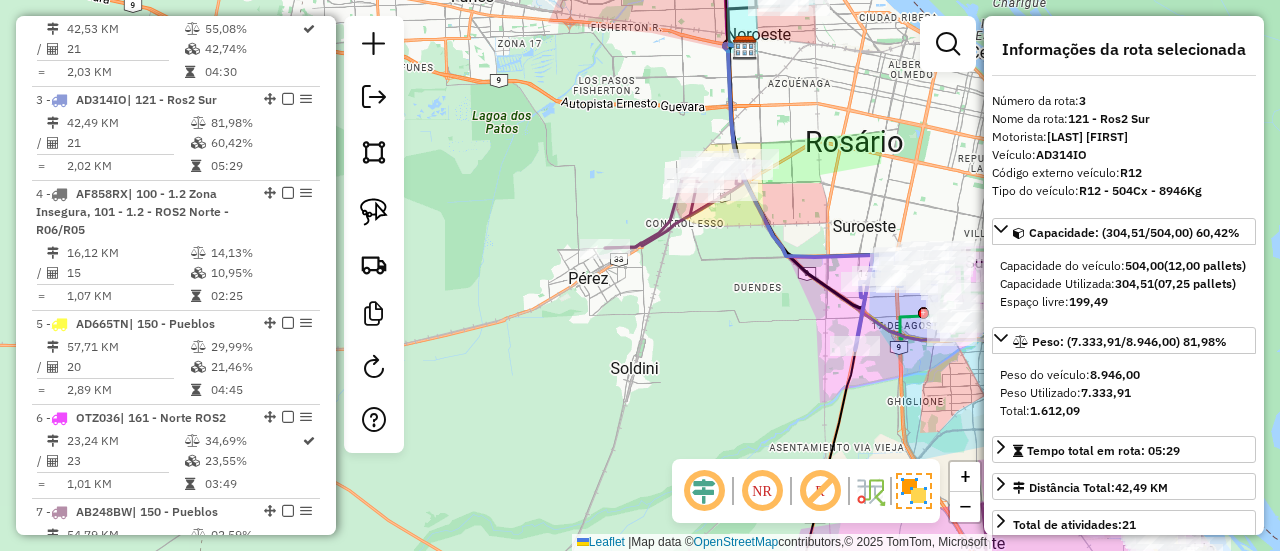 scroll, scrollTop: 968, scrollLeft: 0, axis: vertical 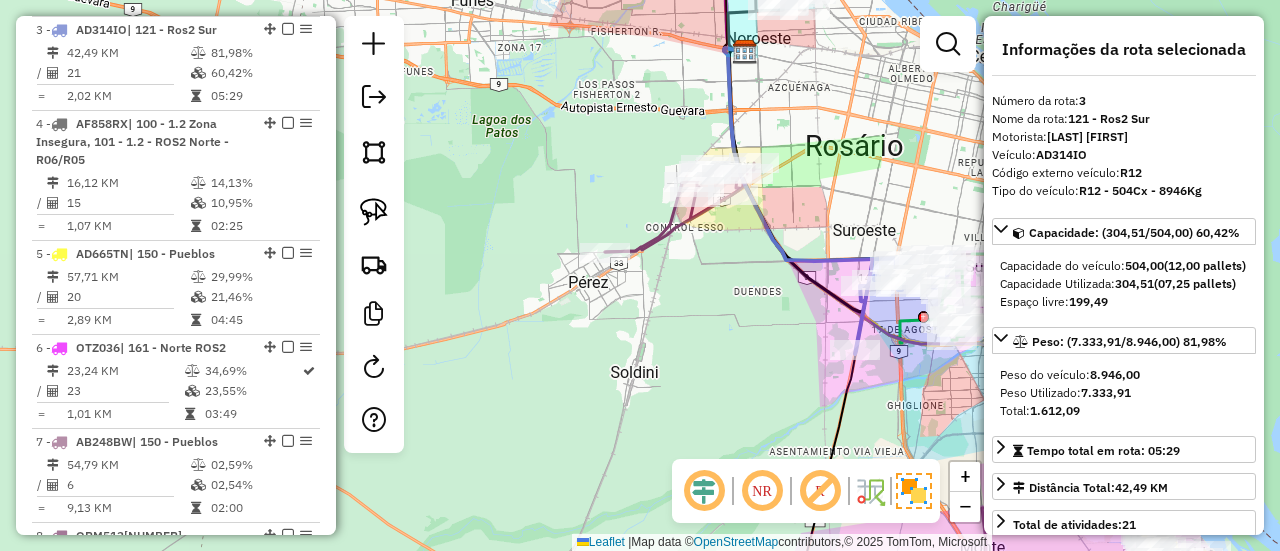 drag, startPoint x: 833, startPoint y: 141, endPoint x: 830, endPoint y: 309, distance: 168.02678 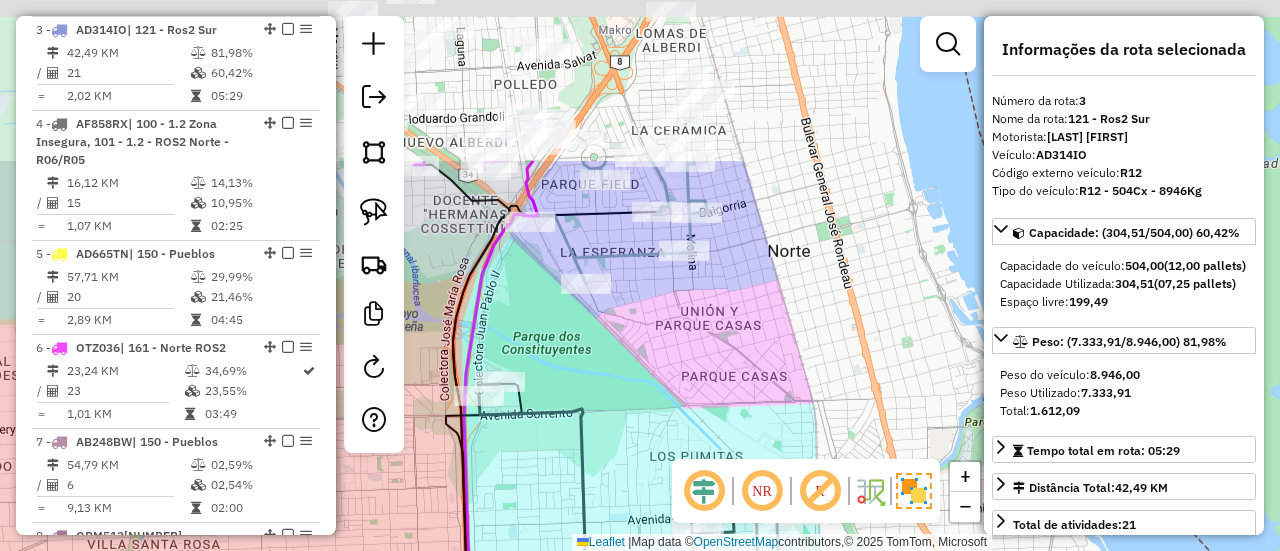 drag, startPoint x: 726, startPoint y: 143, endPoint x: 836, endPoint y: 301, distance: 192.52013 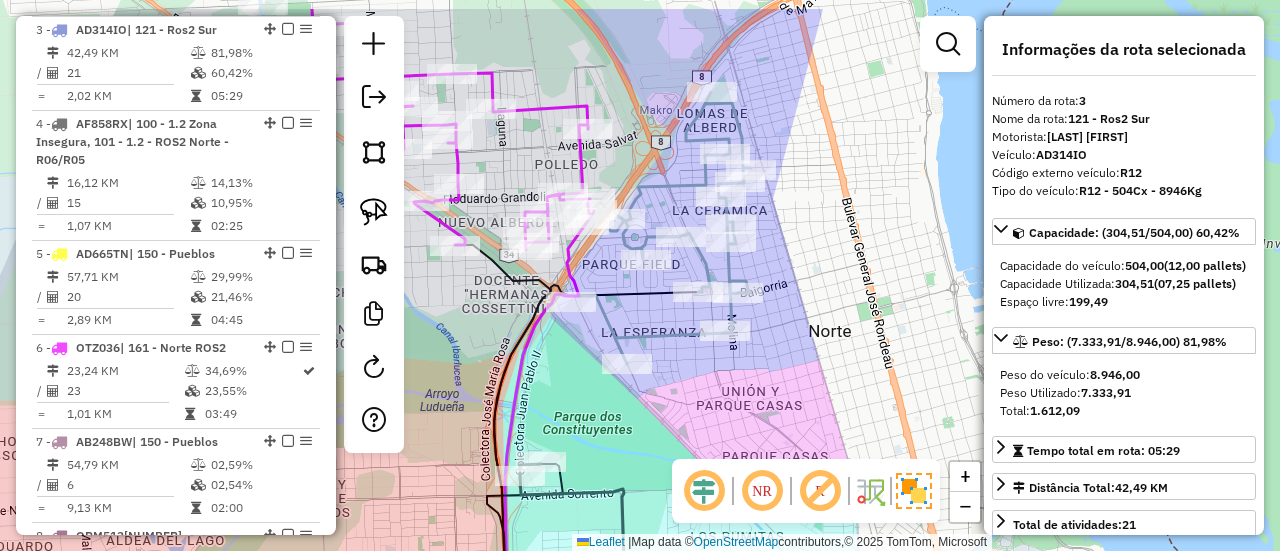 drag, startPoint x: 827, startPoint y: 231, endPoint x: 858, endPoint y: 295, distance: 71.11259 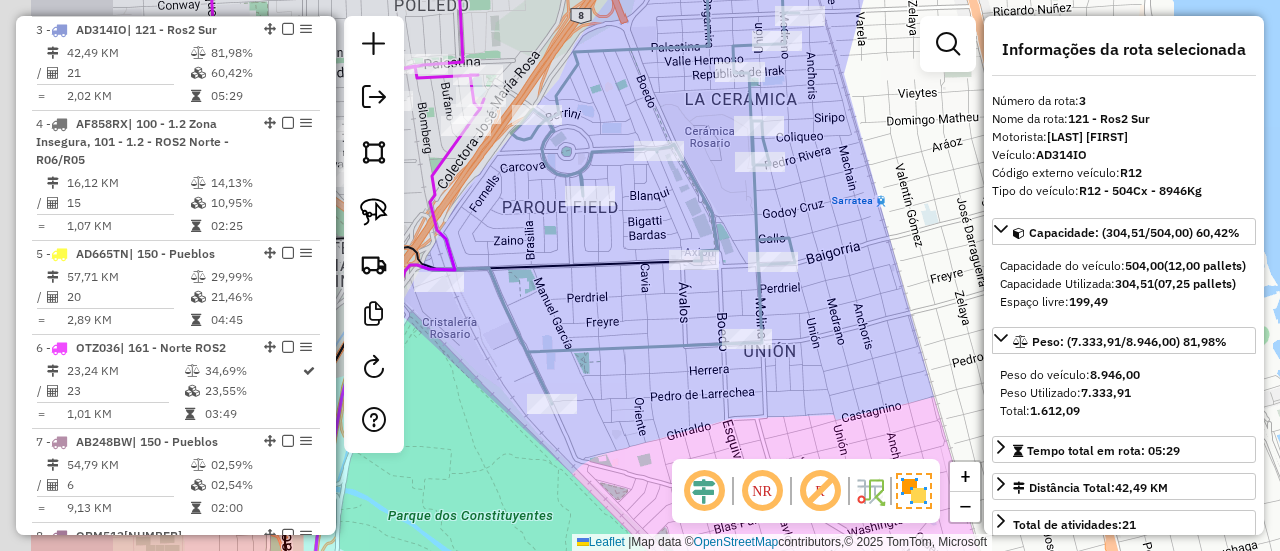 drag, startPoint x: 882, startPoint y: 271, endPoint x: 973, endPoint y: 289, distance: 92.76314 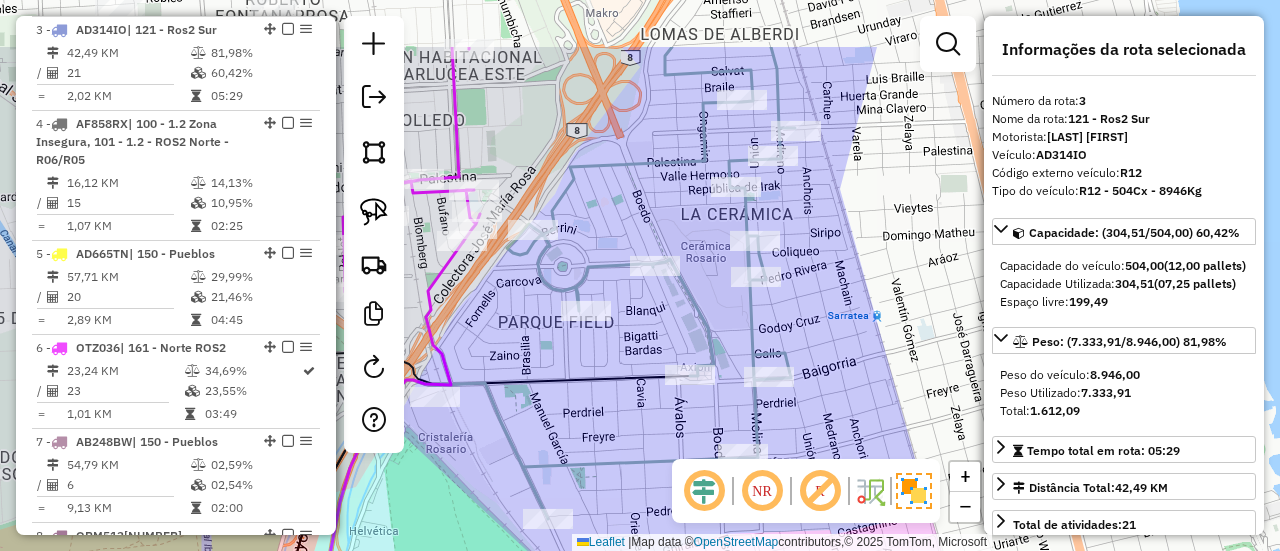 drag, startPoint x: 968, startPoint y: 257, endPoint x: 958, endPoint y: 351, distance: 94.53042 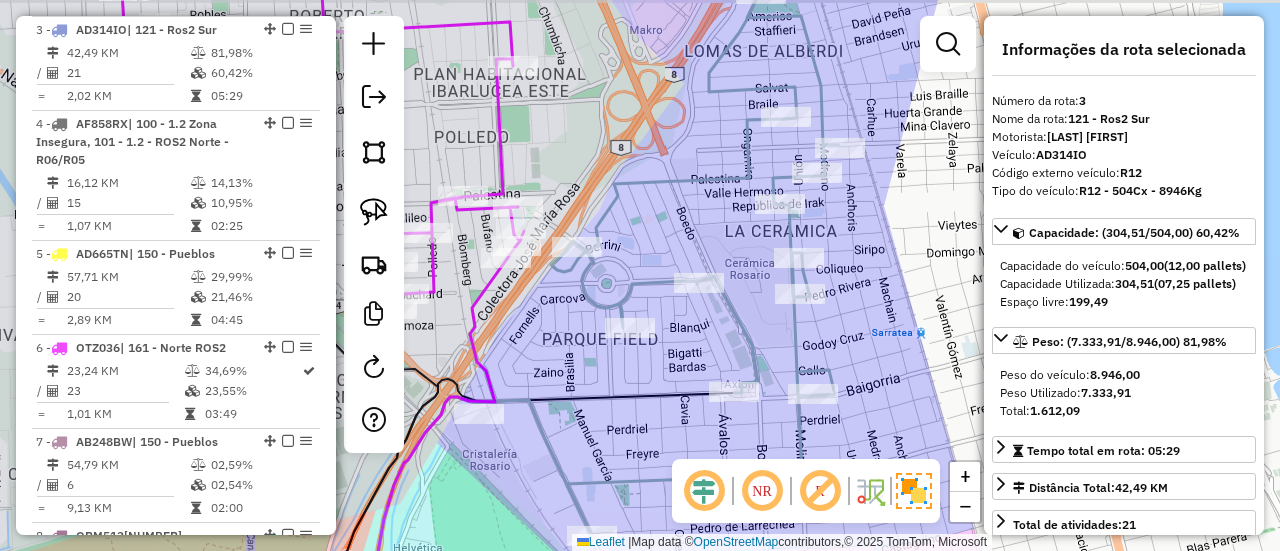 drag, startPoint x: 496, startPoint y: 336, endPoint x: 567, endPoint y: 356, distance: 73.76314 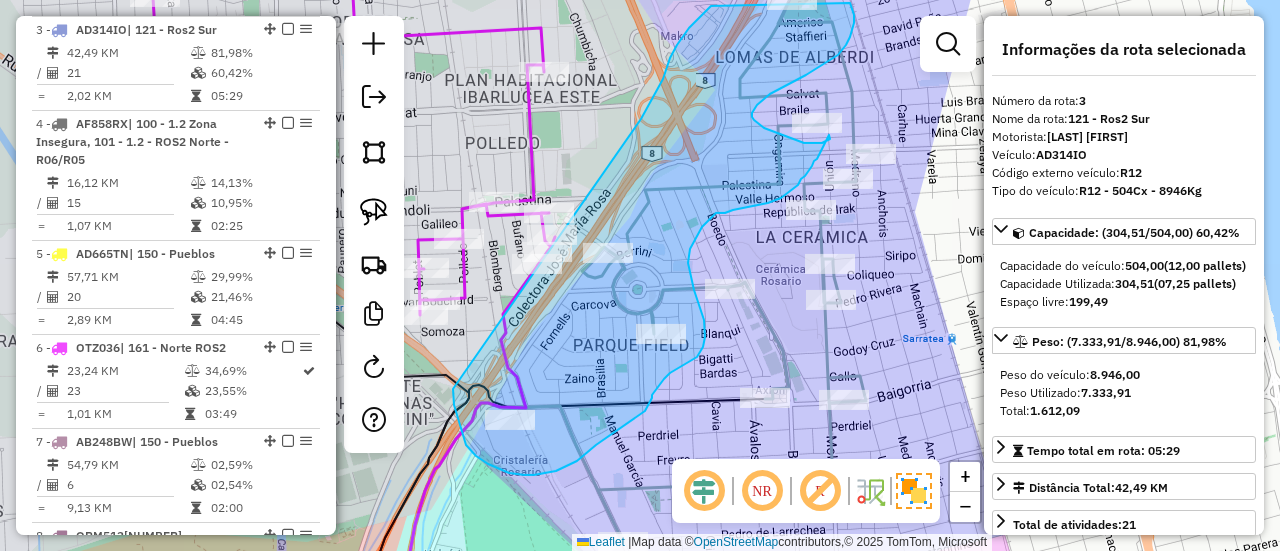 drag, startPoint x: 454, startPoint y: 405, endPoint x: 638, endPoint y: 130, distance: 330.87912 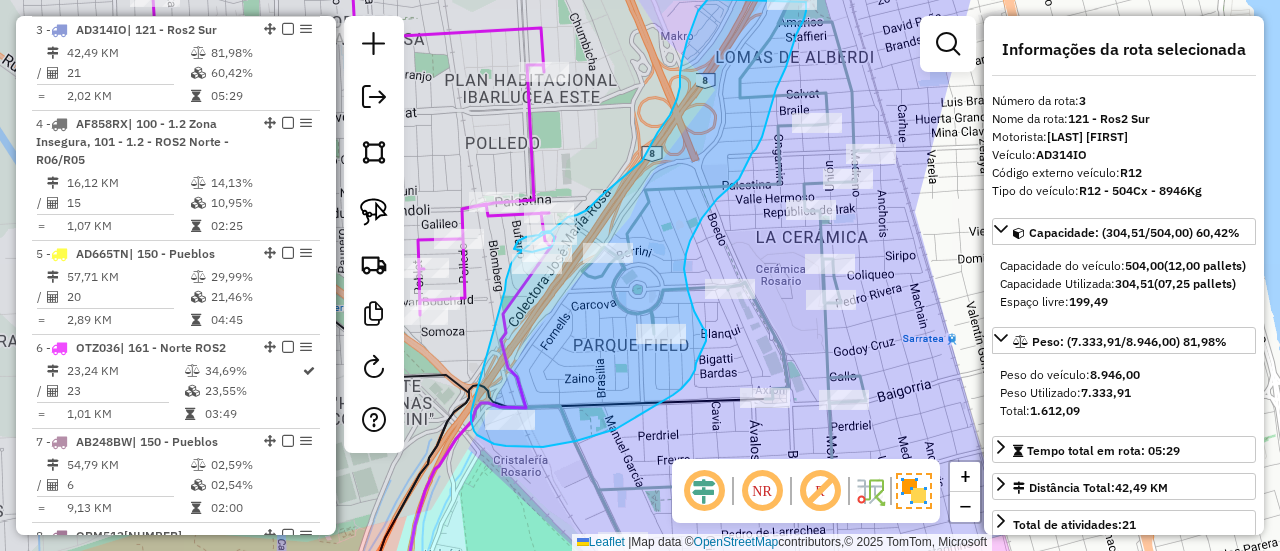 drag, startPoint x: 474, startPoint y: 401, endPoint x: 505, endPoint y: 291, distance: 114.28473 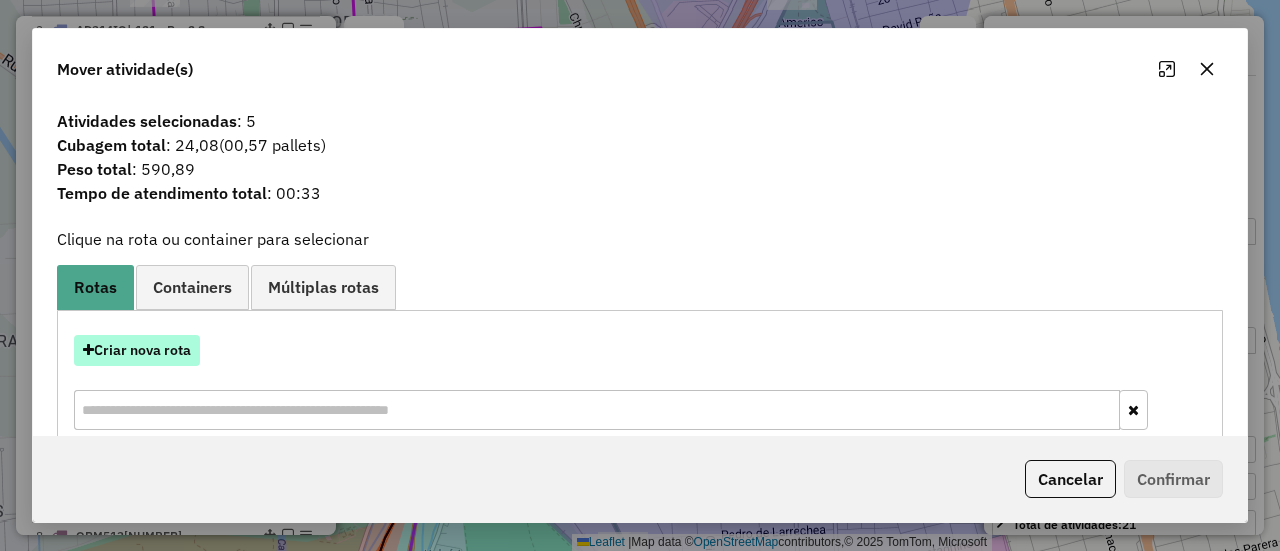 click on "Criar nova rota" at bounding box center [137, 350] 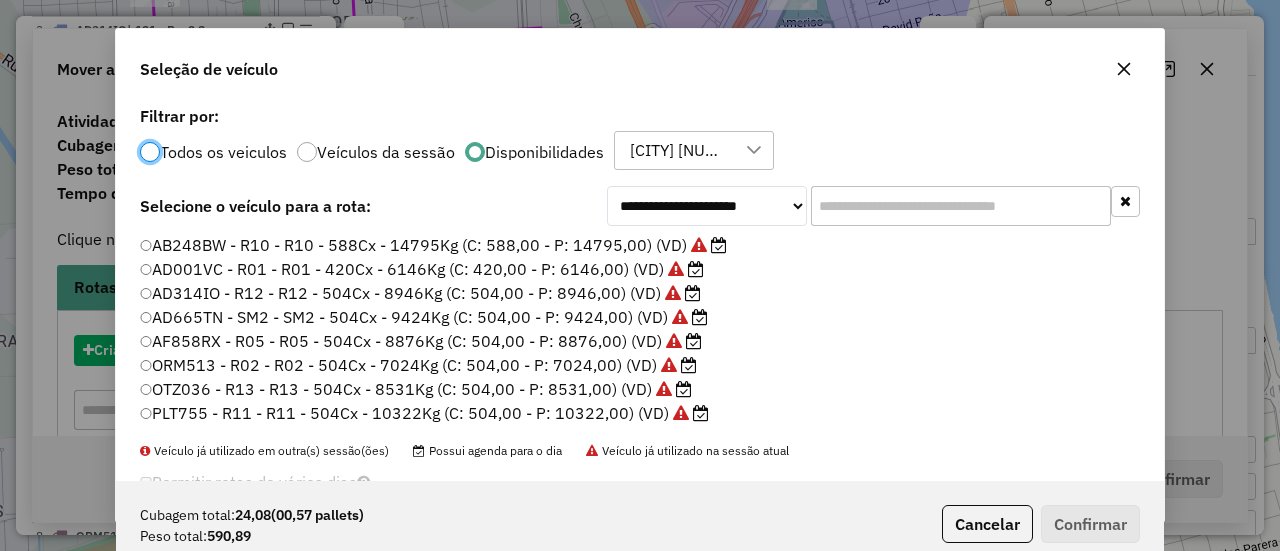 scroll, scrollTop: 10, scrollLeft: 6, axis: both 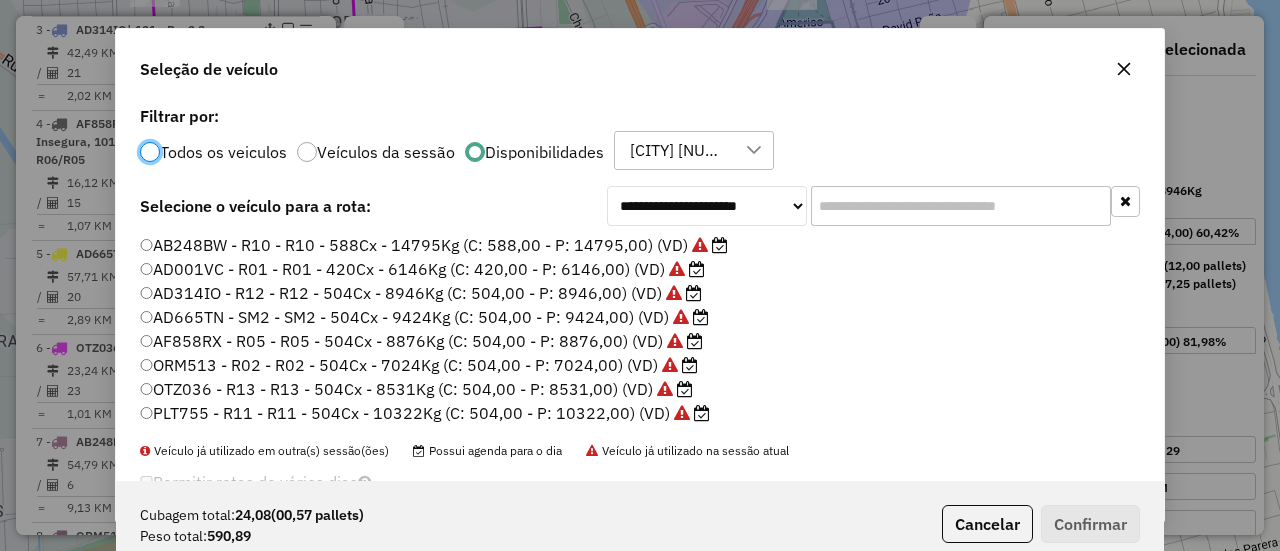 click on "OTZ036 - R13 - R13 - 504Cx - 8531Kg (C: 504,00 - P: 8531,00) (VD)" 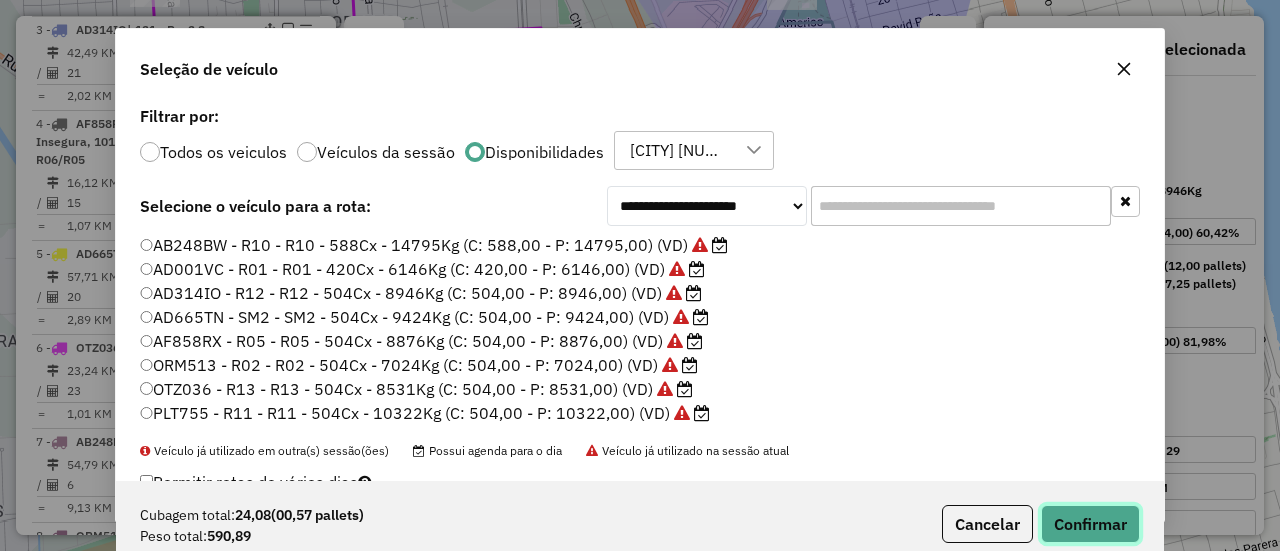 click on "Confirmar" 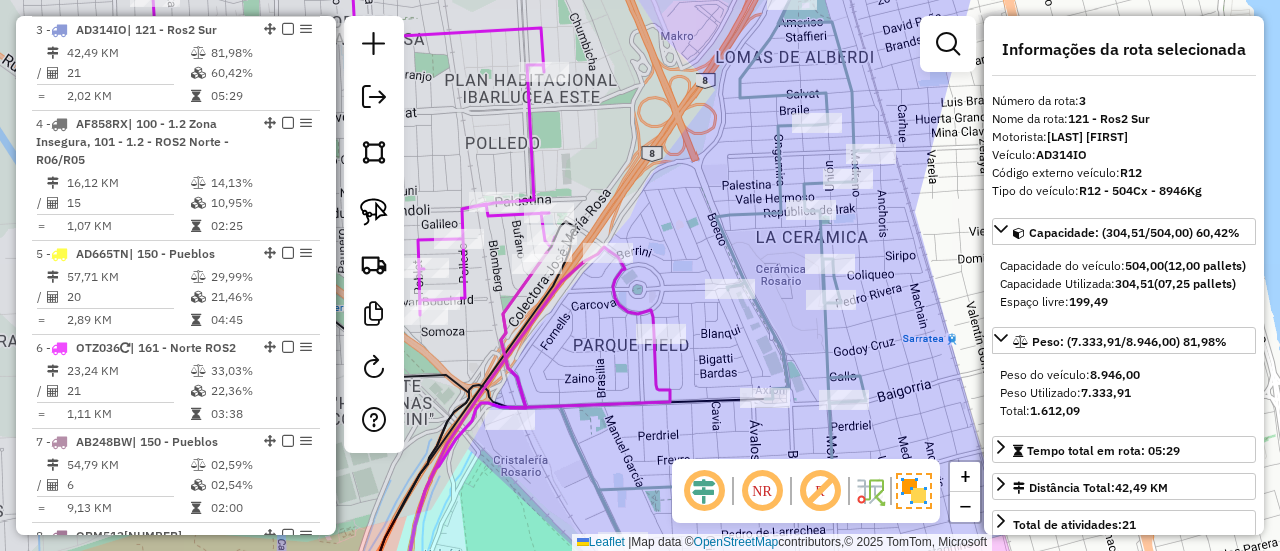 click 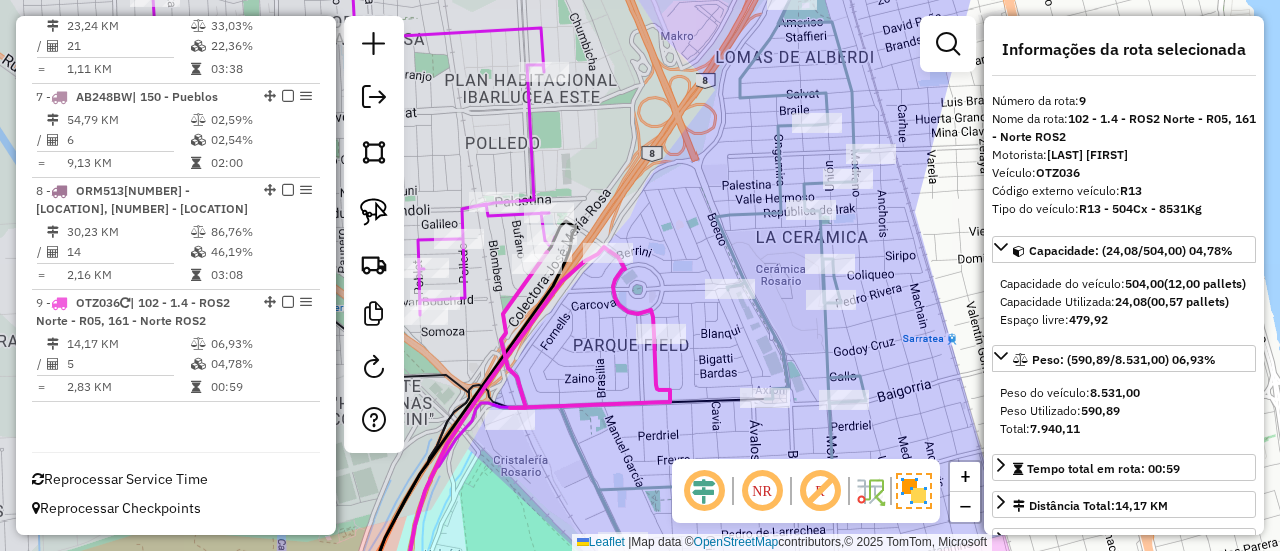 scroll, scrollTop: 1327, scrollLeft: 0, axis: vertical 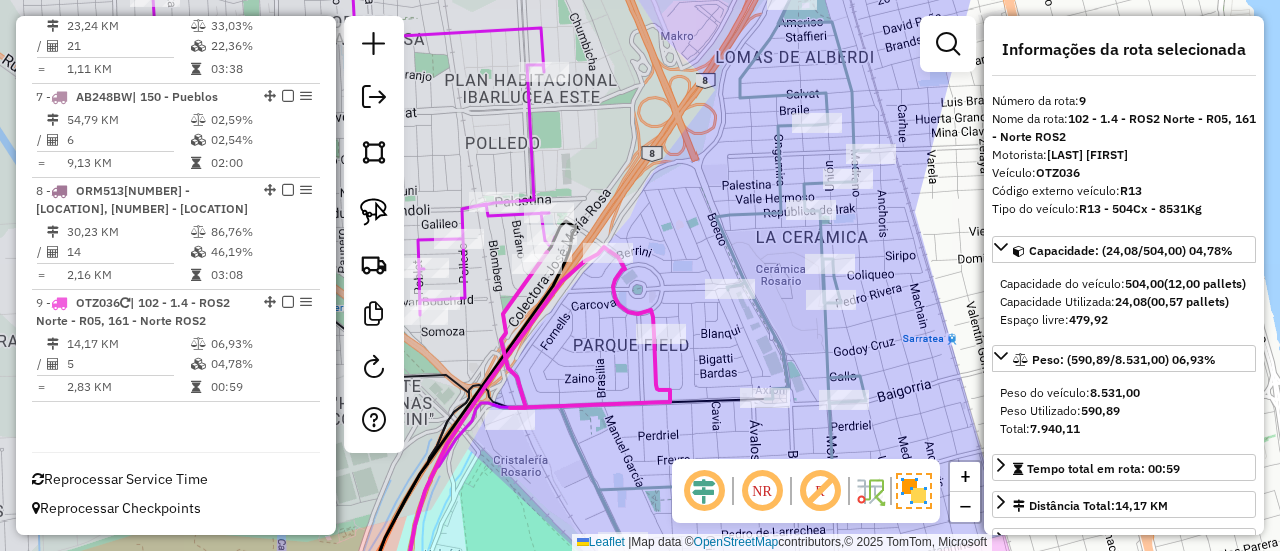 click 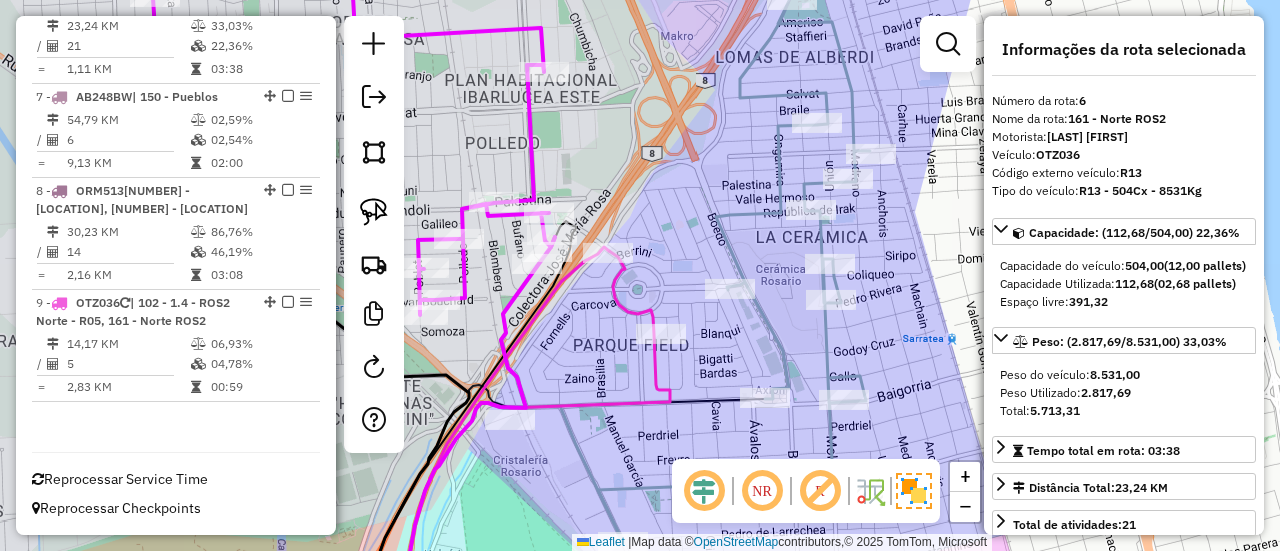scroll, scrollTop: 1285, scrollLeft: 0, axis: vertical 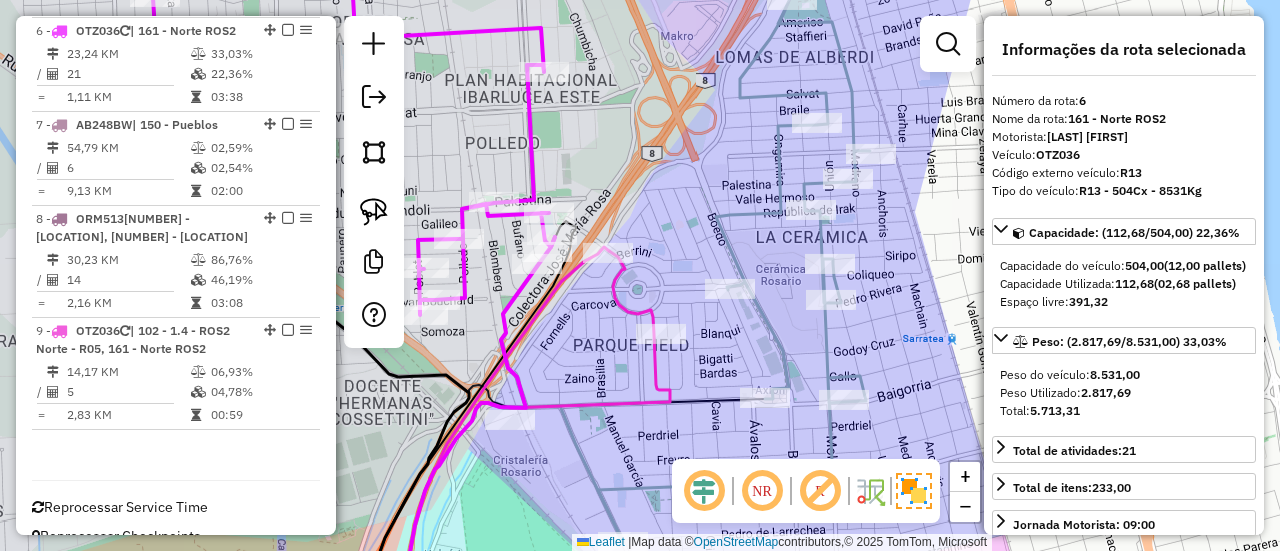 click 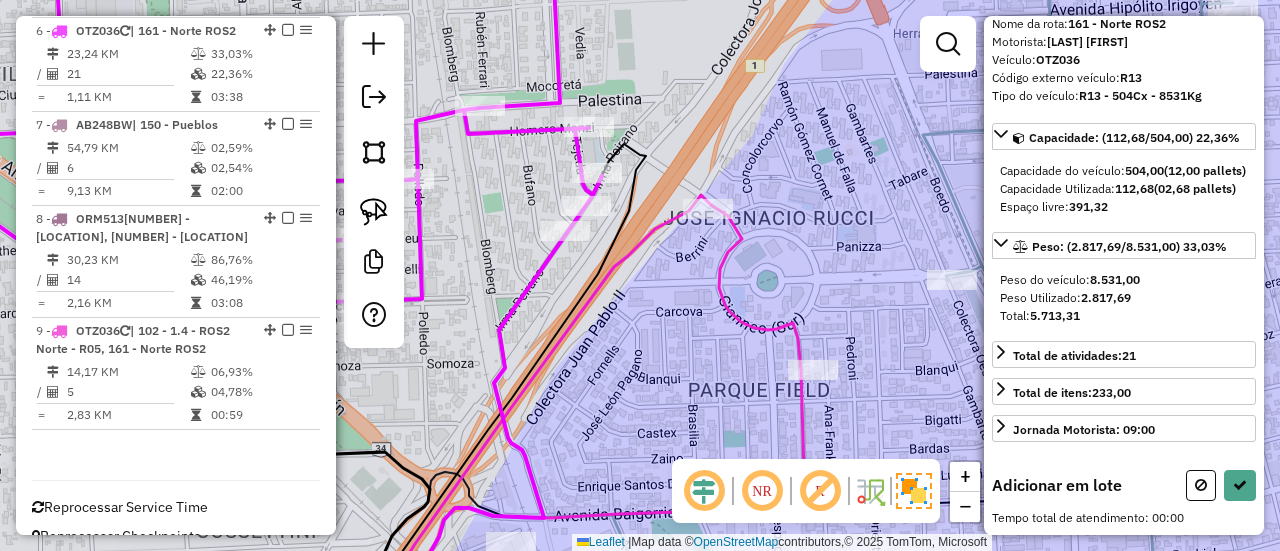 scroll, scrollTop: 124, scrollLeft: 0, axis: vertical 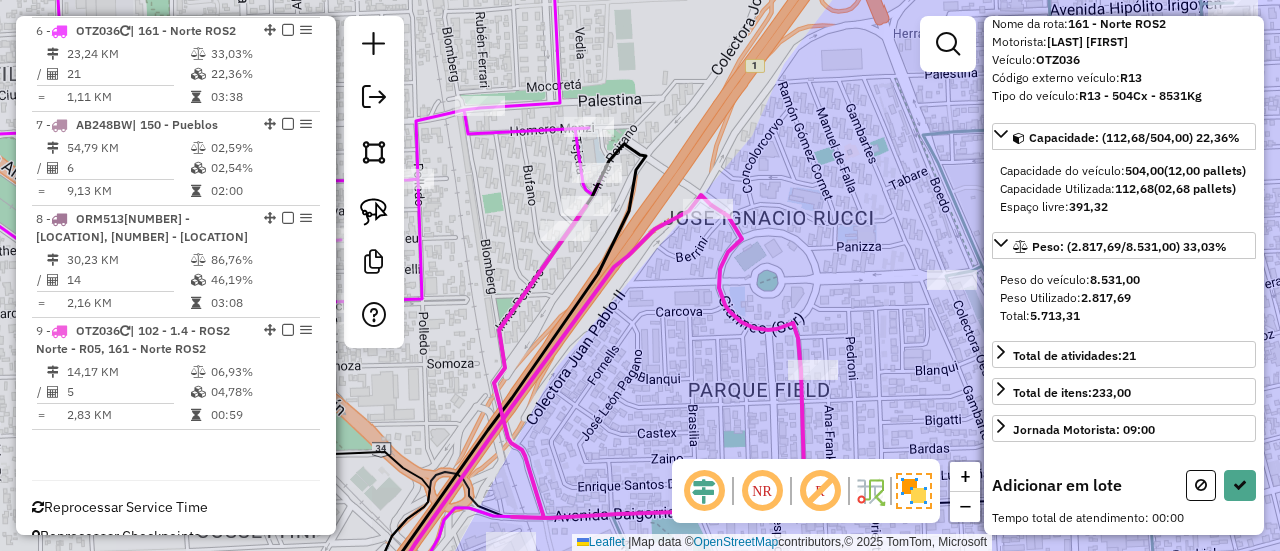 click 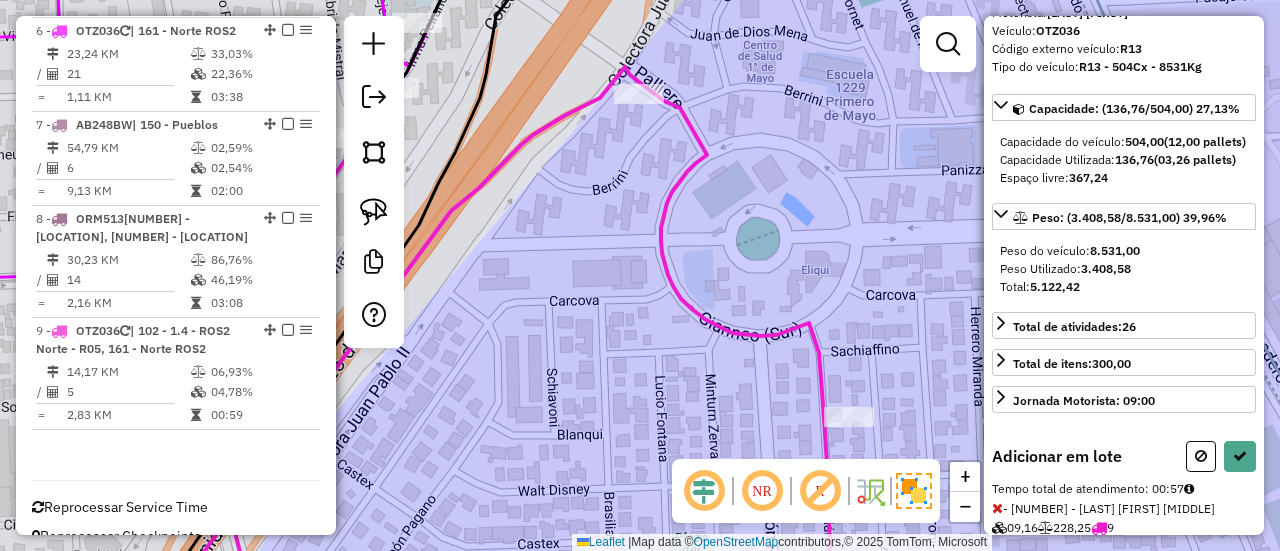 scroll, scrollTop: 324, scrollLeft: 0, axis: vertical 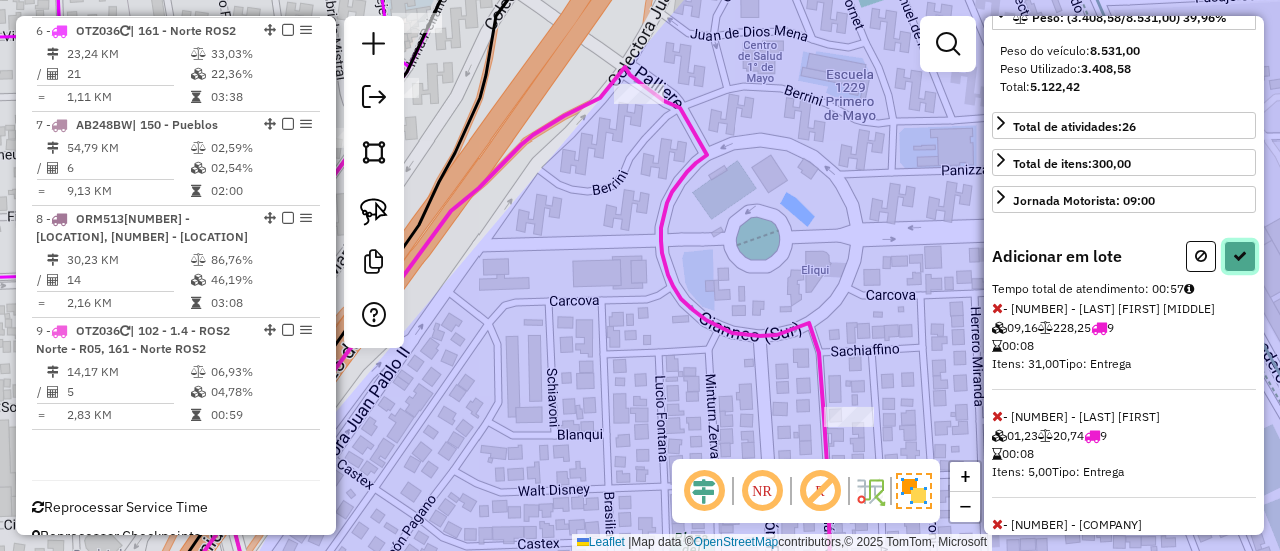 click at bounding box center [1240, 256] 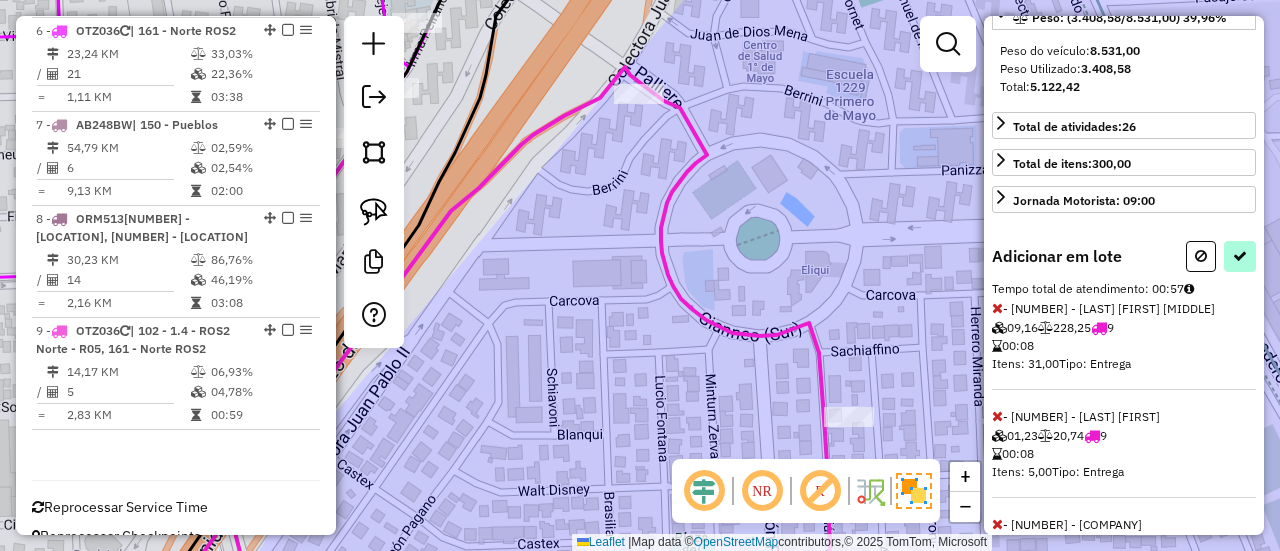 select on "**********" 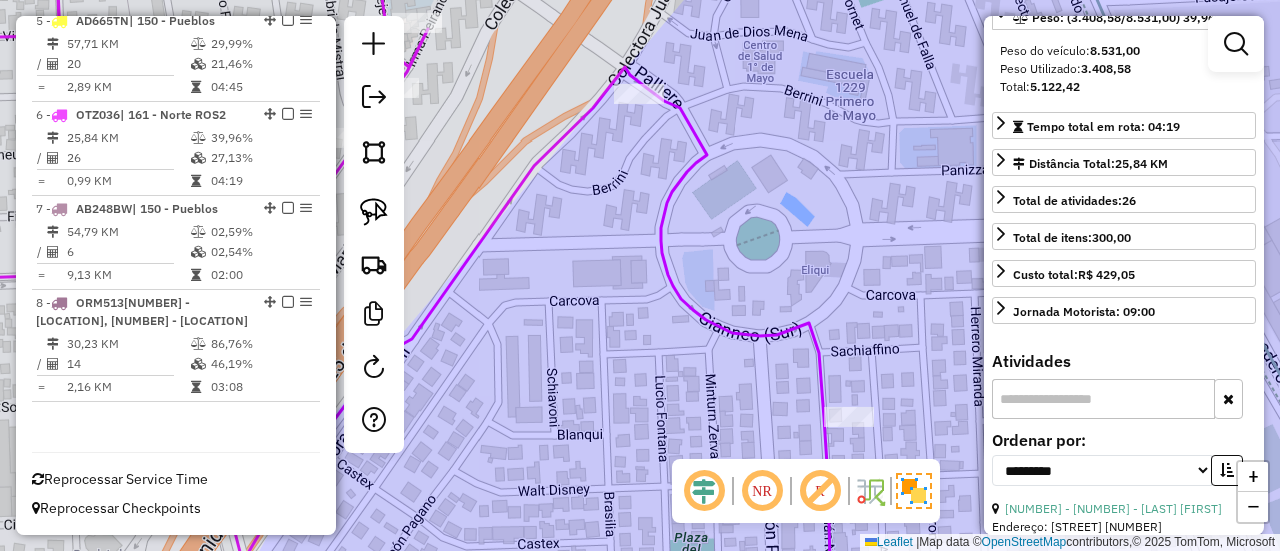 scroll, scrollTop: 1197, scrollLeft: 0, axis: vertical 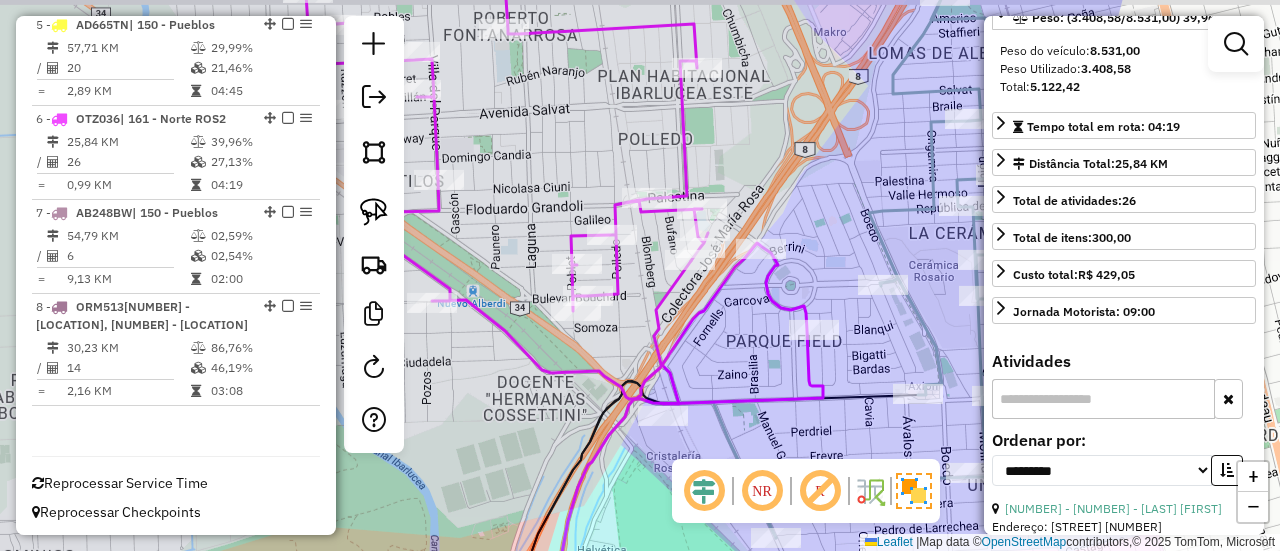 drag, startPoint x: 854, startPoint y: 216, endPoint x: 805, endPoint y: 253, distance: 61.400326 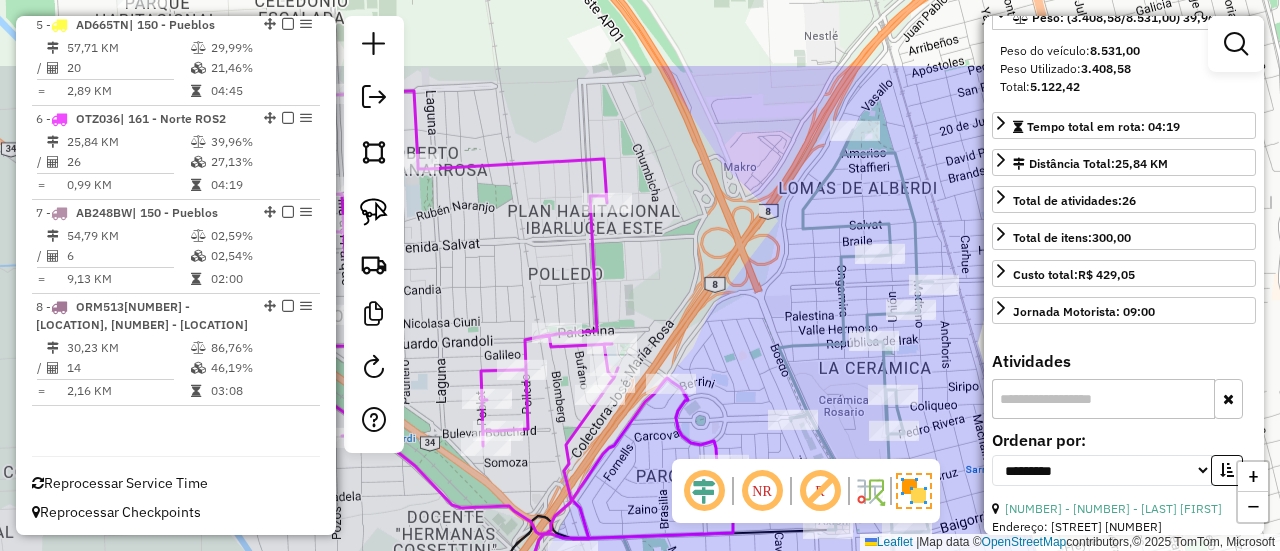 drag, startPoint x: 822, startPoint y: 198, endPoint x: 746, endPoint y: 319, distance: 142.88806 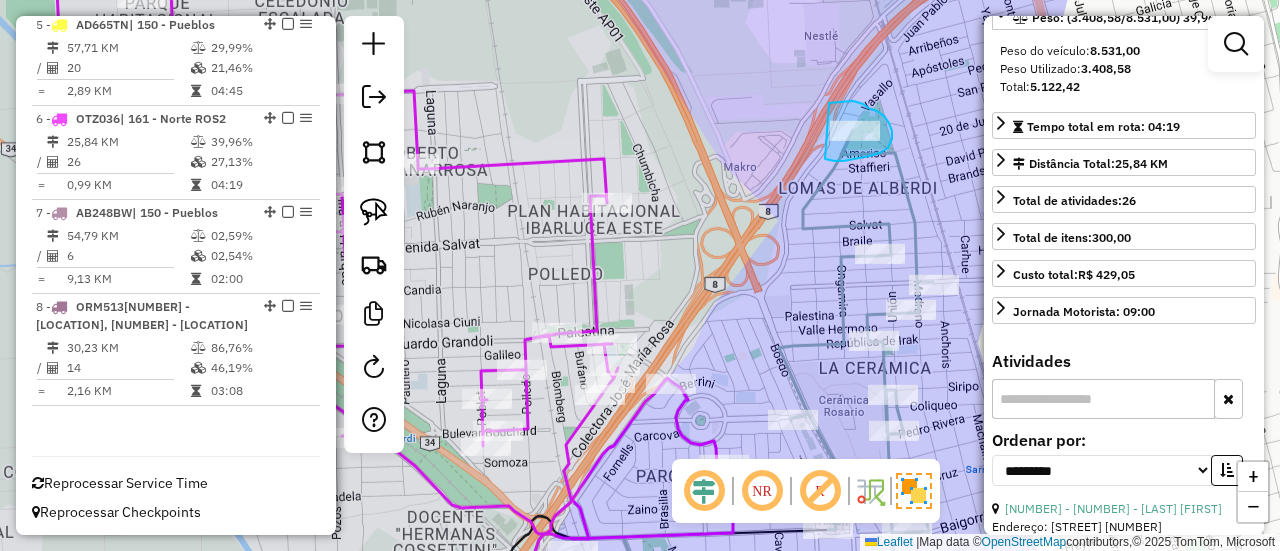 drag, startPoint x: 844, startPoint y: 161, endPoint x: 808, endPoint y: 112, distance: 60.80296 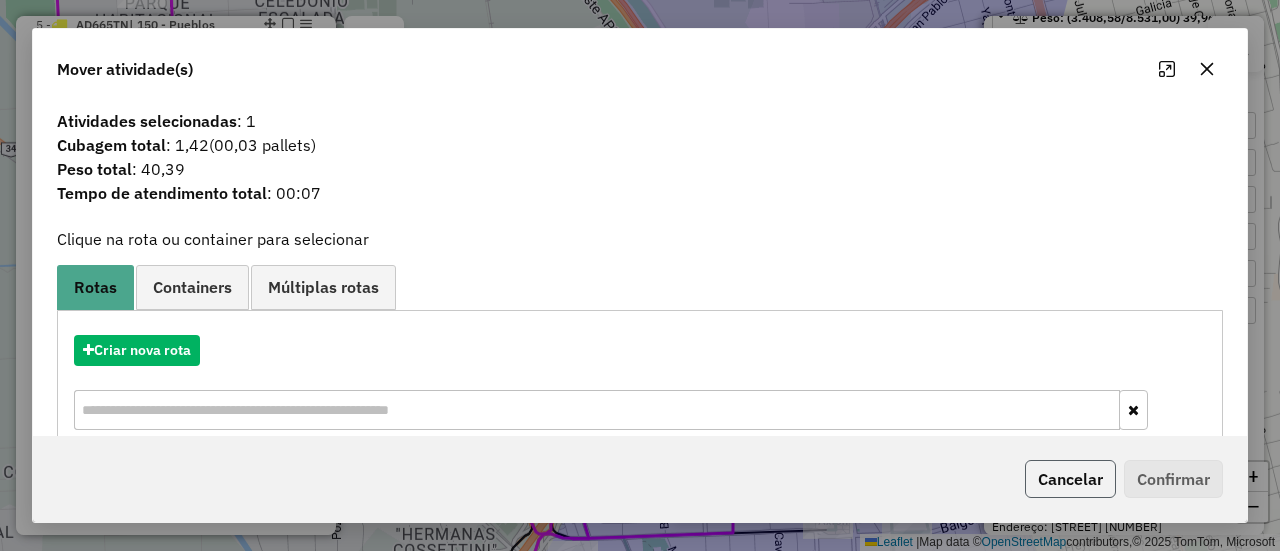 click on "Cancelar" 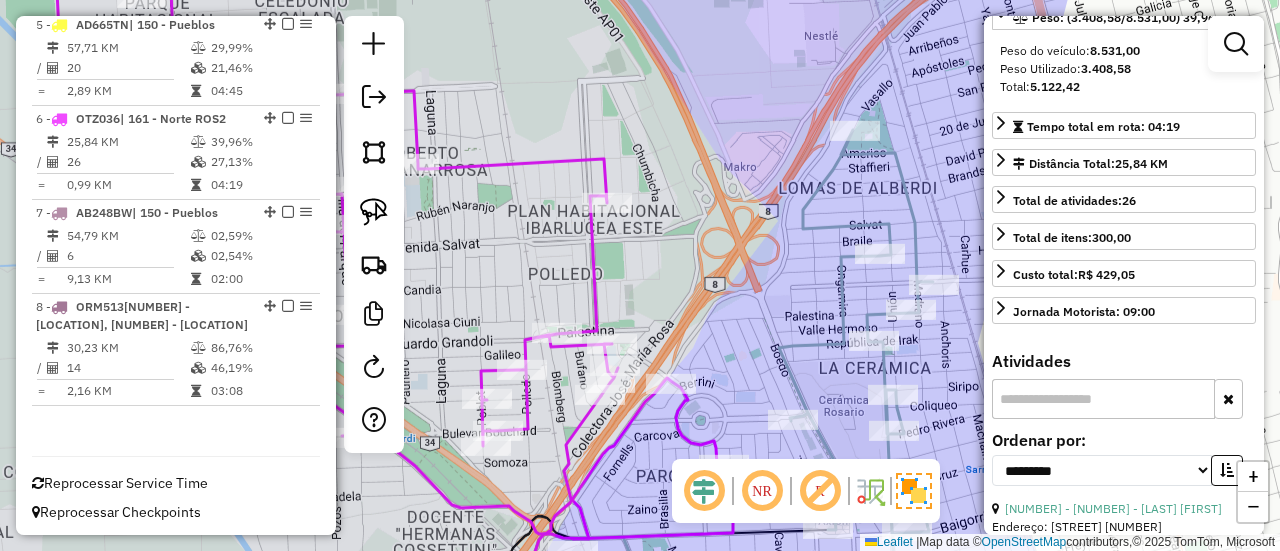 click 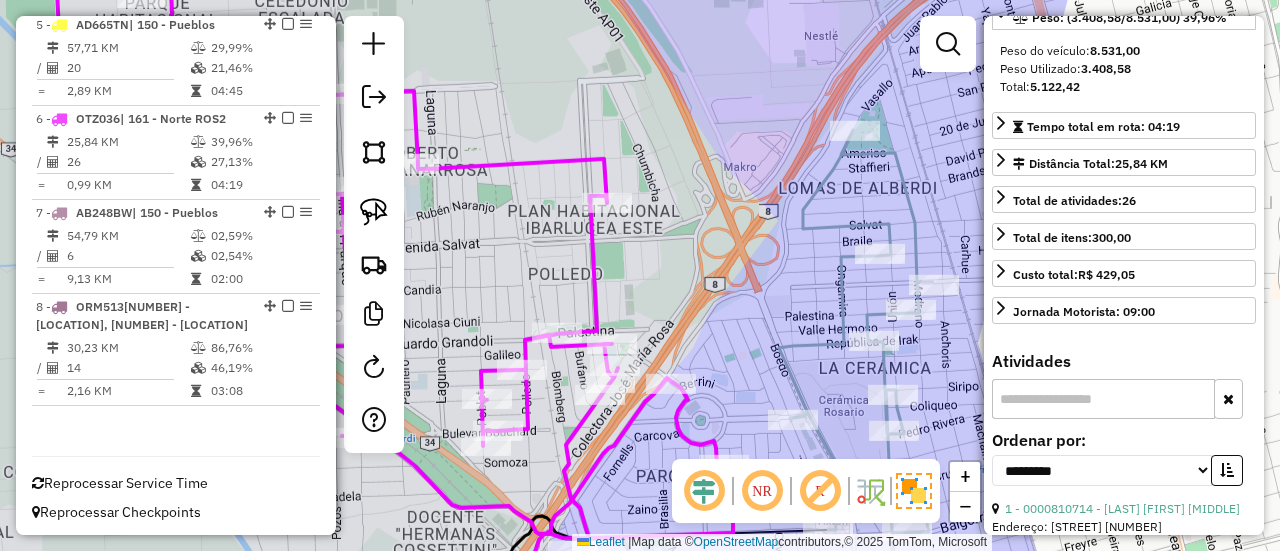 scroll, scrollTop: 124, scrollLeft: 0, axis: vertical 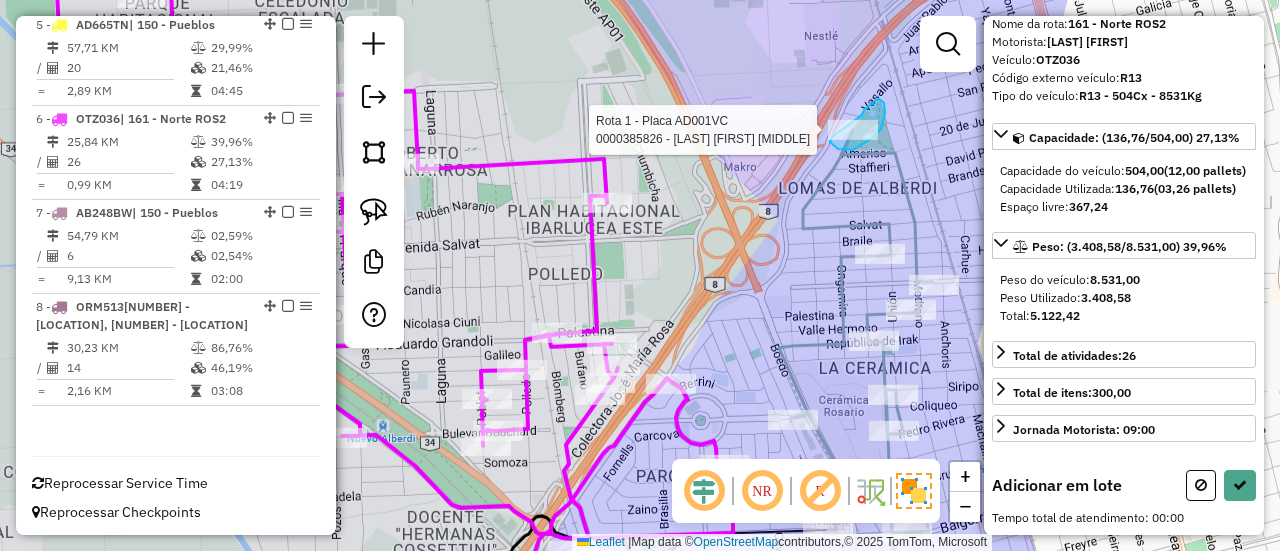 drag, startPoint x: 830, startPoint y: 142, endPoint x: 818, endPoint y: 154, distance: 16.970562 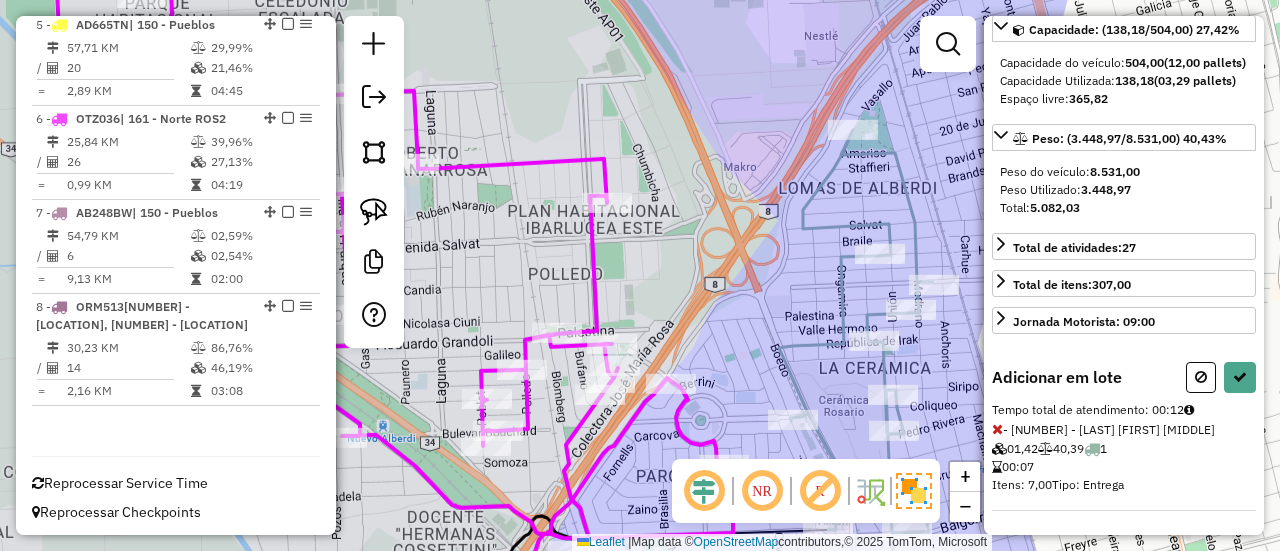 scroll, scrollTop: 324, scrollLeft: 0, axis: vertical 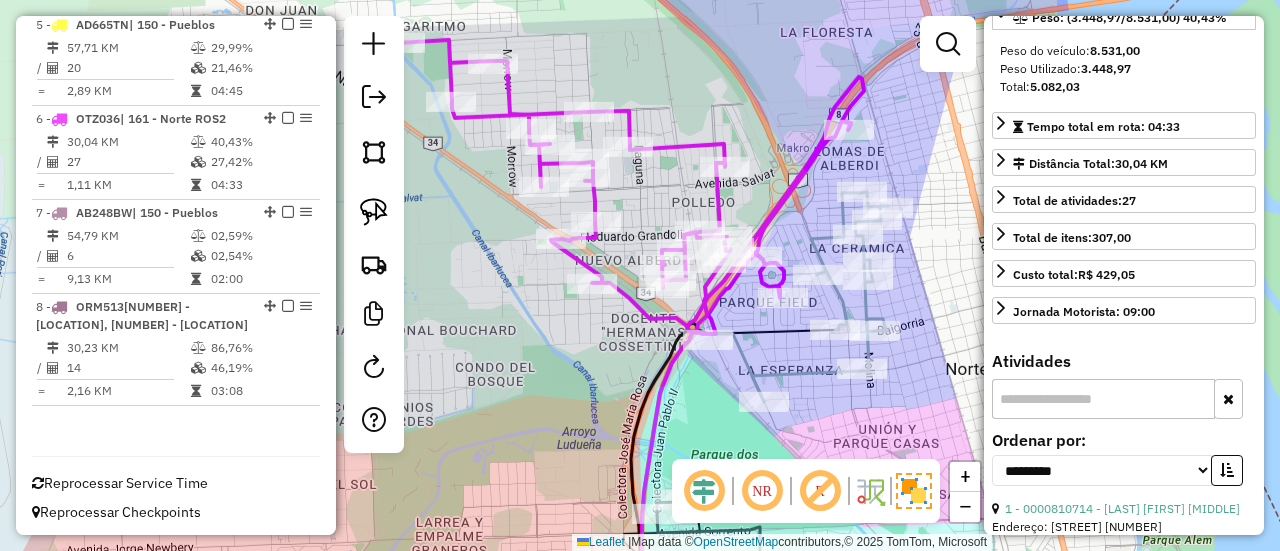 drag, startPoint x: 837, startPoint y: 299, endPoint x: 776, endPoint y: 219, distance: 100.60318 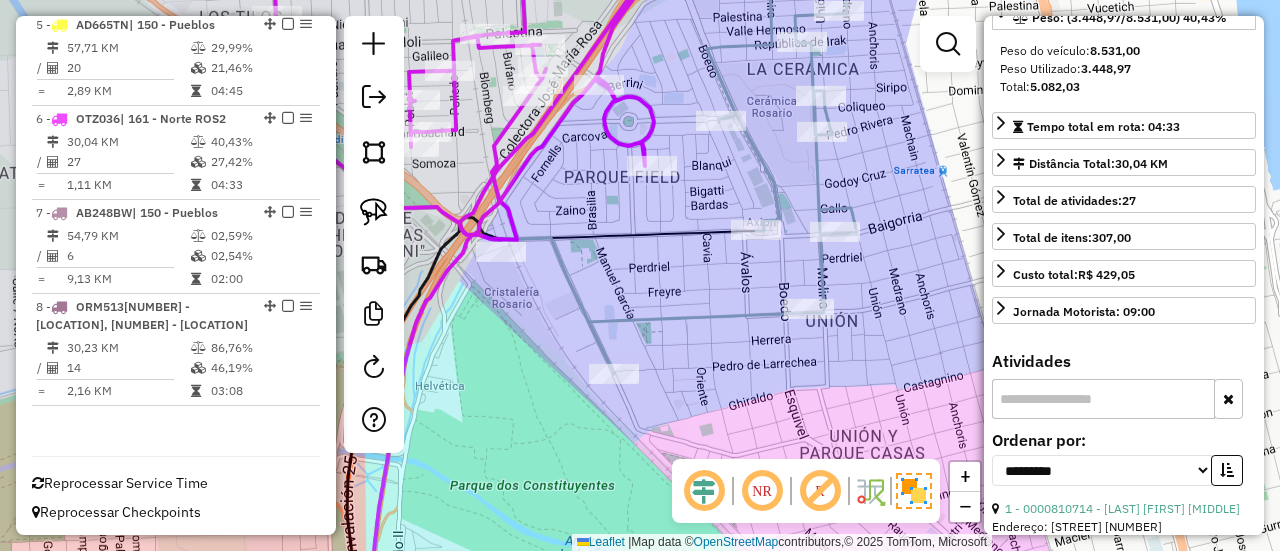 drag, startPoint x: 755, startPoint y: 352, endPoint x: 643, endPoint y: 355, distance: 112.04017 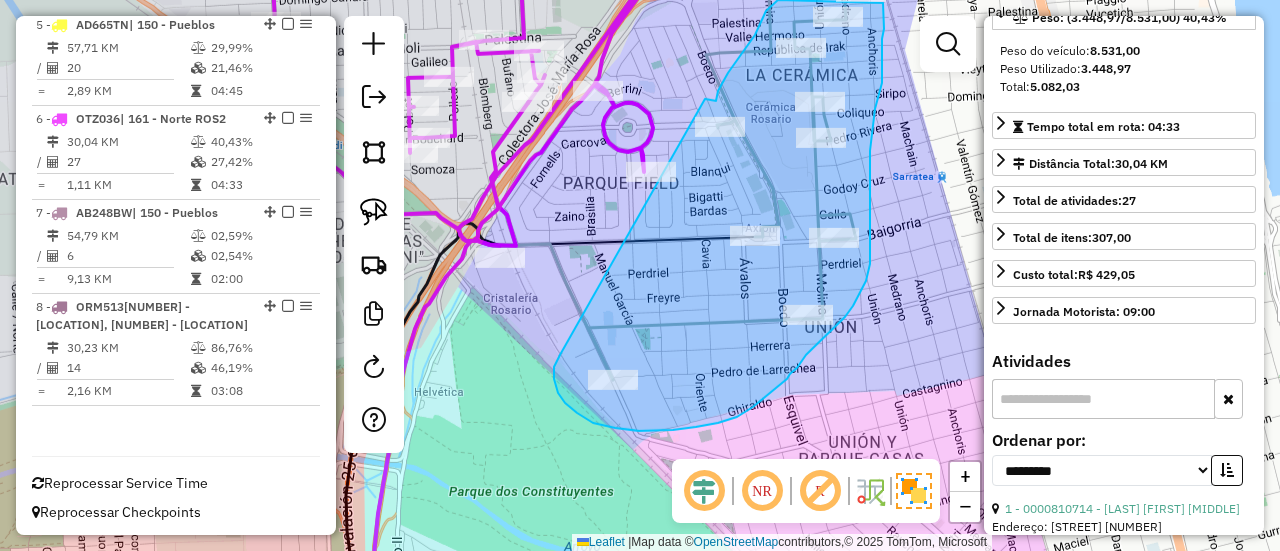 drag, startPoint x: 554, startPoint y: 373, endPoint x: 705, endPoint y: 99, distance: 312.853 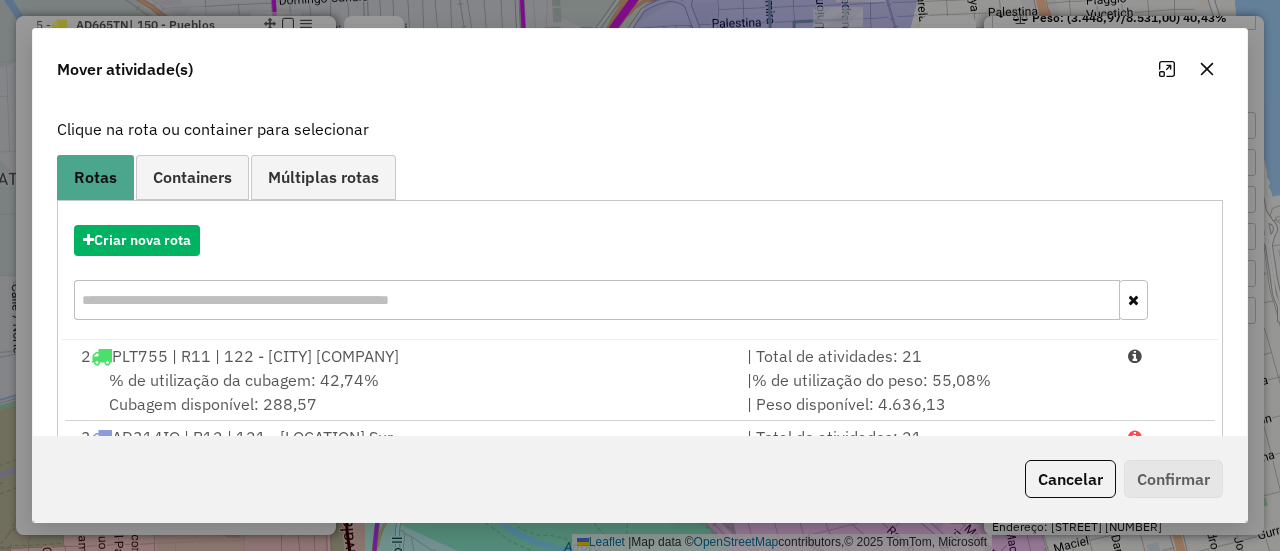 scroll, scrollTop: 200, scrollLeft: 0, axis: vertical 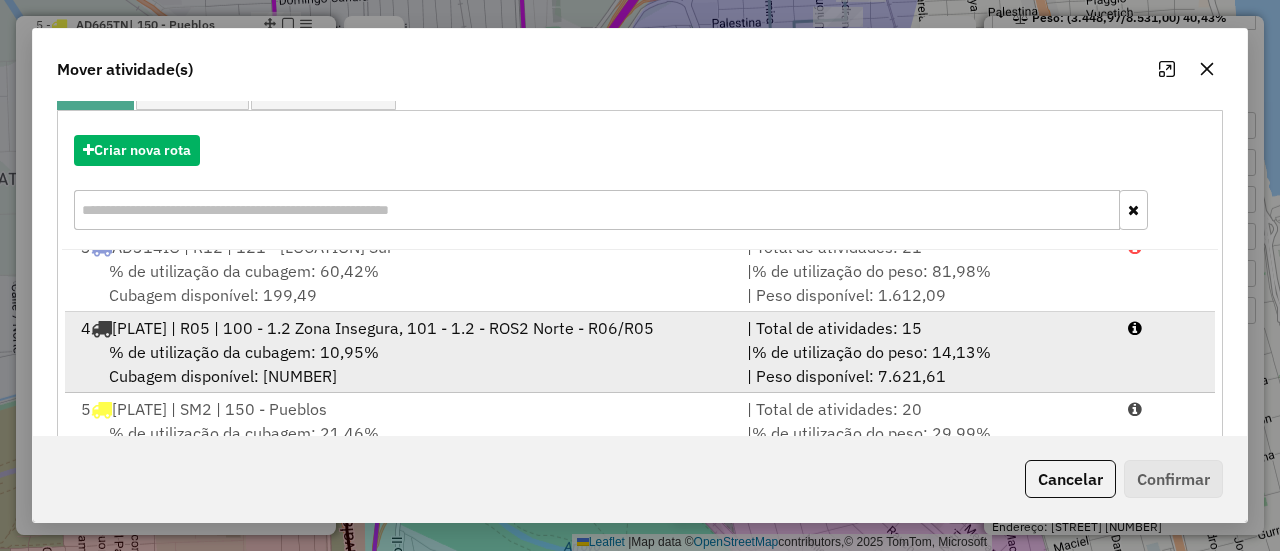 click on "AF858RX | R05 | 100 - 1.2 Zona Insegura, 101 - 1.2 - ROS2 Norte - R06/R05" at bounding box center [383, 328] 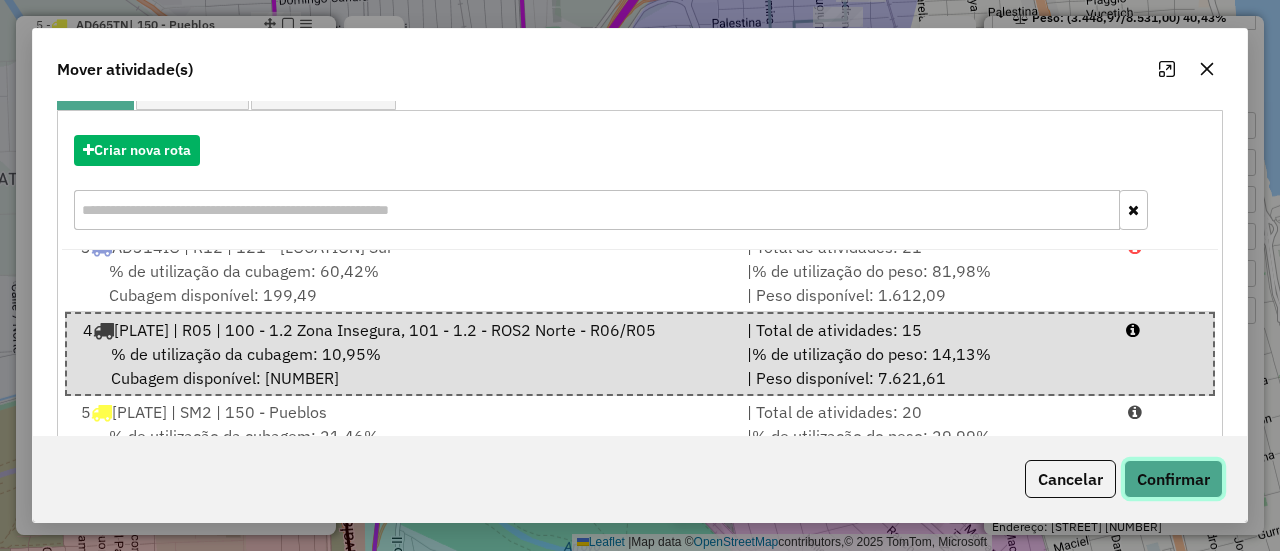 click on "Confirmar" 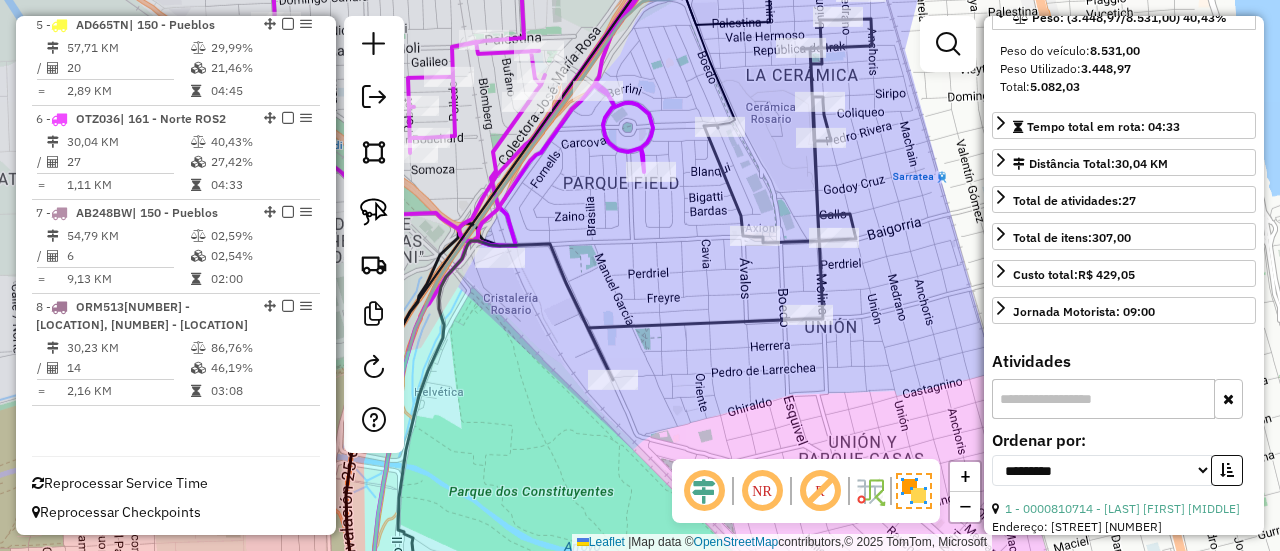 scroll, scrollTop: 0, scrollLeft: 0, axis: both 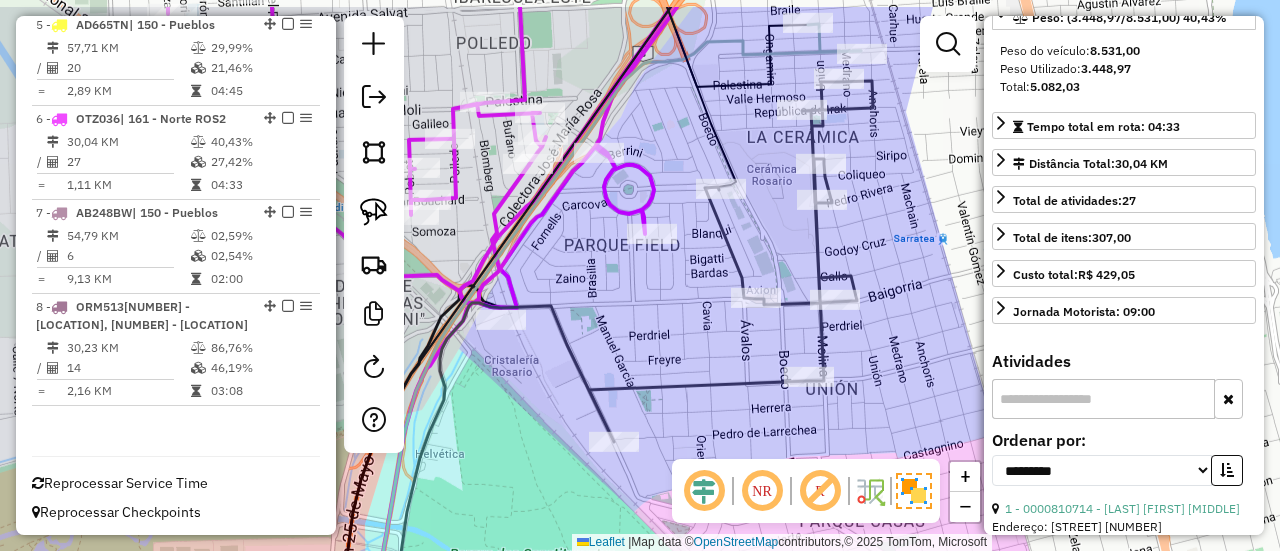 drag, startPoint x: 900, startPoint y: 256, endPoint x: 856, endPoint y: 439, distance: 188.2153 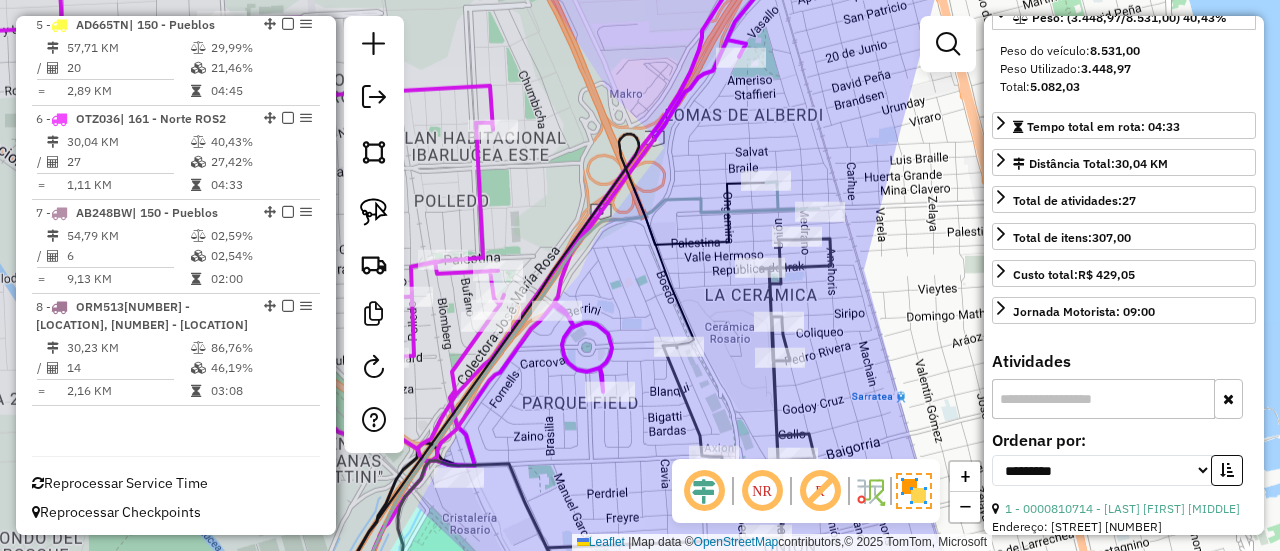 click 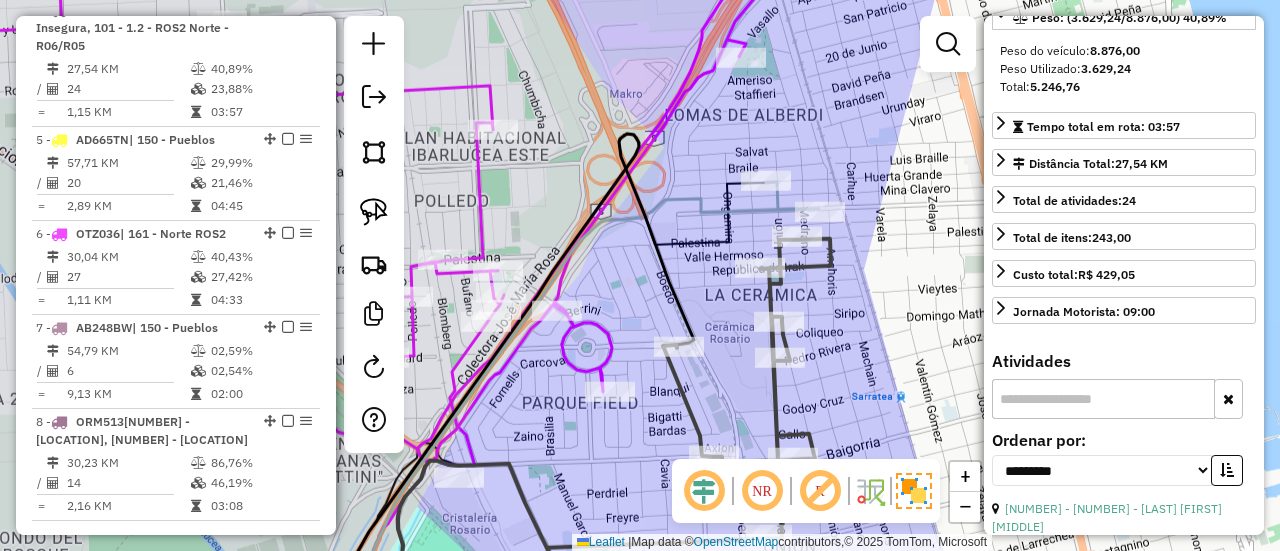 scroll, scrollTop: 1061, scrollLeft: 0, axis: vertical 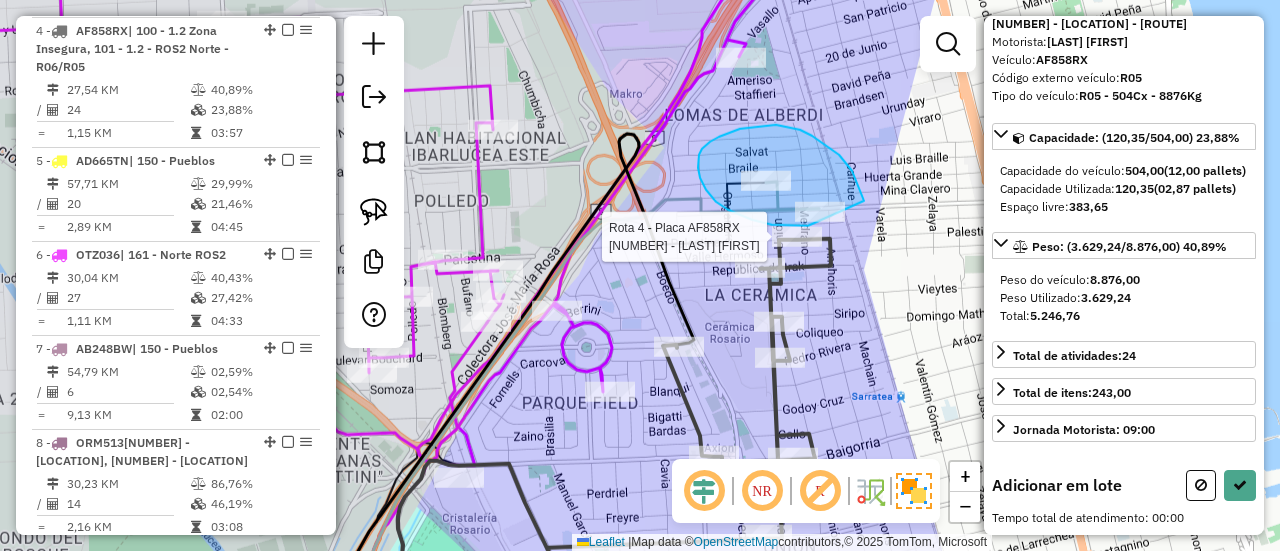 drag, startPoint x: 864, startPoint y: 201, endPoint x: 816, endPoint y: 223, distance: 52.801514 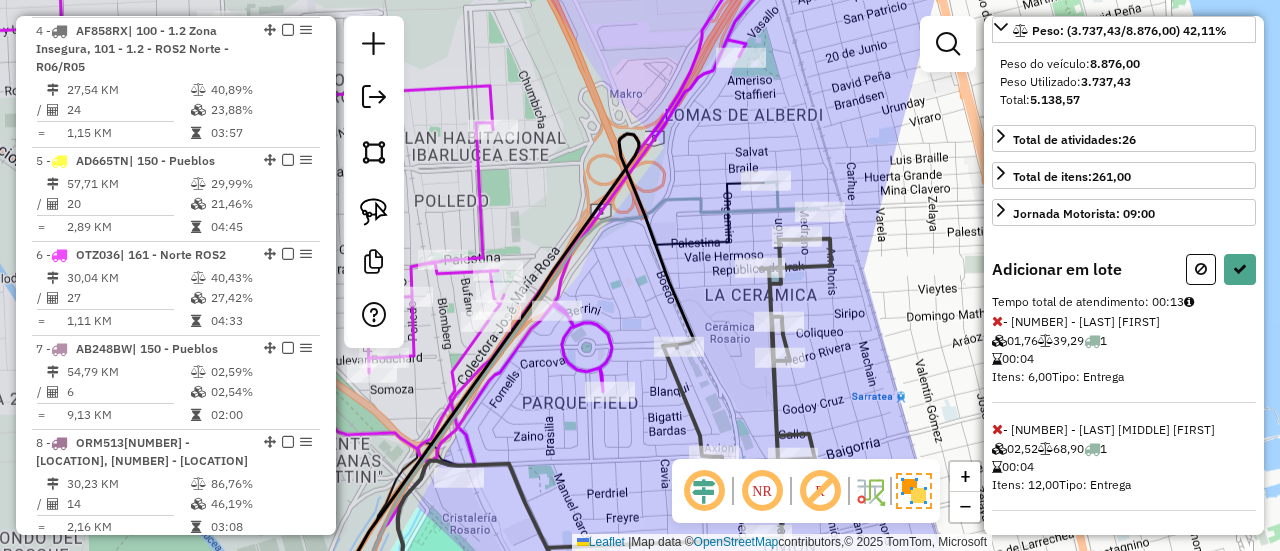 select on "**********" 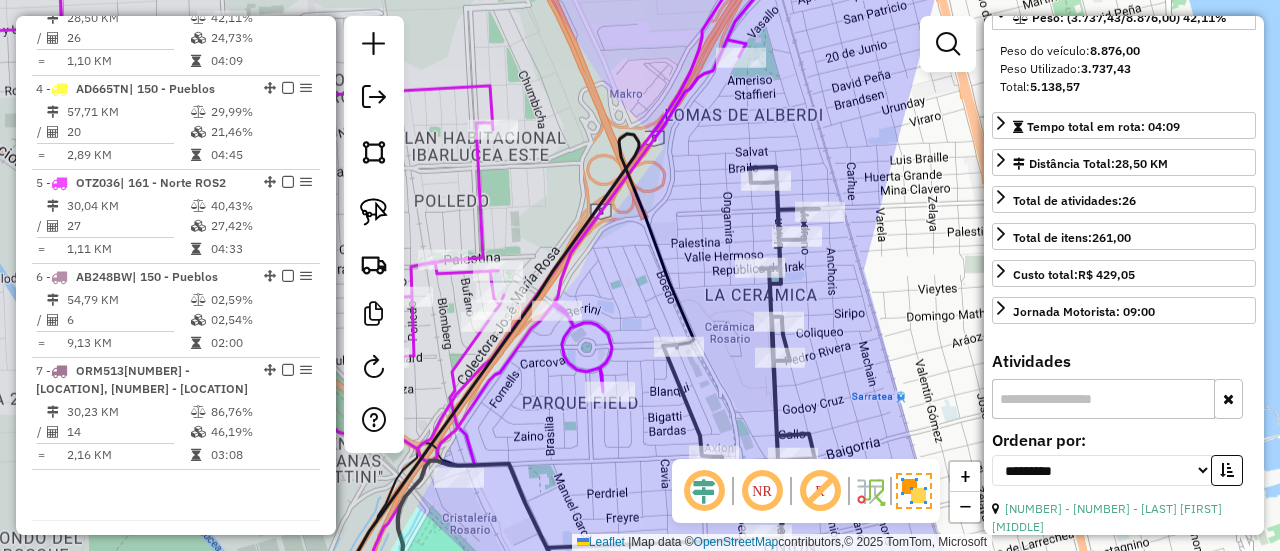 scroll, scrollTop: 1061, scrollLeft: 0, axis: vertical 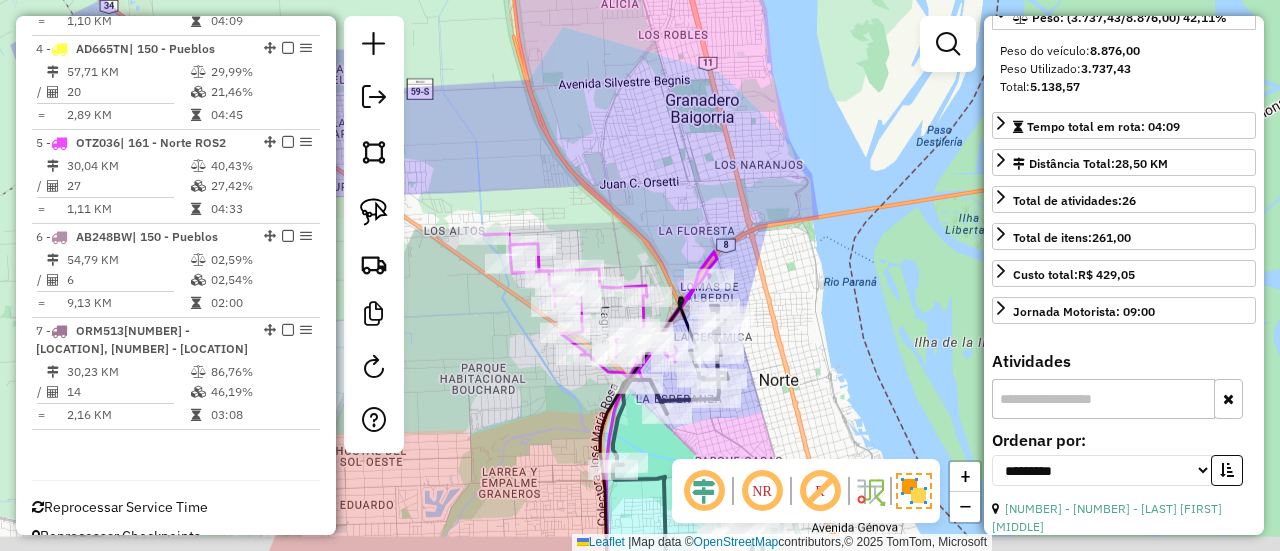 drag, startPoint x: 816, startPoint y: 356, endPoint x: 777, endPoint y: 104, distance: 255 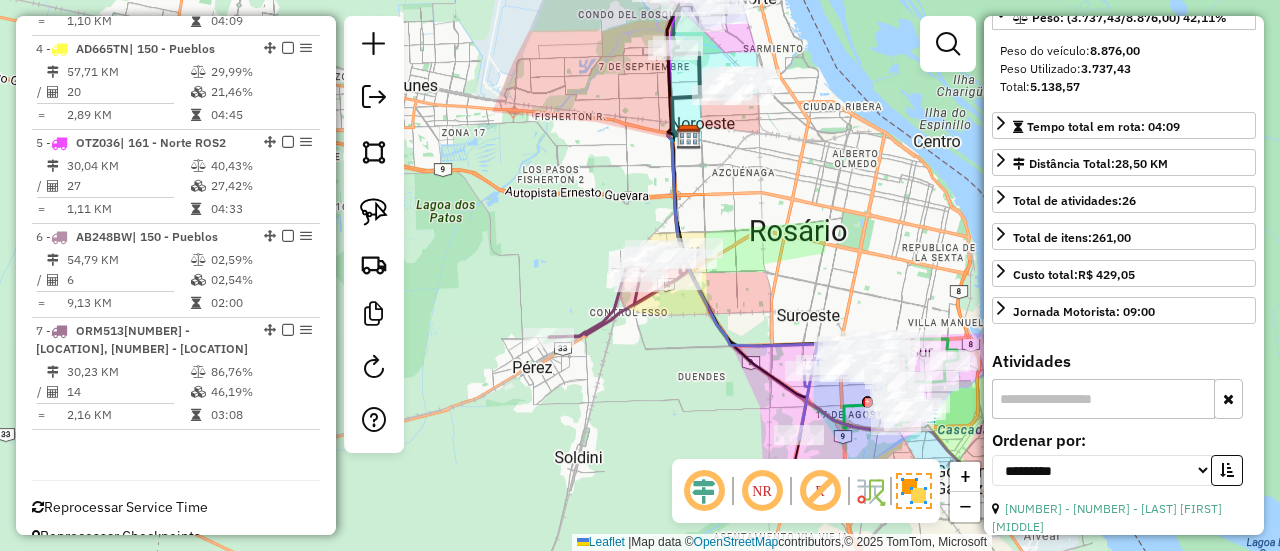 drag, startPoint x: 781, startPoint y: 239, endPoint x: 773, endPoint y: 158, distance: 81.394104 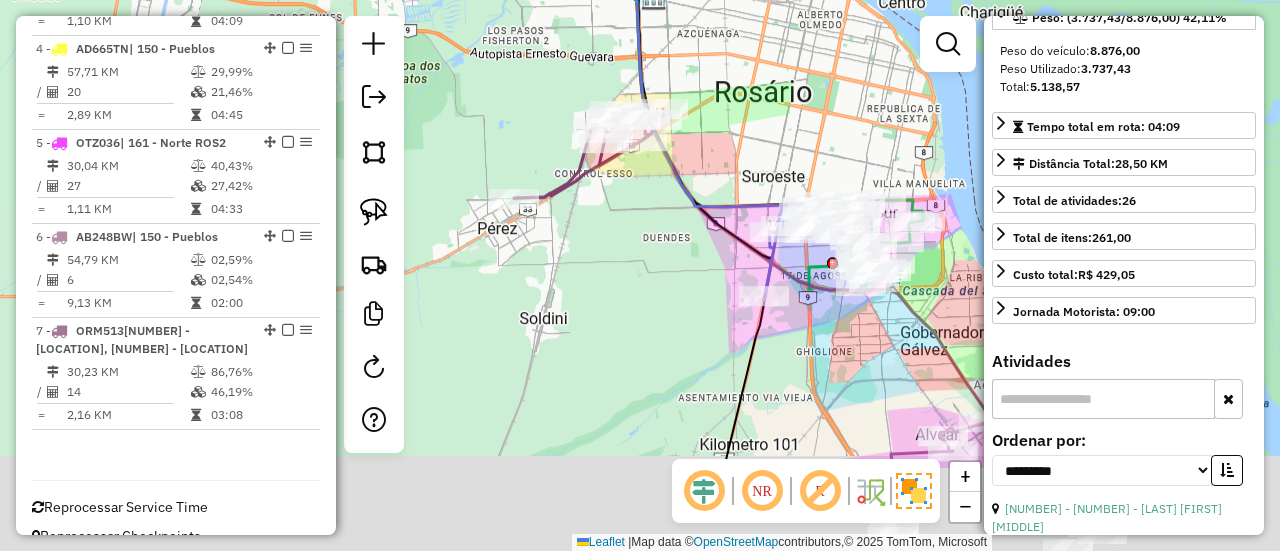 drag, startPoint x: 780, startPoint y: 285, endPoint x: 746, endPoint y: 144, distance: 145.04137 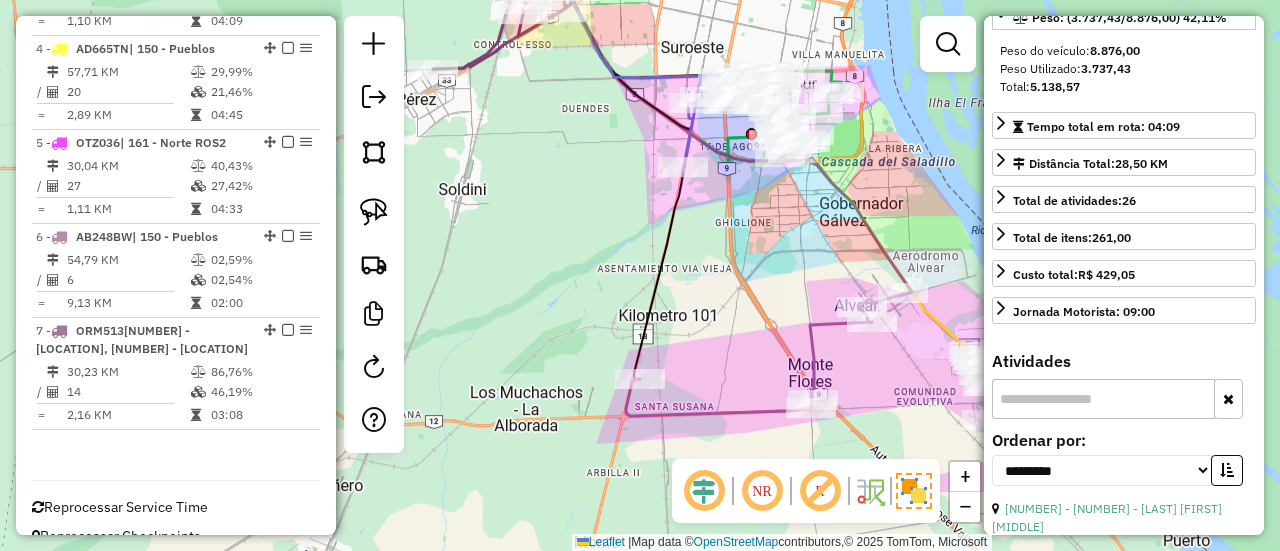 drag, startPoint x: 737, startPoint y: 243, endPoint x: 689, endPoint y: 171, distance: 86.53323 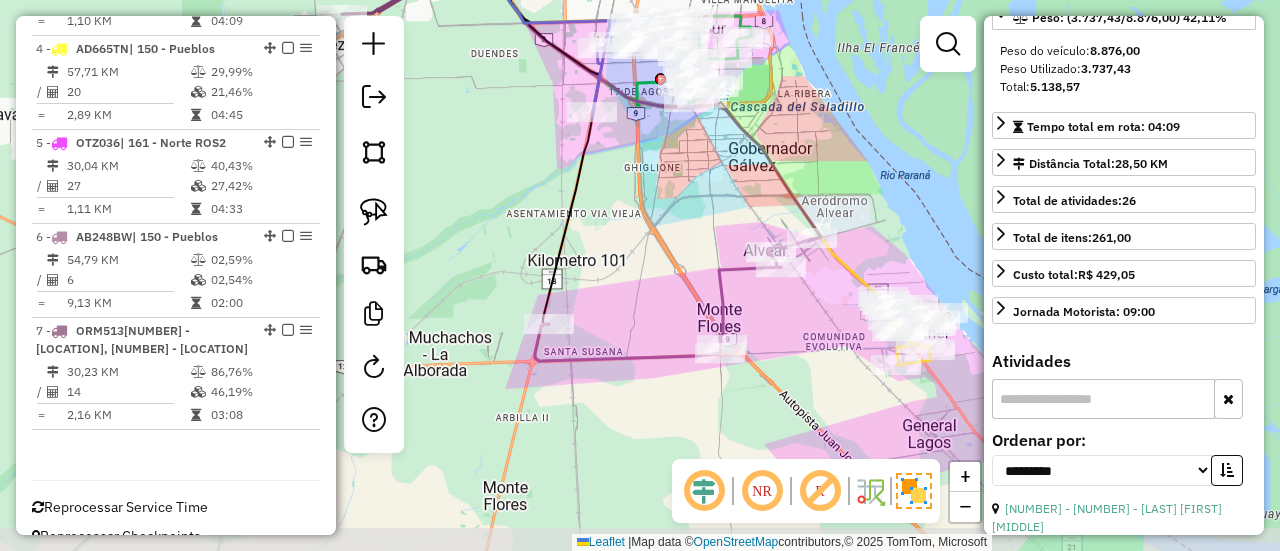 drag, startPoint x: 711, startPoint y: 193, endPoint x: 649, endPoint y: 172, distance: 65.459915 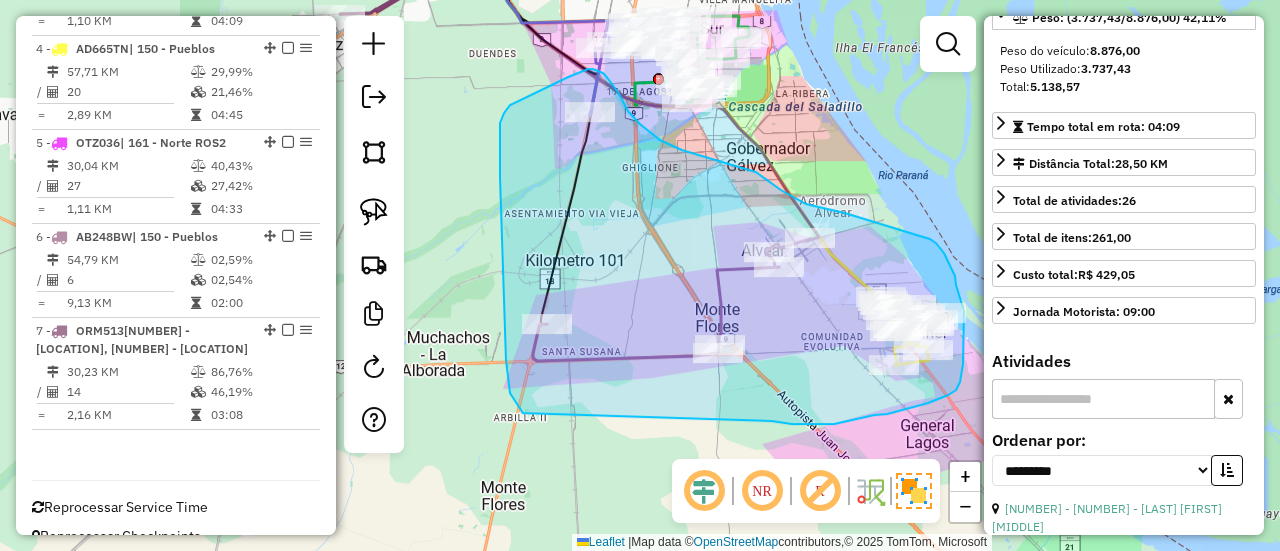 drag, startPoint x: 776, startPoint y: 422, endPoint x: 523, endPoint y: 413, distance: 253.16003 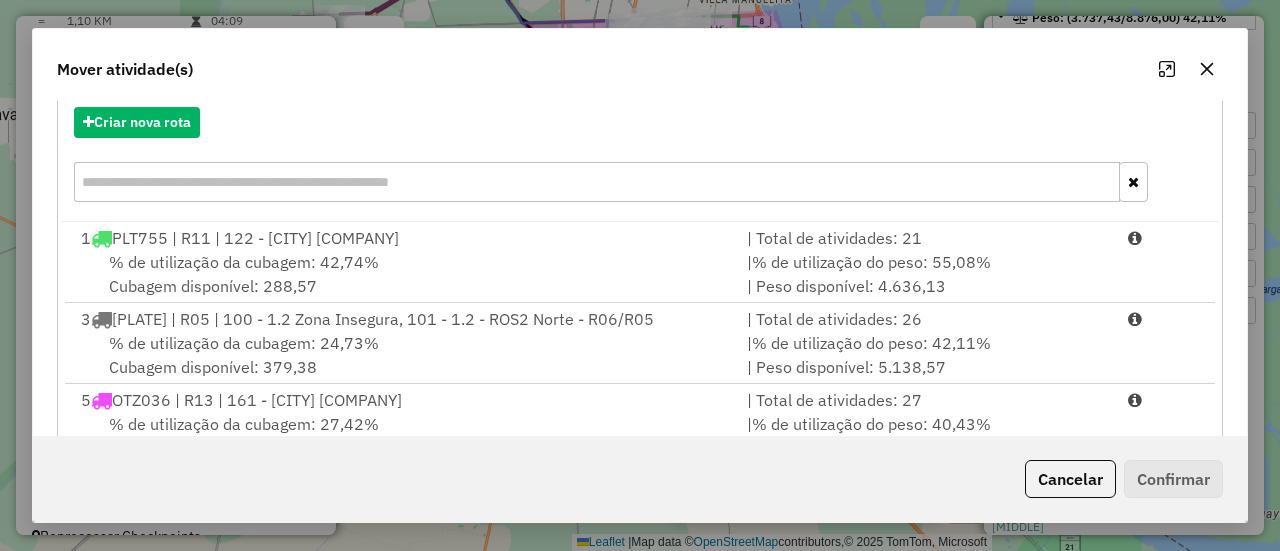 scroll, scrollTop: 168, scrollLeft: 0, axis: vertical 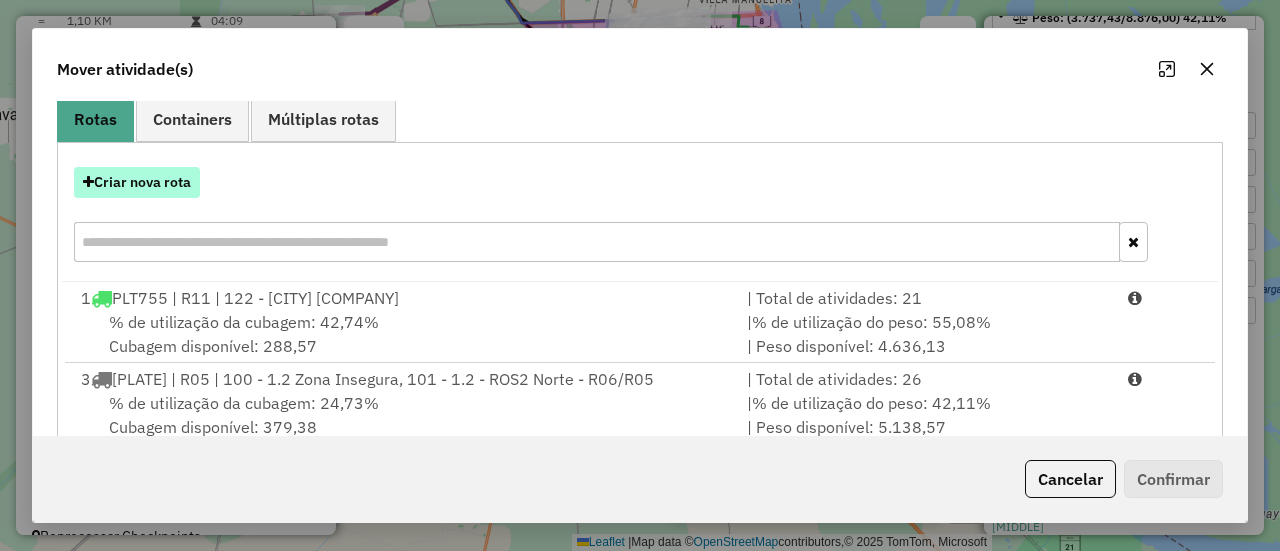 click on "Criar nova rota" at bounding box center [137, 182] 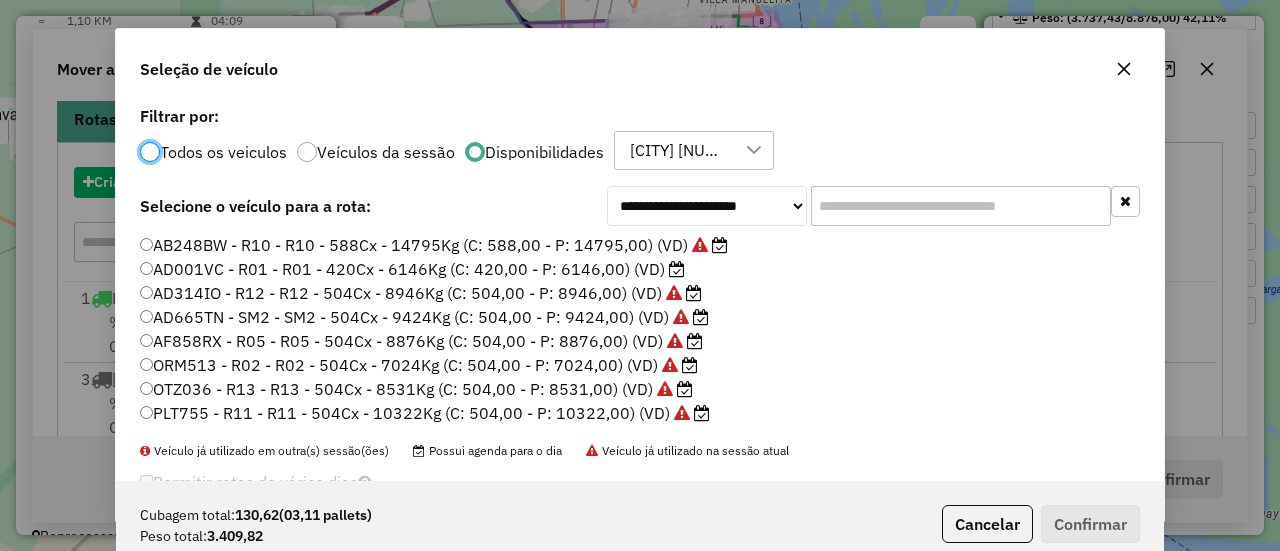 scroll, scrollTop: 11, scrollLeft: 6, axis: both 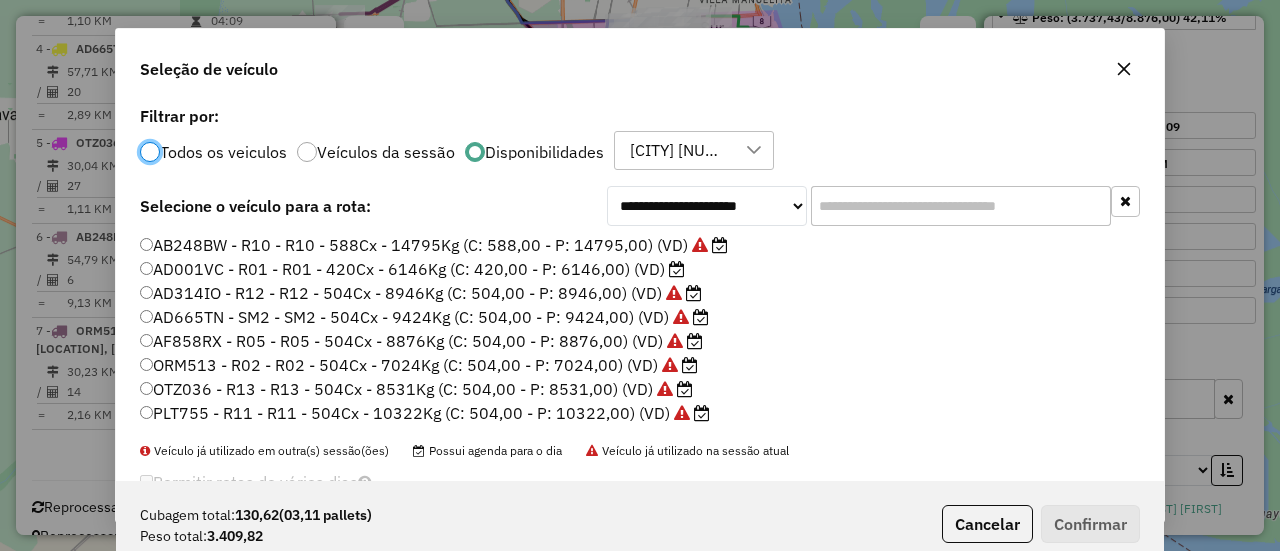 click on "AD001VC - R01 - R01 - 420Cx - 6146Kg (C: 420,00 - P: 6146,00) (VD)" 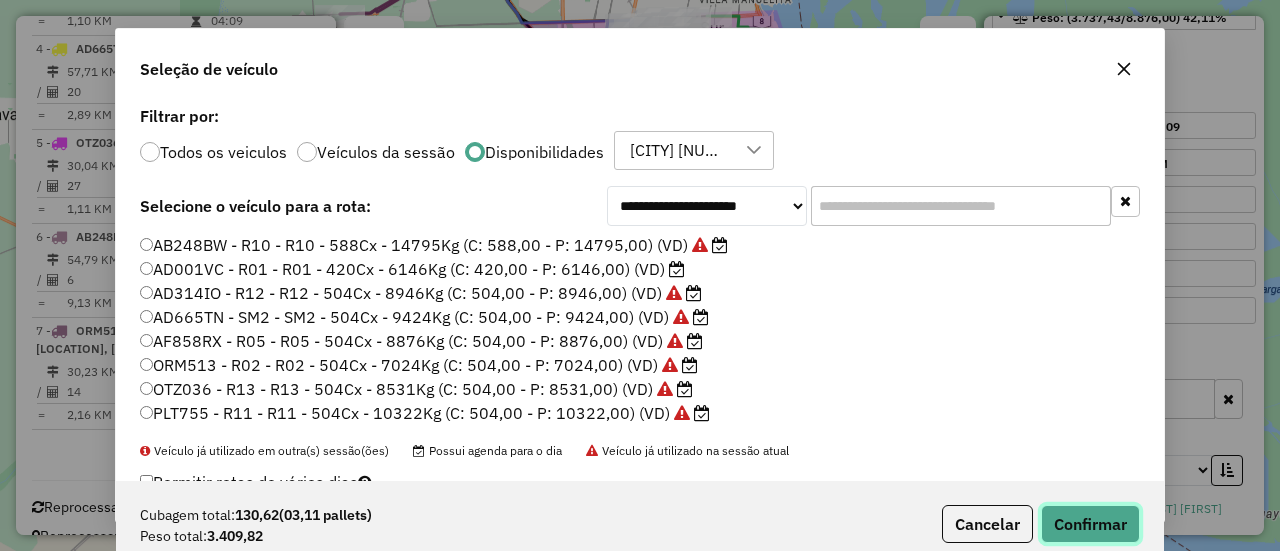 click on "Confirmar" 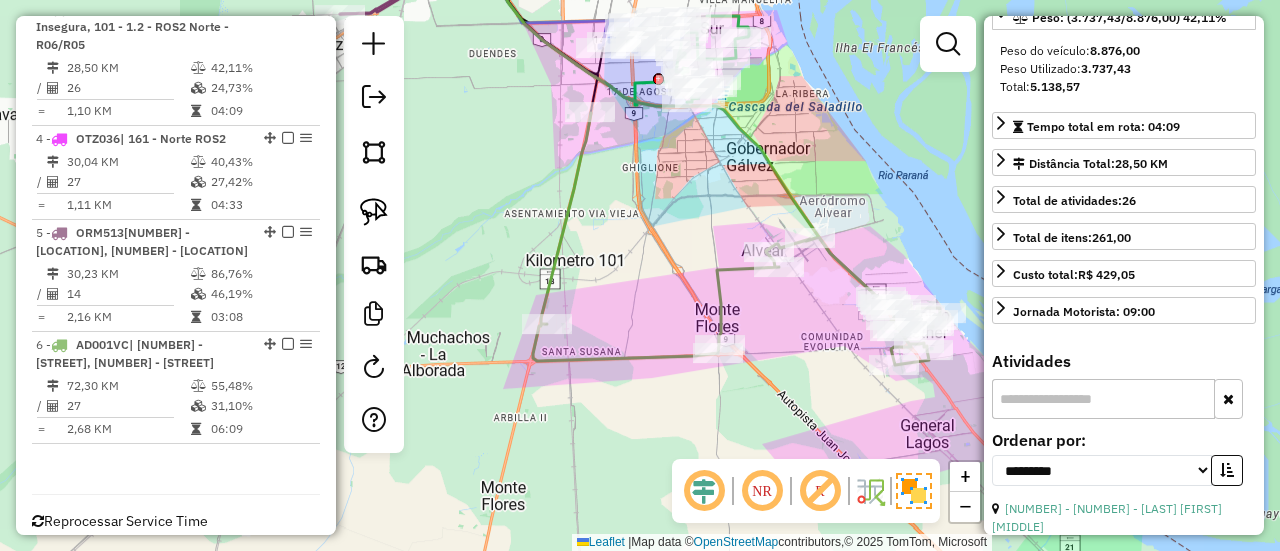 scroll, scrollTop: 950, scrollLeft: 0, axis: vertical 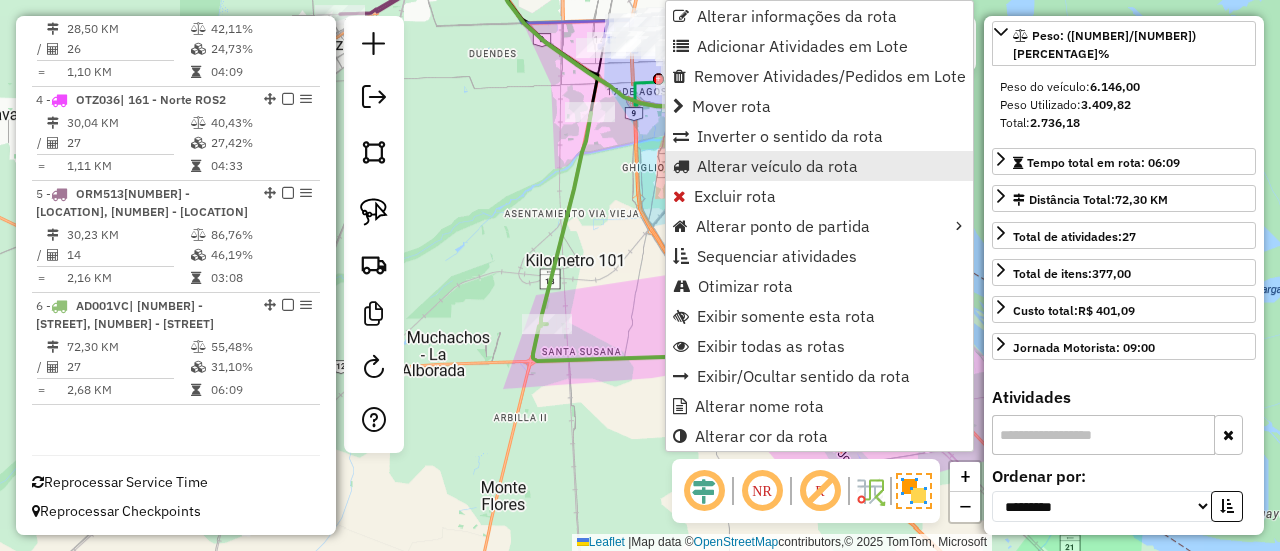 click on "Alterar veículo da rota" at bounding box center (777, 166) 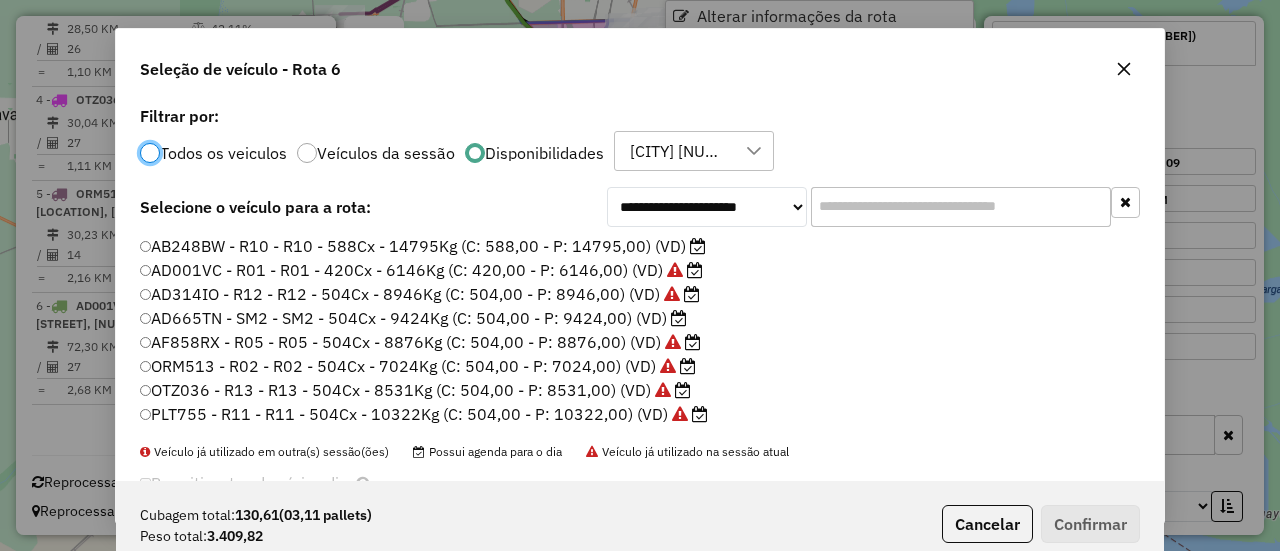 scroll, scrollTop: 11, scrollLeft: 6, axis: both 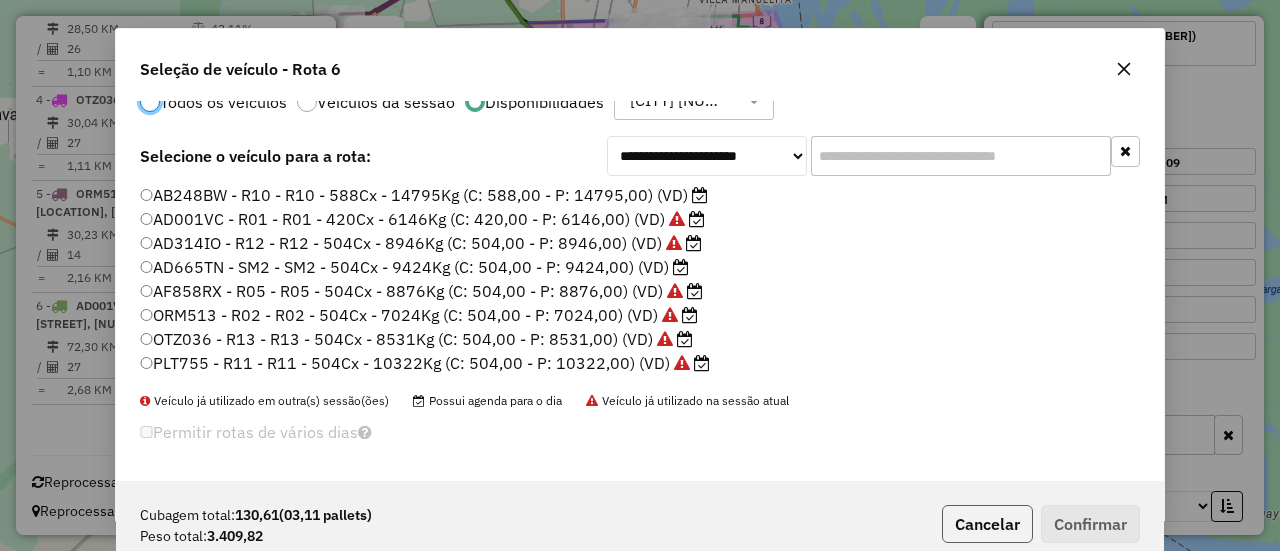 click on "Cancelar" 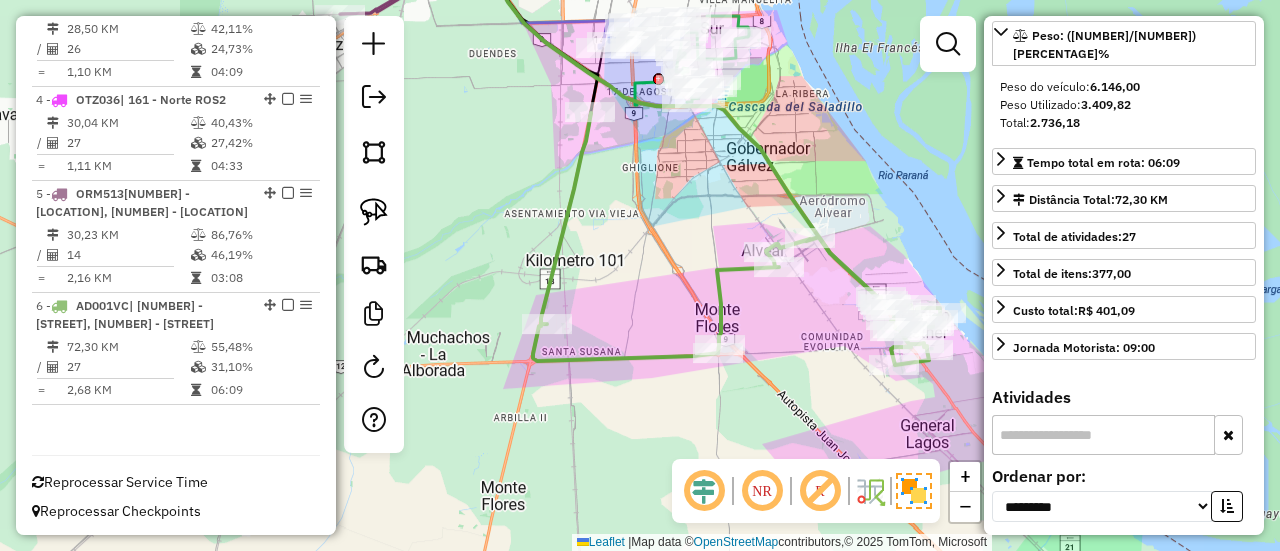 scroll, scrollTop: 0, scrollLeft: 0, axis: both 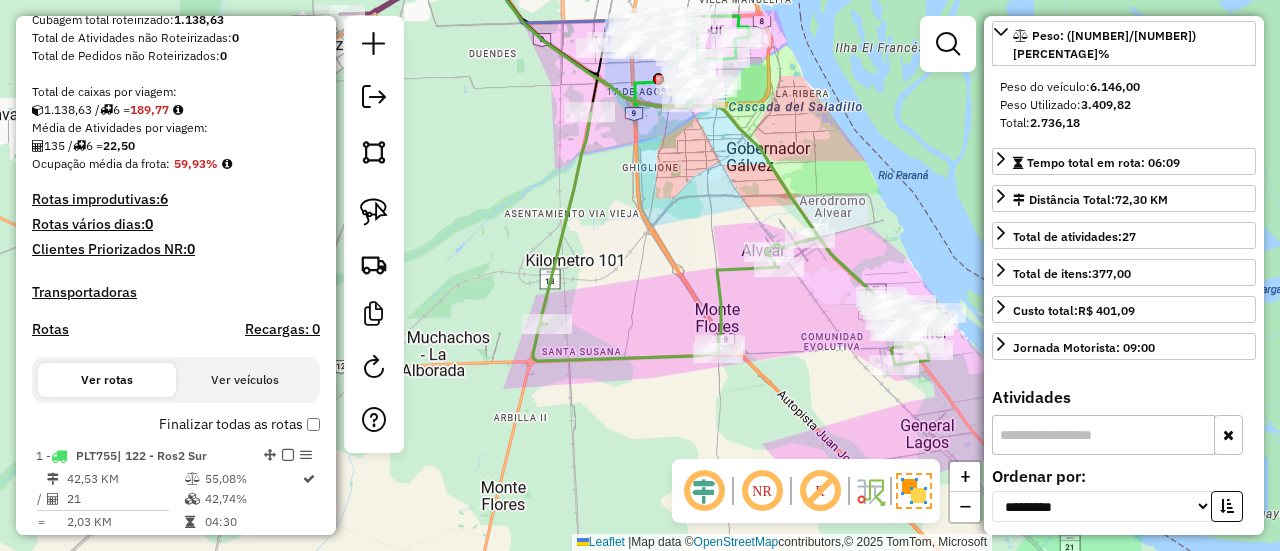 click on "Janela de atendimento Grade de atendimento Capacidade Transportadoras Veículos Cliente Pedidos  Rotas Selecione os dias de semana para filtrar as janelas de atendimento  Seg   Ter   Qua   Qui   Sex   Sáb   Dom  Informe o período da janela de atendimento: De: Até:  Filtrar exatamente a janela do cliente  Considerar janela de atendimento padrão  Selecione os dias de semana para filtrar as grades de atendimento  Seg   Ter   Qua   Qui   Sex   Sáb   Dom   Considerar clientes sem dia de atendimento cadastrado  Clientes fora do dia de atendimento selecionado Filtrar as atividades entre os valores definidos abaixo:  Peso mínimo:   Peso máximo:   Cubagem mínima:   Cubagem máxima:   De:   Até:  Filtrar as atividades entre o tempo de atendimento definido abaixo:  De:   Até:   Considerar capacidade total dos clientes não roteirizados Transportadora: Selecione um ou mais itens Tipo de veículo: Selecione um ou mais itens Veículo: Selecione um ou mais itens Motorista: Selecione um ou mais itens Nome: Rótulo:" 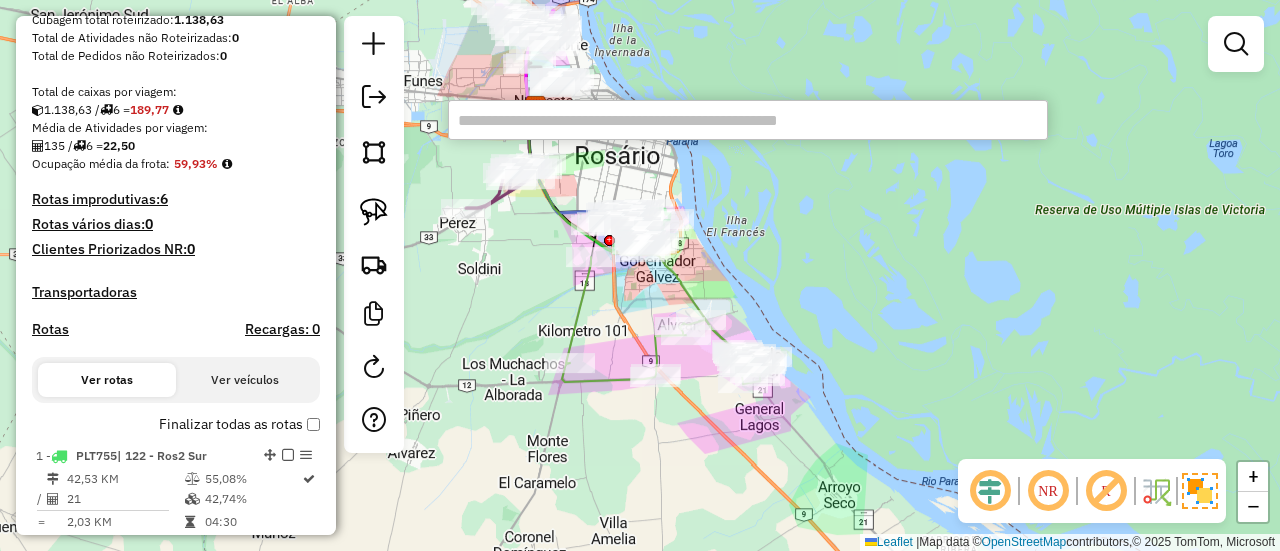type on "**********" 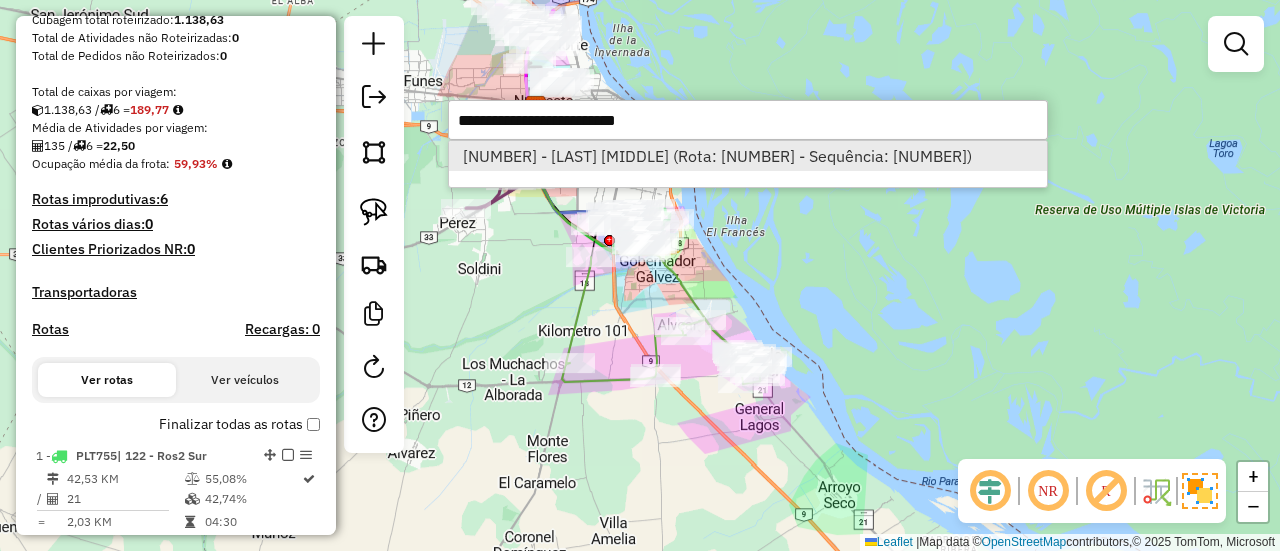 click on "0000431096 - CAMPASSI FEDERICO (Rota: 4 - Sequência: 25)" at bounding box center [748, 156] 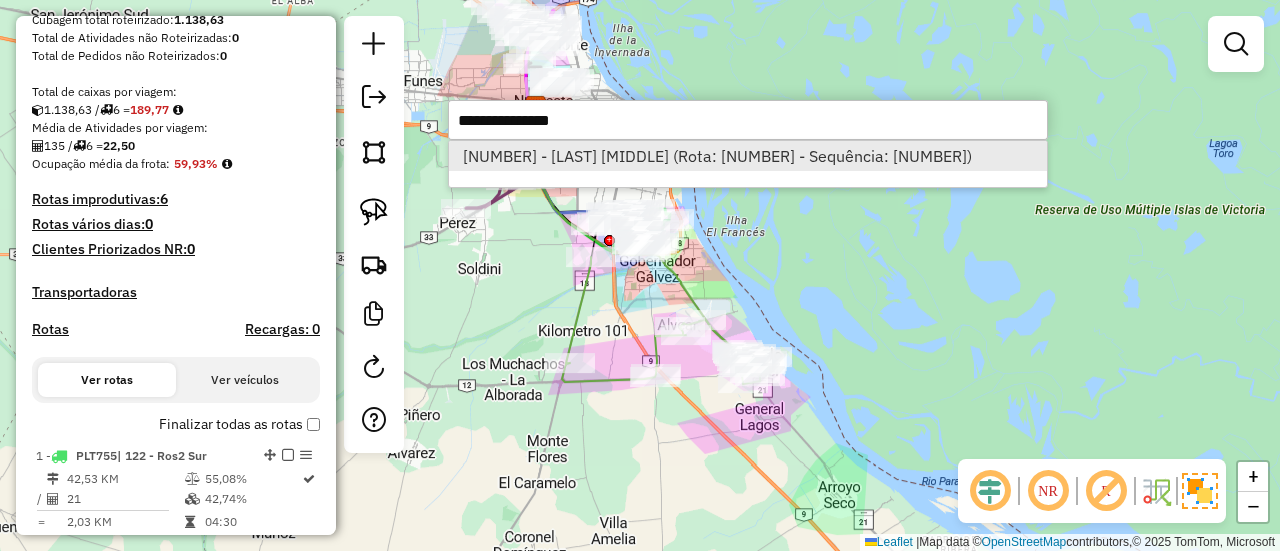 select on "**********" 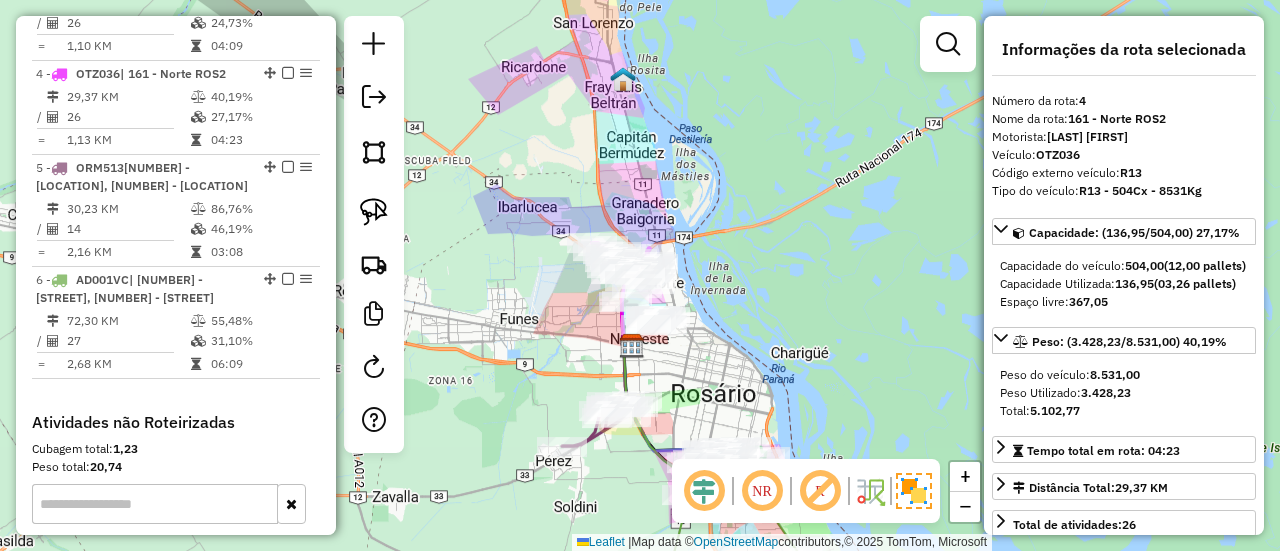 scroll, scrollTop: 1079, scrollLeft: 0, axis: vertical 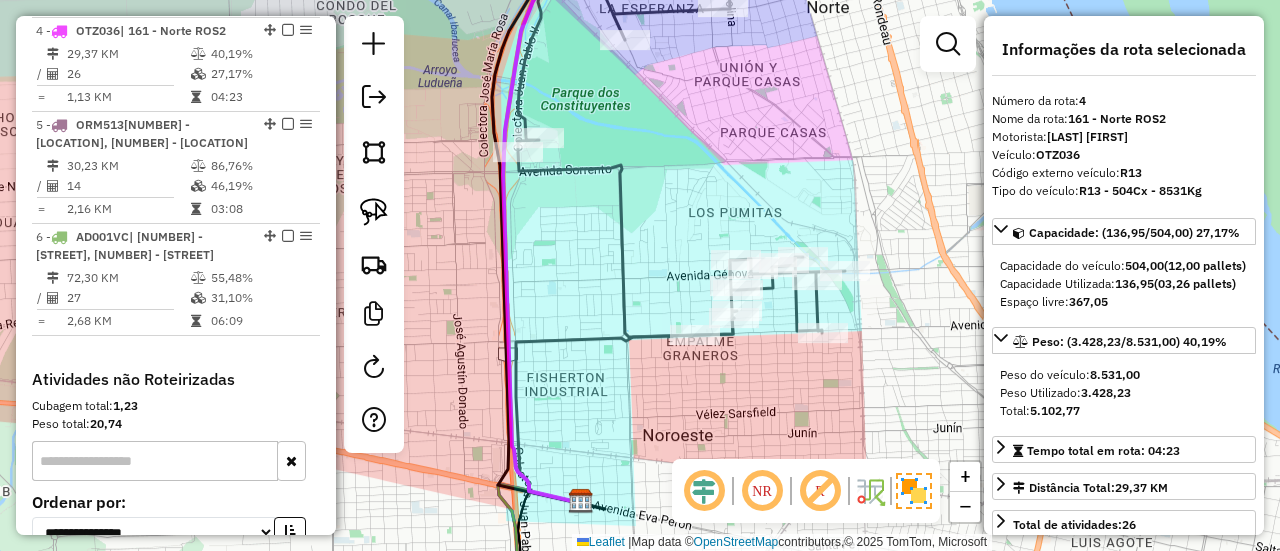 drag, startPoint x: 656, startPoint y: 171, endPoint x: 682, endPoint y: 327, distance: 158.15182 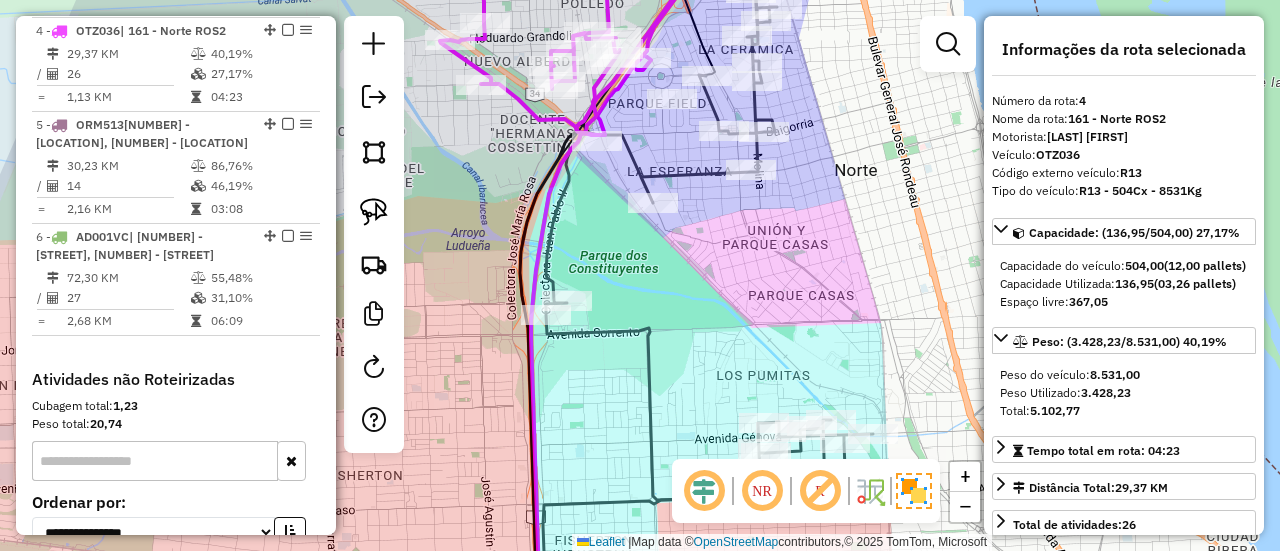 drag, startPoint x: 685, startPoint y: 257, endPoint x: 703, endPoint y: 364, distance: 108.503456 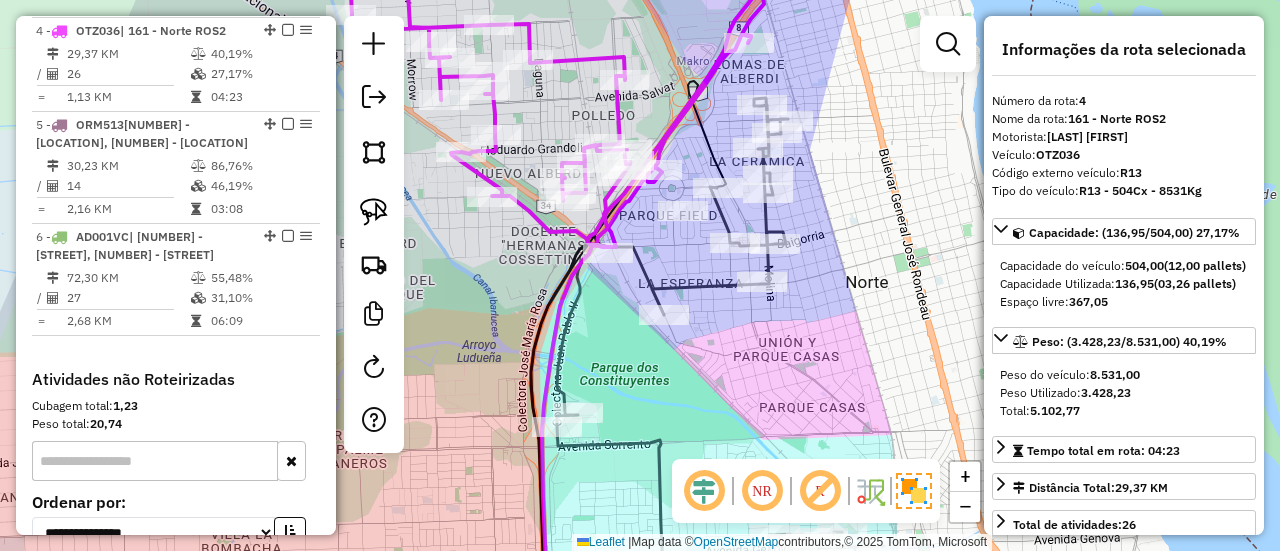 drag, startPoint x: 671, startPoint y: 235, endPoint x: 664, endPoint y: 253, distance: 19.313208 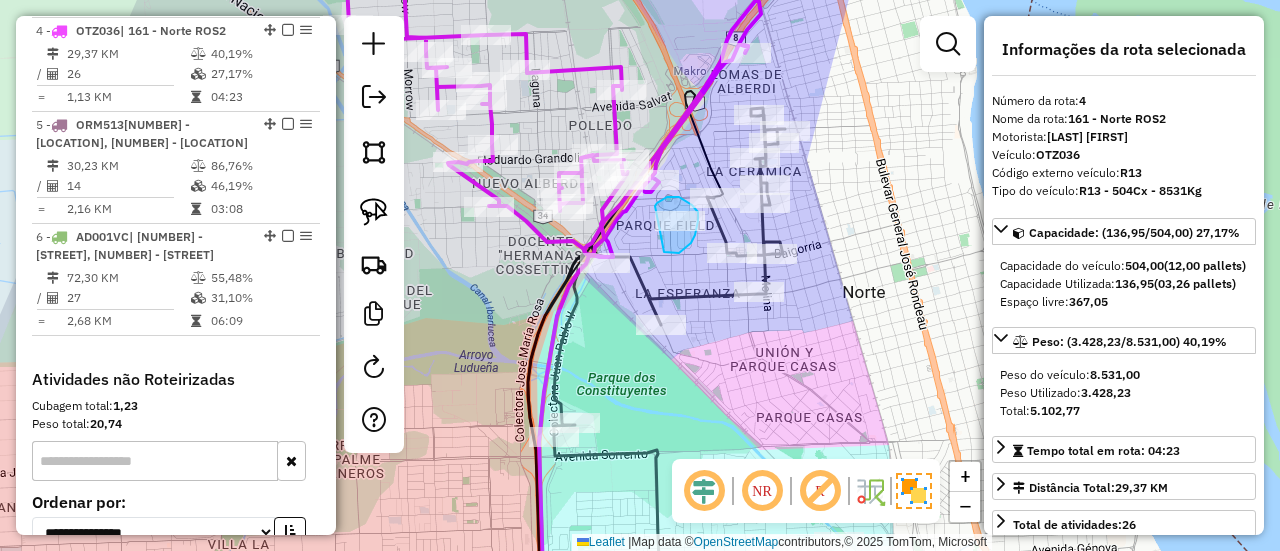 click on "Rota 3 - Placa AF858RX  0000811893 - LI XIHONG Janela de atendimento Grade de atendimento Capacidade Transportadoras Veículos Cliente Pedidos  Rotas Selecione os dias de semana para filtrar as janelas de atendimento  Seg   Ter   Qua   Qui   Sex   Sáb   Dom  Informe o período da janela de atendimento: De: Até:  Filtrar exatamente a janela do cliente  Considerar janela de atendimento padrão  Selecione os dias de semana para filtrar as grades de atendimento  Seg   Ter   Qua   Qui   Sex   Sáb   Dom   Considerar clientes sem dia de atendimento cadastrado  Clientes fora do dia de atendimento selecionado Filtrar as atividades entre os valores definidos abaixo:  Peso mínimo:   Peso máximo:   Cubagem mínima:   Cubagem máxima:   De:   Até:  Filtrar as atividades entre o tempo de atendimento definido abaixo:  De:   Até:   Considerar capacidade total dos clientes não roteirizados Transportadora: Selecione um ou mais itens Tipo de veículo: Selecione um ou mais itens Veículo: Selecione um ou mais itens Nome:" 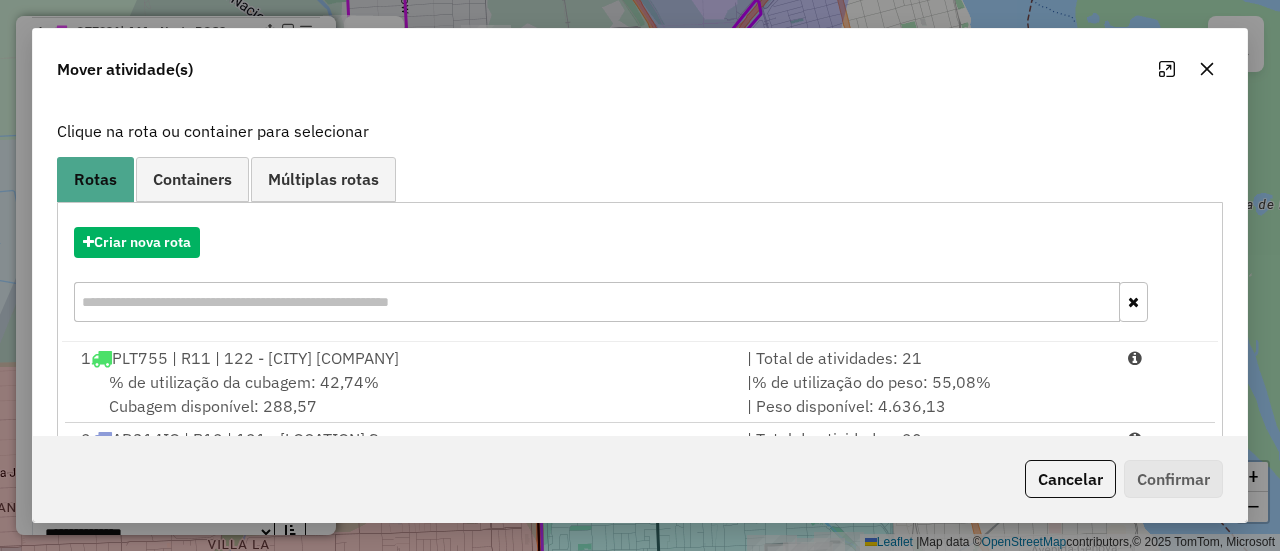 scroll, scrollTop: 200, scrollLeft: 0, axis: vertical 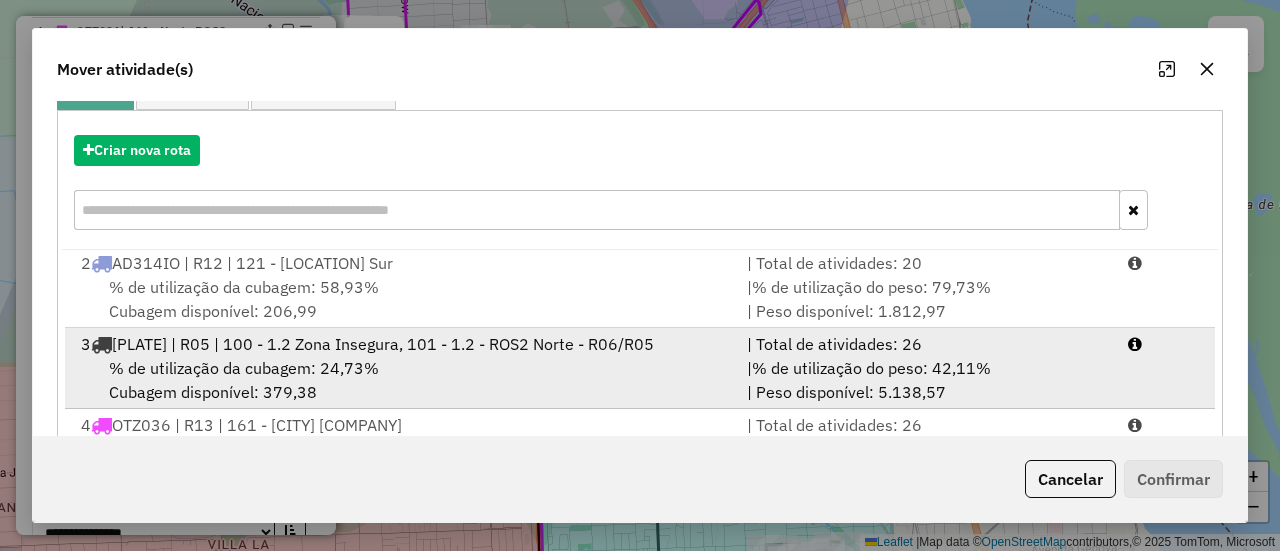 click on "% de utilização da cubagem: 24,73%  Cubagem disponível: 379,38" at bounding box center (402, 380) 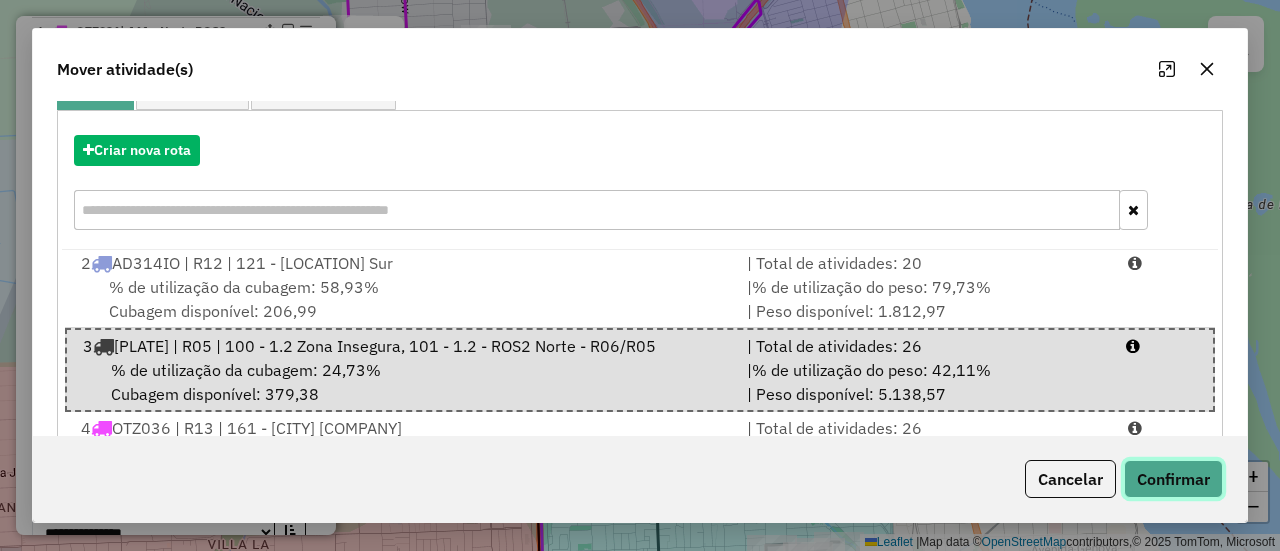 click on "Confirmar" 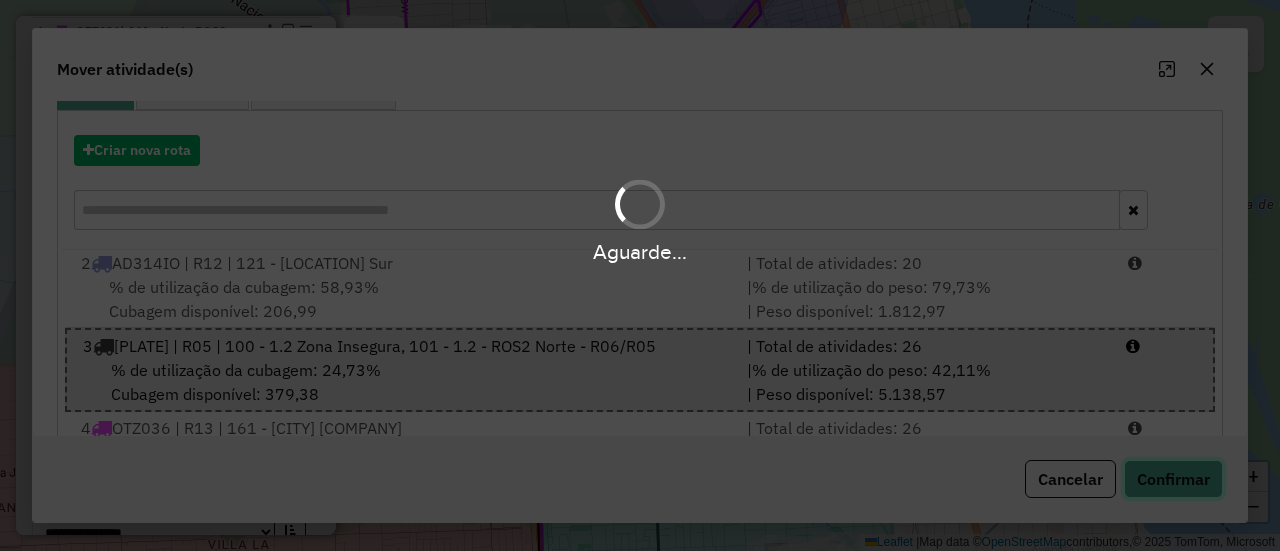 type 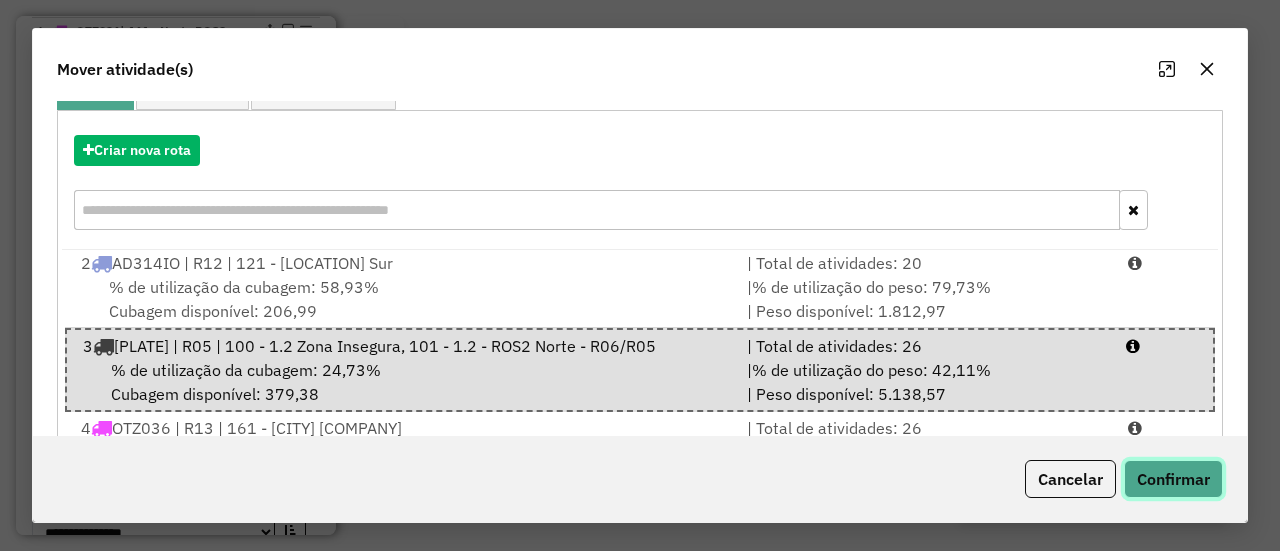 click on "Confirmar" 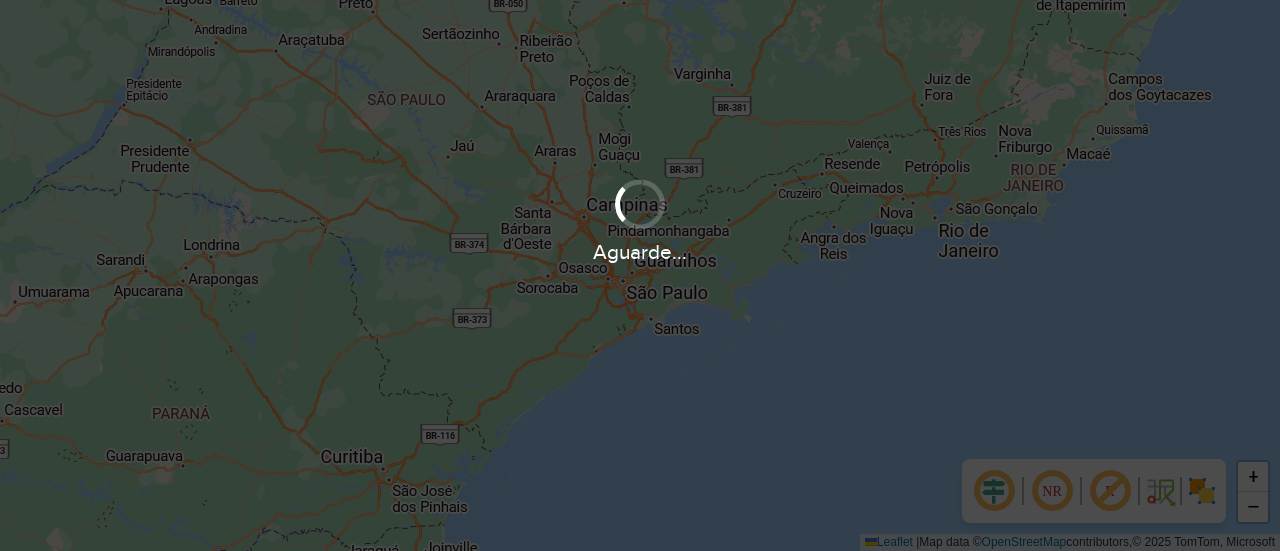scroll, scrollTop: 0, scrollLeft: 0, axis: both 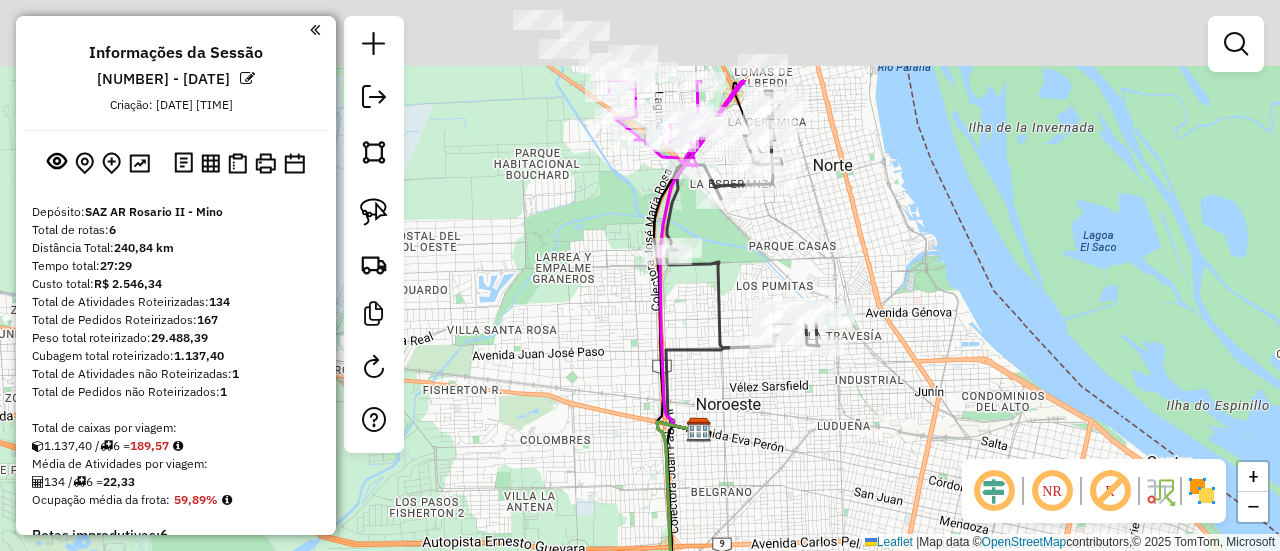 drag, startPoint x: 688, startPoint y: 144, endPoint x: 706, endPoint y: 281, distance: 138.17743 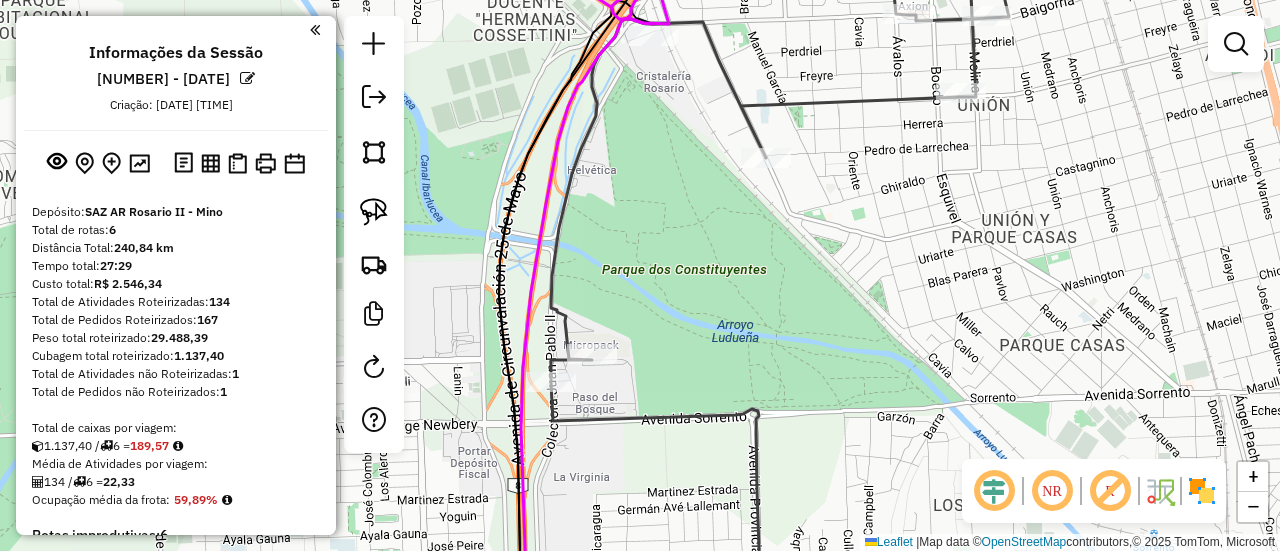 click 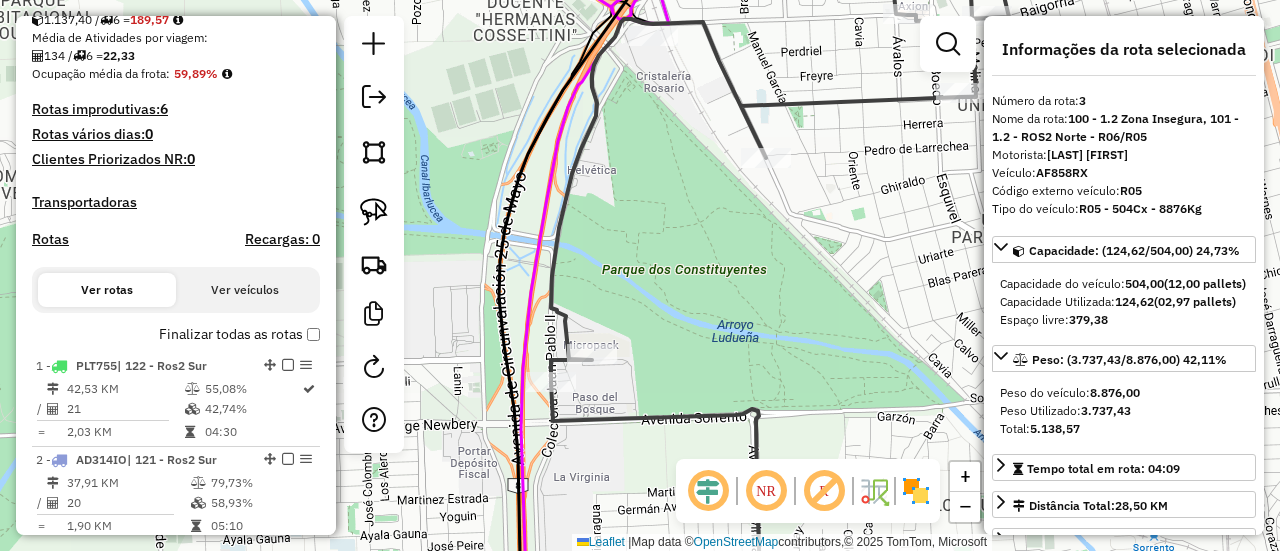 scroll, scrollTop: 950, scrollLeft: 0, axis: vertical 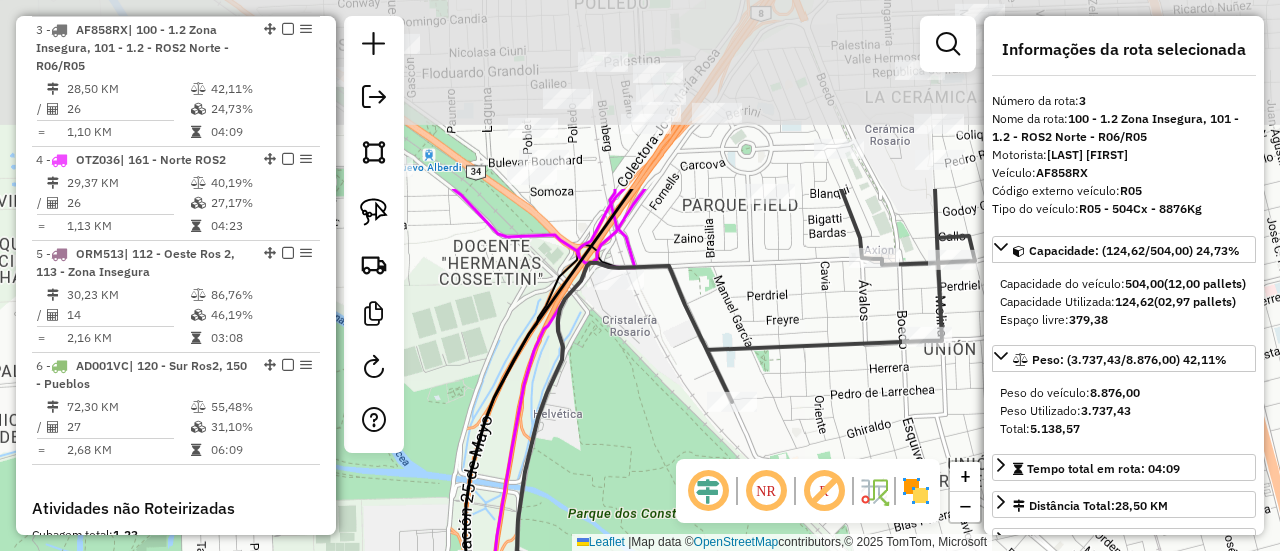 drag, startPoint x: 798, startPoint y: 165, endPoint x: 708, endPoint y: 473, distance: 320.88004 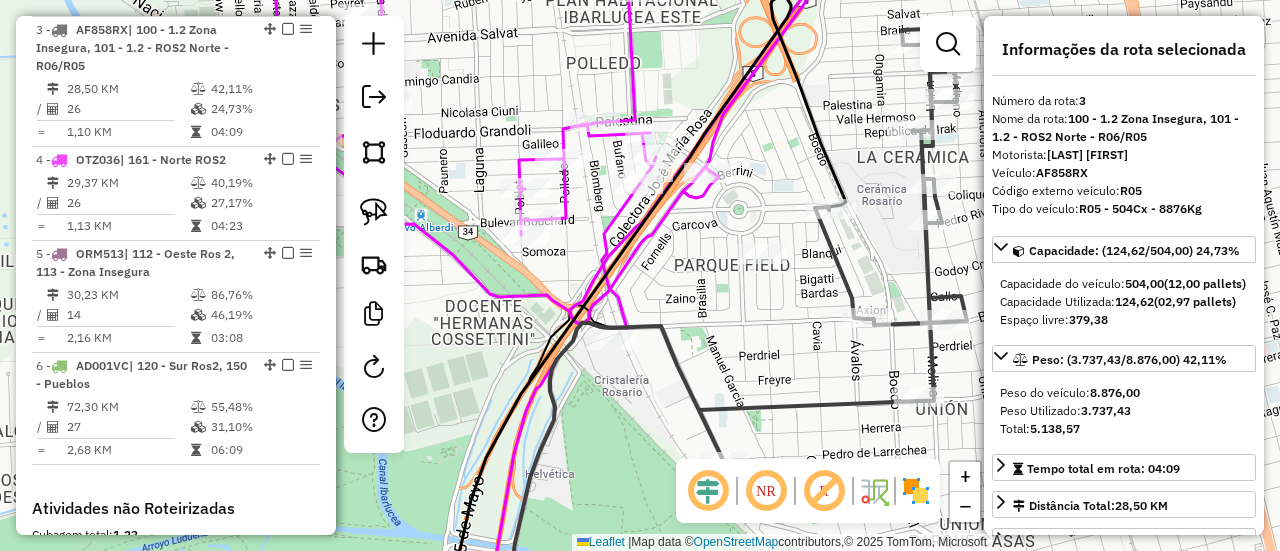 drag, startPoint x: 777, startPoint y: 289, endPoint x: 777, endPoint y: 330, distance: 41 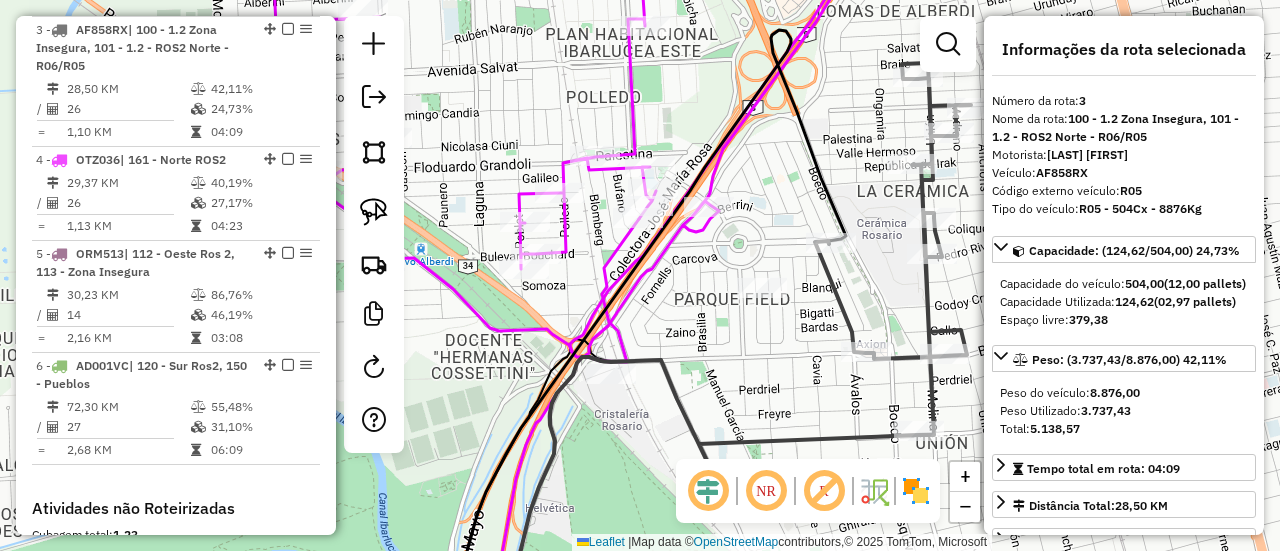 click 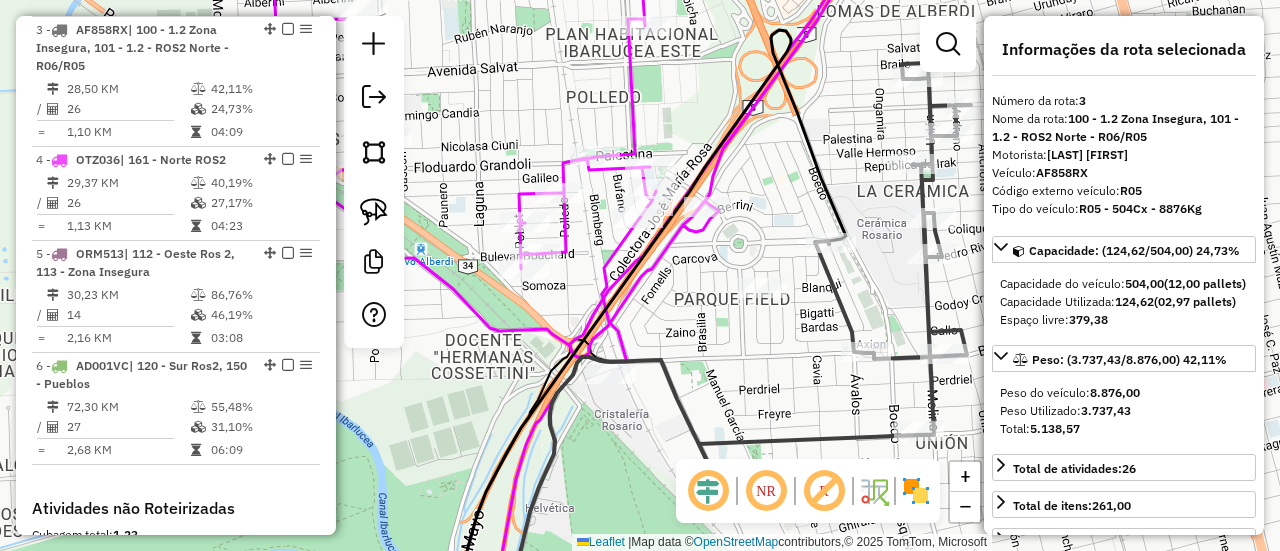 click 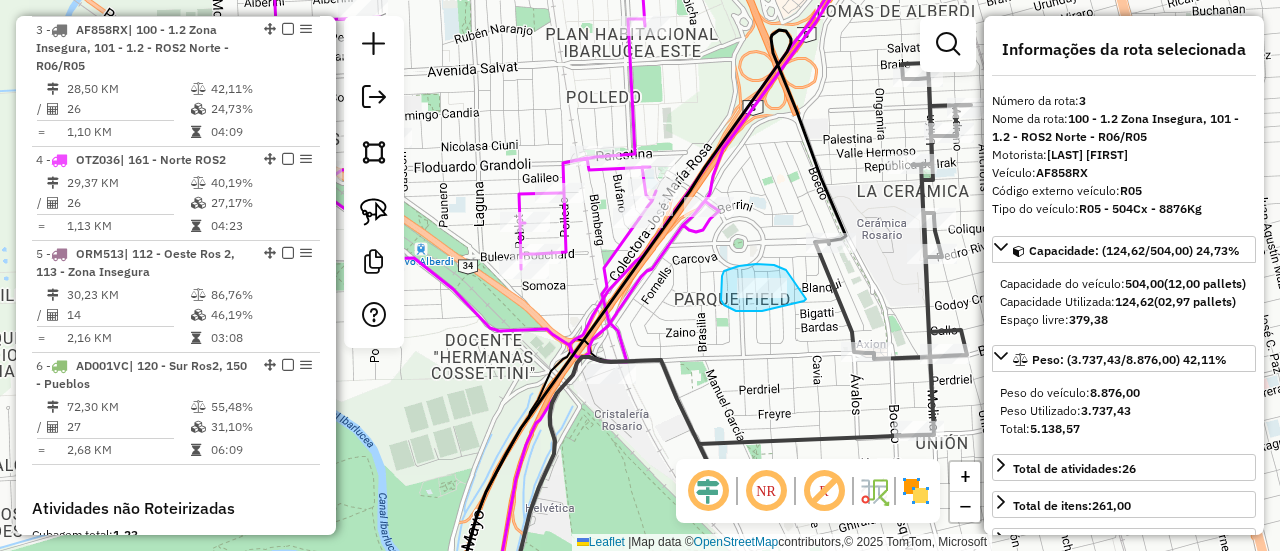 drag, startPoint x: 786, startPoint y: 270, endPoint x: 811, endPoint y: 295, distance: 35.35534 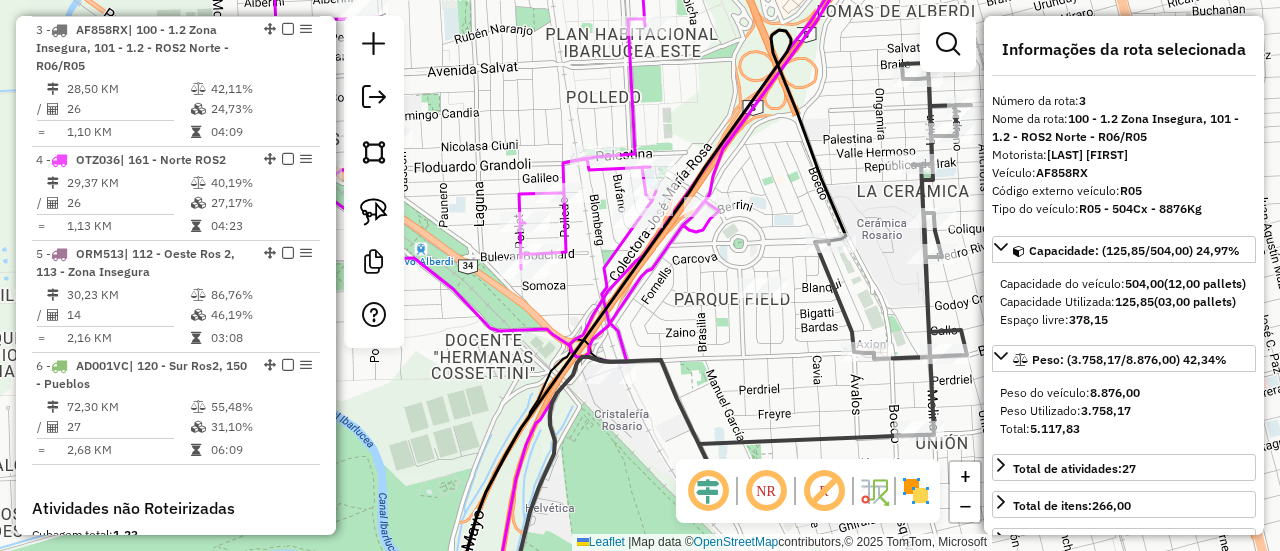 select on "**********" 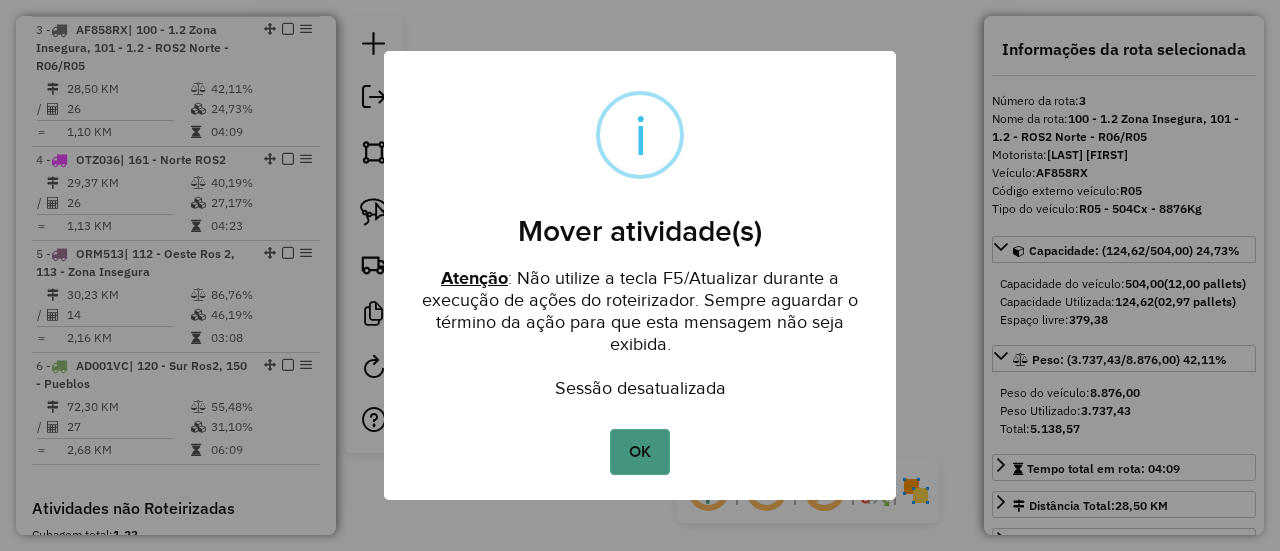click on "OK" at bounding box center [639, 452] 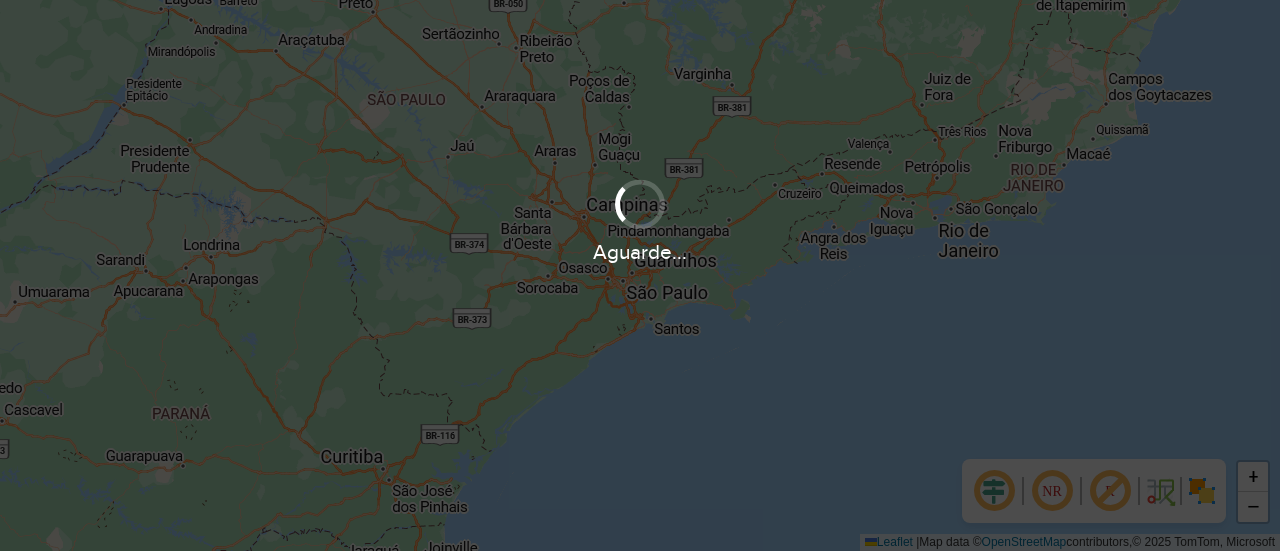 scroll, scrollTop: 0, scrollLeft: 0, axis: both 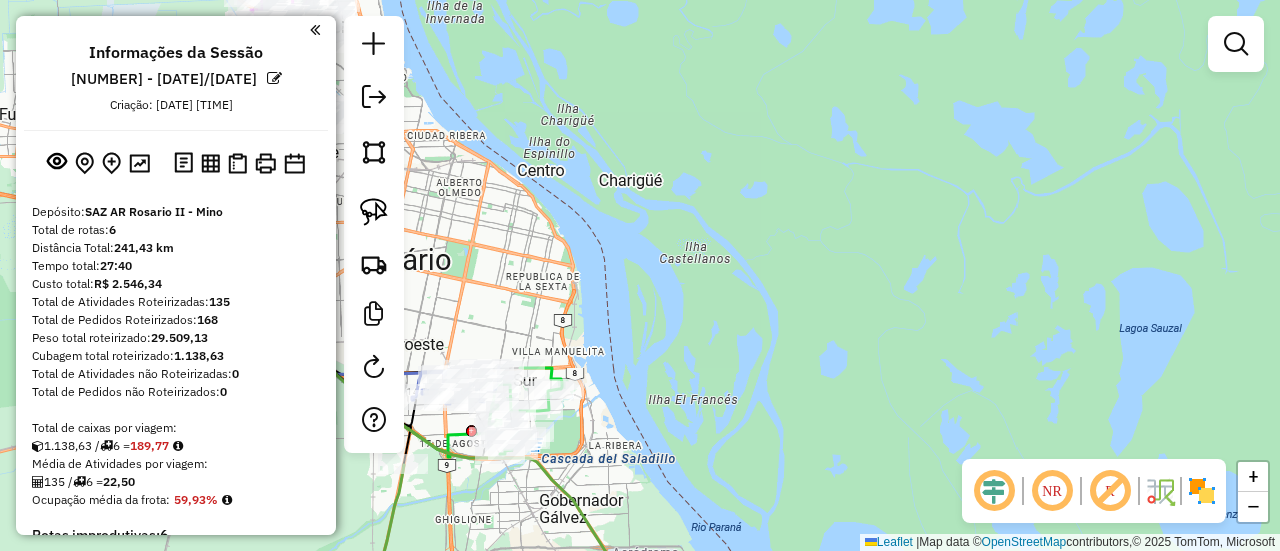drag, startPoint x: 562, startPoint y: 229, endPoint x: 788, endPoint y: 490, distance: 345.24918 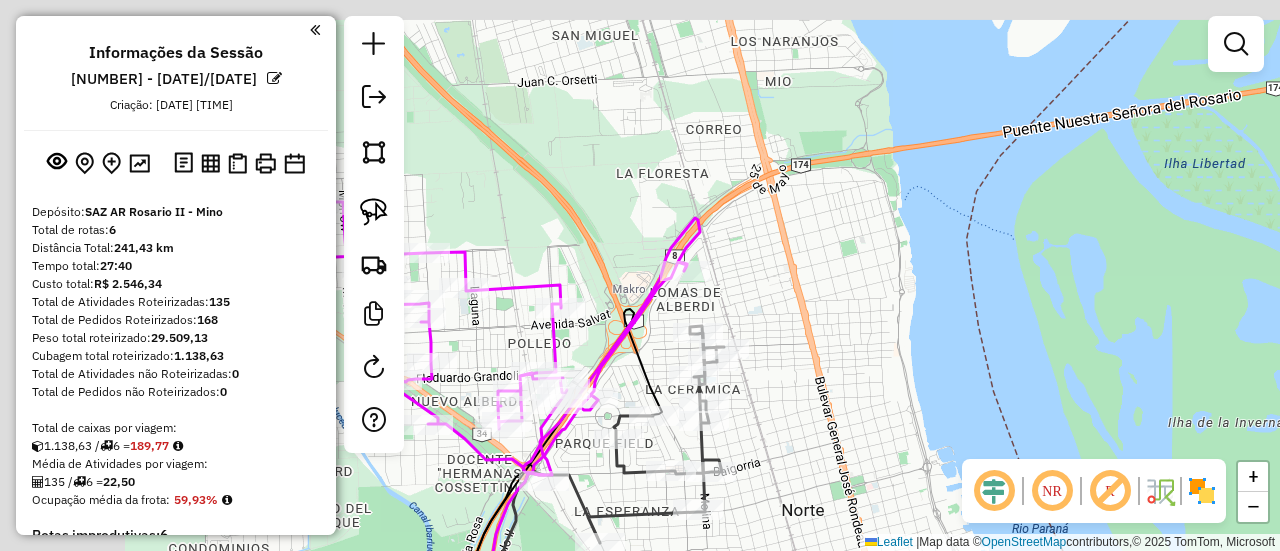 drag, startPoint x: 684, startPoint y: 342, endPoint x: 1012, endPoint y: 436, distance: 341.20377 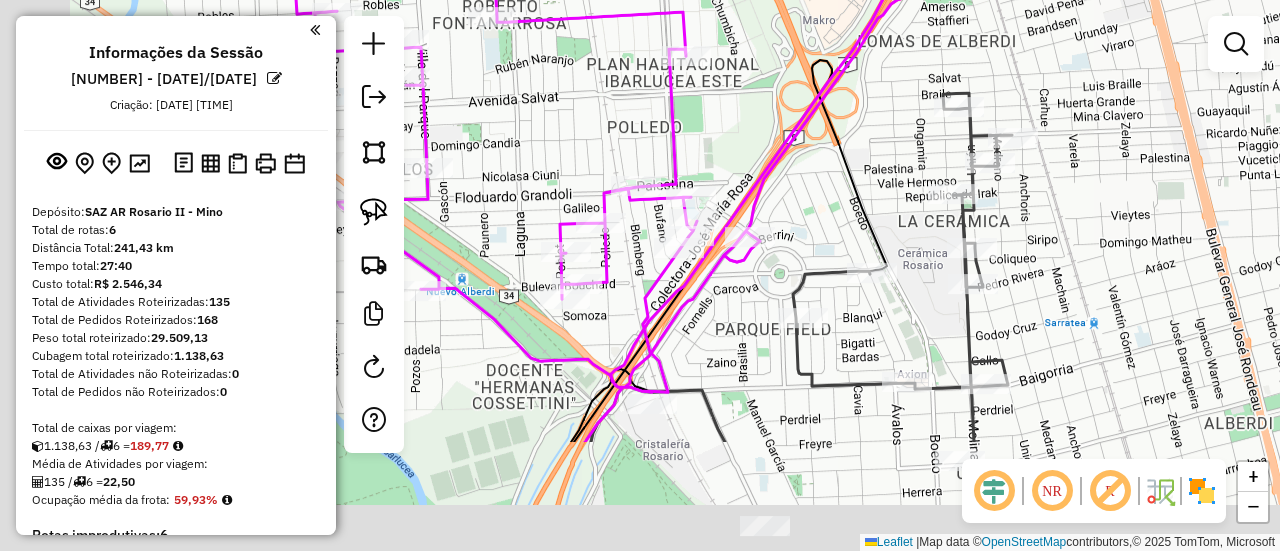 drag, startPoint x: 912, startPoint y: 409, endPoint x: 1121, endPoint y: 243, distance: 266.90262 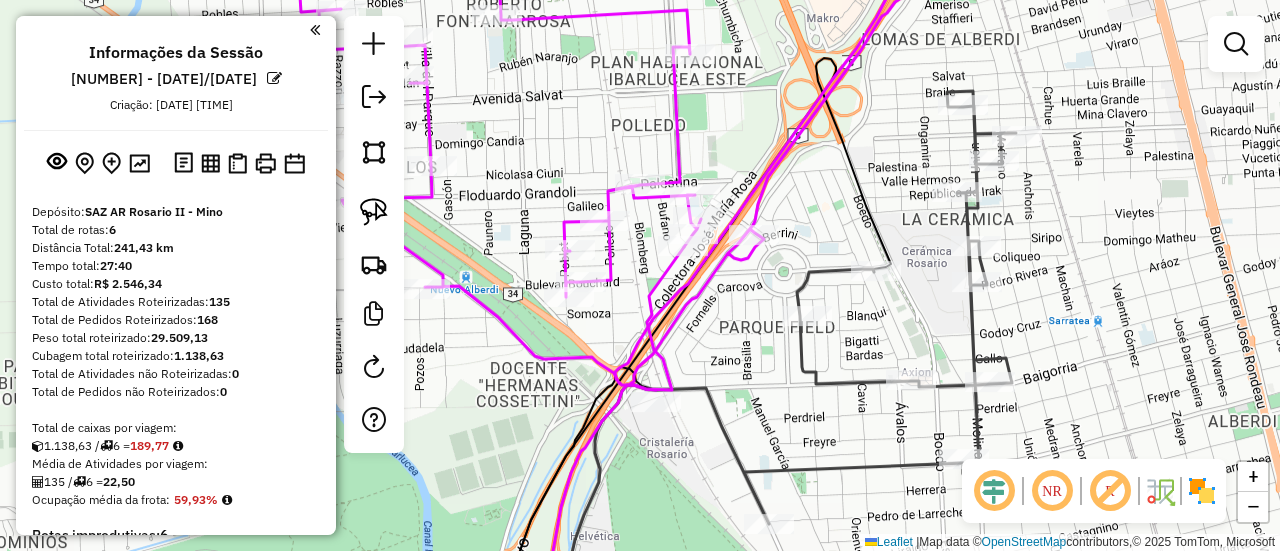click 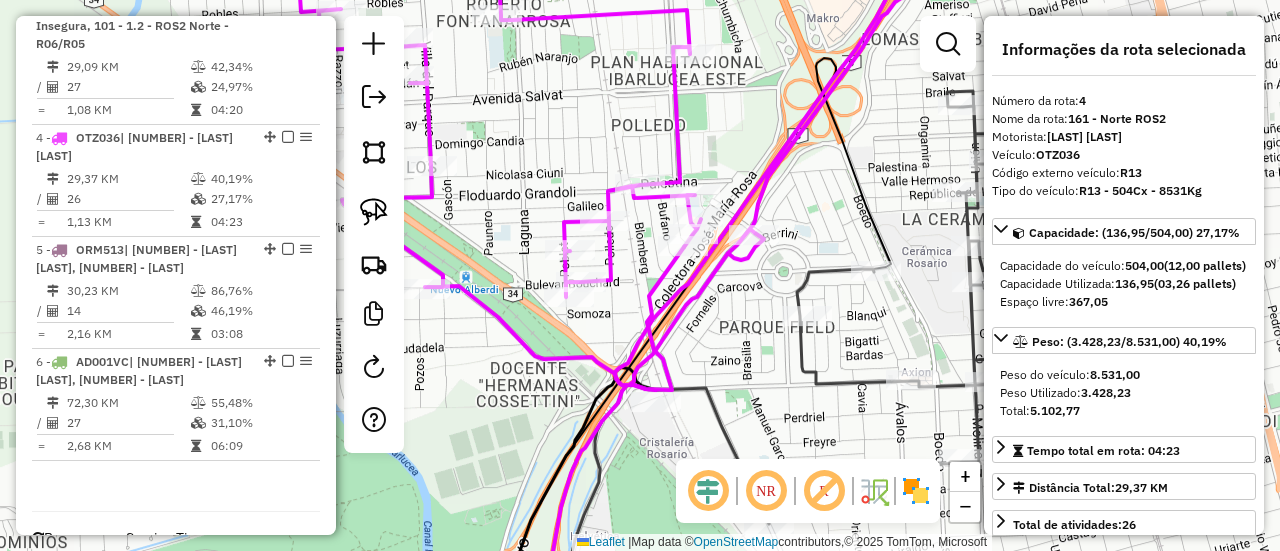 scroll, scrollTop: 1010, scrollLeft: 0, axis: vertical 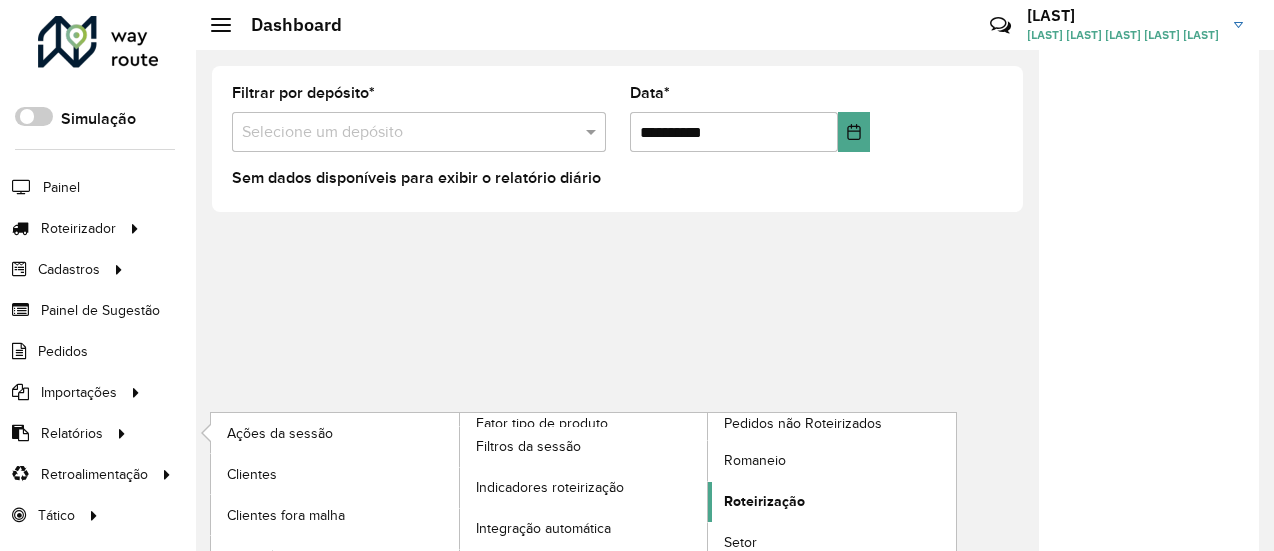click on "Roteirização" 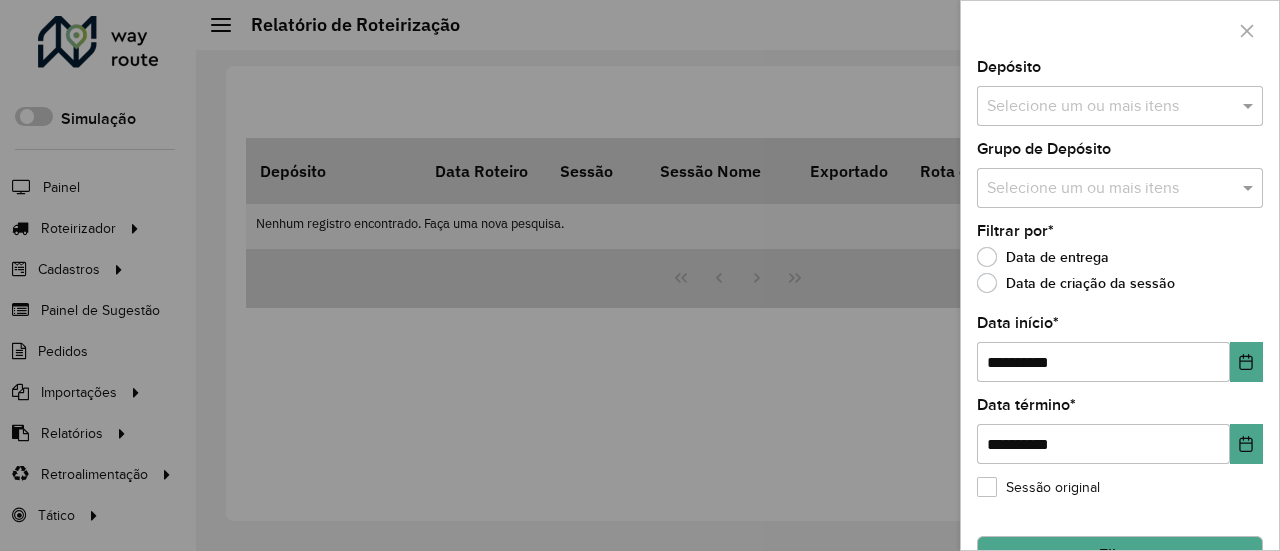 click at bounding box center [1110, 107] 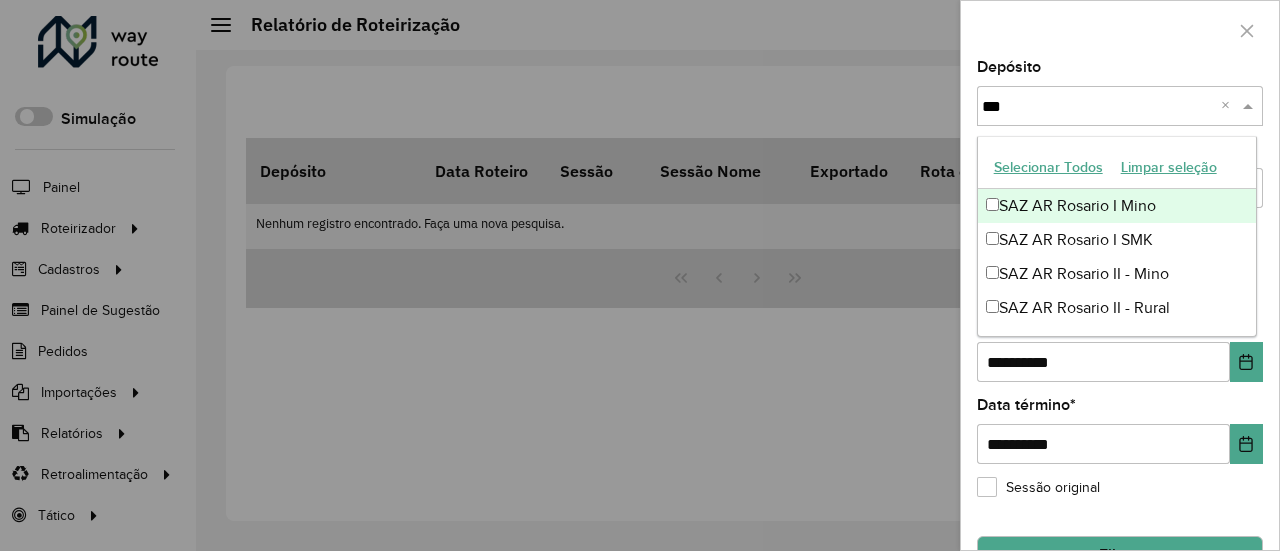 type on "****" 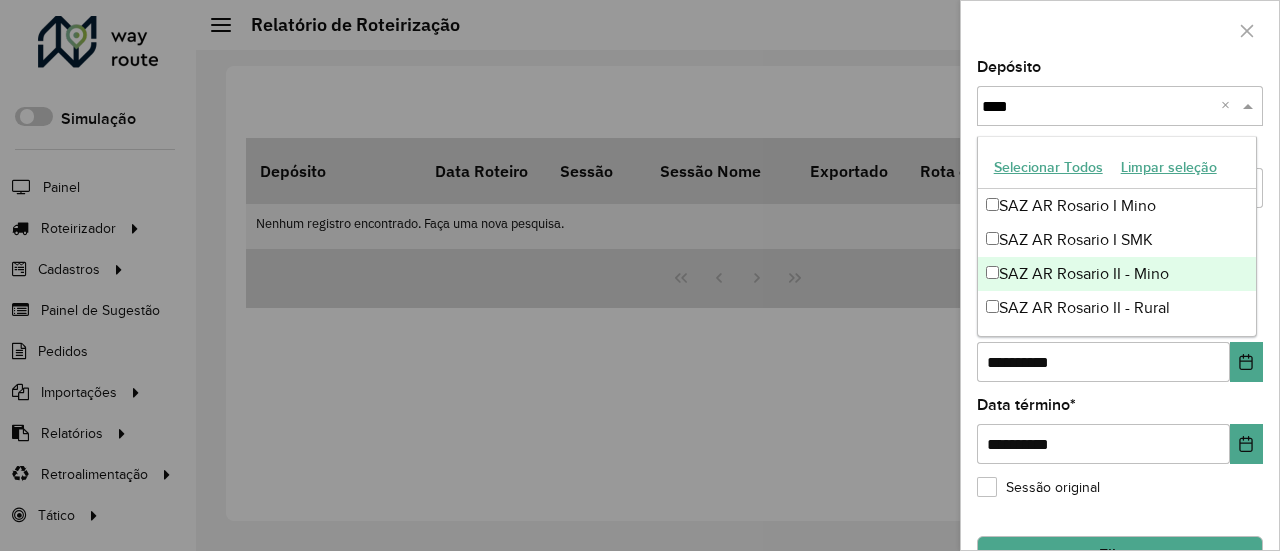 click on "SAZ AR Rosario II - Mino" at bounding box center [1117, 274] 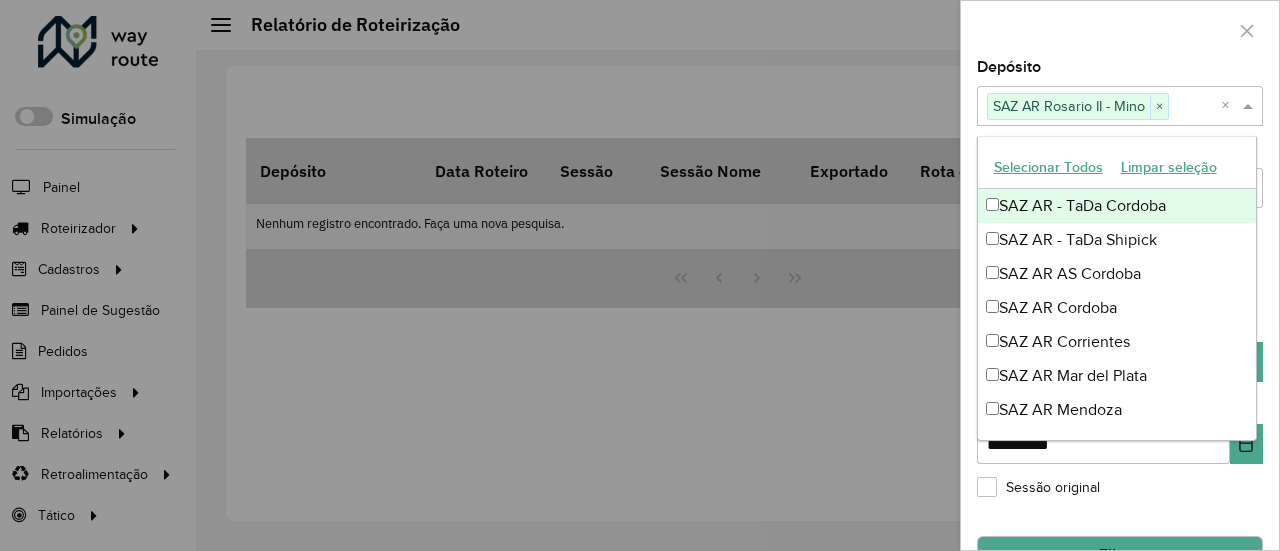 click 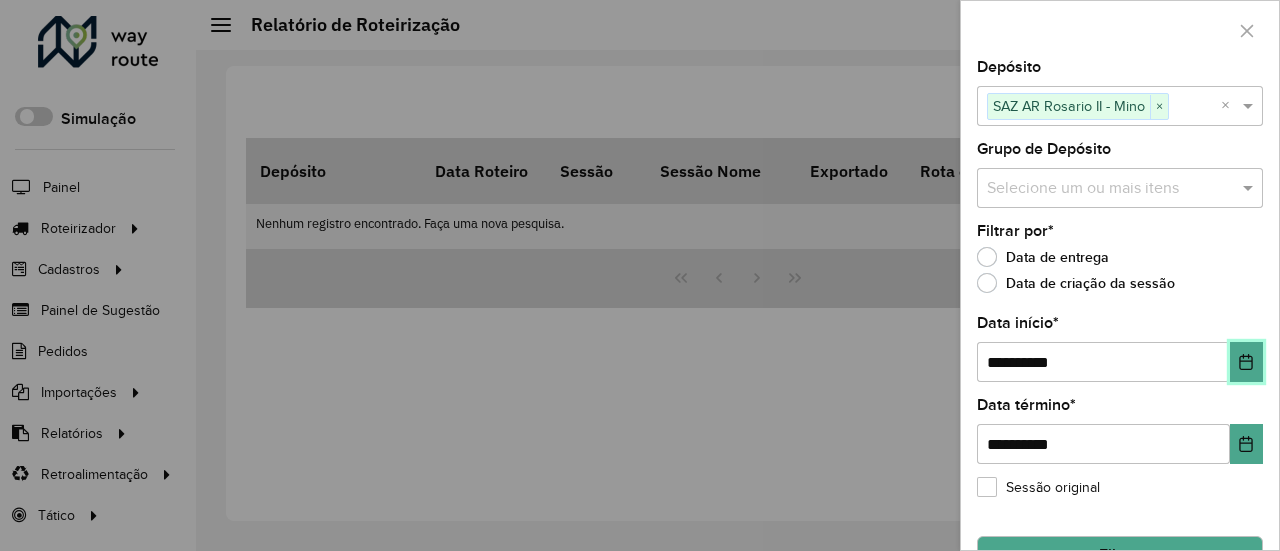 click 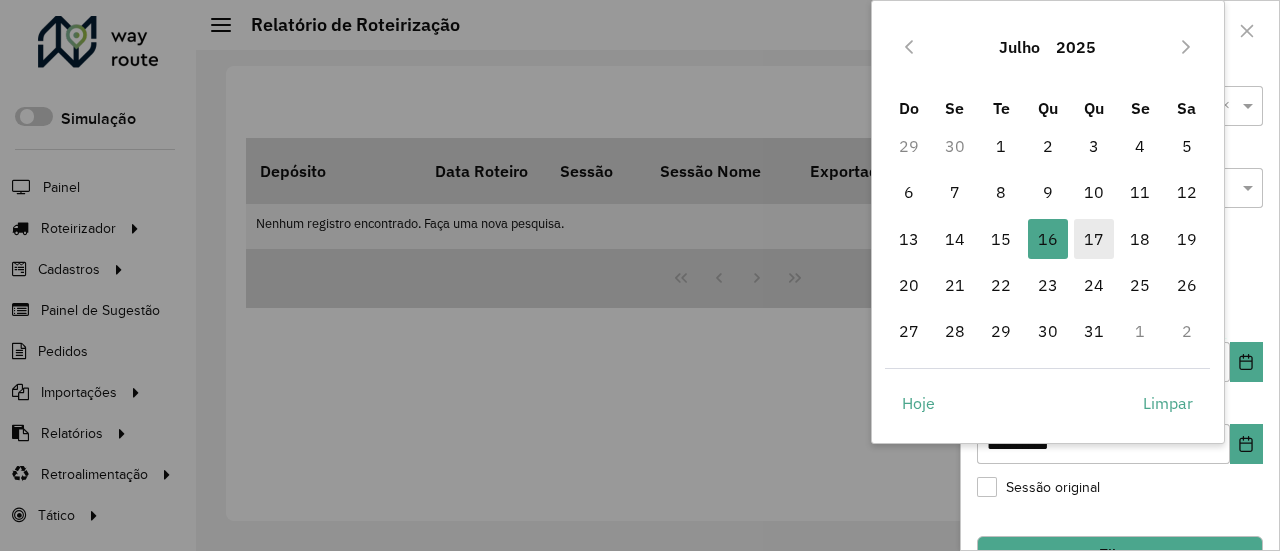 click on "17" at bounding box center (1094, 239) 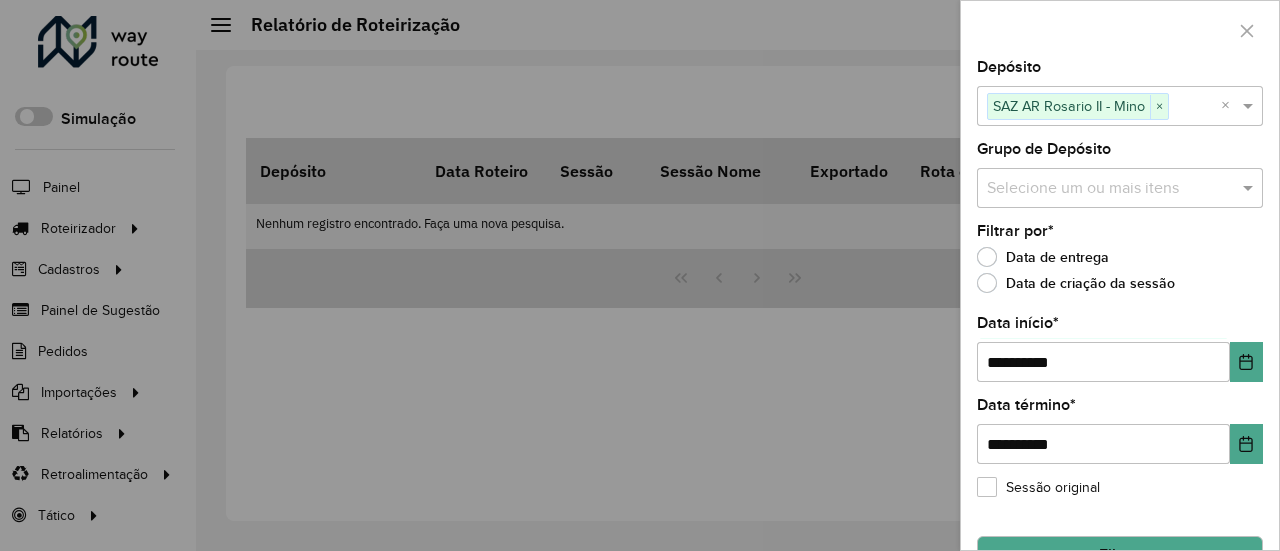 click on "**********" 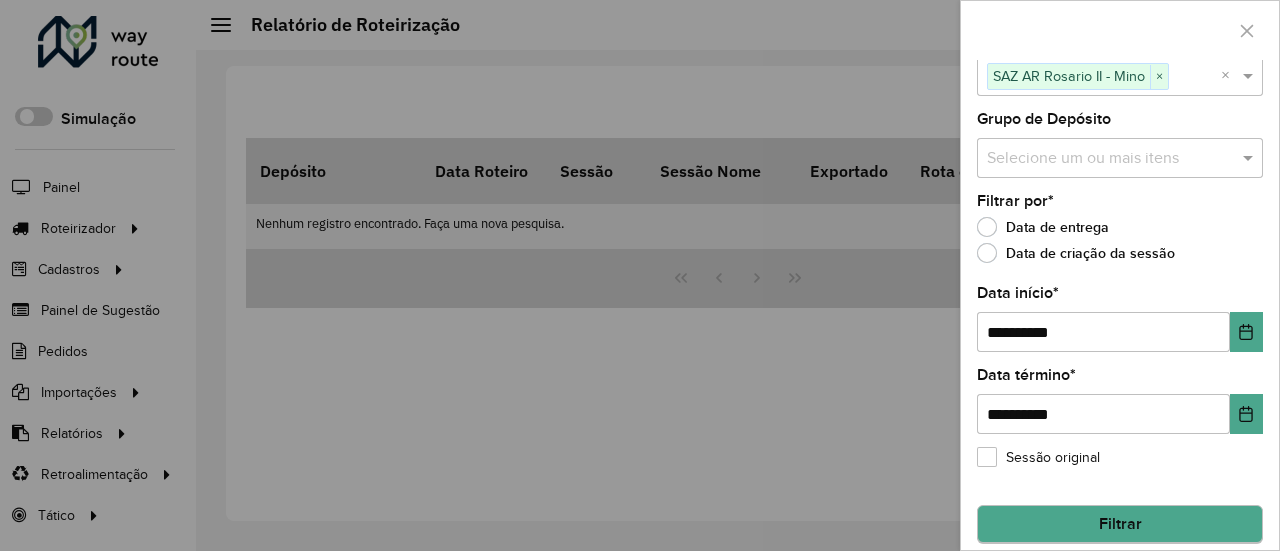scroll, scrollTop: 46, scrollLeft: 0, axis: vertical 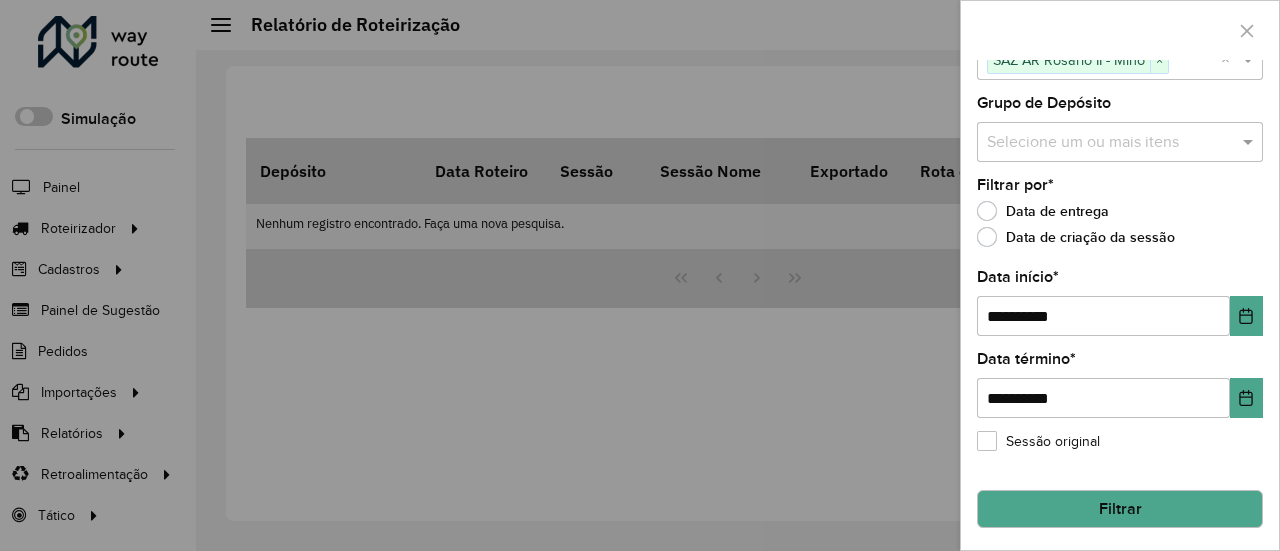click on "Filtrar" 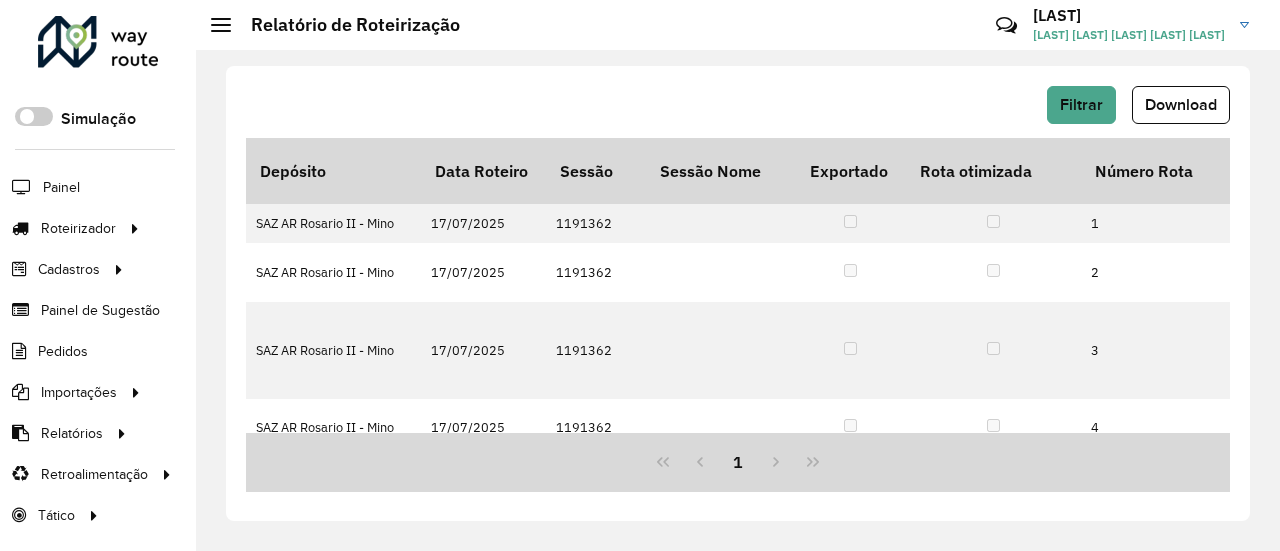 click on "Download" 